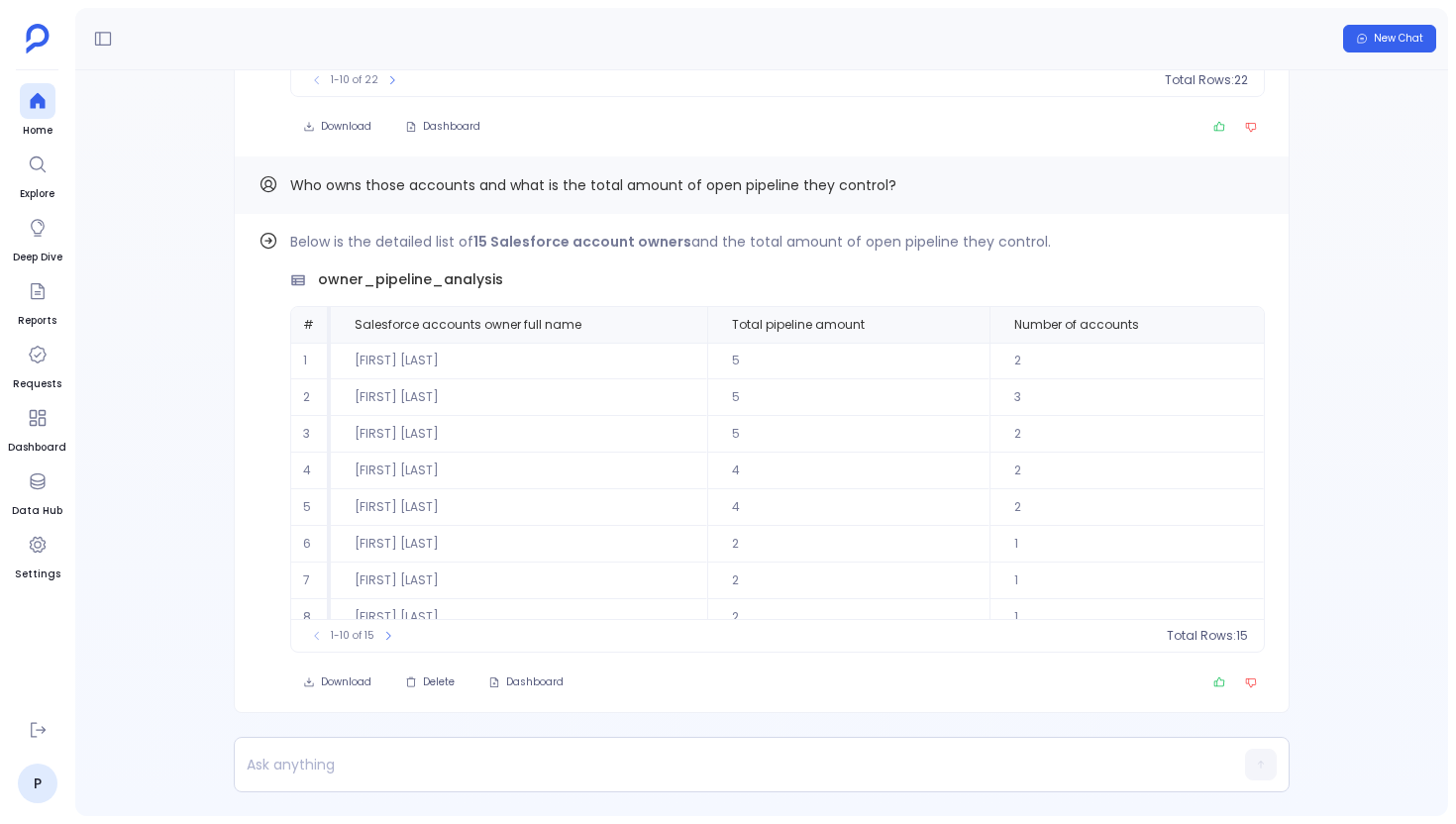 scroll, scrollTop: 0, scrollLeft: 0, axis: both 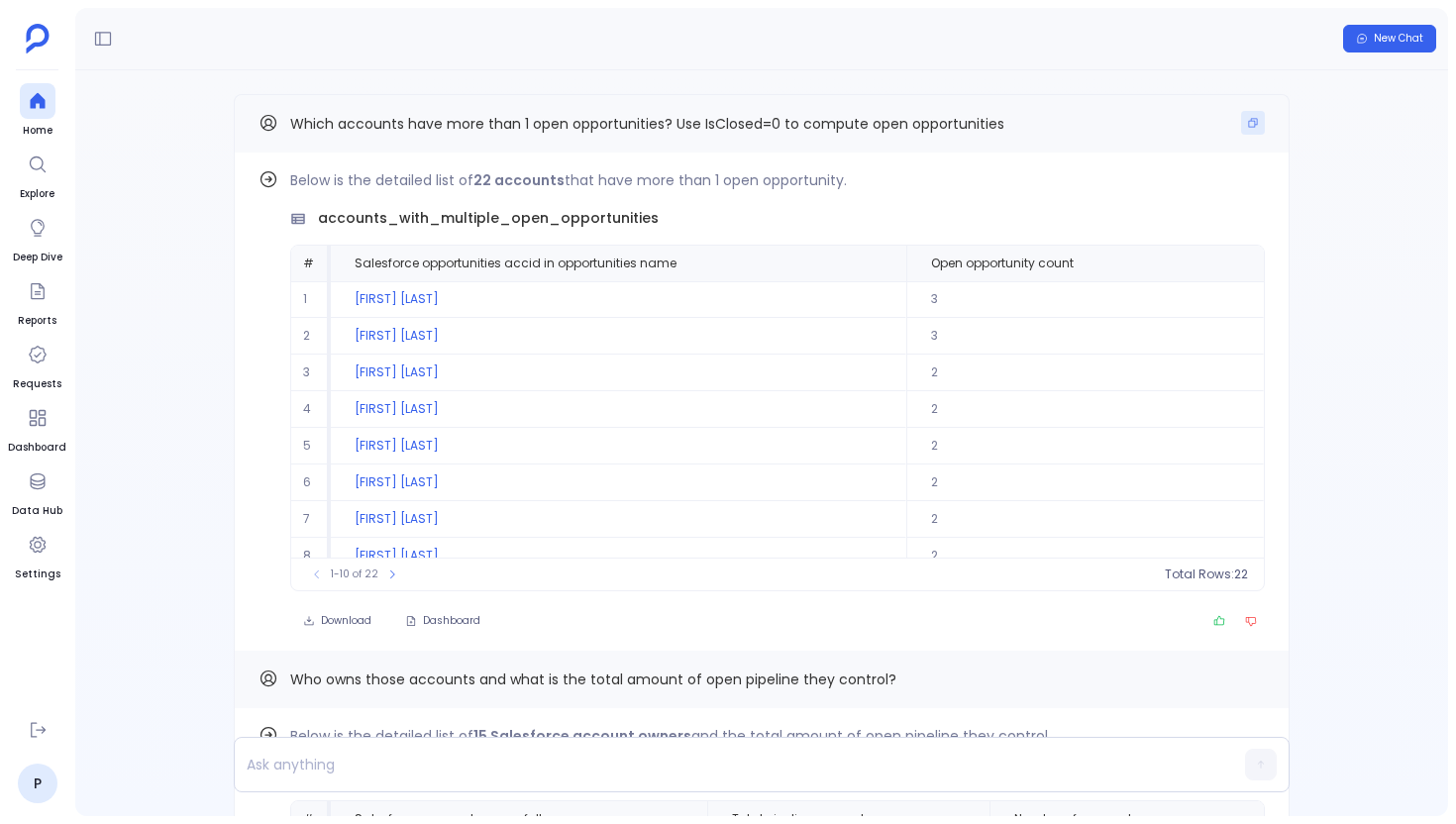 click 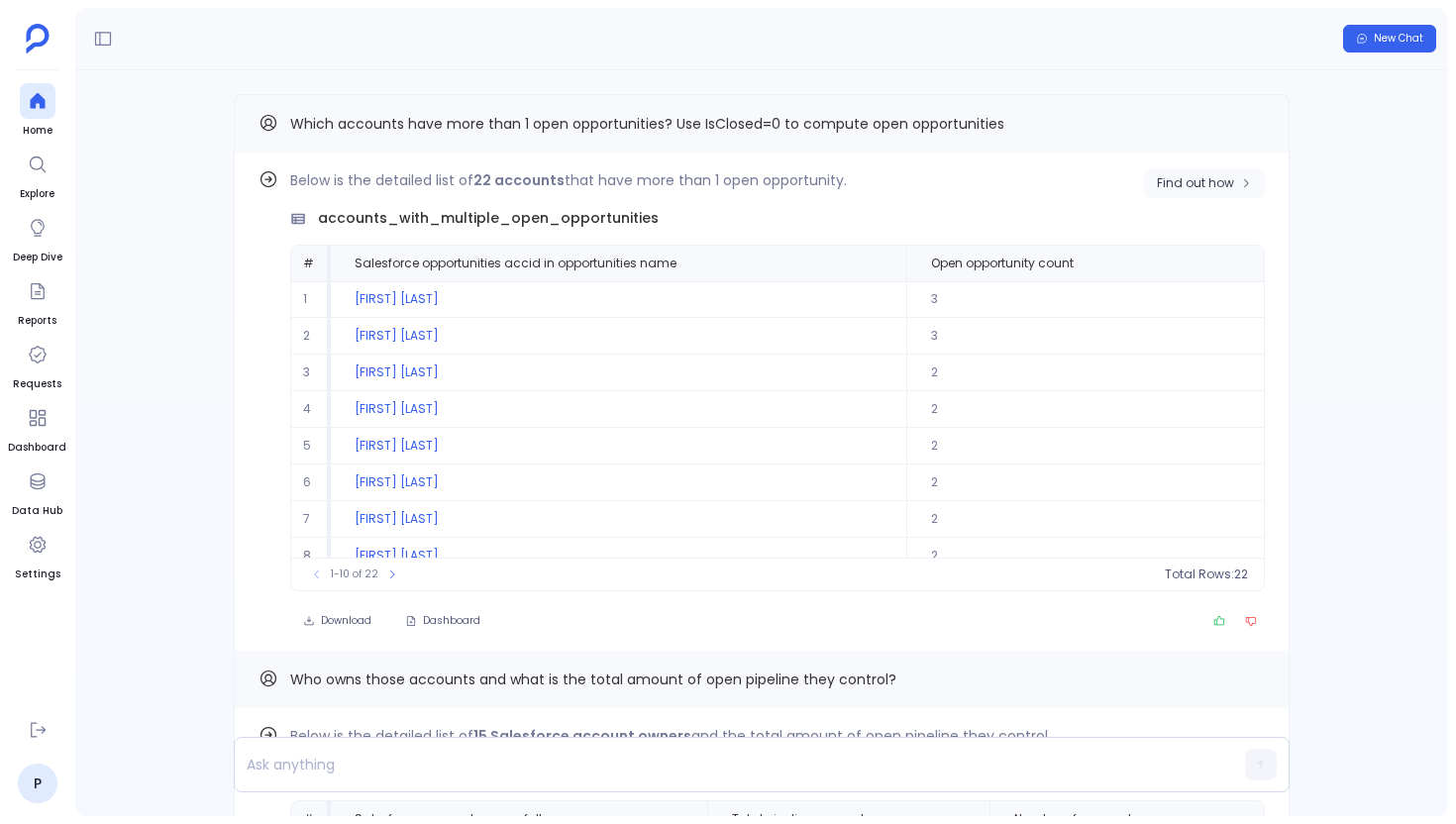 click on "Find out how" at bounding box center [1196, 183] 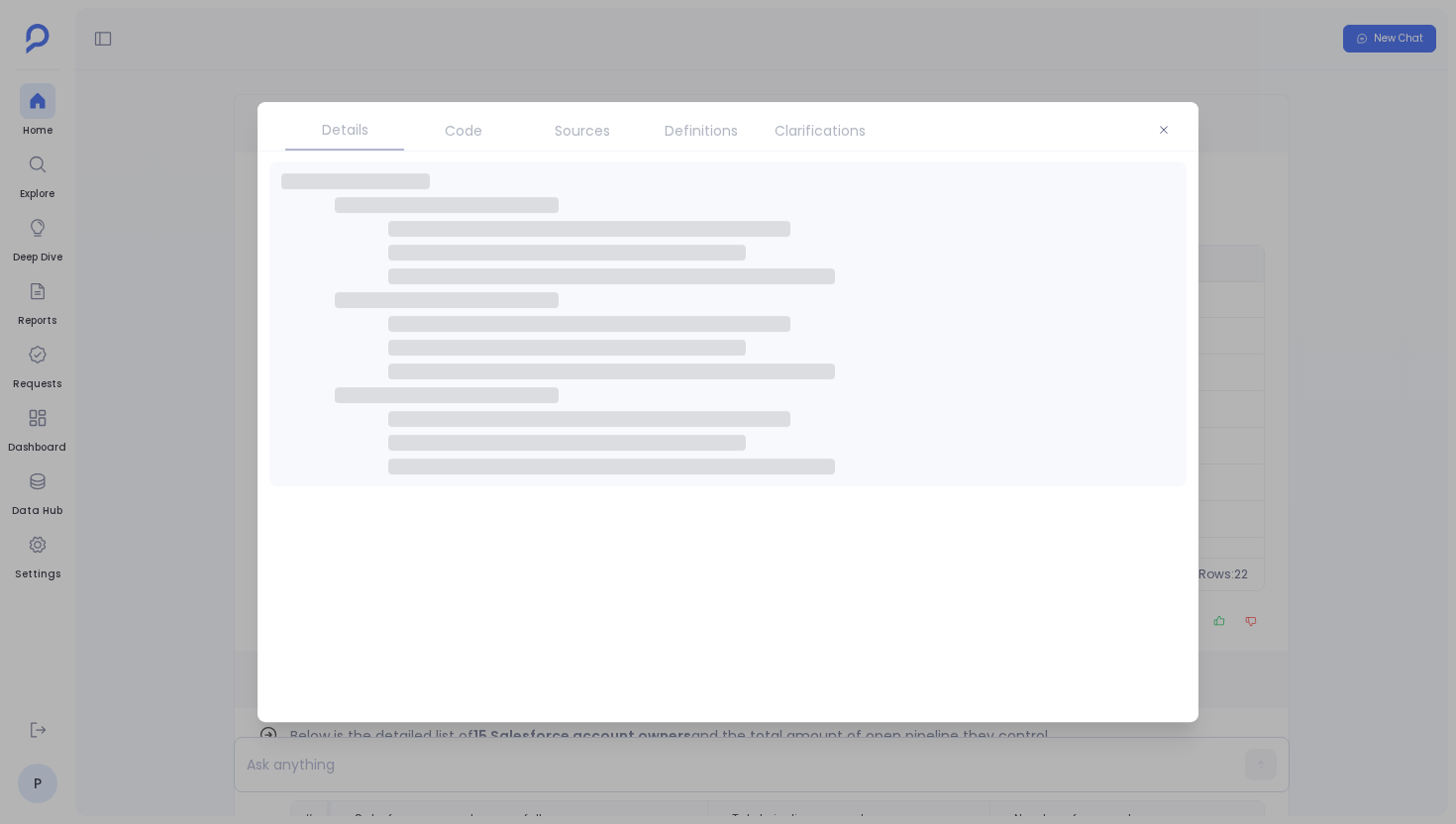 click on "Sources" at bounding box center [582, 131] 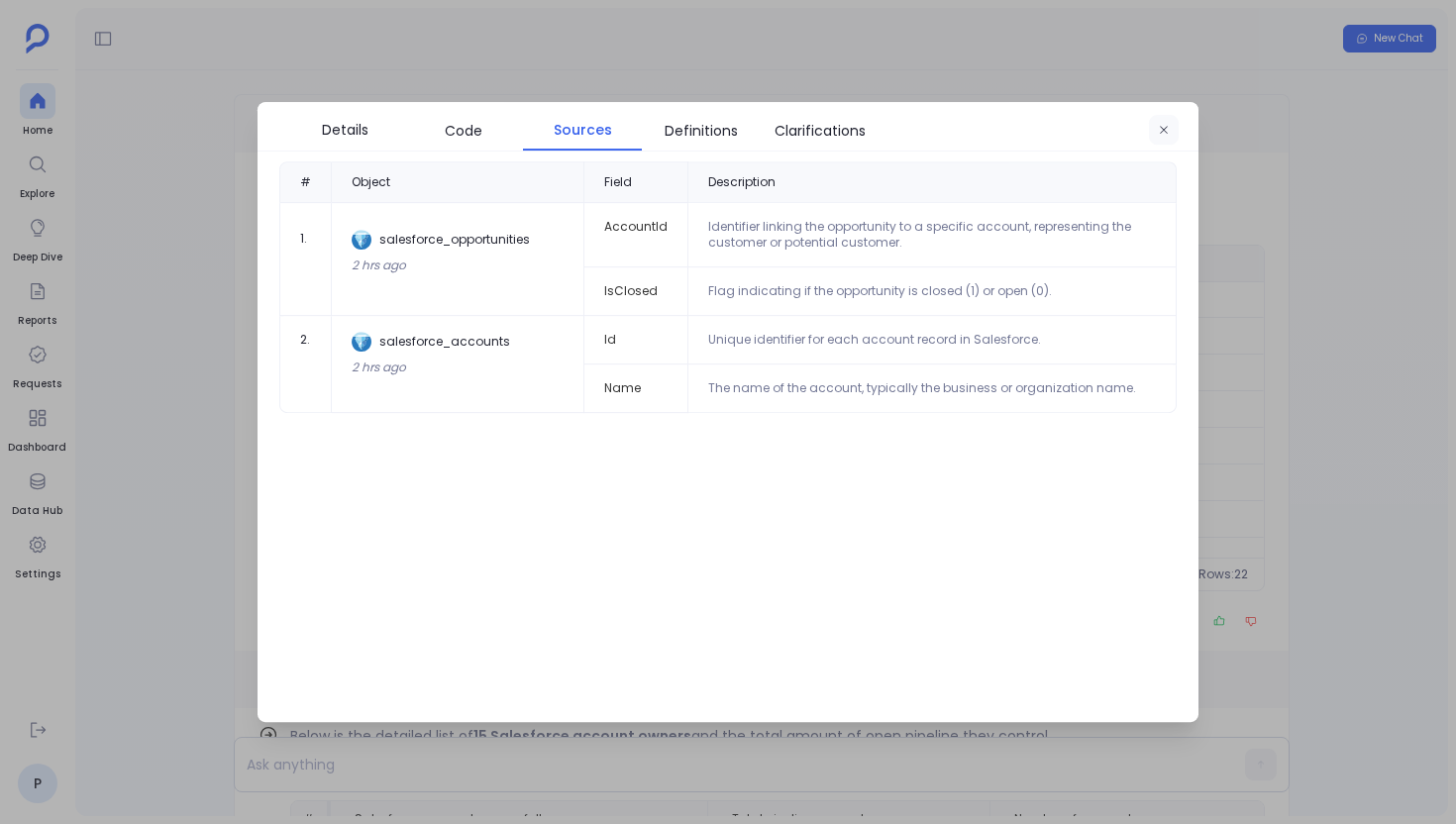 click at bounding box center (1164, 131) 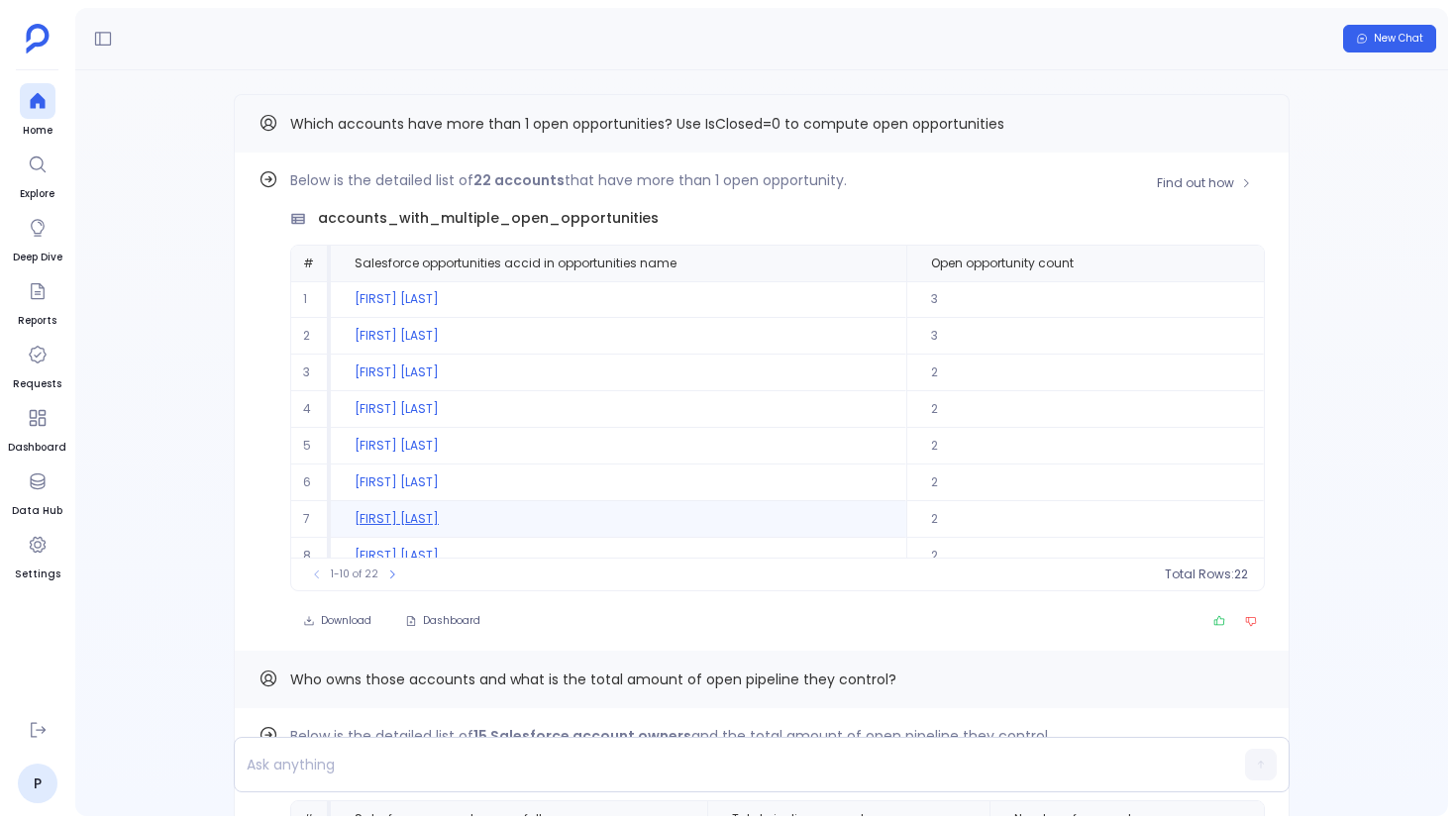 scroll, scrollTop: 90, scrollLeft: 0, axis: vertical 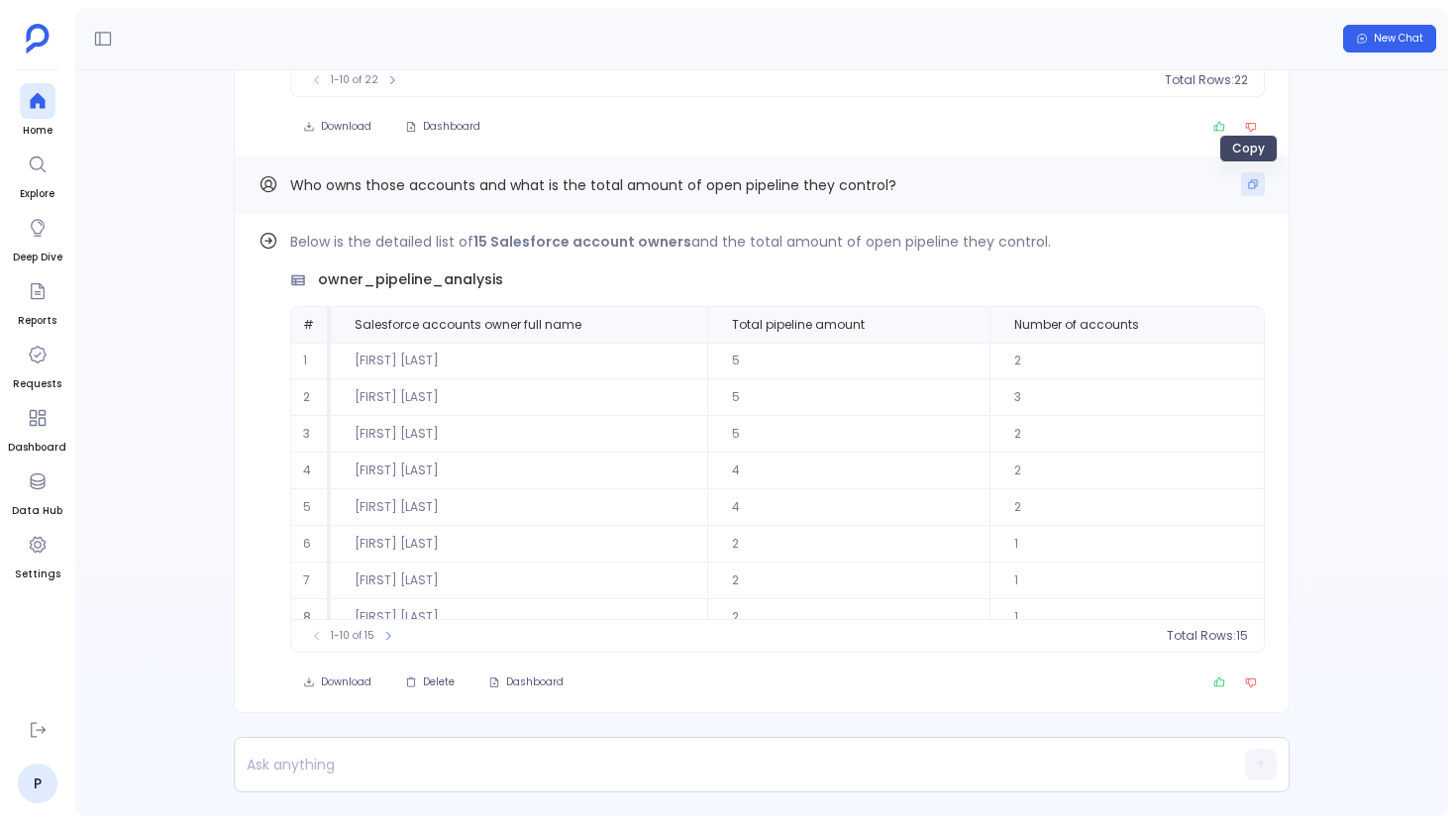 click 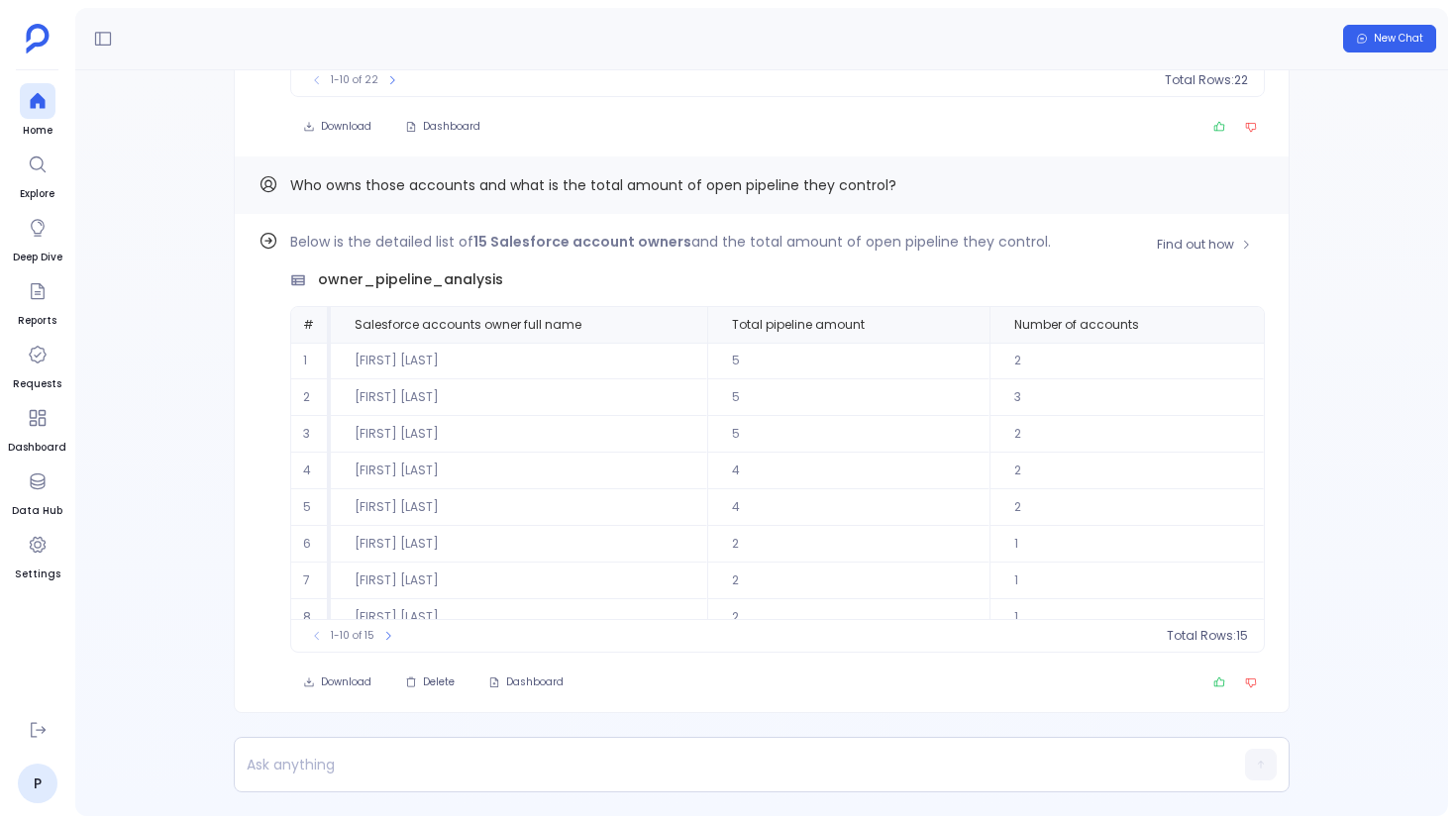 scroll, scrollTop: 90, scrollLeft: 0, axis: vertical 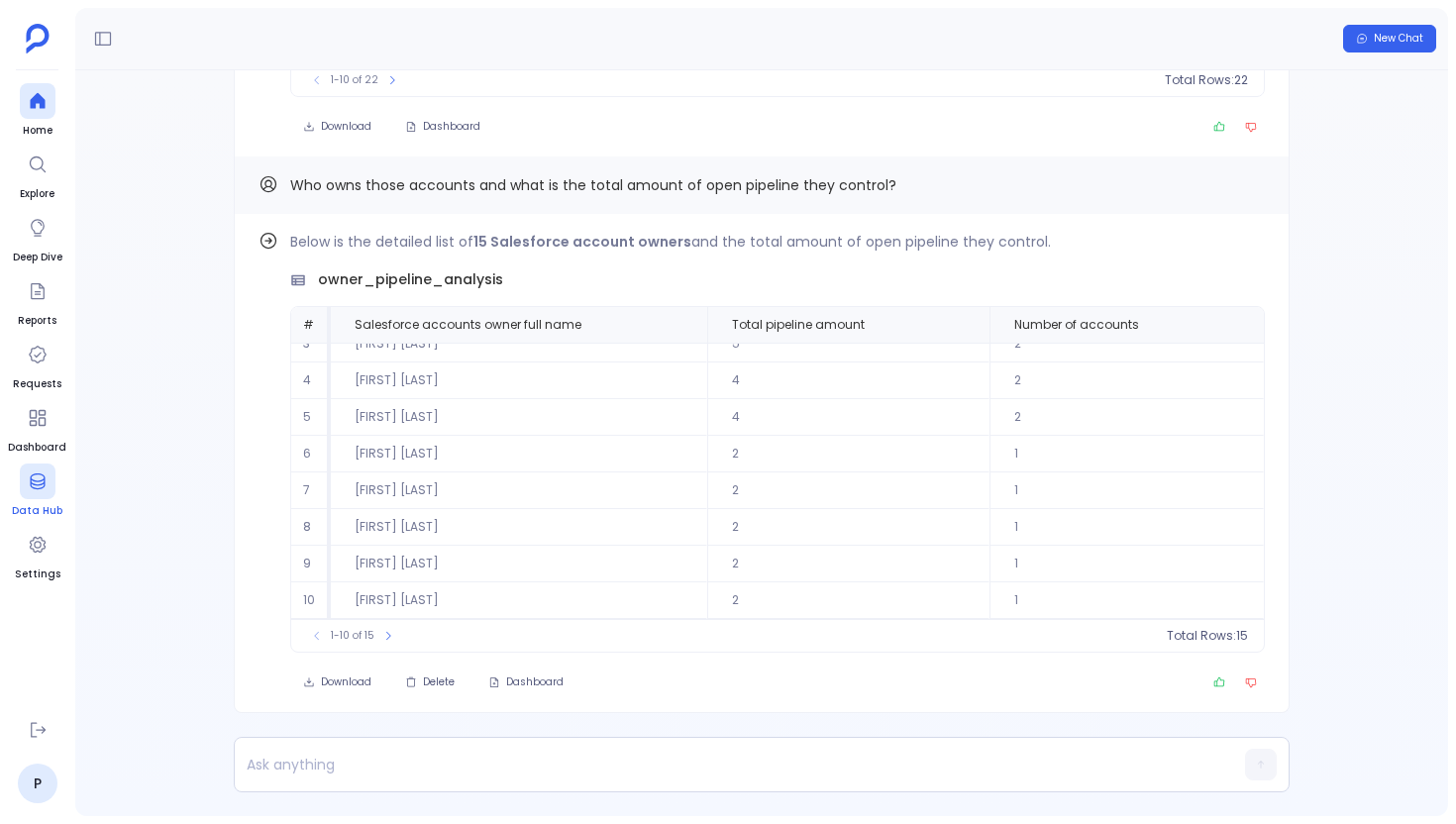 click at bounding box center [38, 481] 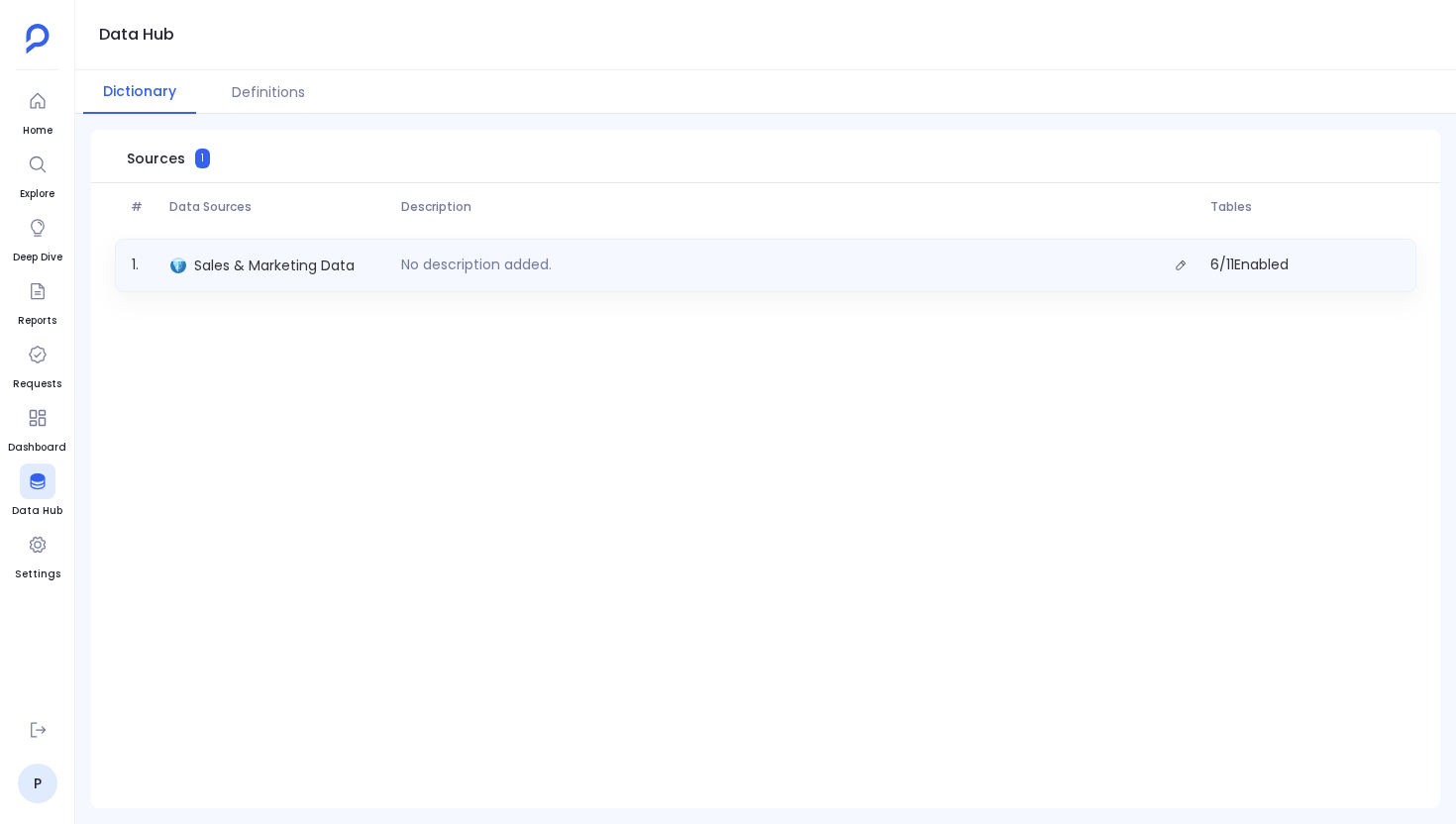 click on "Sales & Marketing Data" at bounding box center (277, 265) 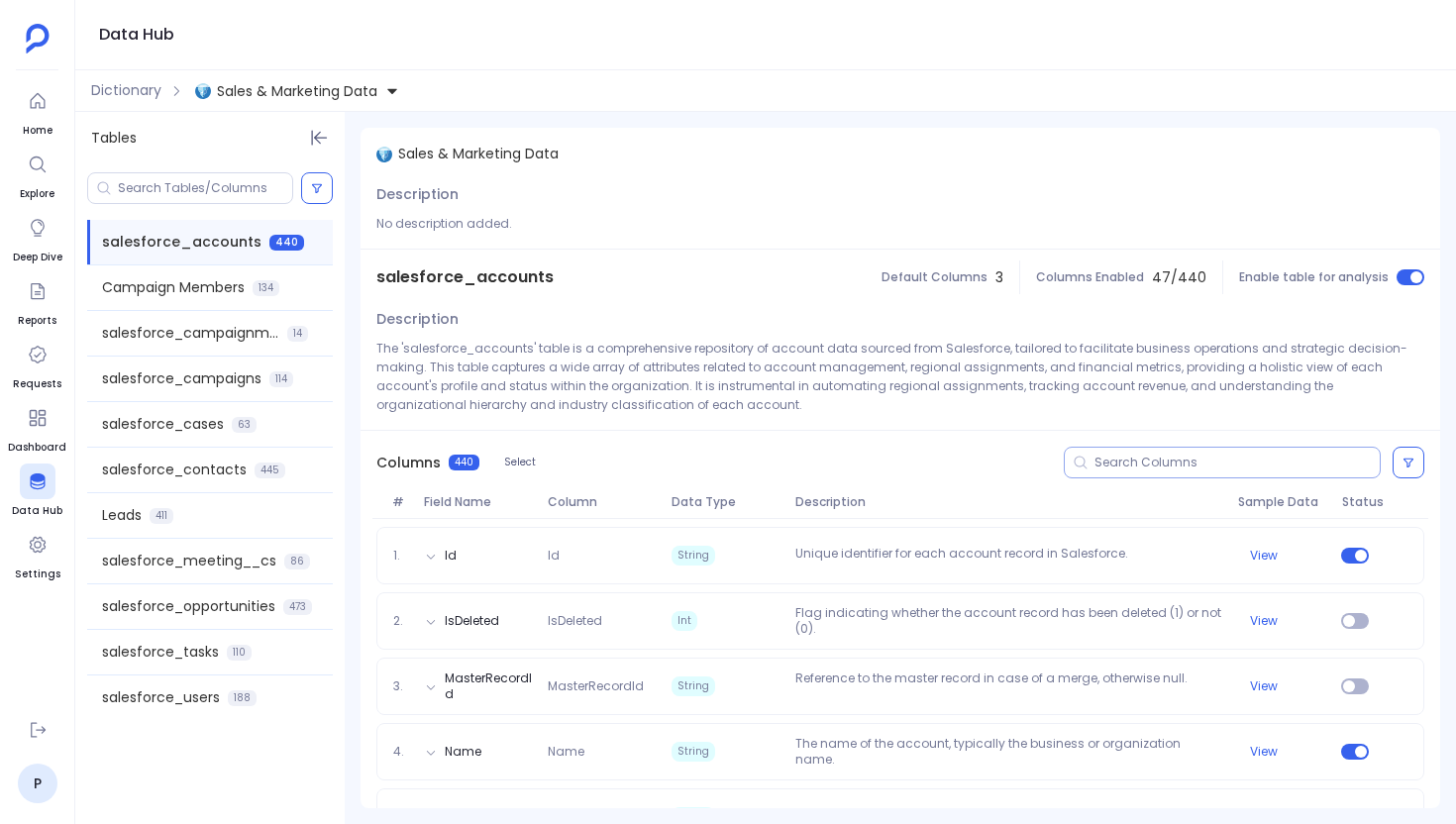click at bounding box center (1237, 463) 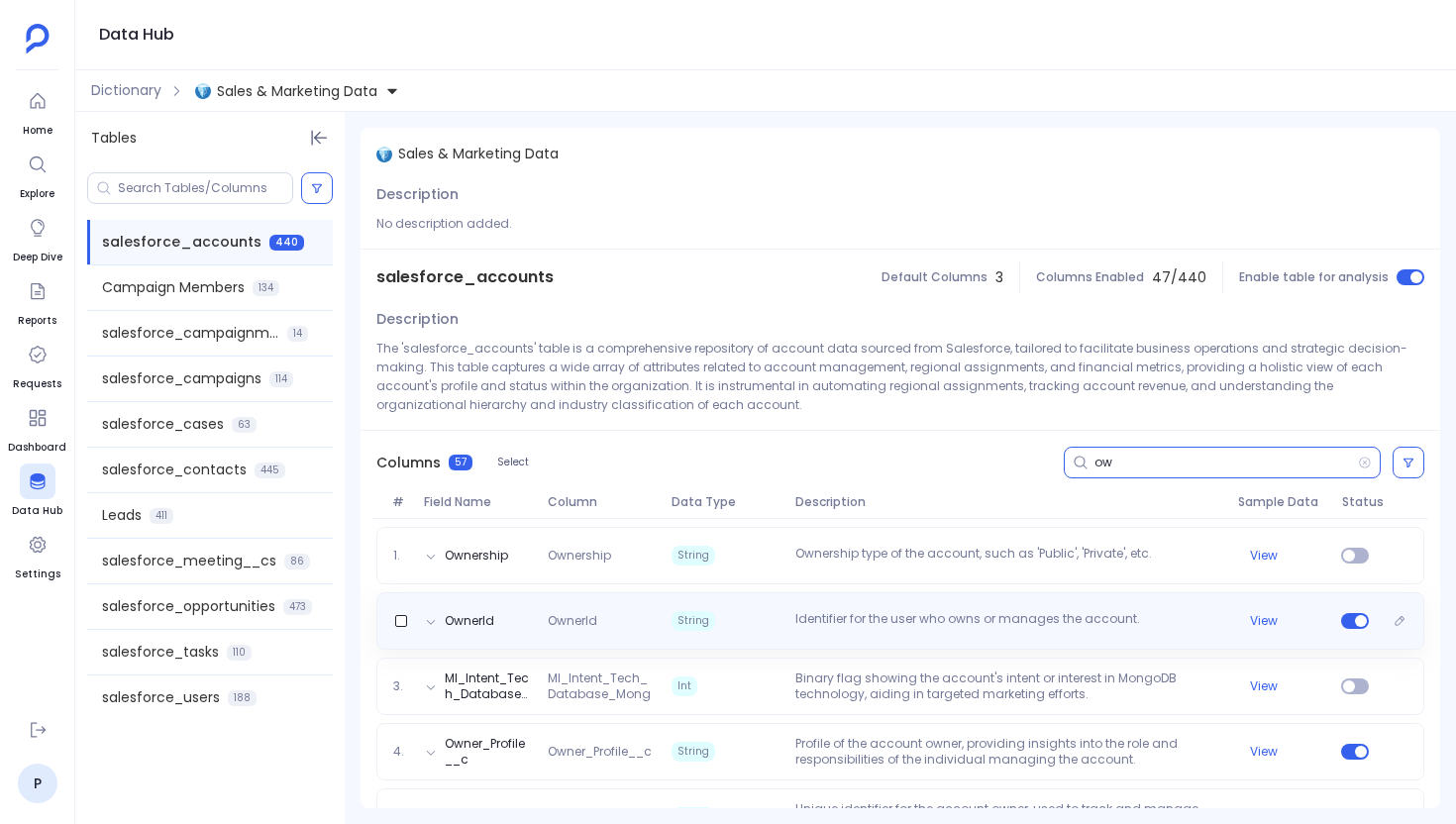 type on "ow" 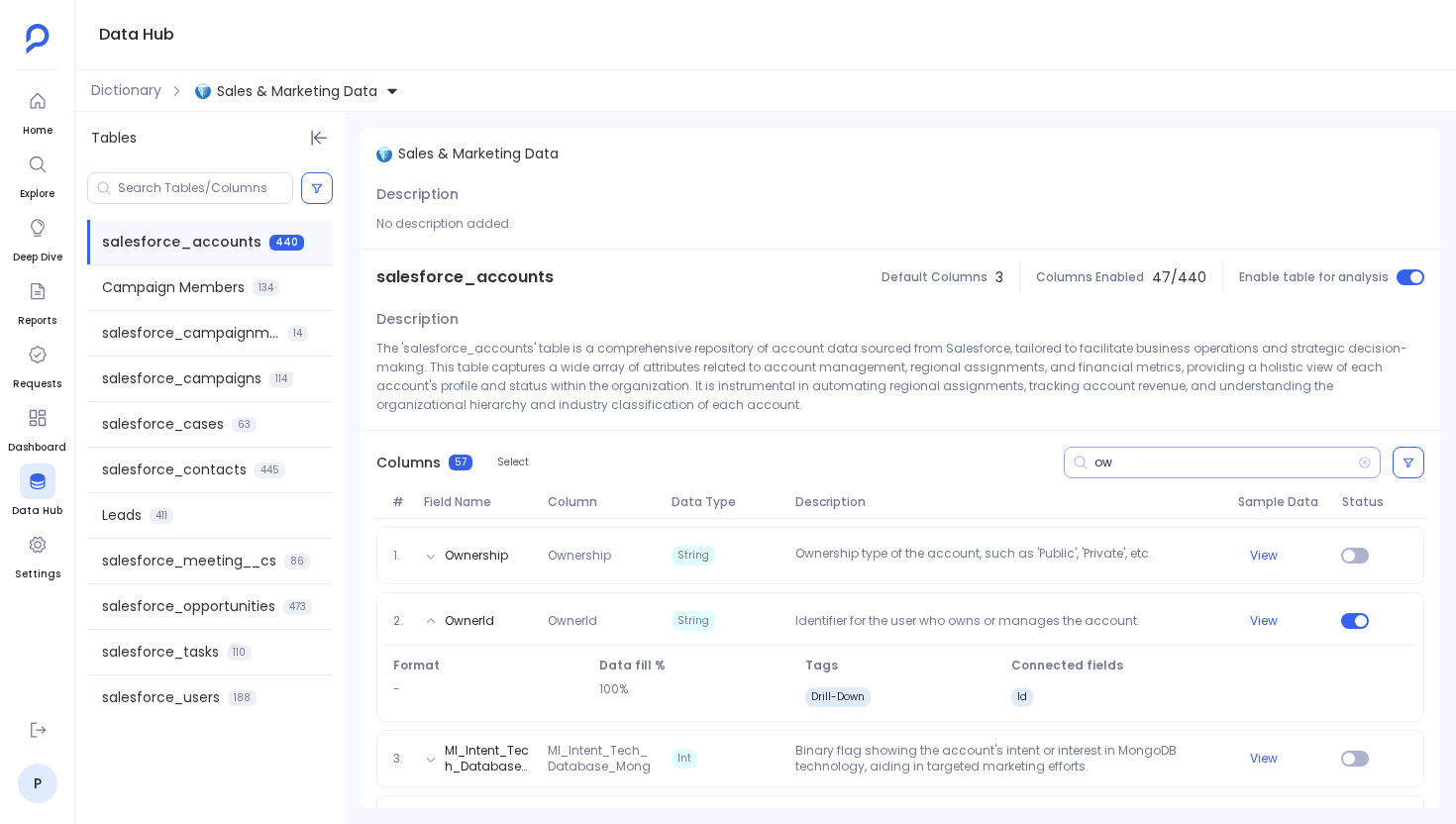 click on "ow" at bounding box center [1226, 463] 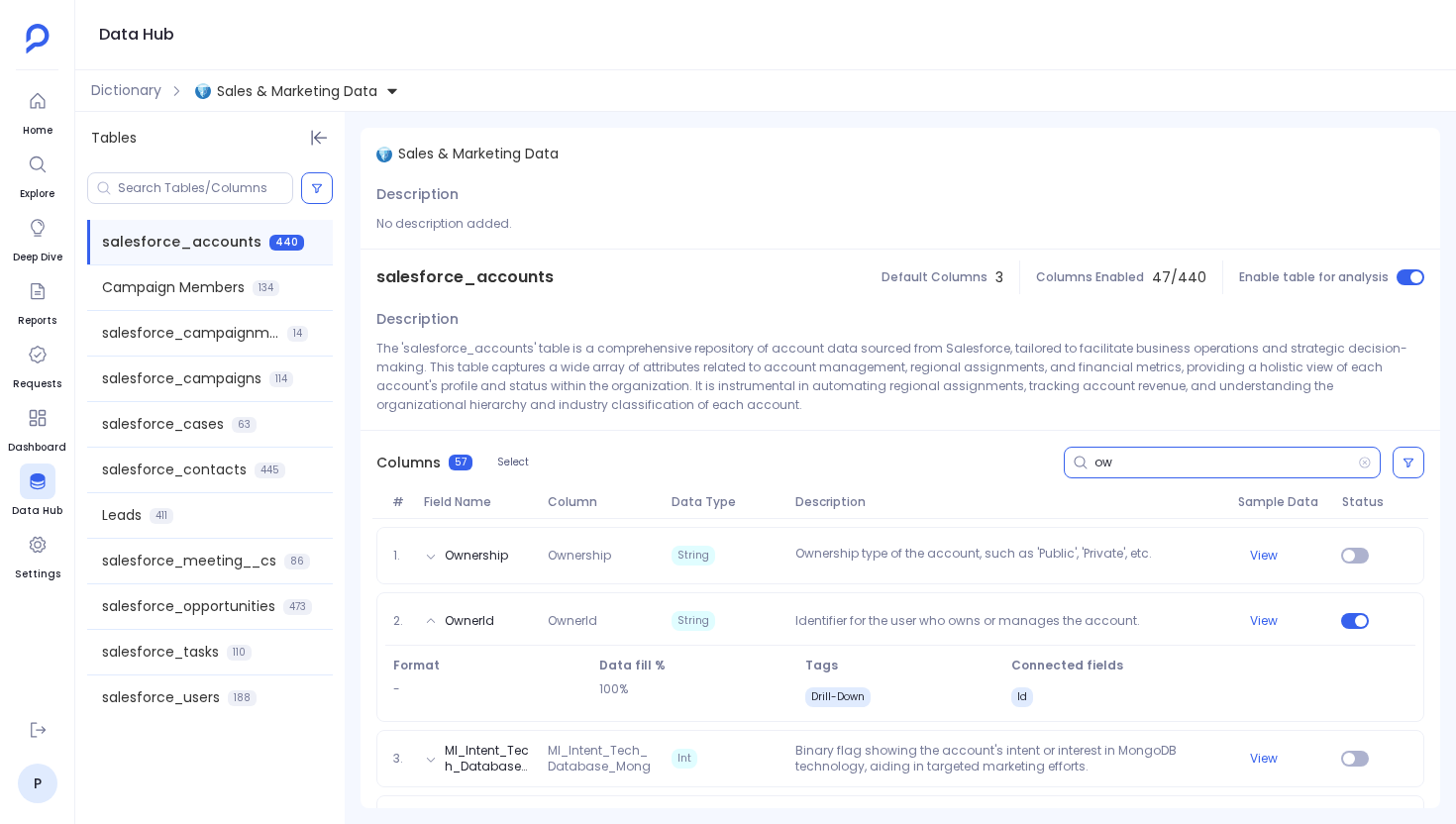 click on "ow" at bounding box center (1226, 463) 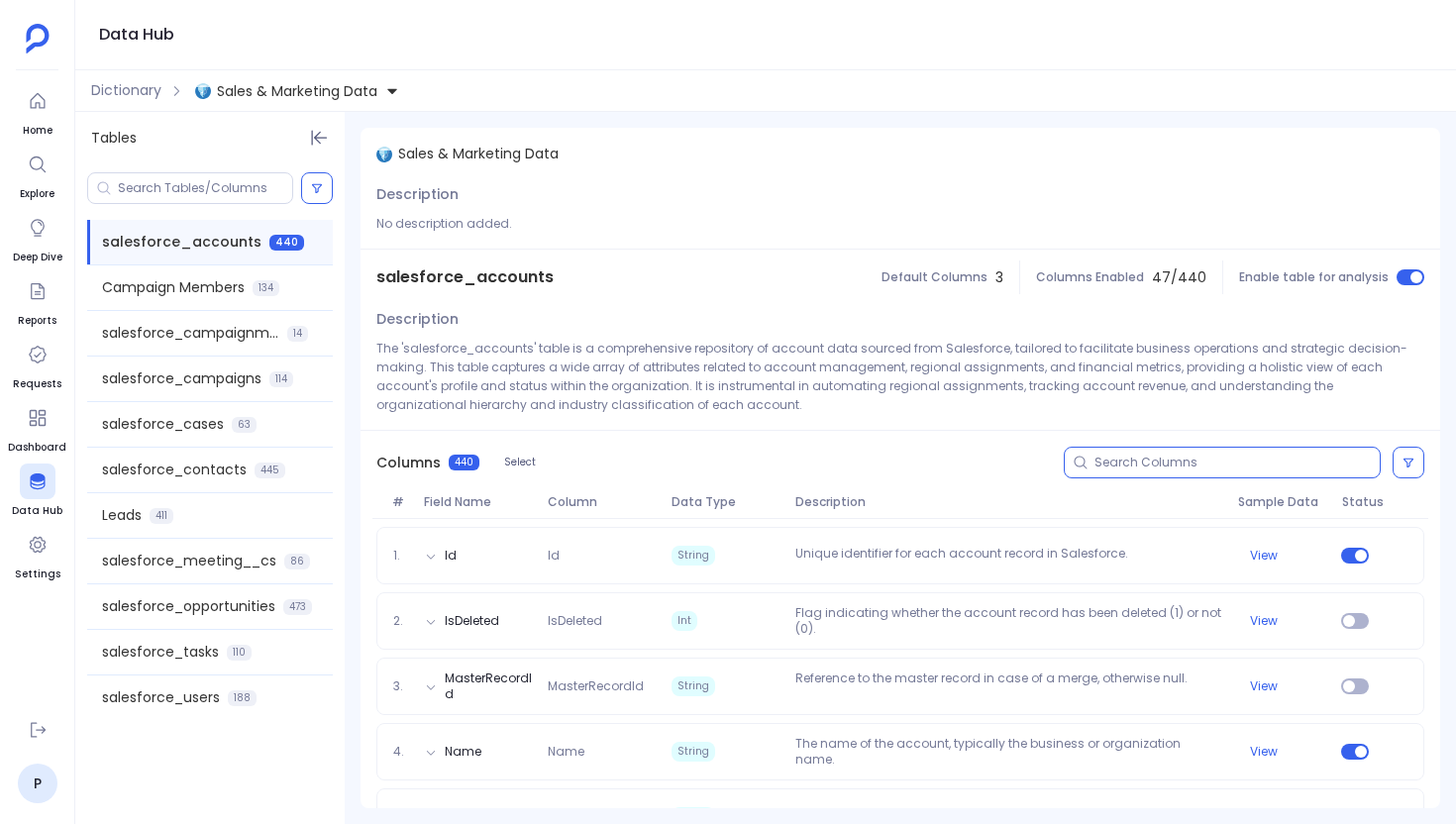 type 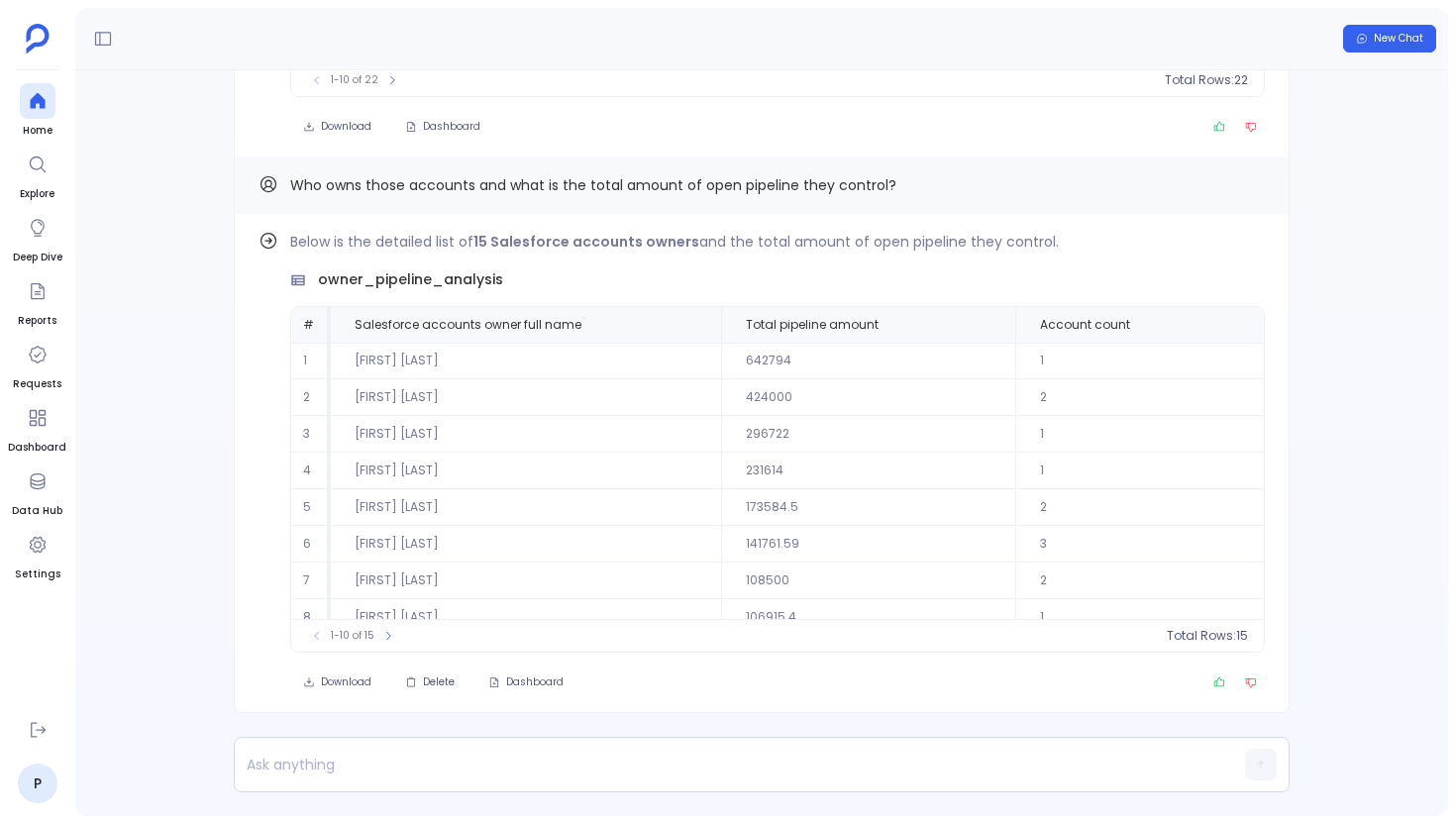 scroll, scrollTop: 0, scrollLeft: 0, axis: both 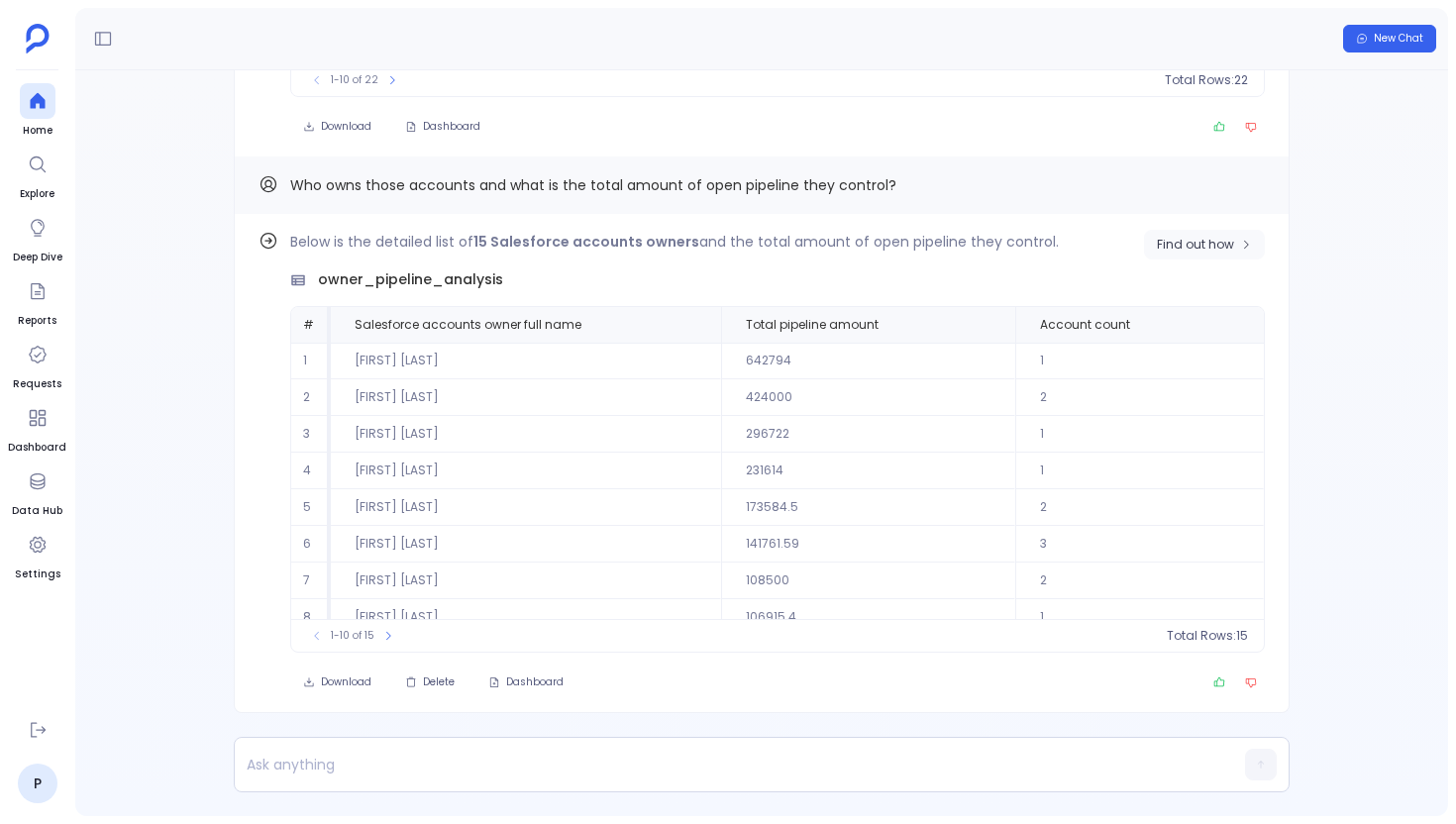 click on "Find out how" at bounding box center [1196, 245] 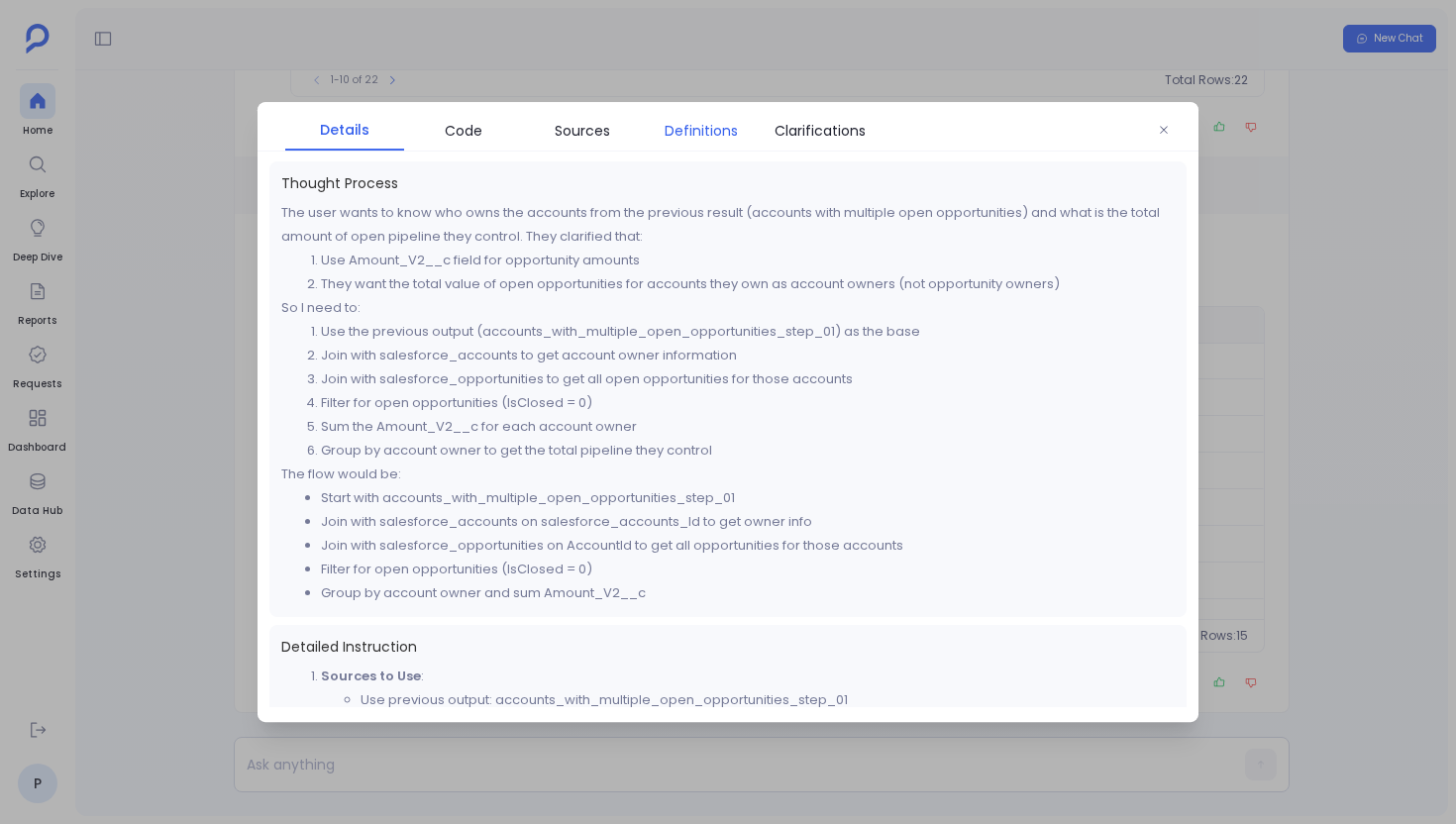 click on "Definitions" at bounding box center (701, 131) 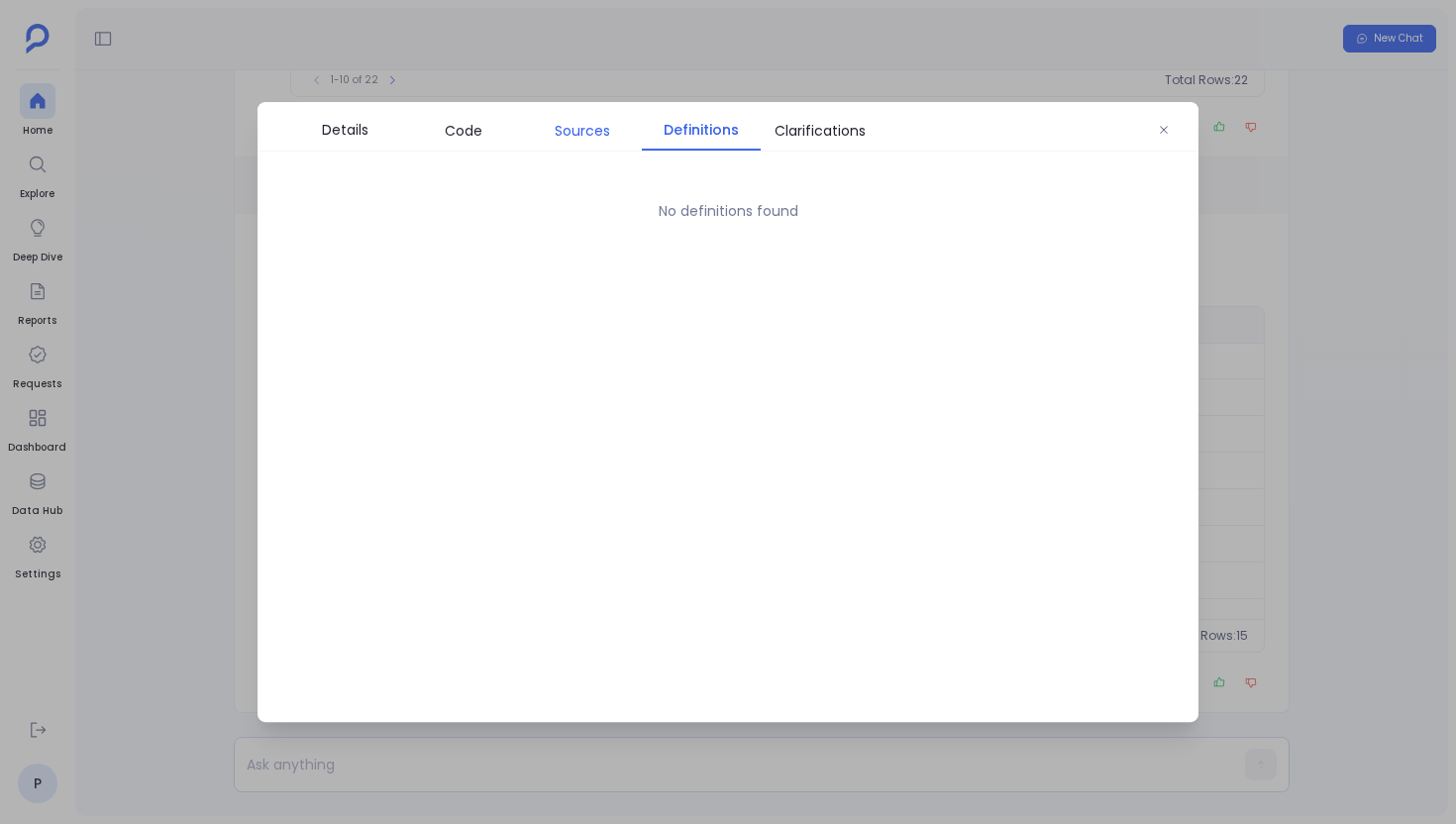 click on "Sources" at bounding box center [582, 131] 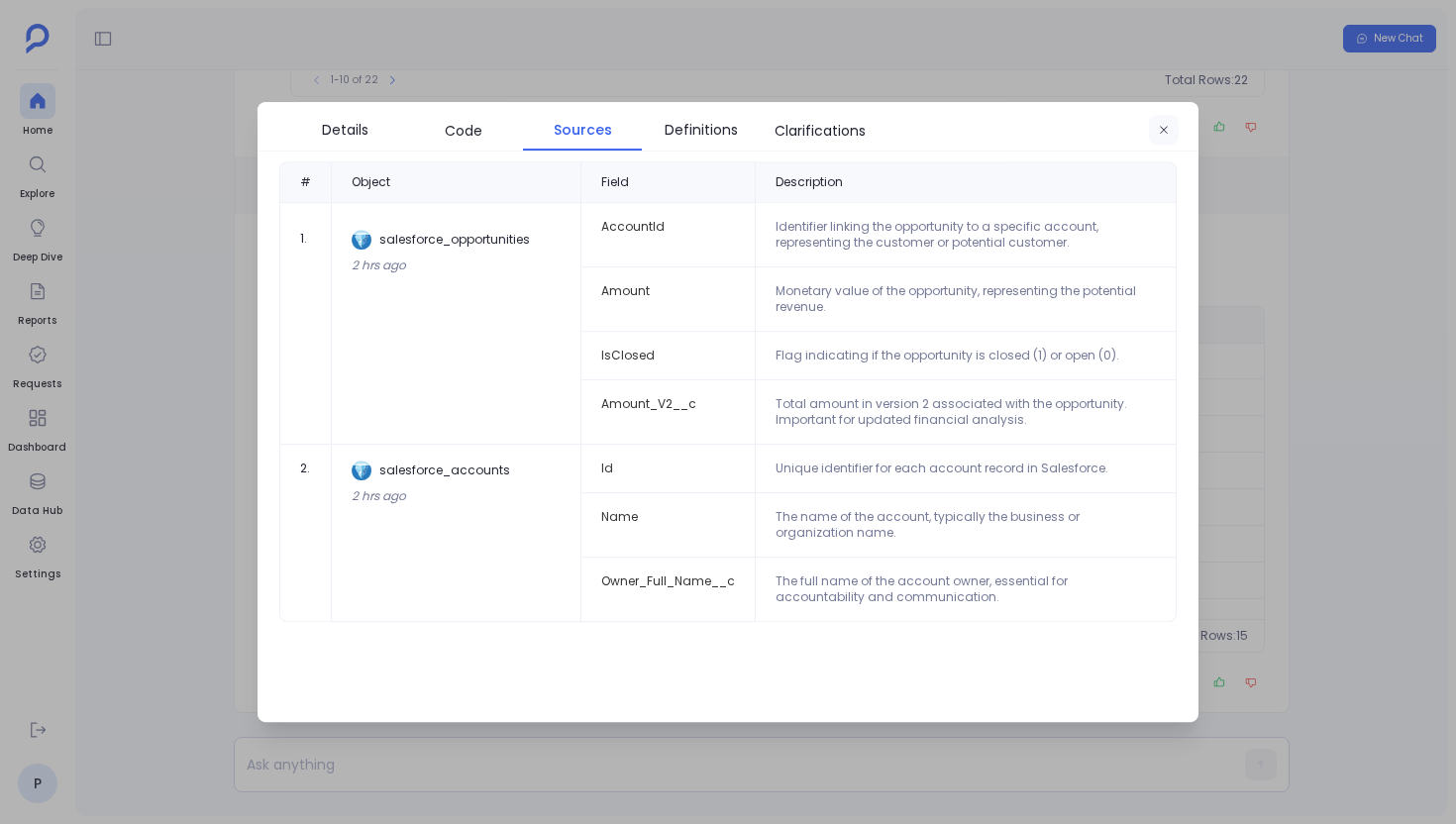 click 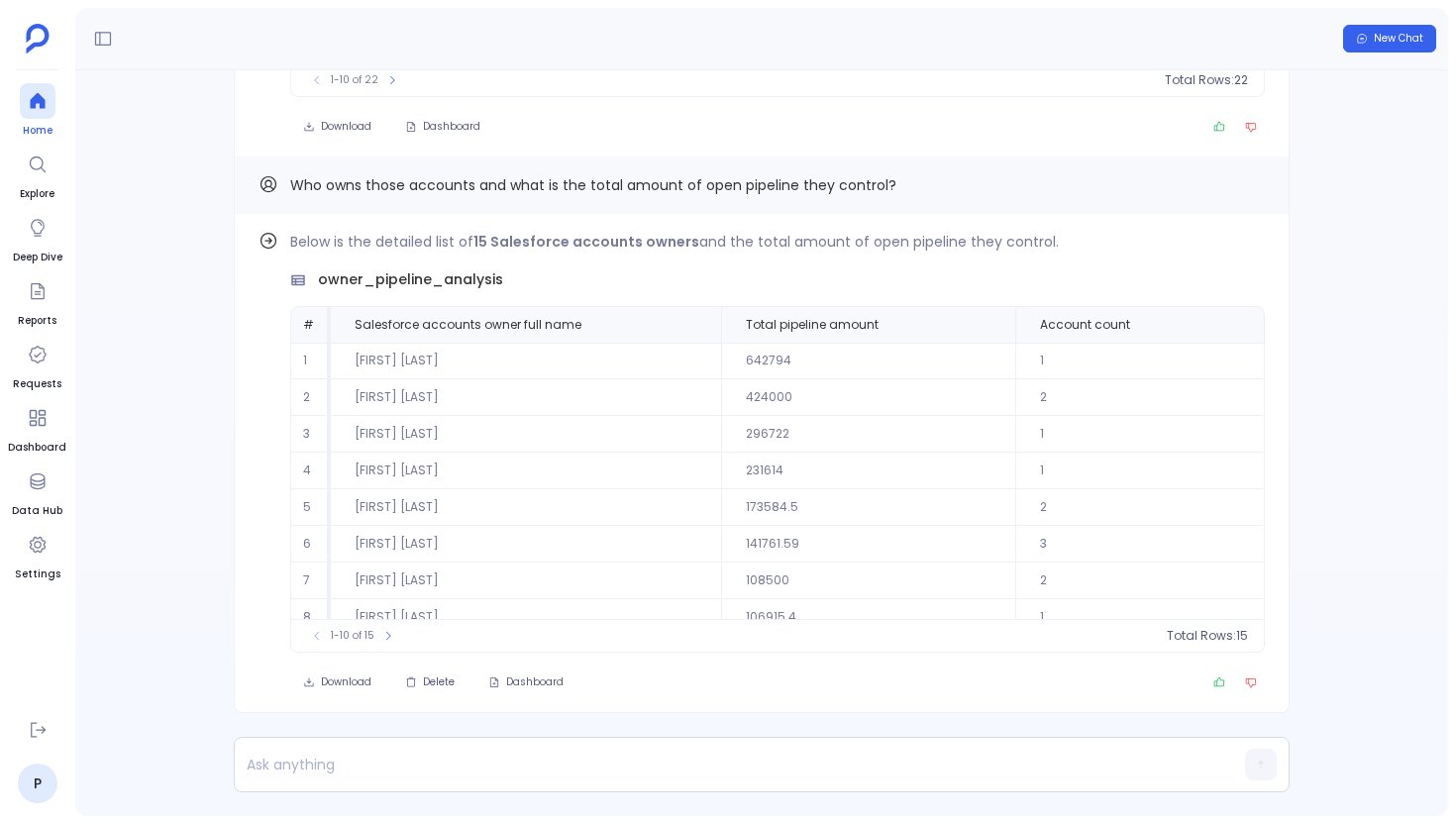 click at bounding box center [38, 101] 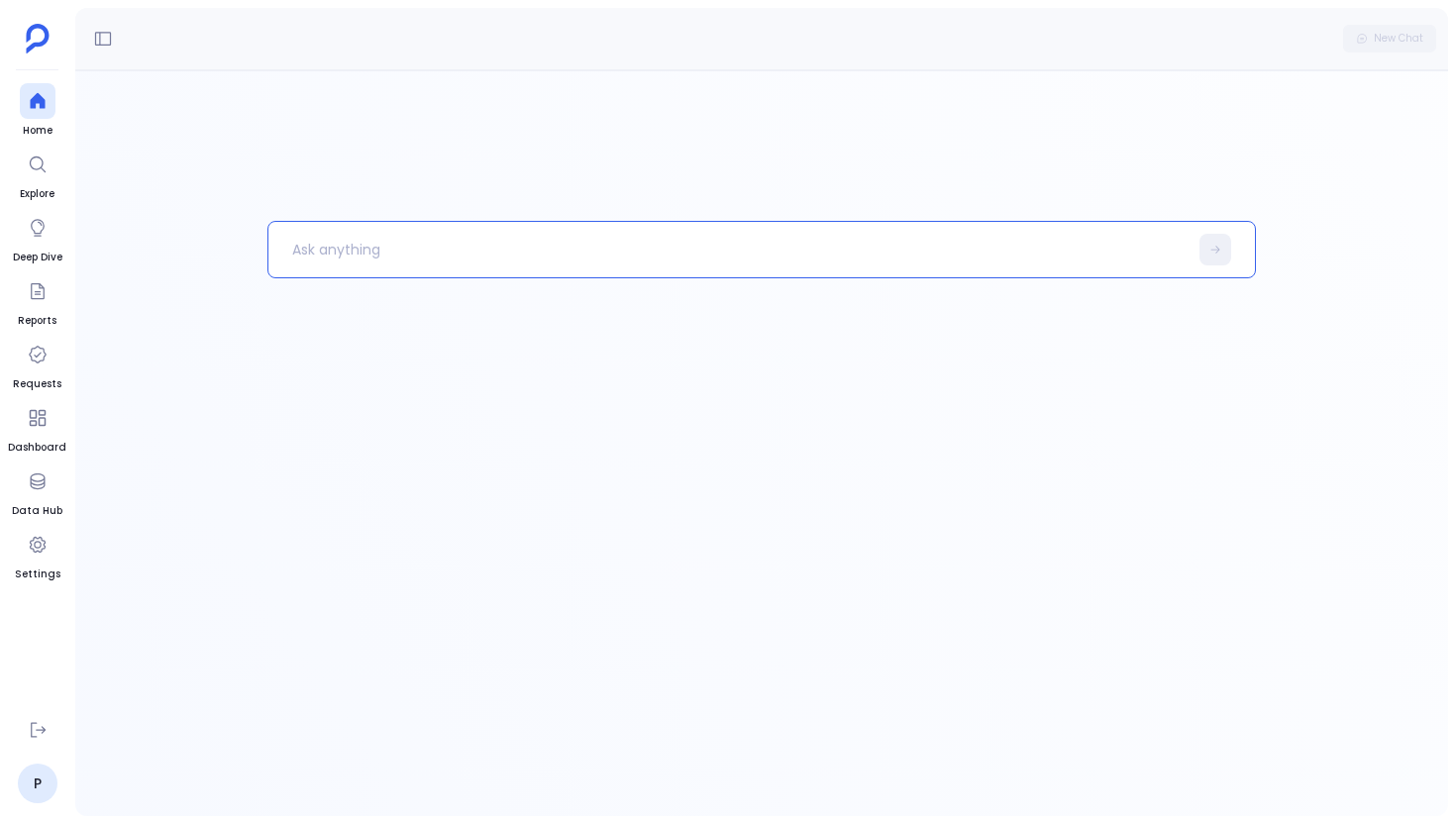 click at bounding box center [728, 250] 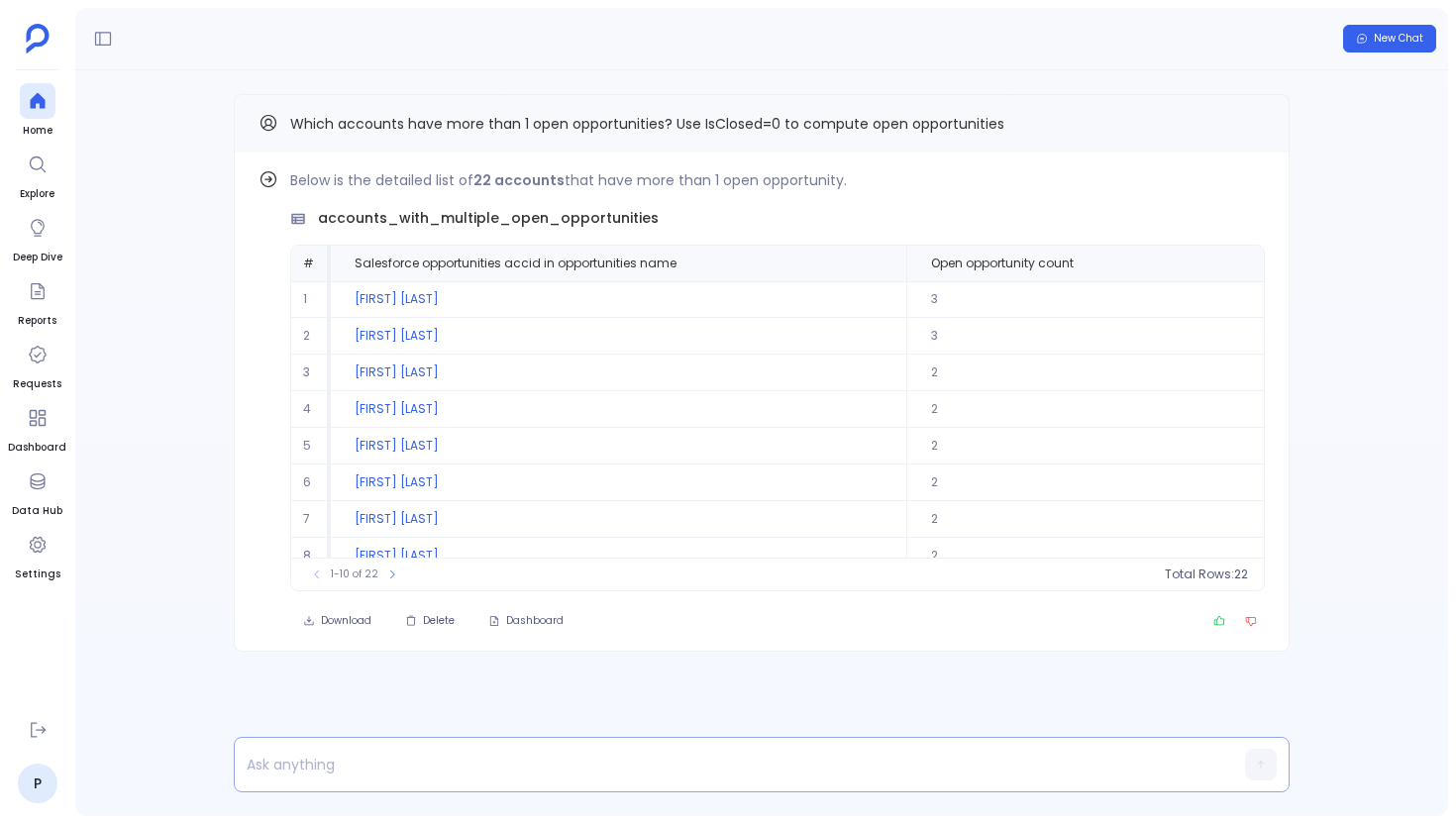 click at bounding box center [723, 765] 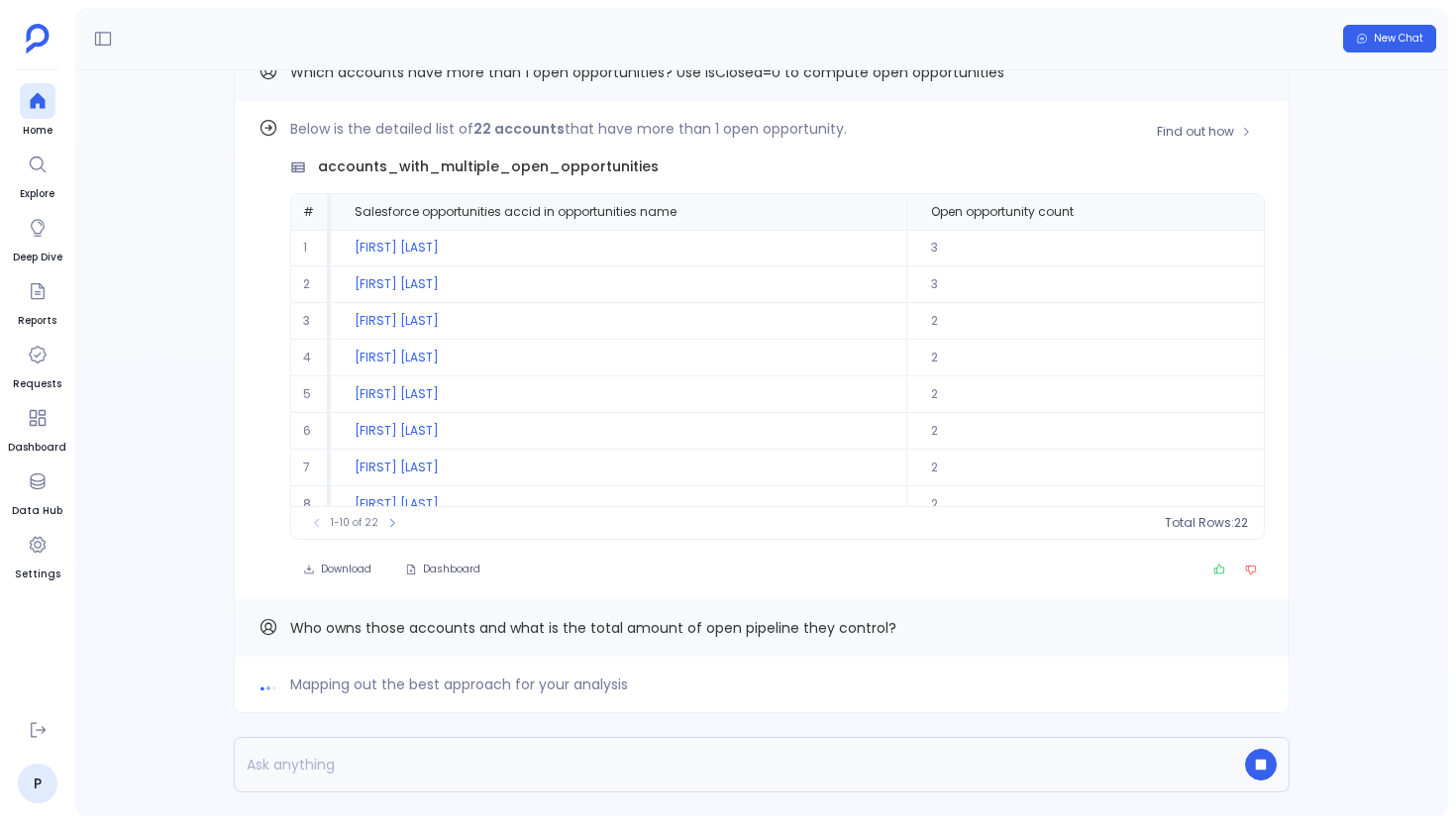 click on "Find out how Below is the detailed list of 22 accounts that have more than 1 open opportunity. accounts_with_multiple_open_opportunities # Salesforce opportunities accid in opportunities name Open opportunity count 1 [FIRST] [LAST] 3 2 [FIRST] [LAST] 3 3 [FIRST] [LAST] 2 4 [FIRST] [LAST] 2 5 [FIRST] [LAST] 2 6 [FIRST] [LAST] 2 7 [FIRST] [LAST] 2 8 [FIRST] [LAST] 2 9 [FIRST] [LAST] 2 10 [FIRST] [LAST] 2
To pick up a draggable item, press the space bar.
While dragging, use the arrow keys to move the item.
Press space again to drop the item in its new position, or press escape to cancel.
1-10 of 22 Total Rows: 22 Download Dashboard" at bounding box center [762, 350] 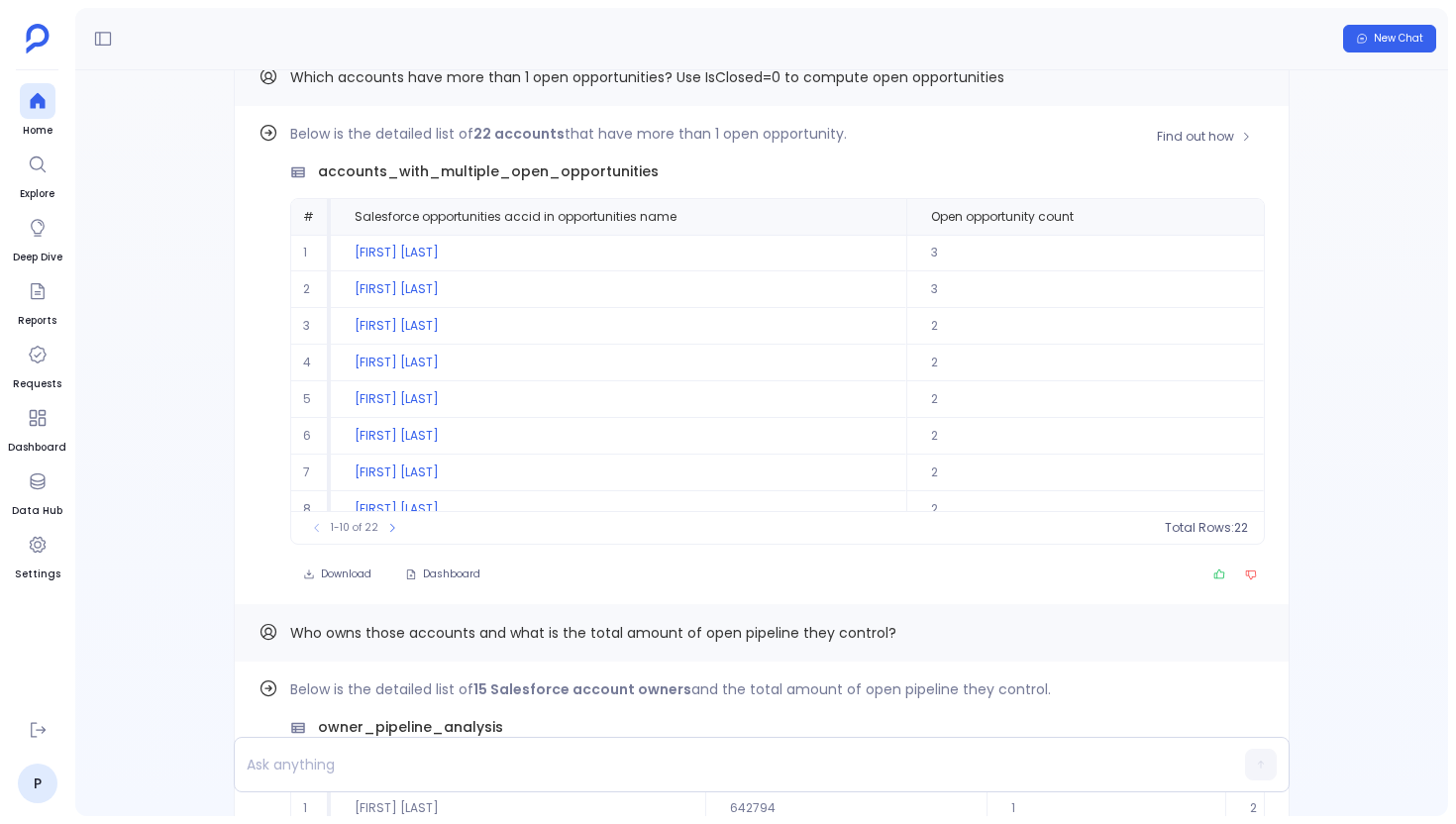 scroll, scrollTop: -494, scrollLeft: 0, axis: vertical 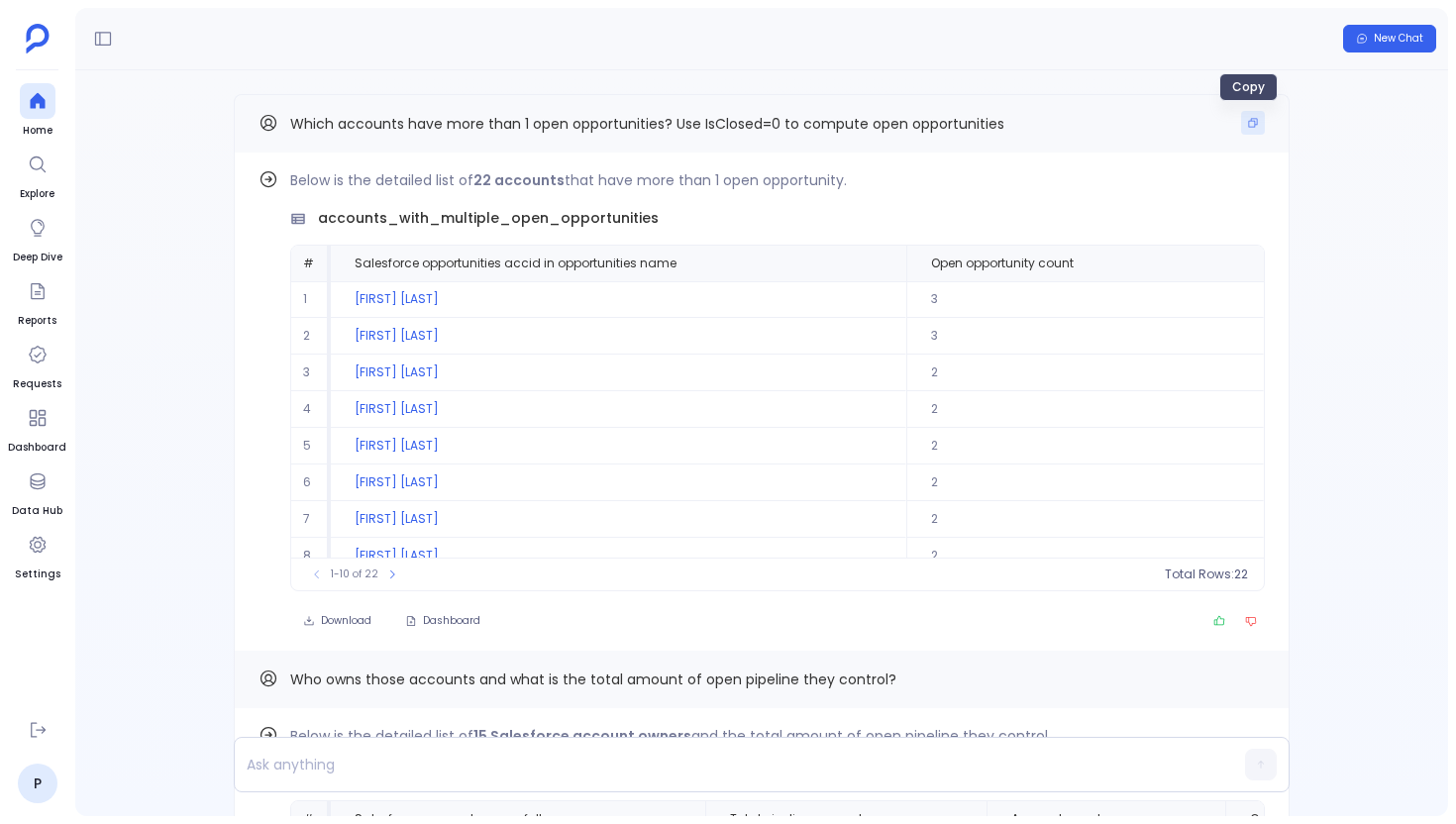 click at bounding box center (1253, 123) 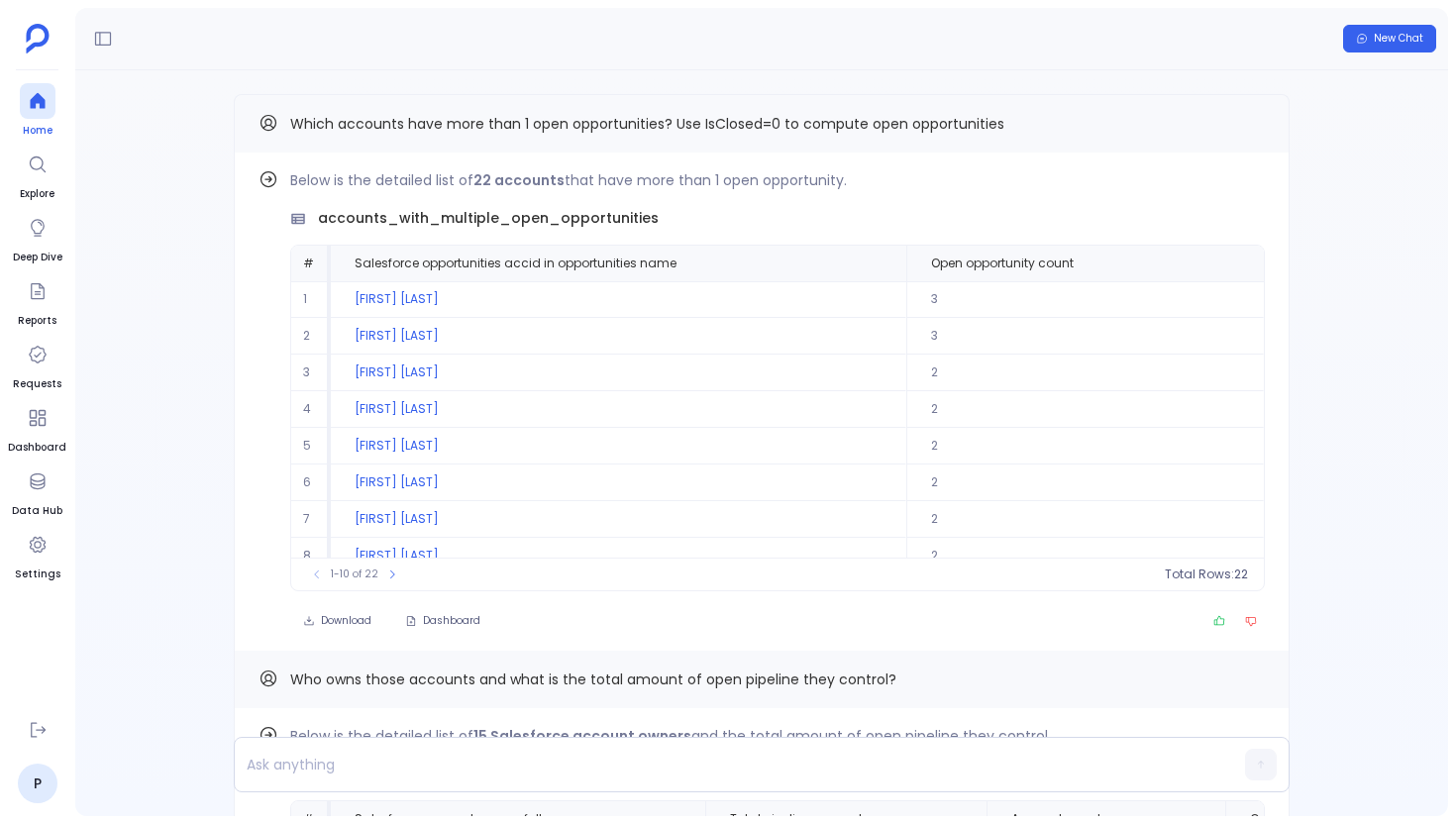 click 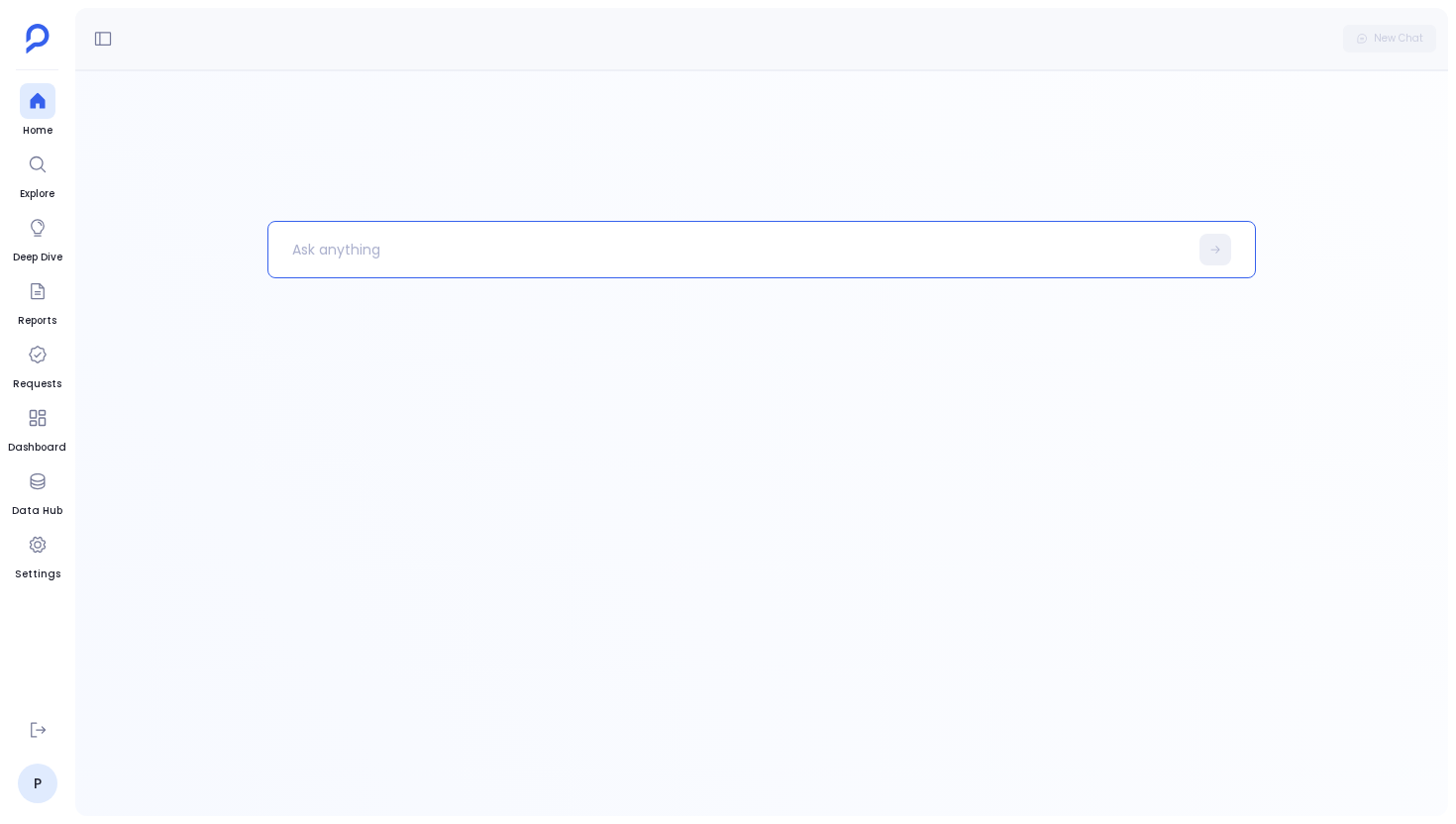 click at bounding box center (728, 250) 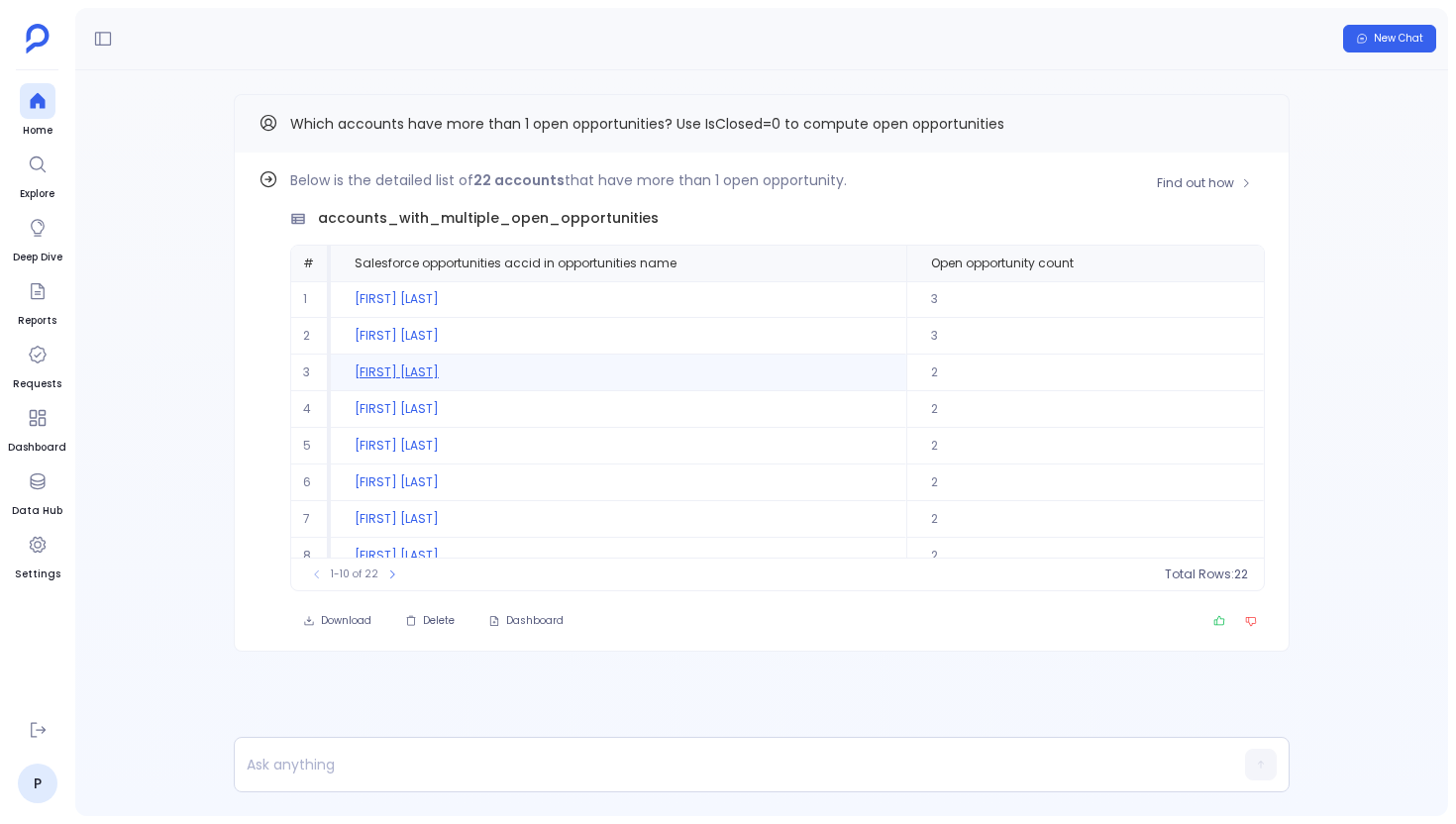 scroll, scrollTop: 90, scrollLeft: 0, axis: vertical 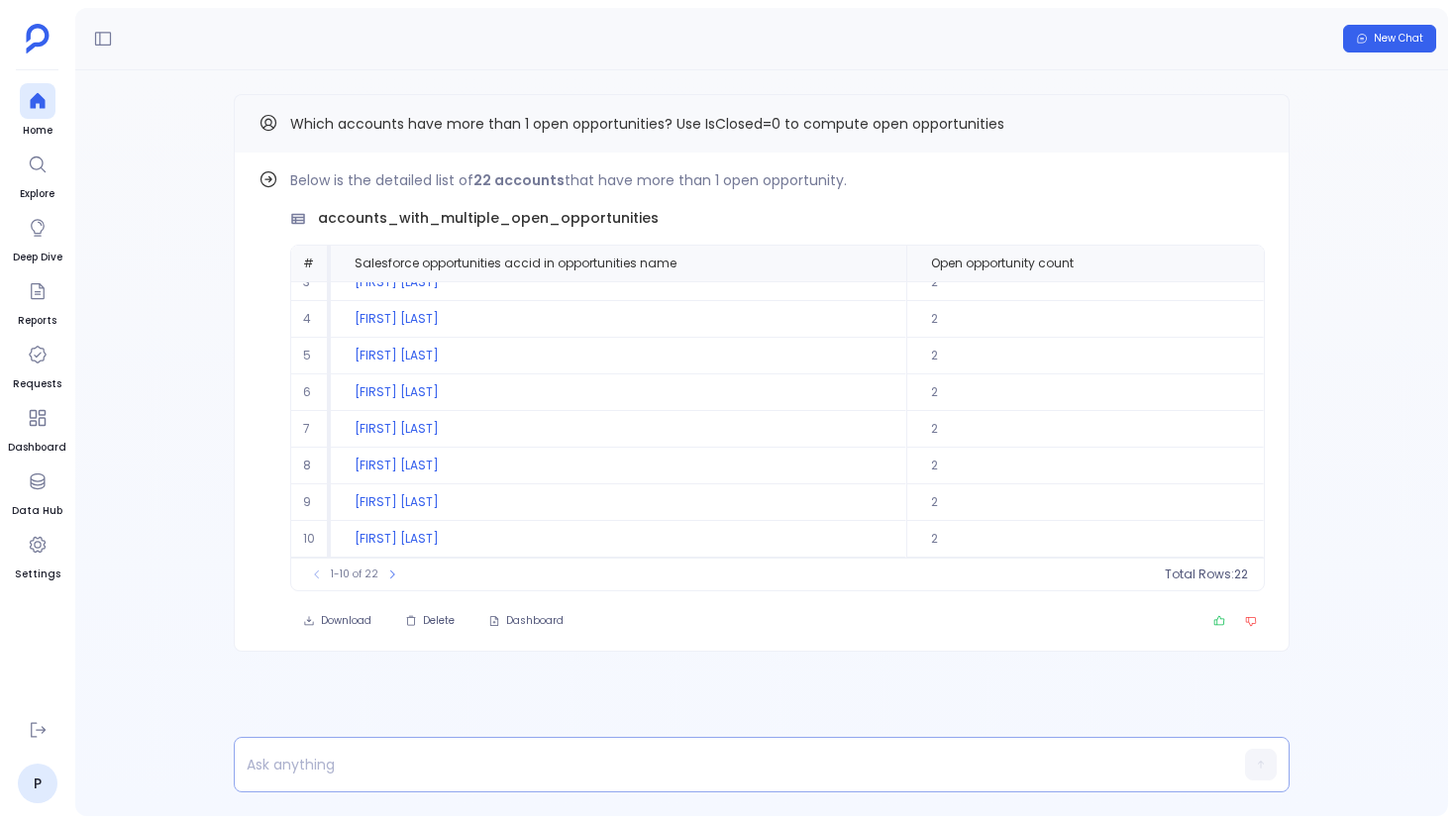 click at bounding box center (723, 765) 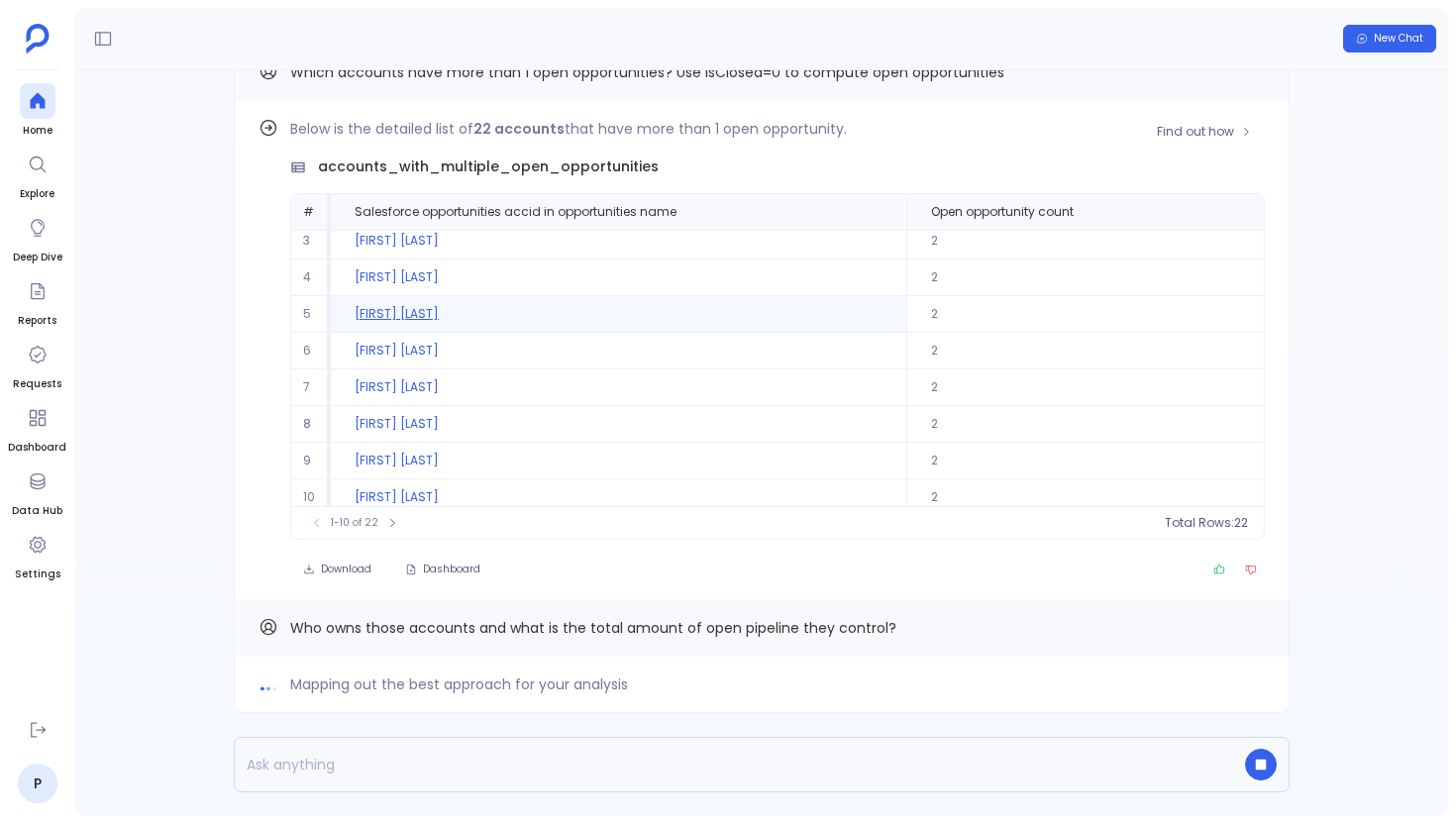 scroll, scrollTop: 90, scrollLeft: 0, axis: vertical 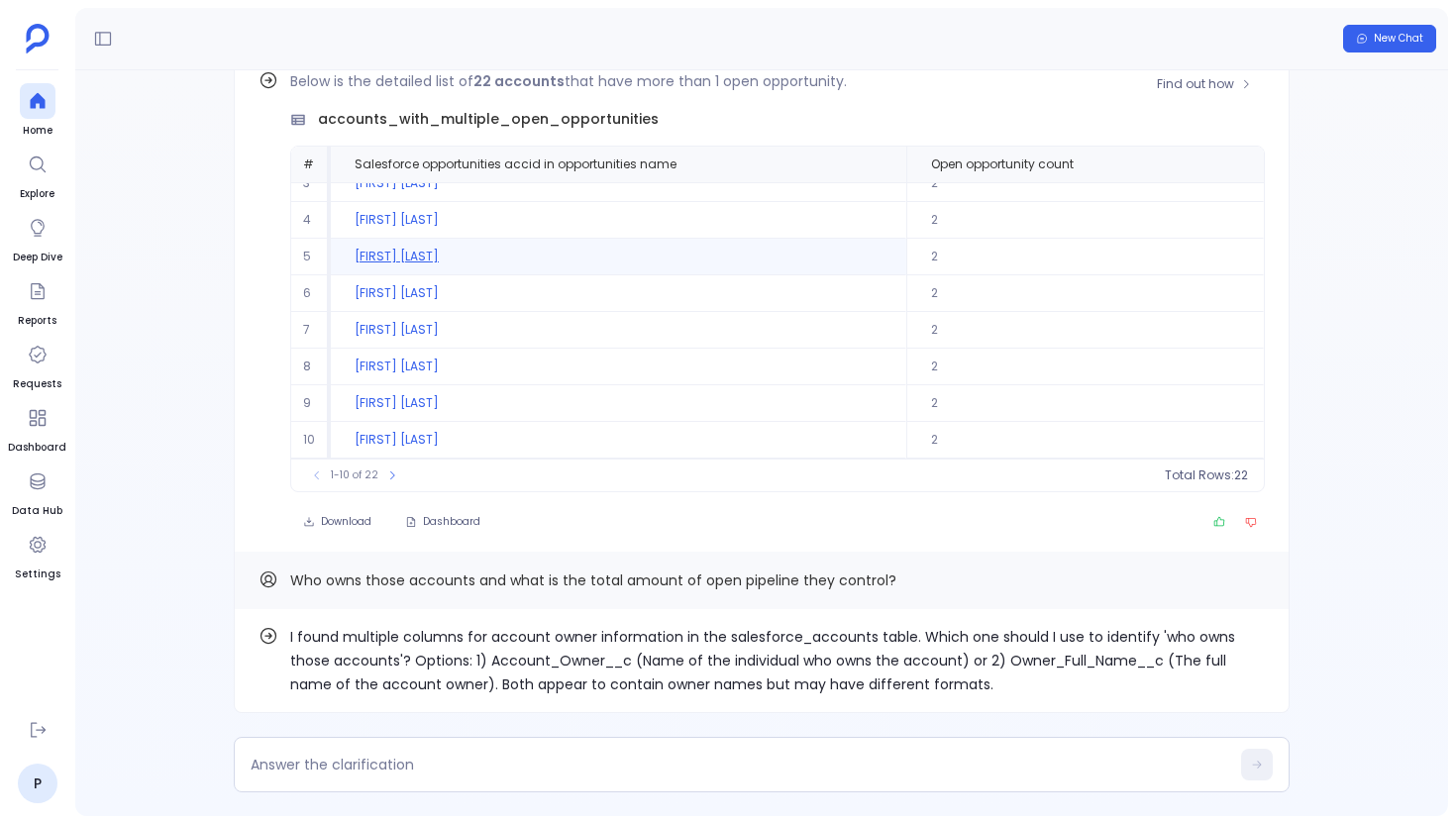 click on "Lester Bauch-Lakin" at bounding box center (618, 257) 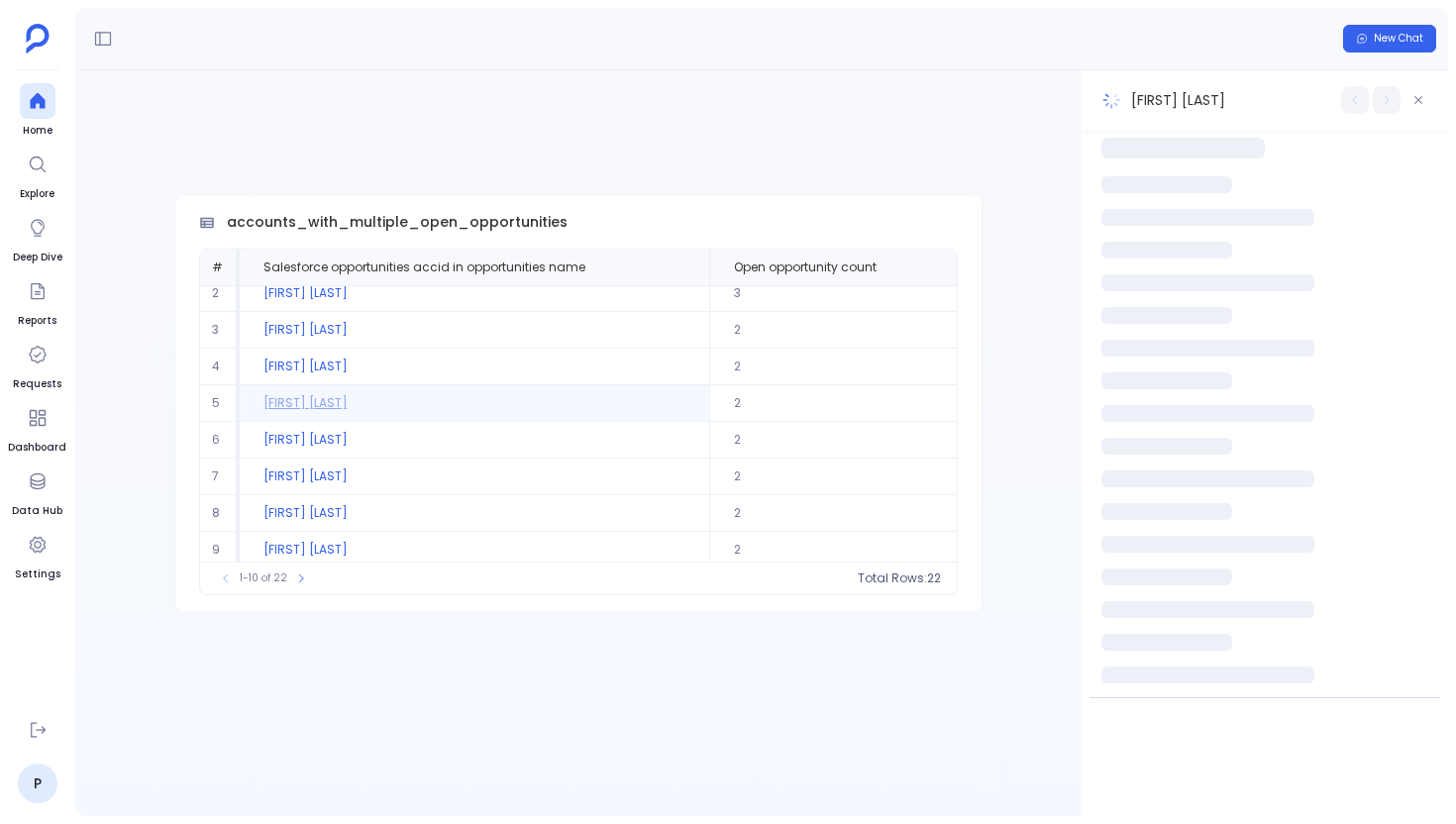 scroll, scrollTop: 47, scrollLeft: 0, axis: vertical 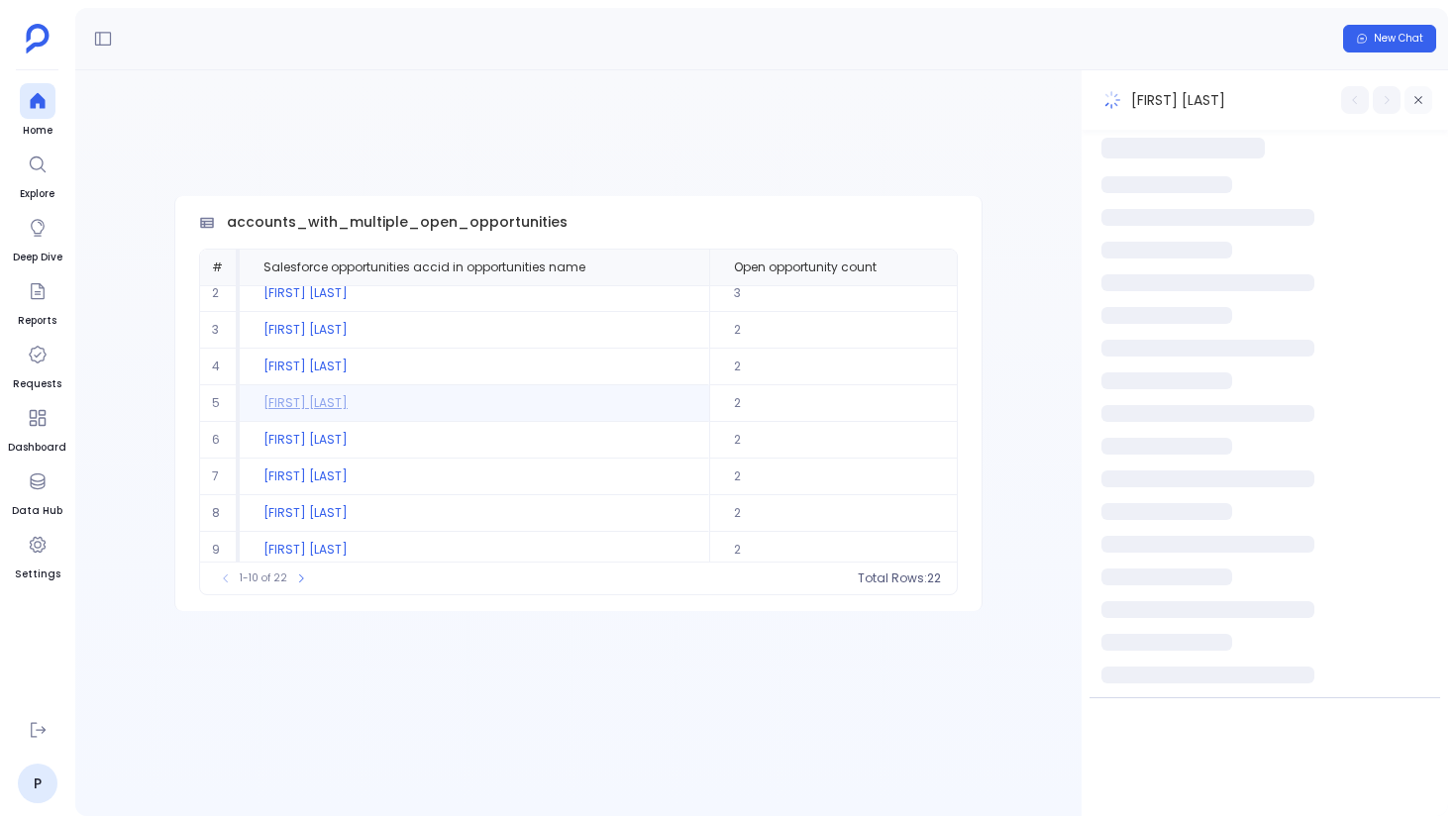 click at bounding box center (1418, 100) 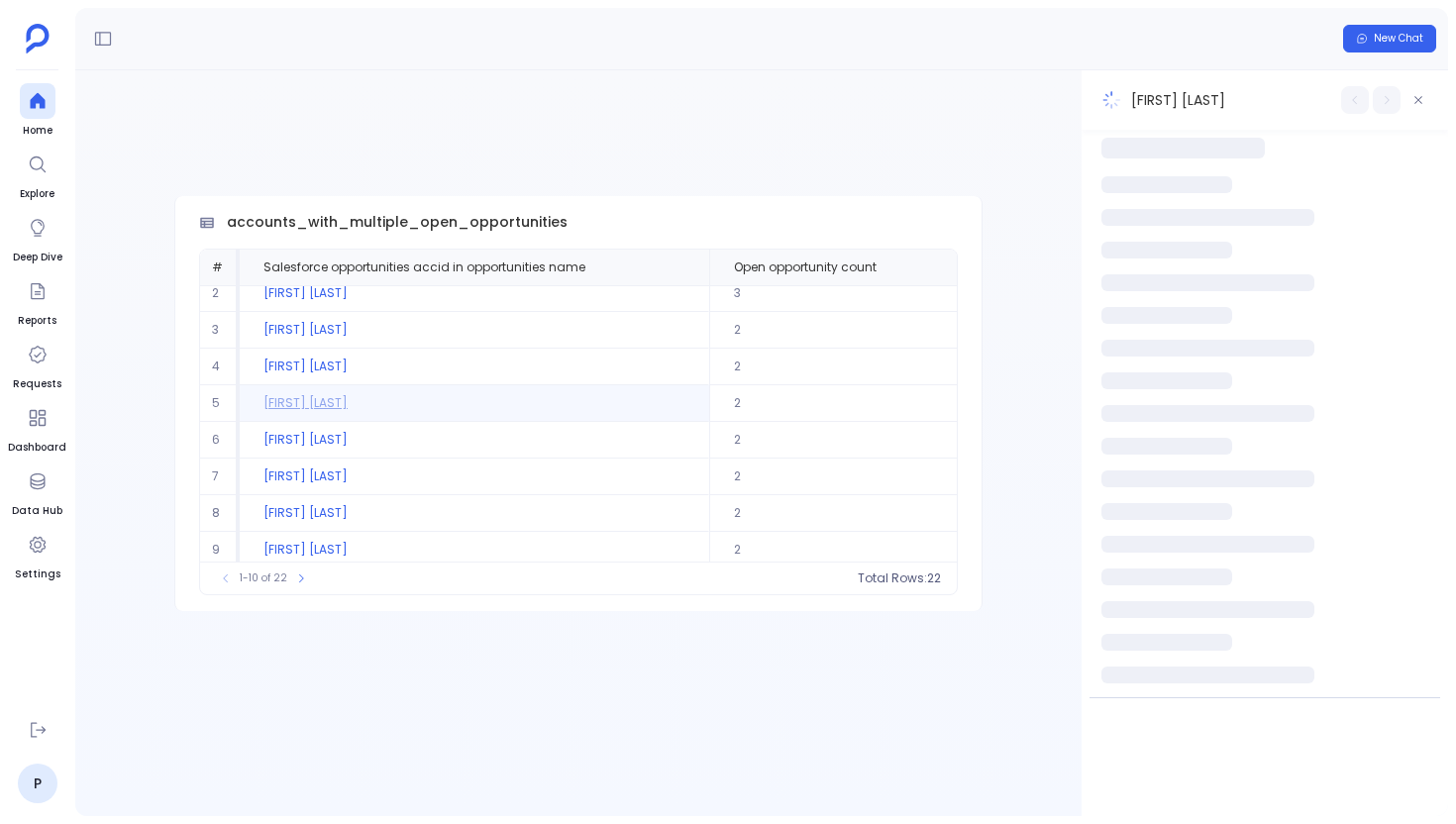 scroll, scrollTop: -99, scrollLeft: 0, axis: vertical 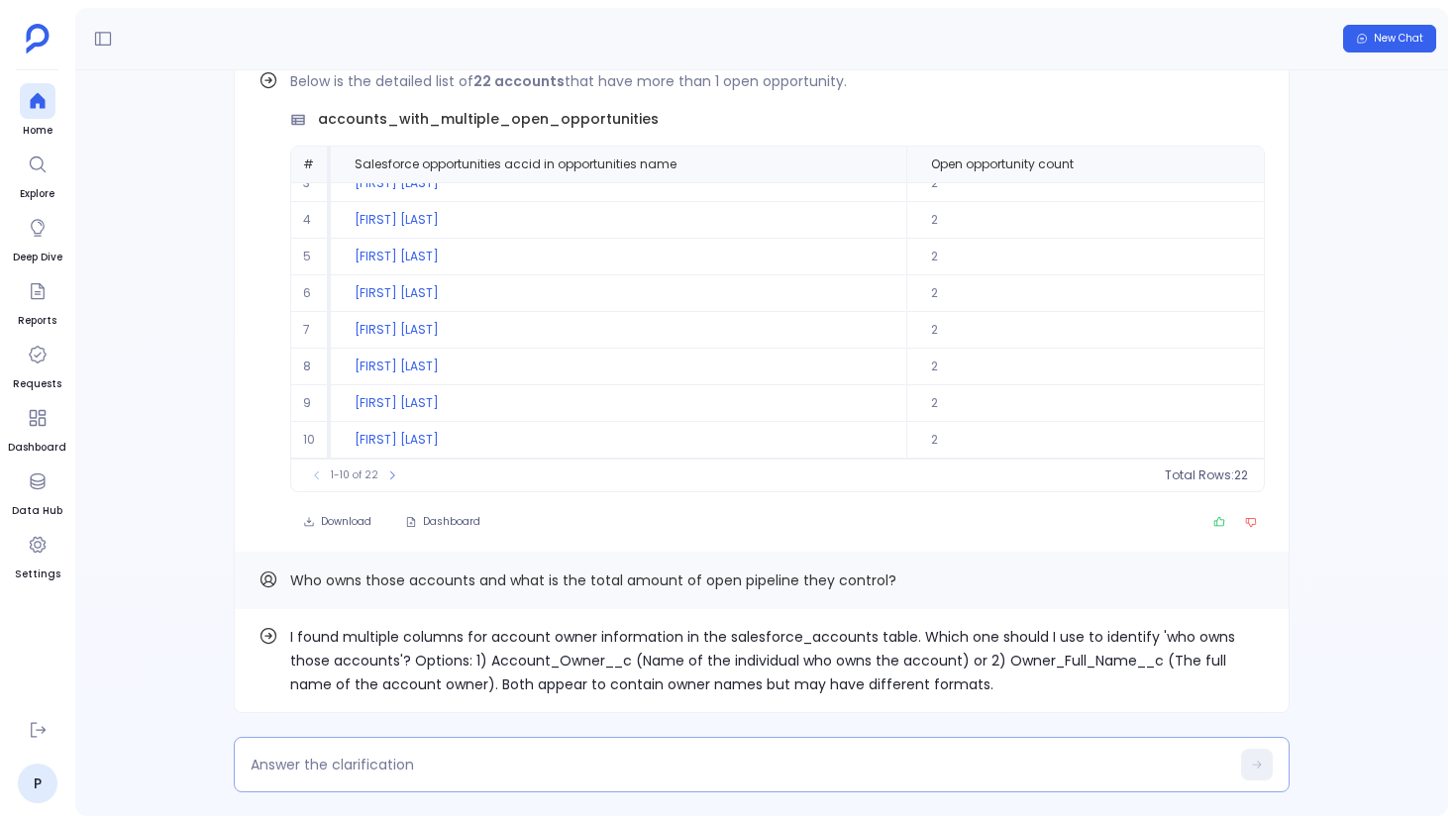 click at bounding box center [740, 765] 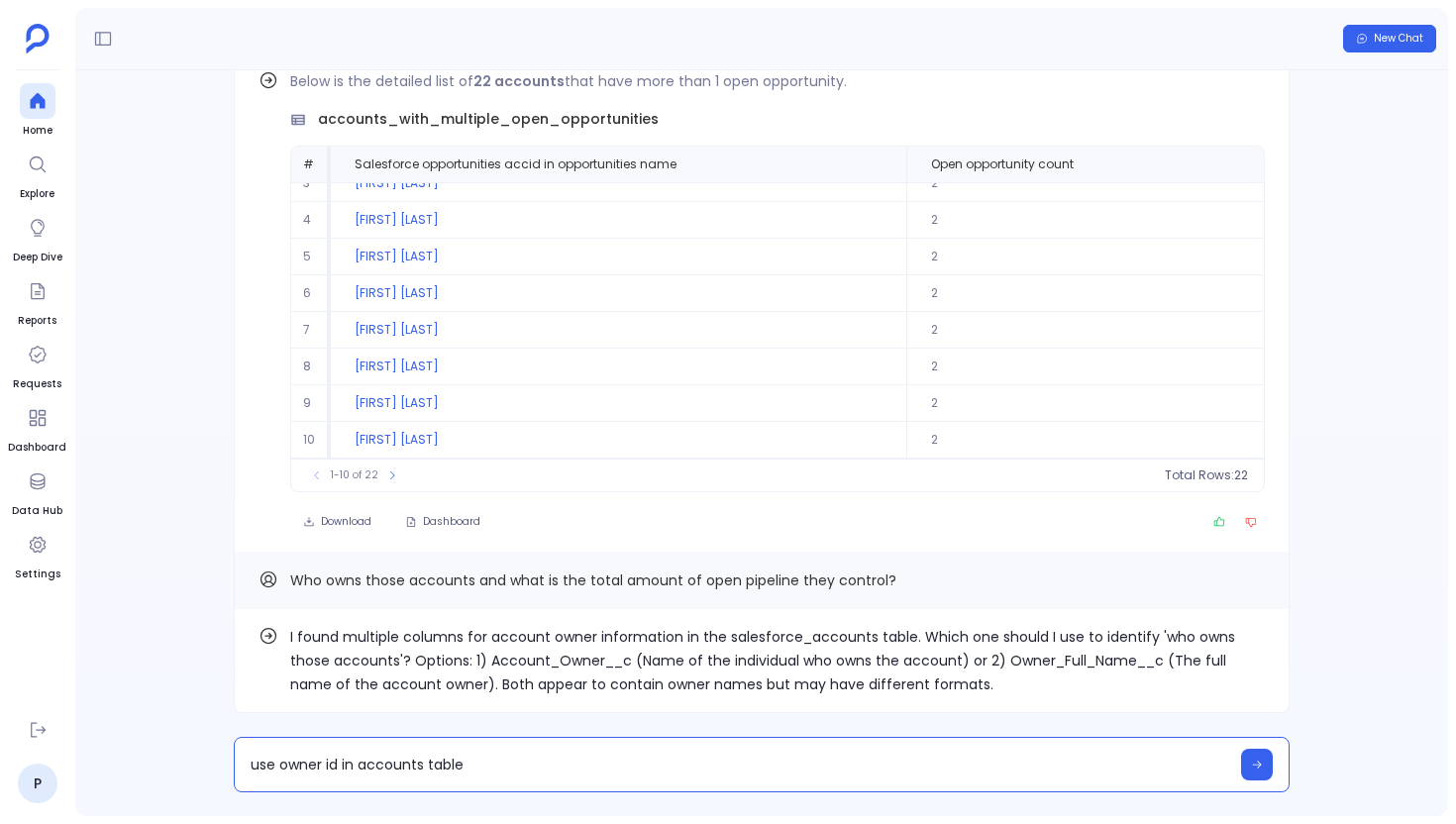 type on "use owner id in accounts table" 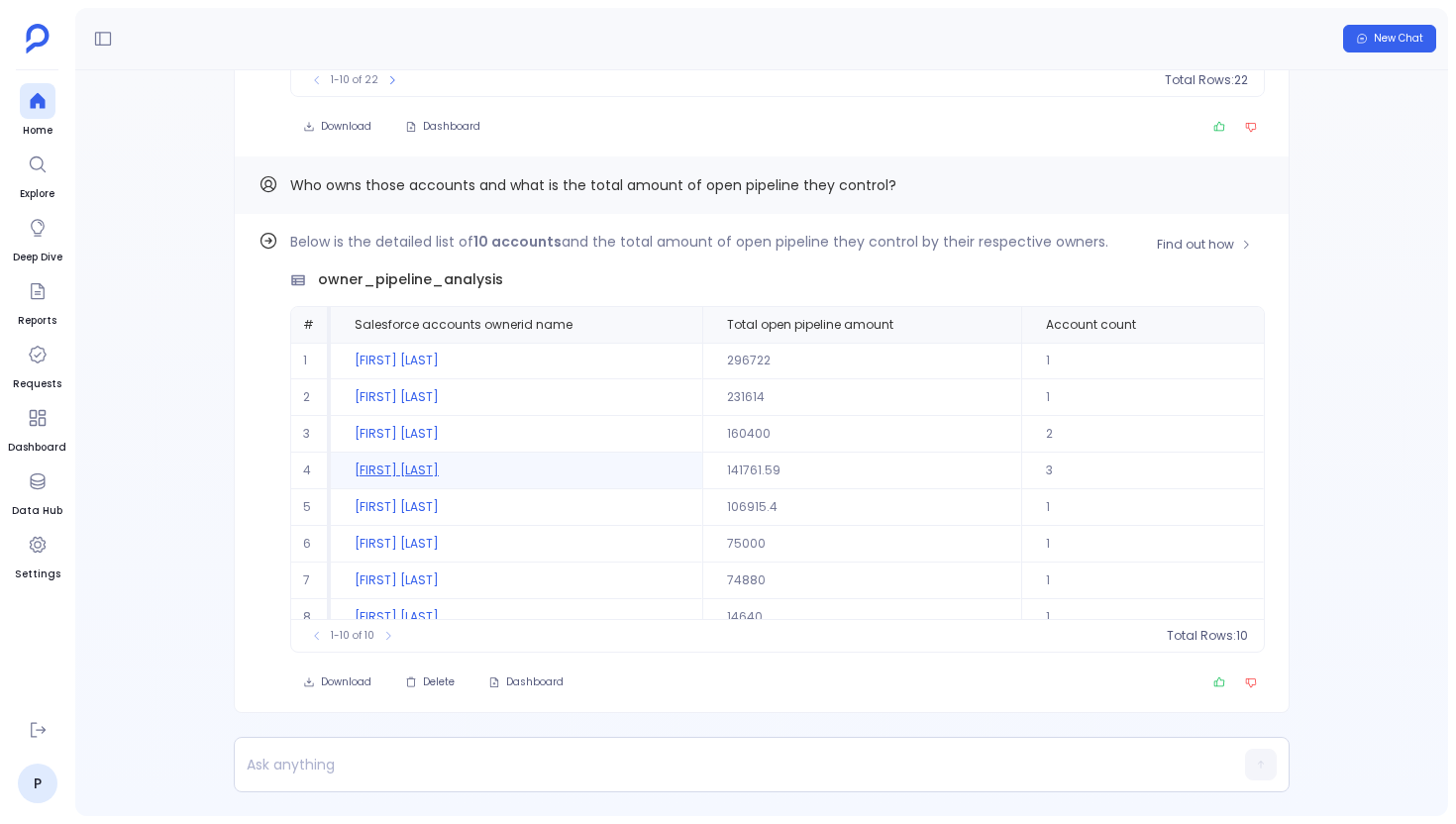 scroll, scrollTop: -4, scrollLeft: 0, axis: vertical 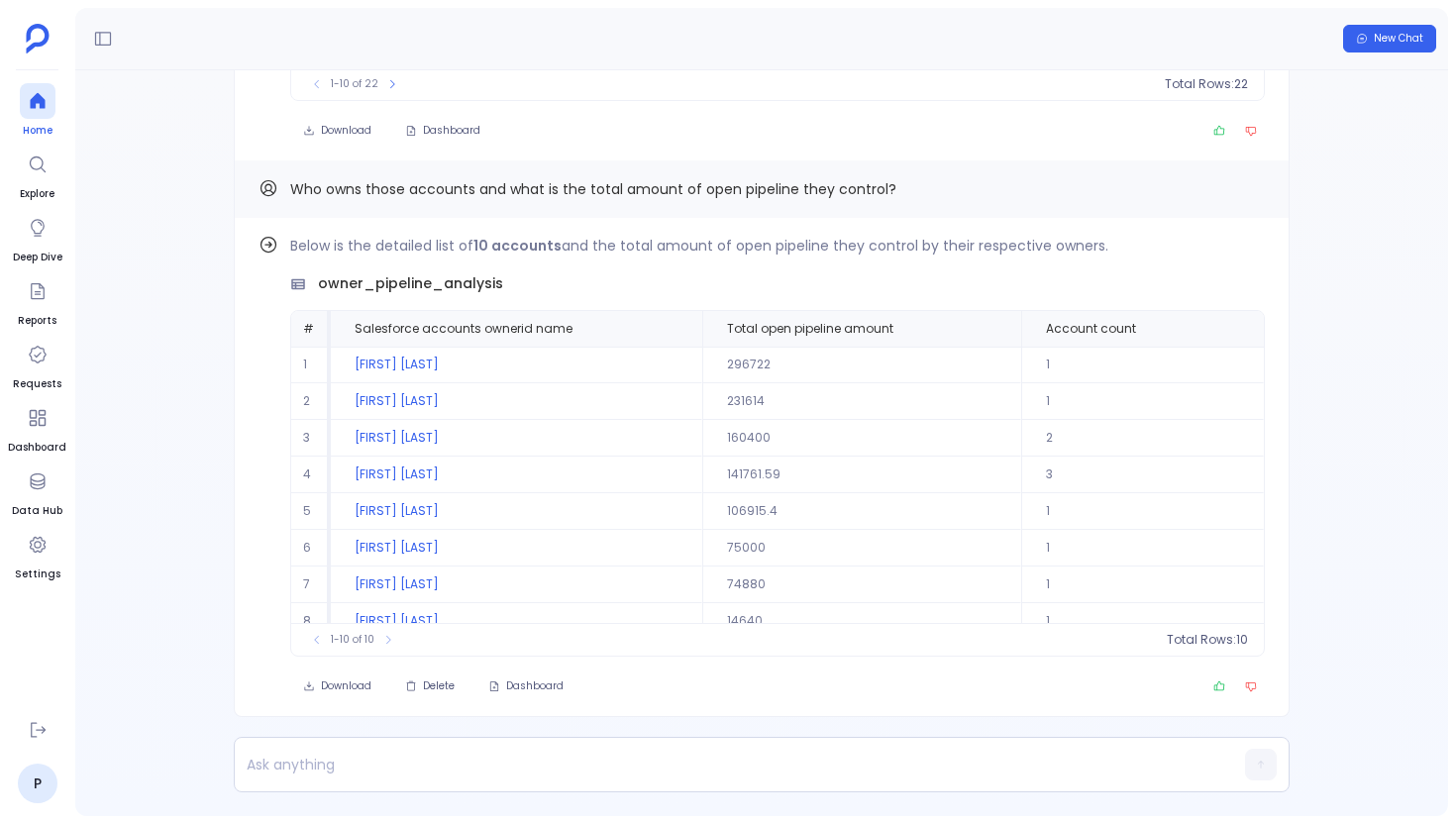 click at bounding box center [38, 101] 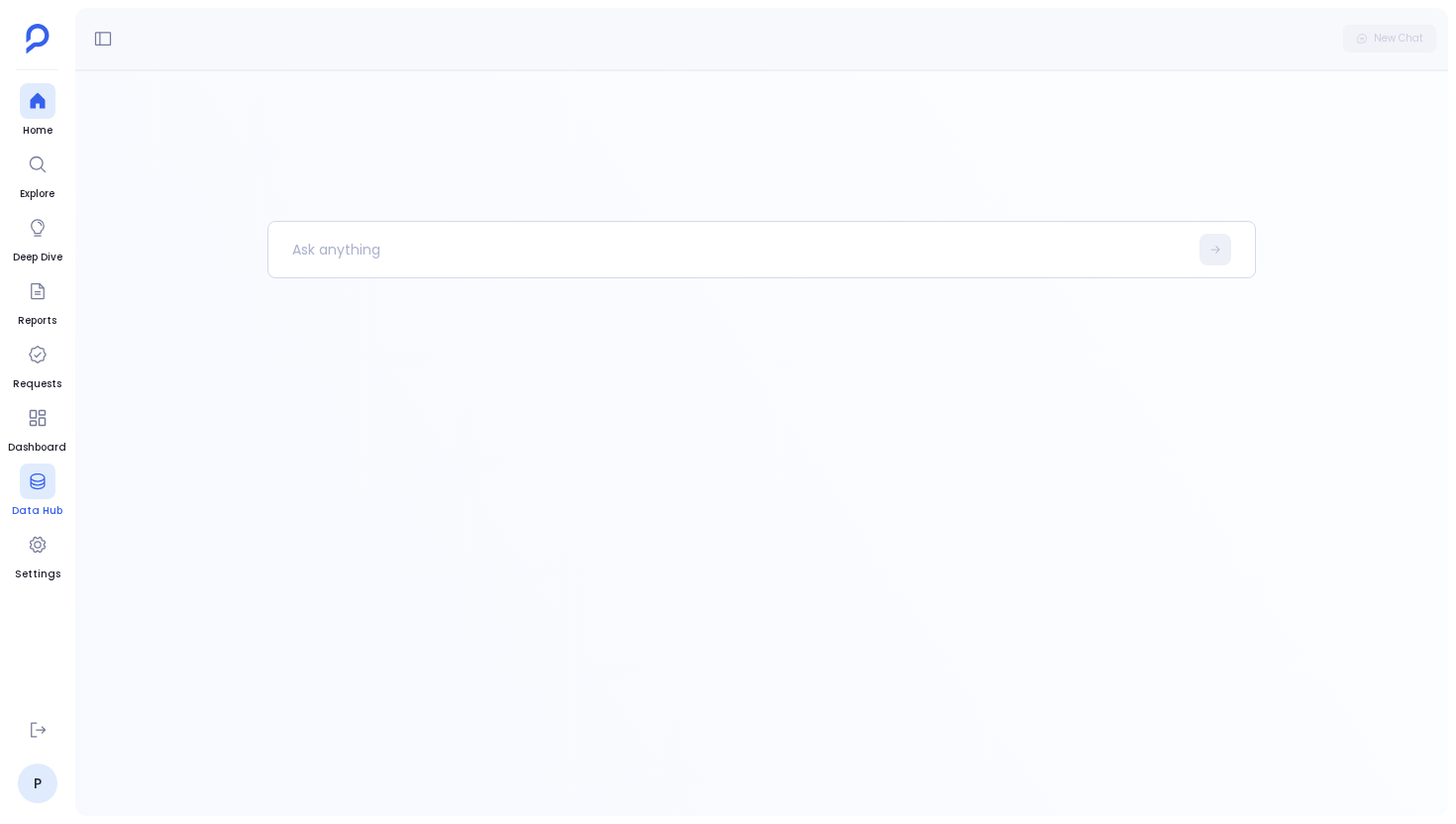 click 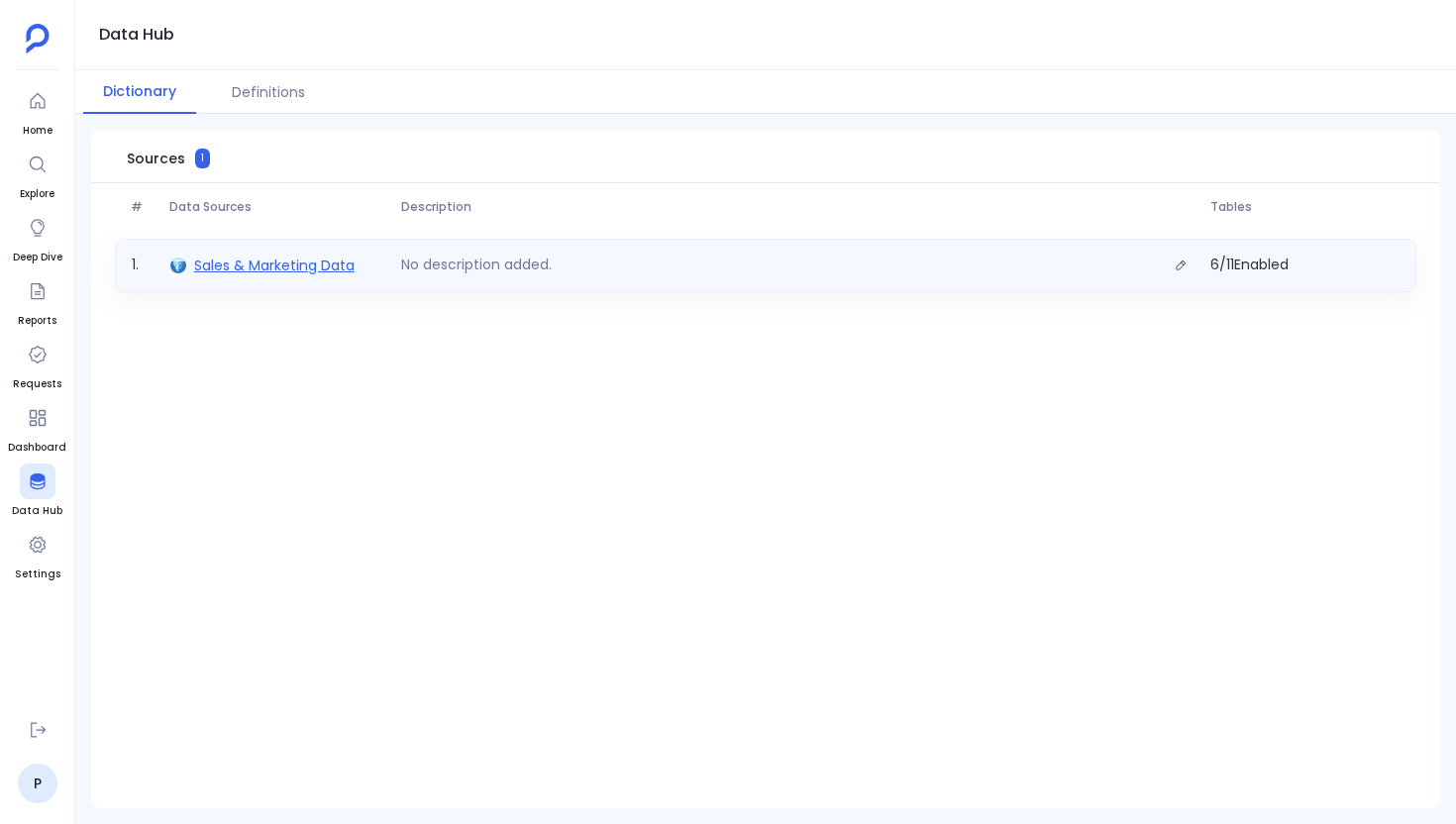 click on "Sales & Marketing Data" at bounding box center (274, 265) 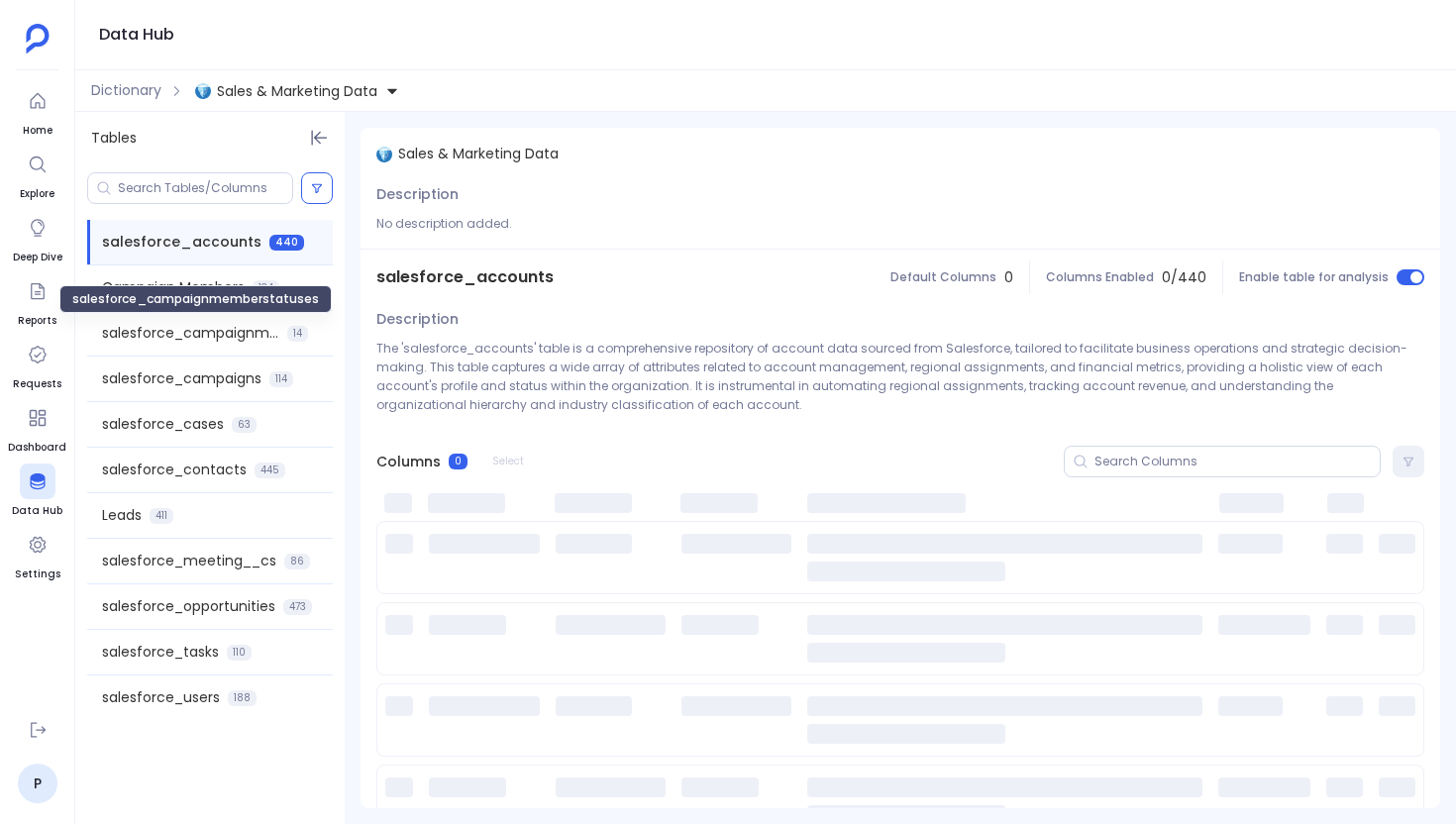 click on "salesforce_campaignmemberstatuses" at bounding box center [195, 299] 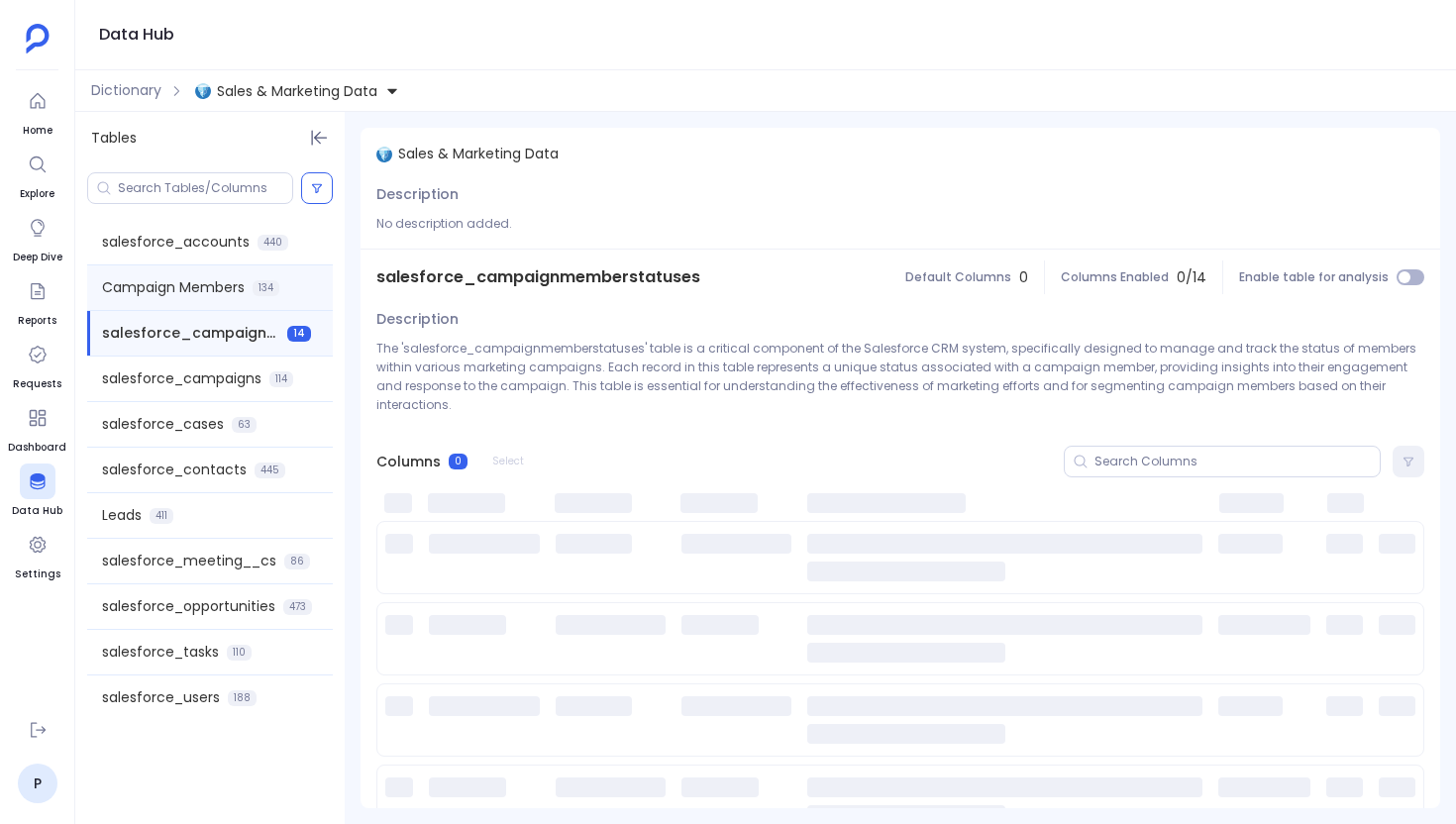 click on "134" at bounding box center [265, 288] 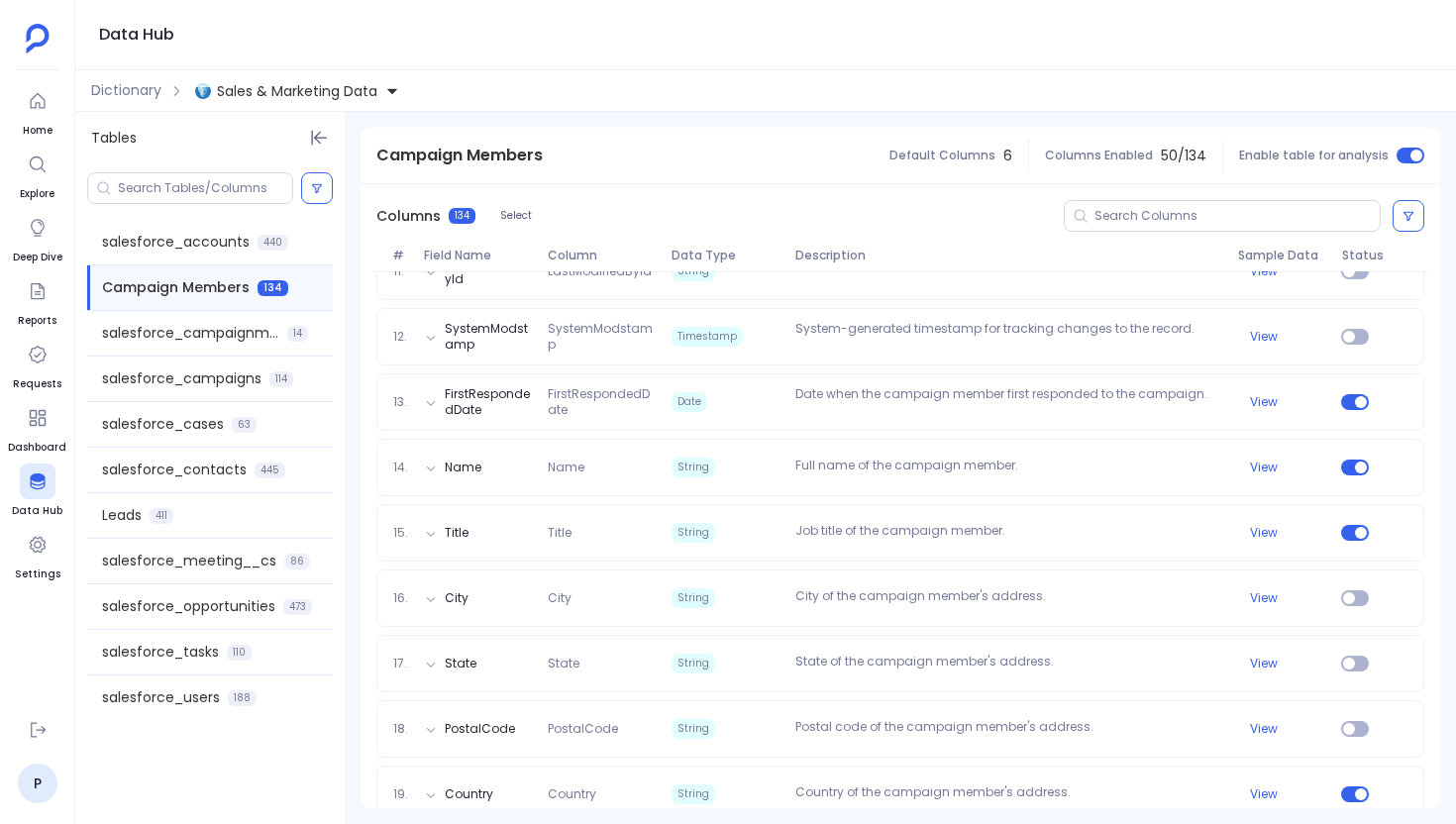 scroll, scrollTop: 940, scrollLeft: 0, axis: vertical 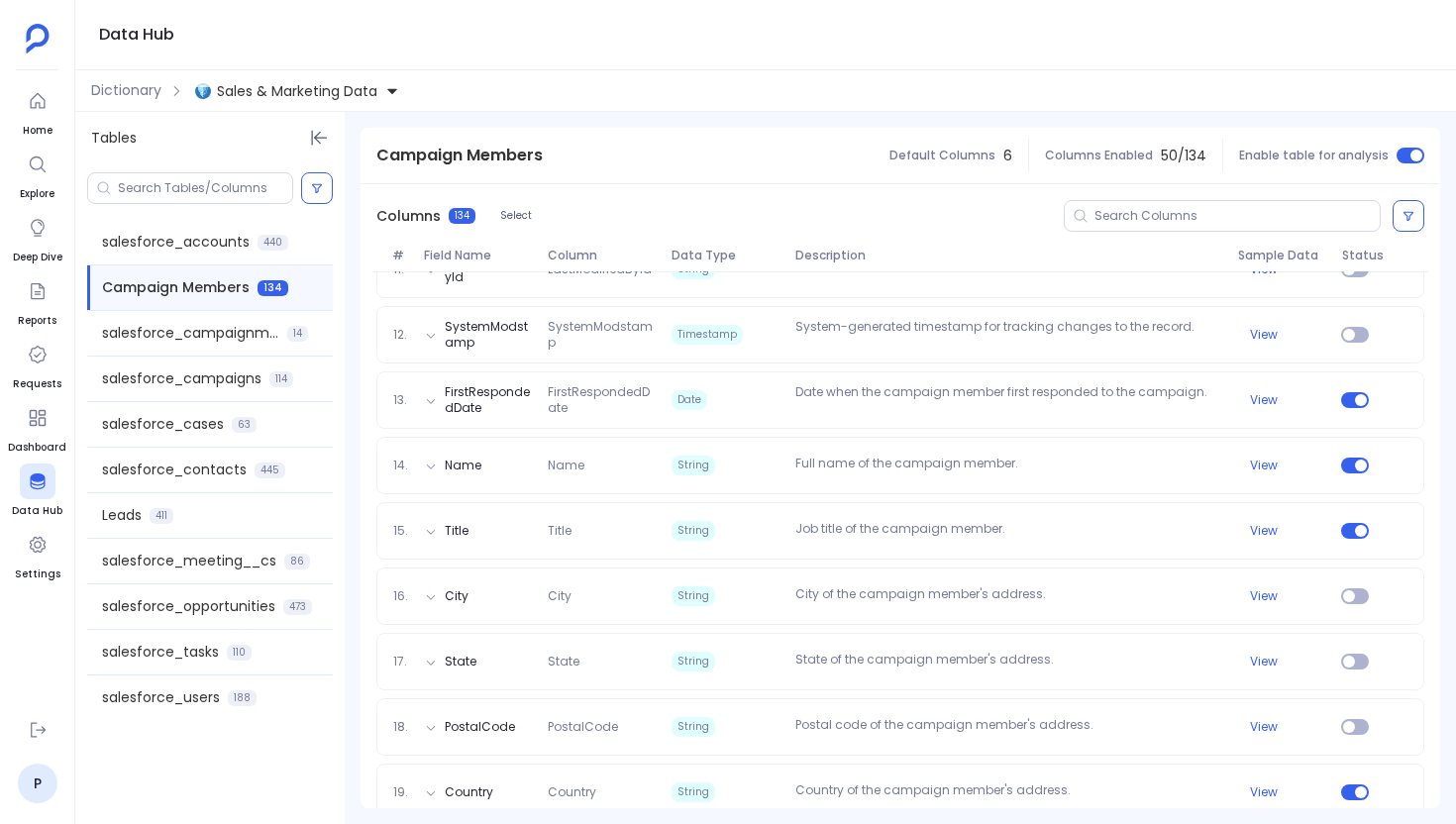 click on "Home Explore Deep Dive Reports Requests Dashboard Data Hub Settings" at bounding box center [37, 393] 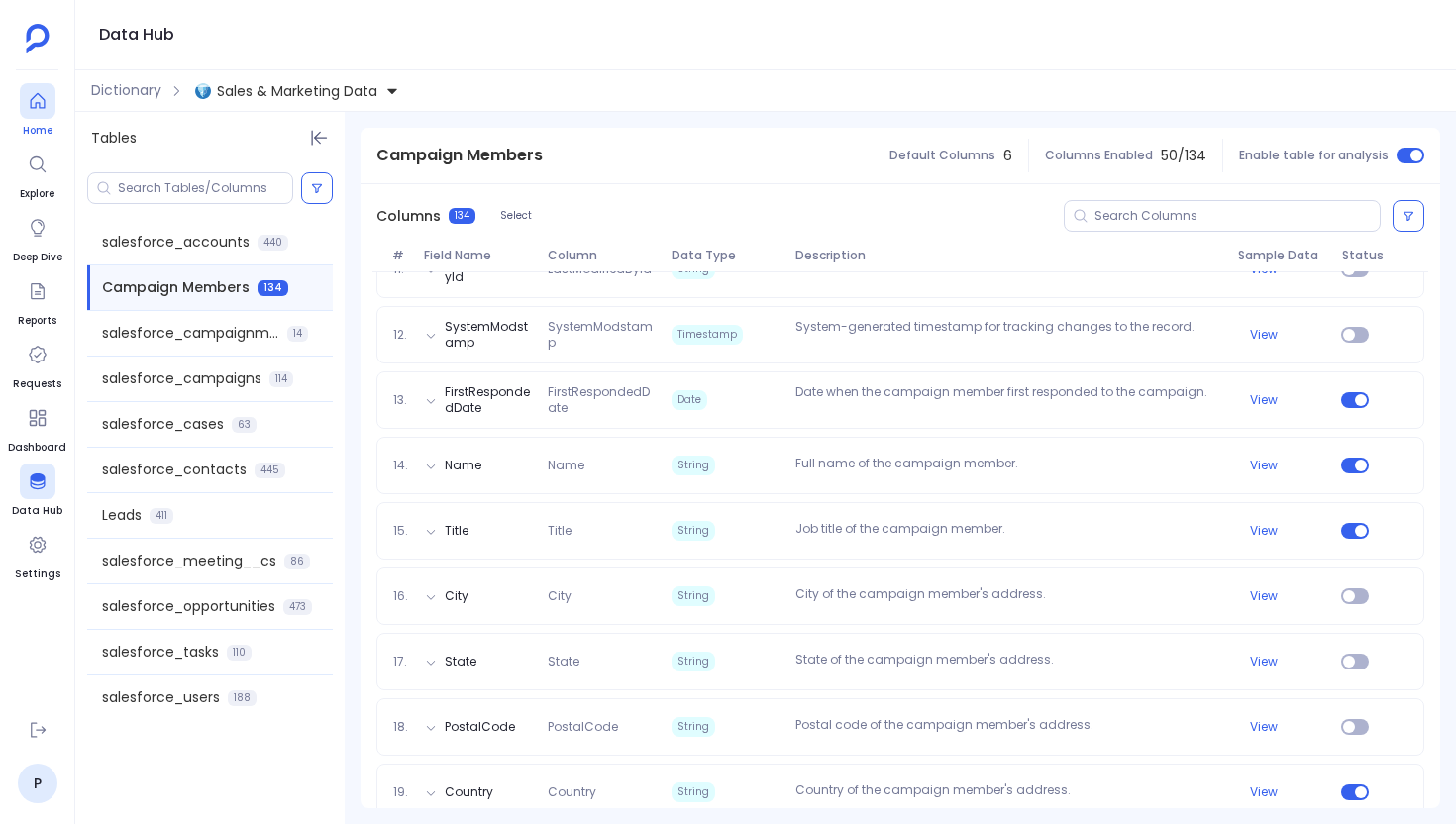 click 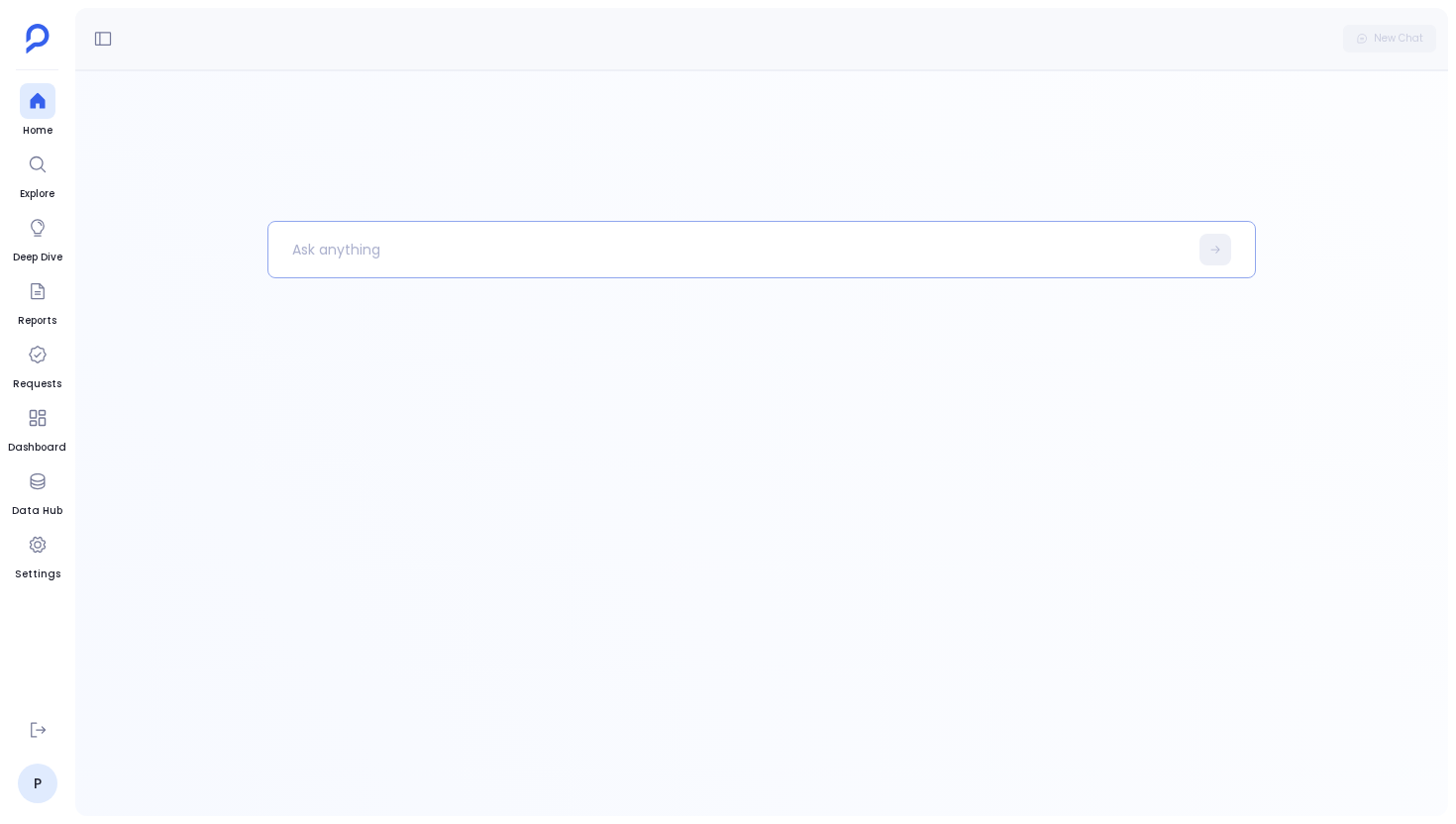 click at bounding box center (728, 250) 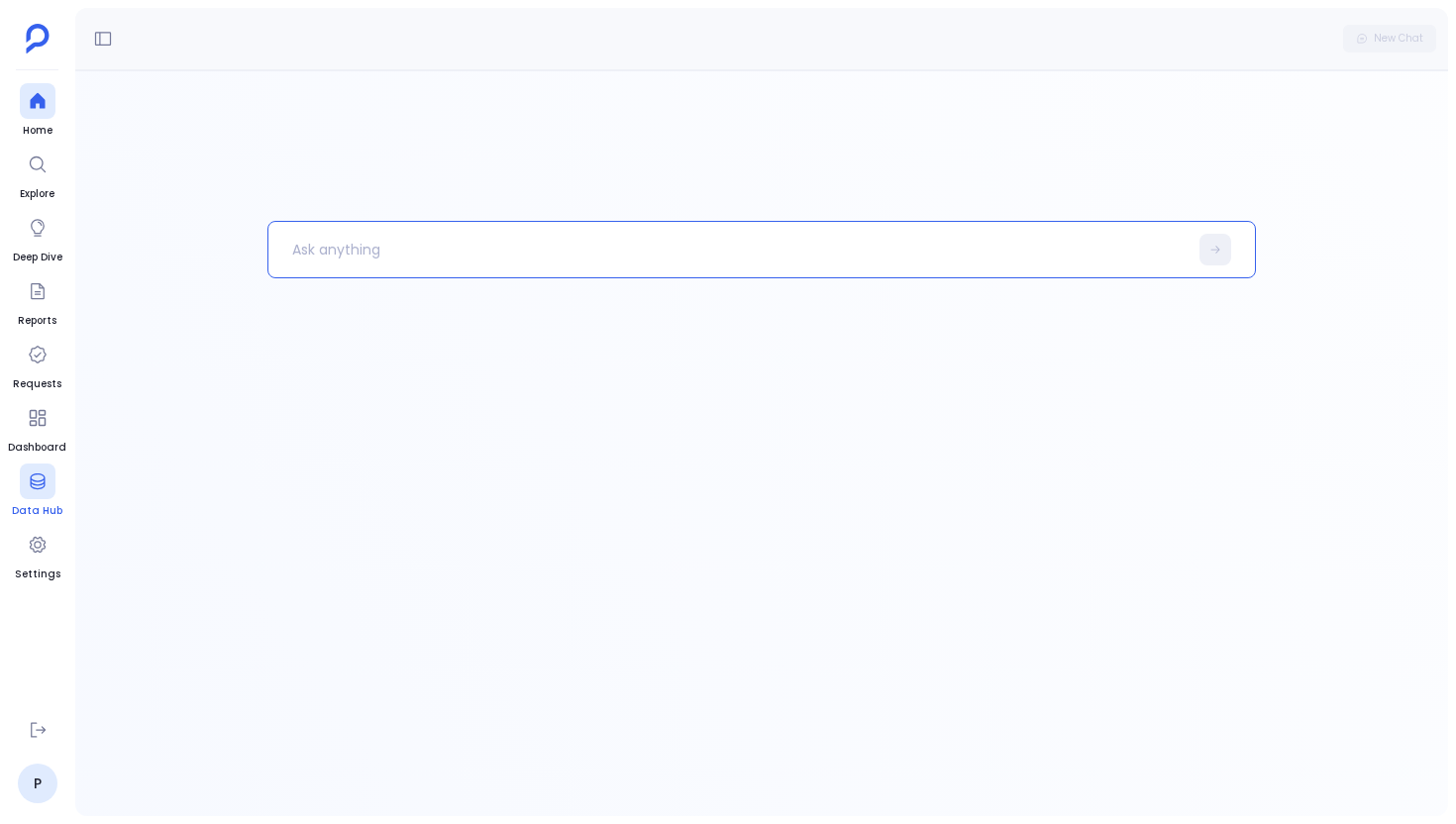 click 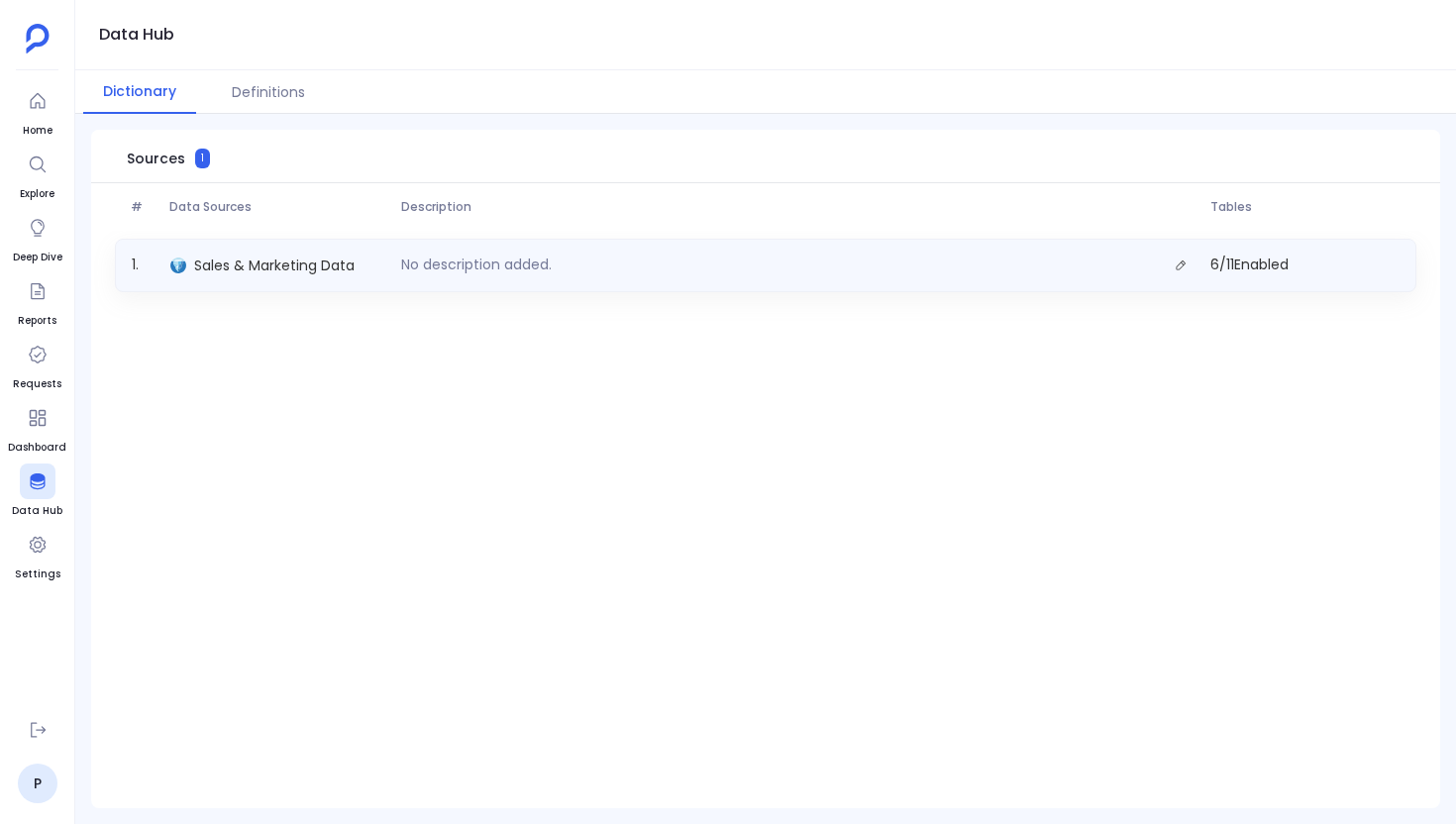 click on "Sales & Marketing Data" at bounding box center [277, 265] 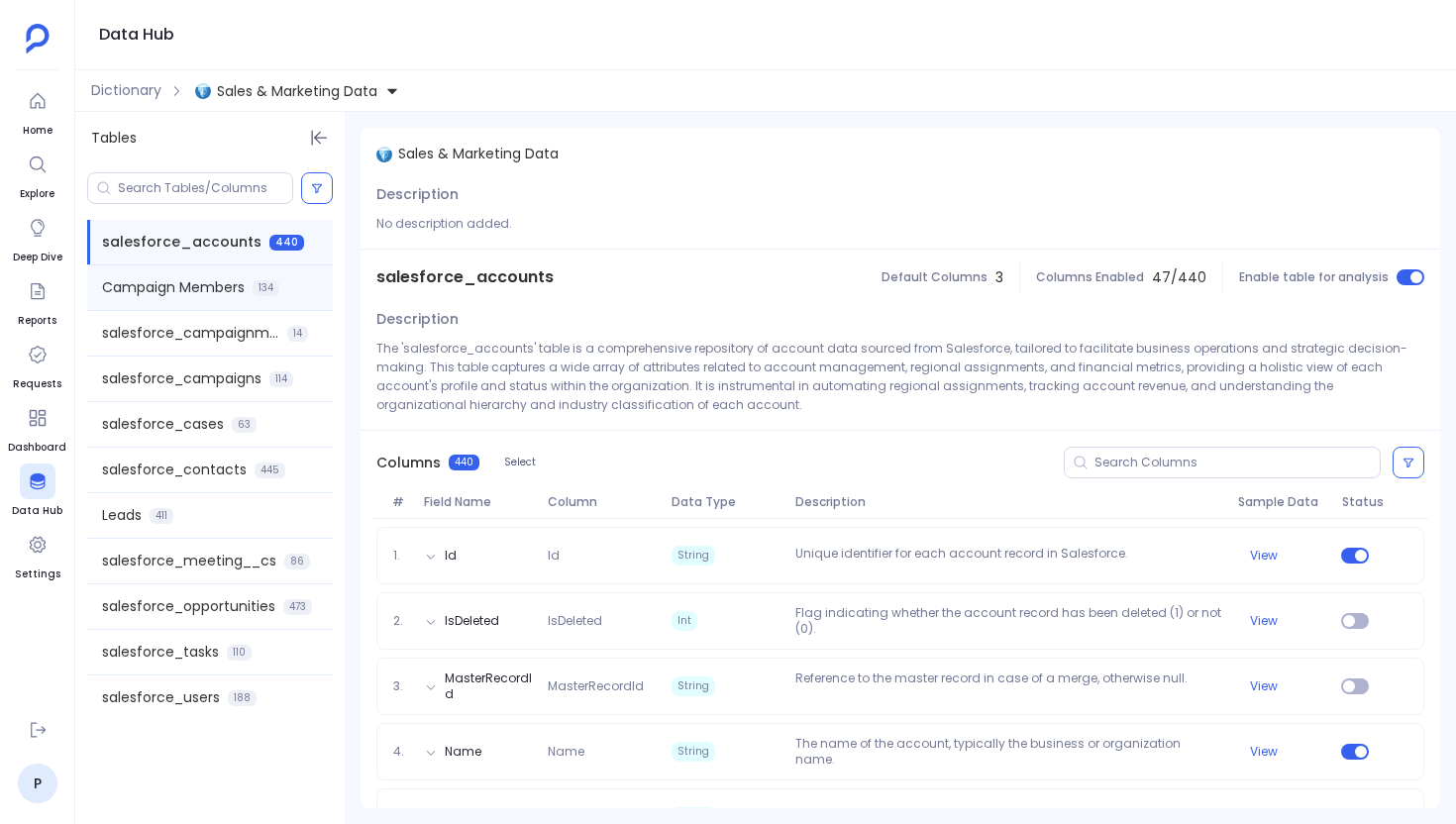click on "134" at bounding box center [265, 288] 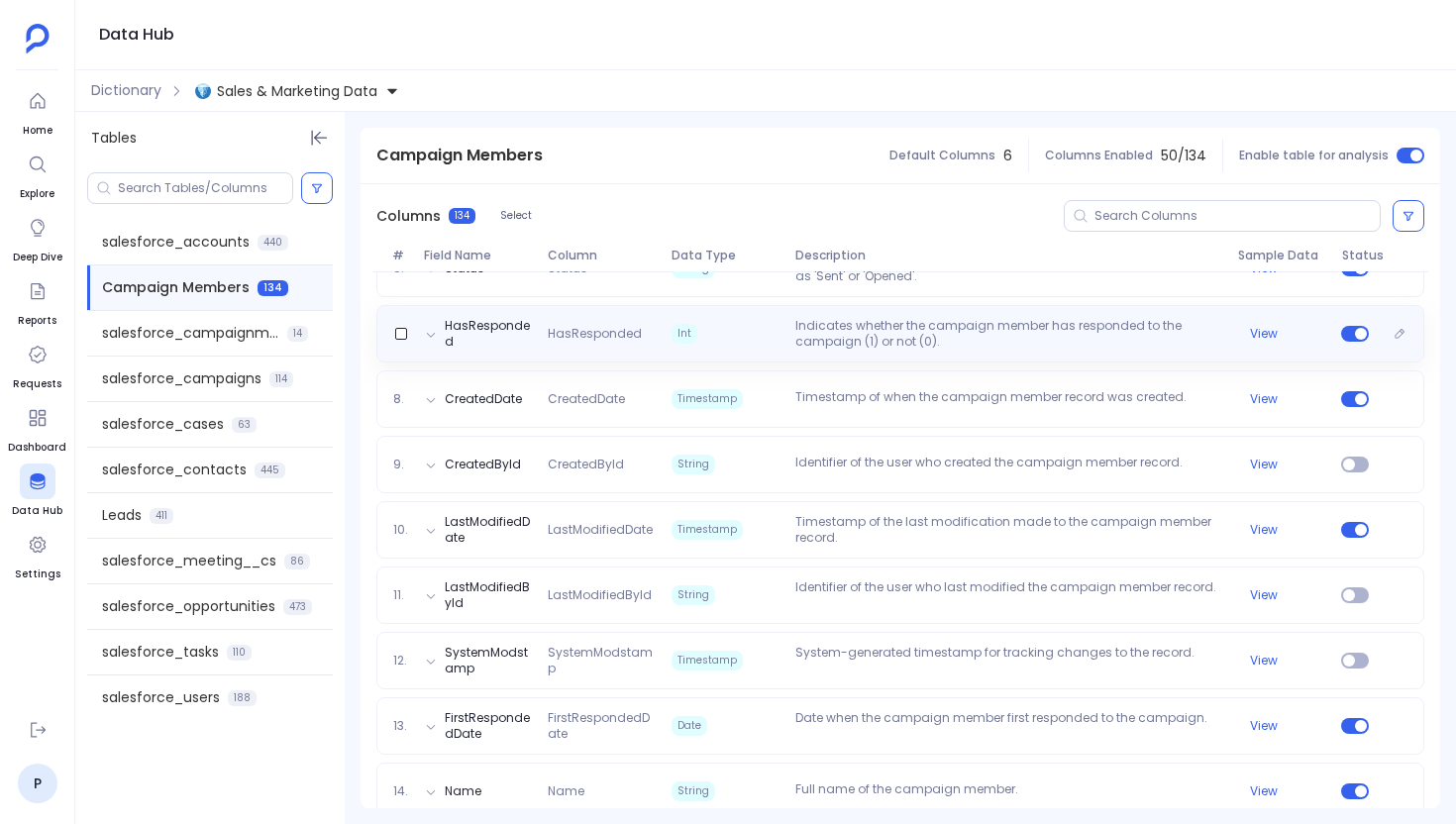 scroll, scrollTop: 0, scrollLeft: 0, axis: both 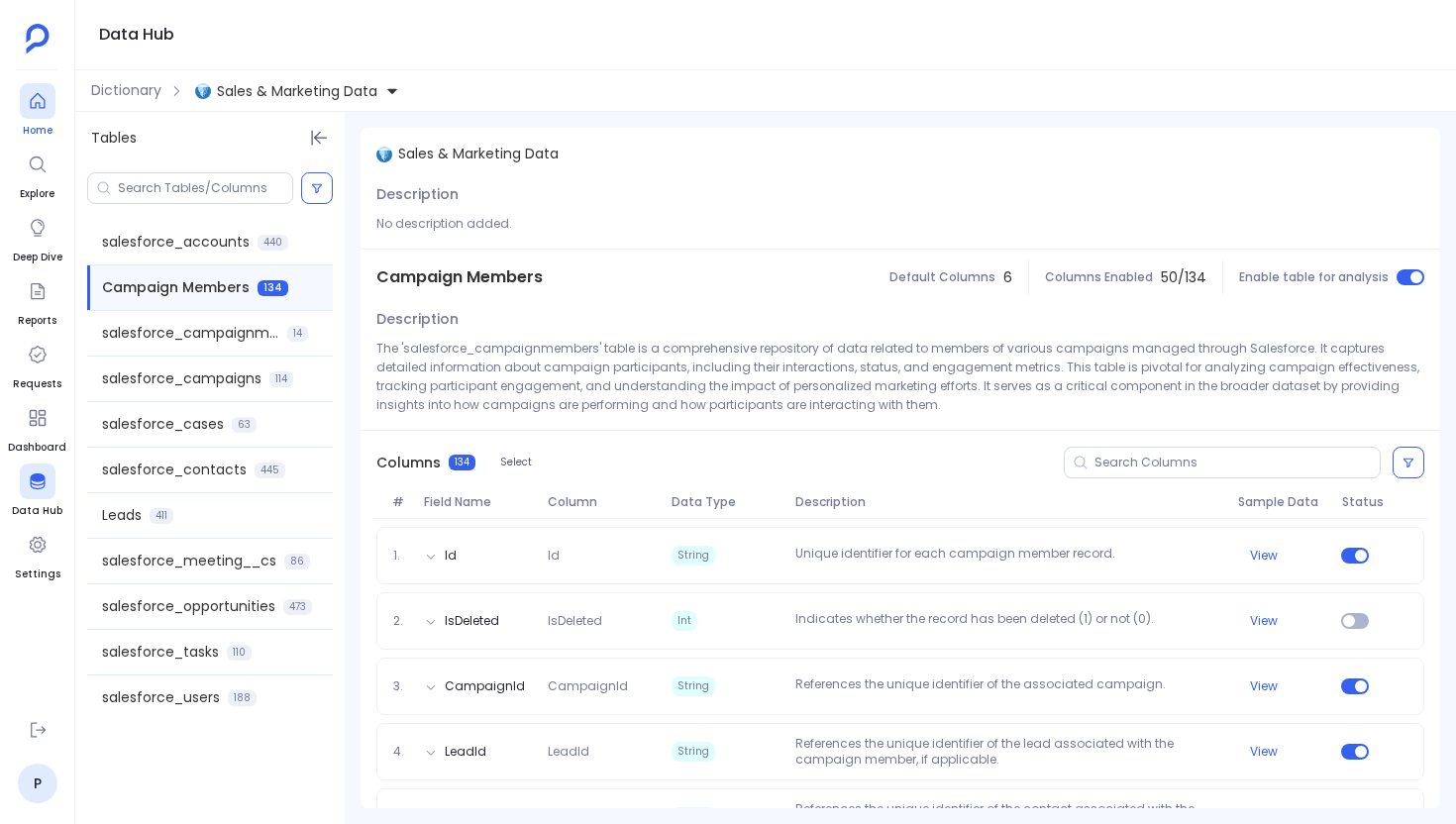 click 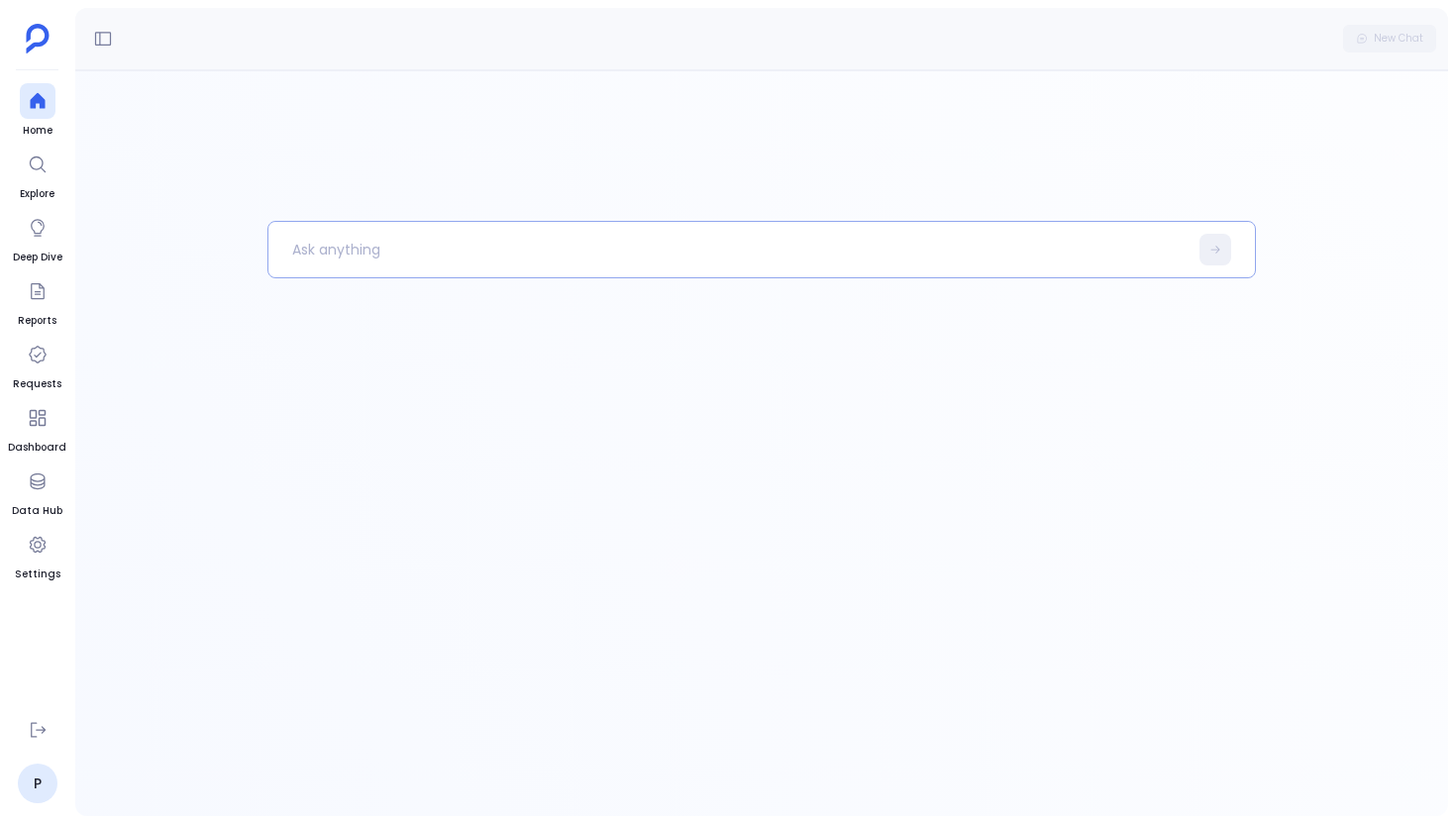 type 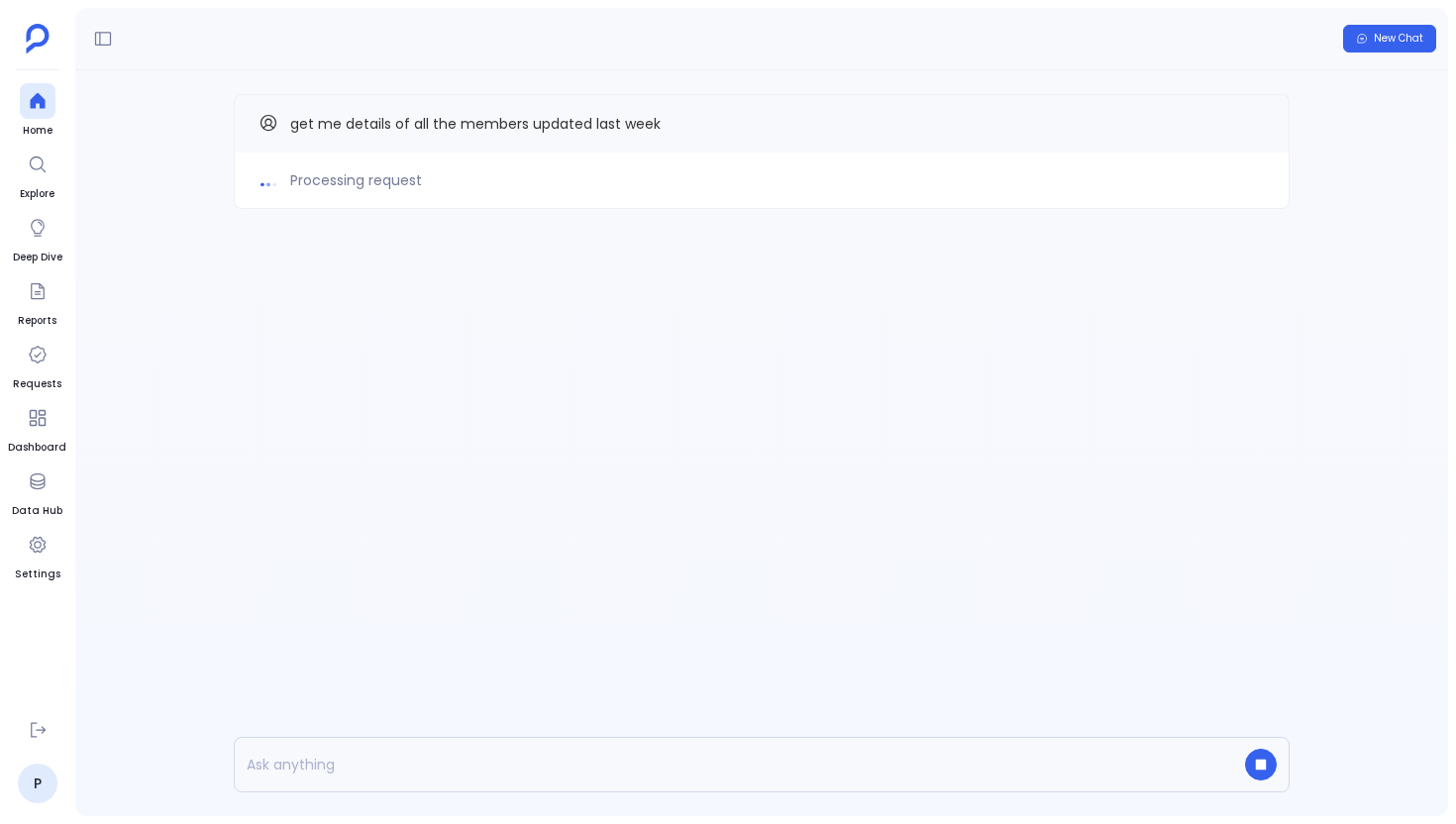 click on "Processing request get me details of all the members updated last week" at bounding box center [762, 191] 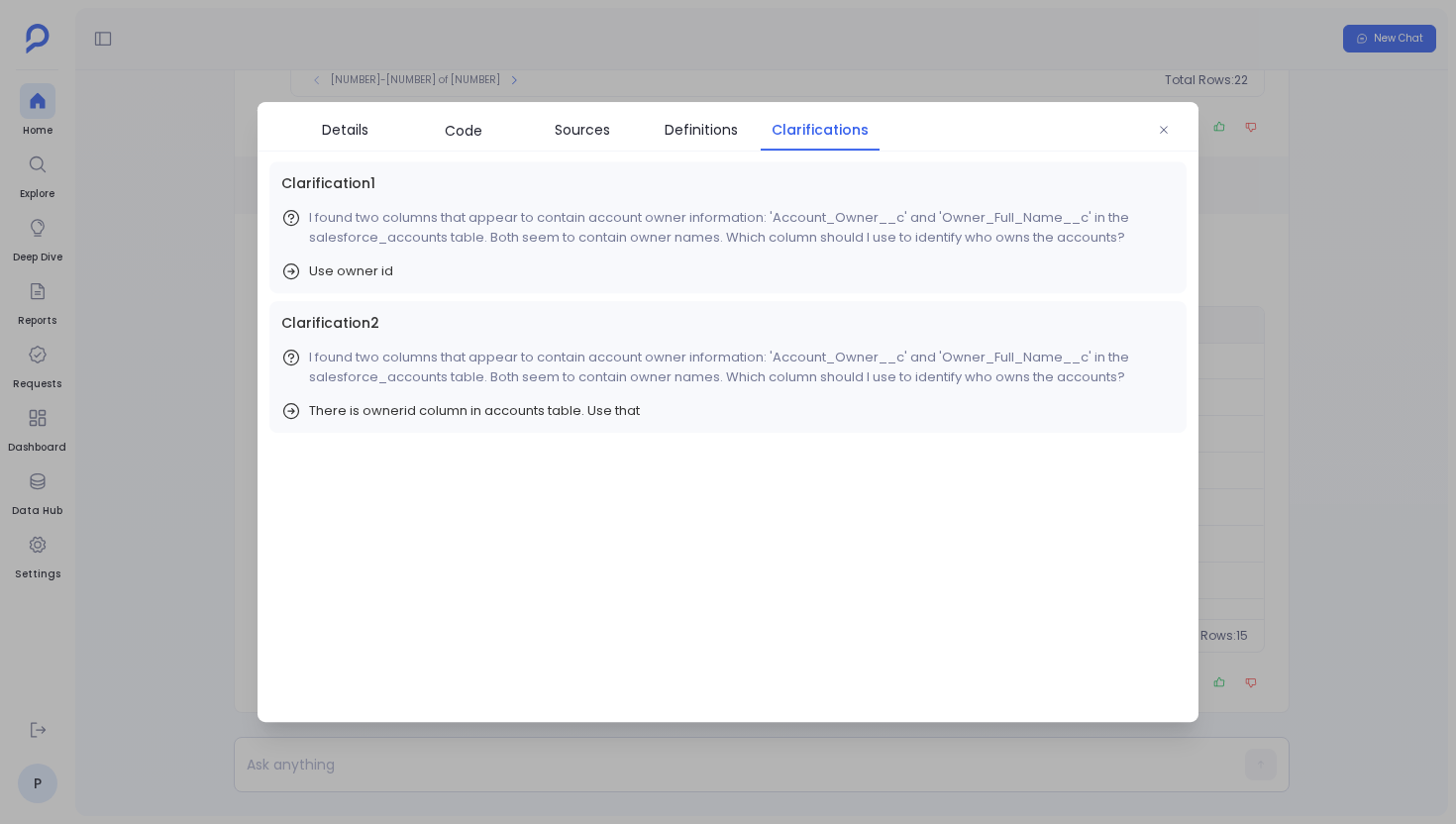 scroll, scrollTop: 0, scrollLeft: 0, axis: both 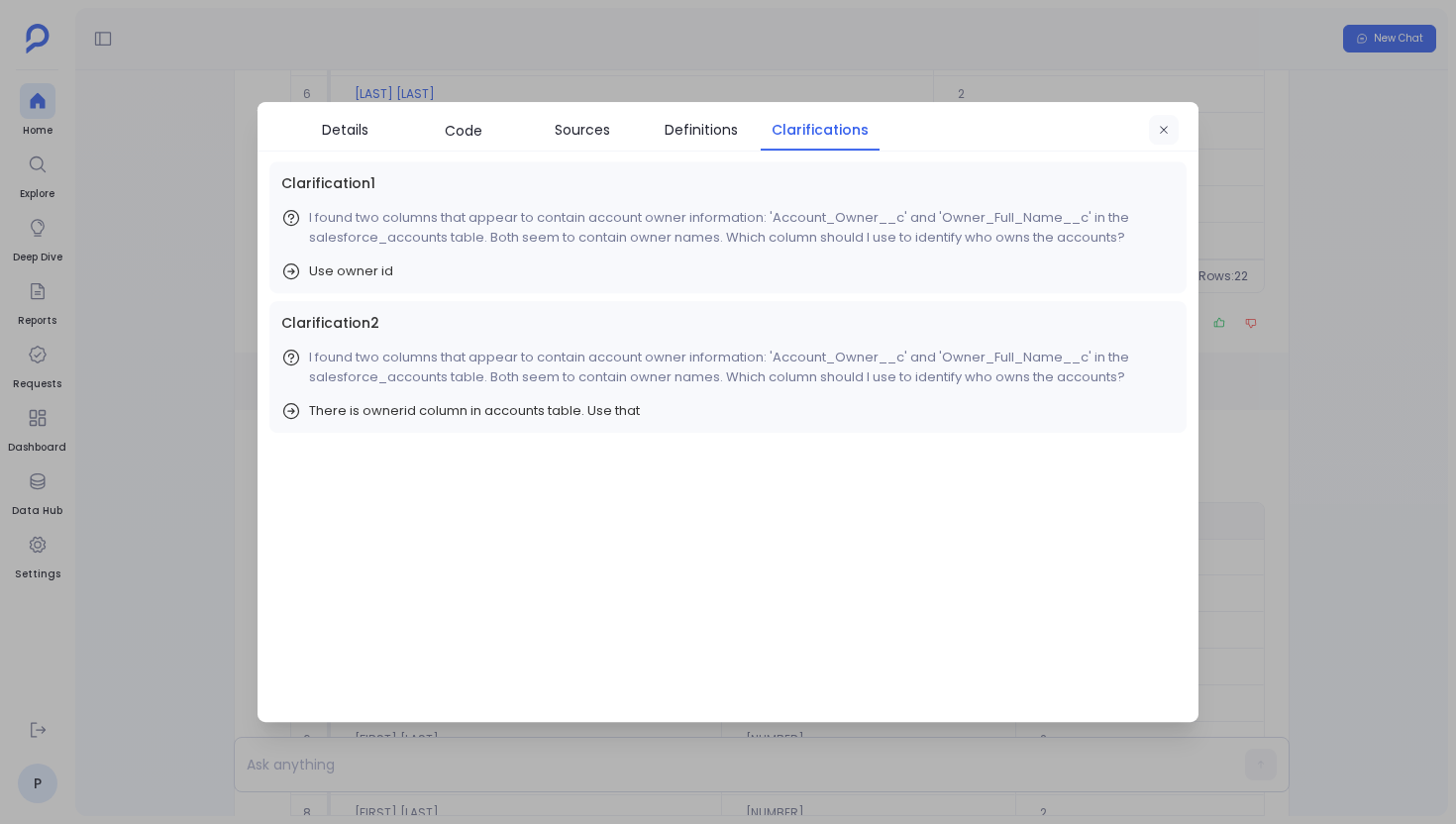click 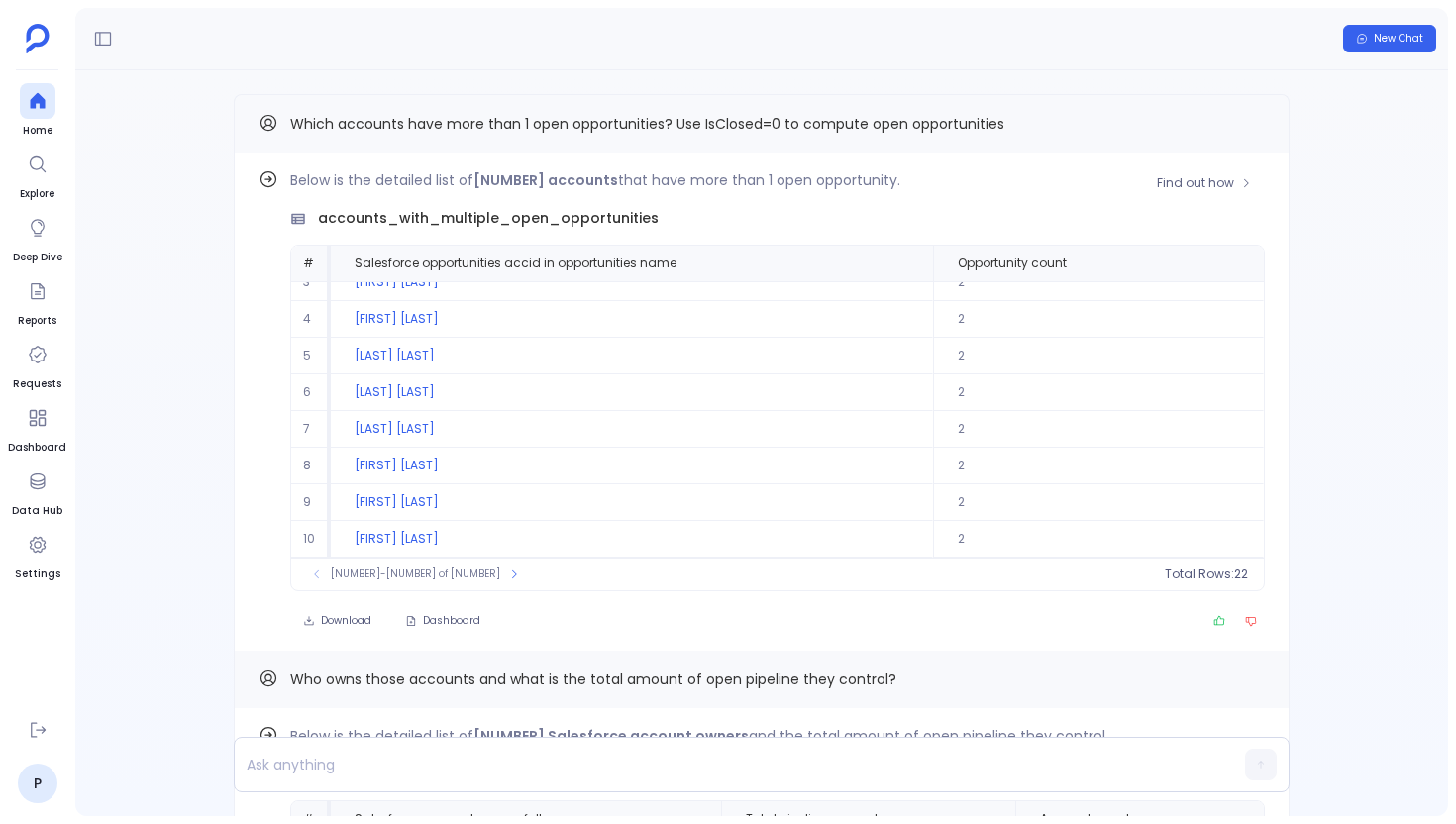 scroll, scrollTop: 0, scrollLeft: 0, axis: both 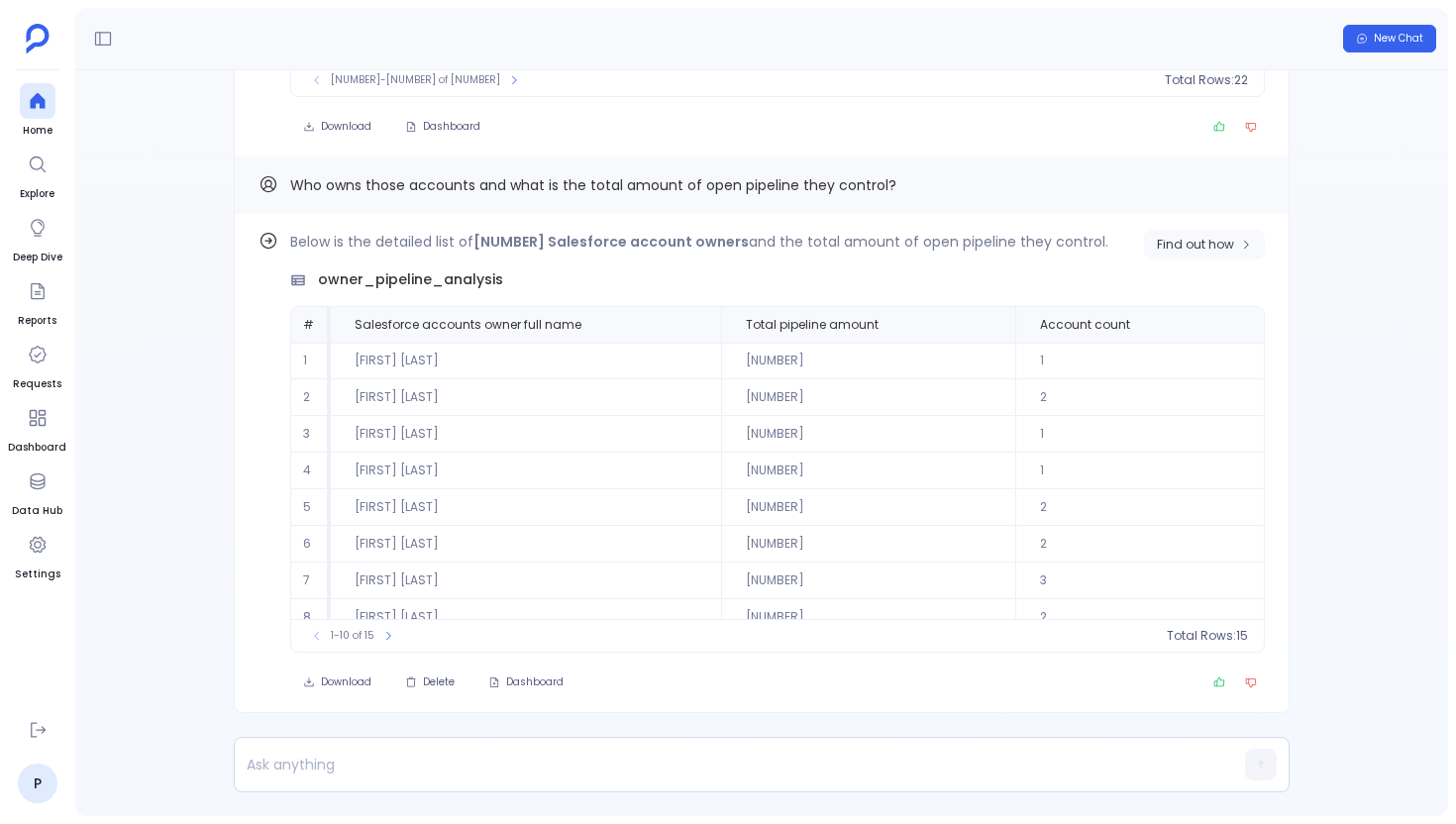 click on "Find out how" at bounding box center [1204, 245] 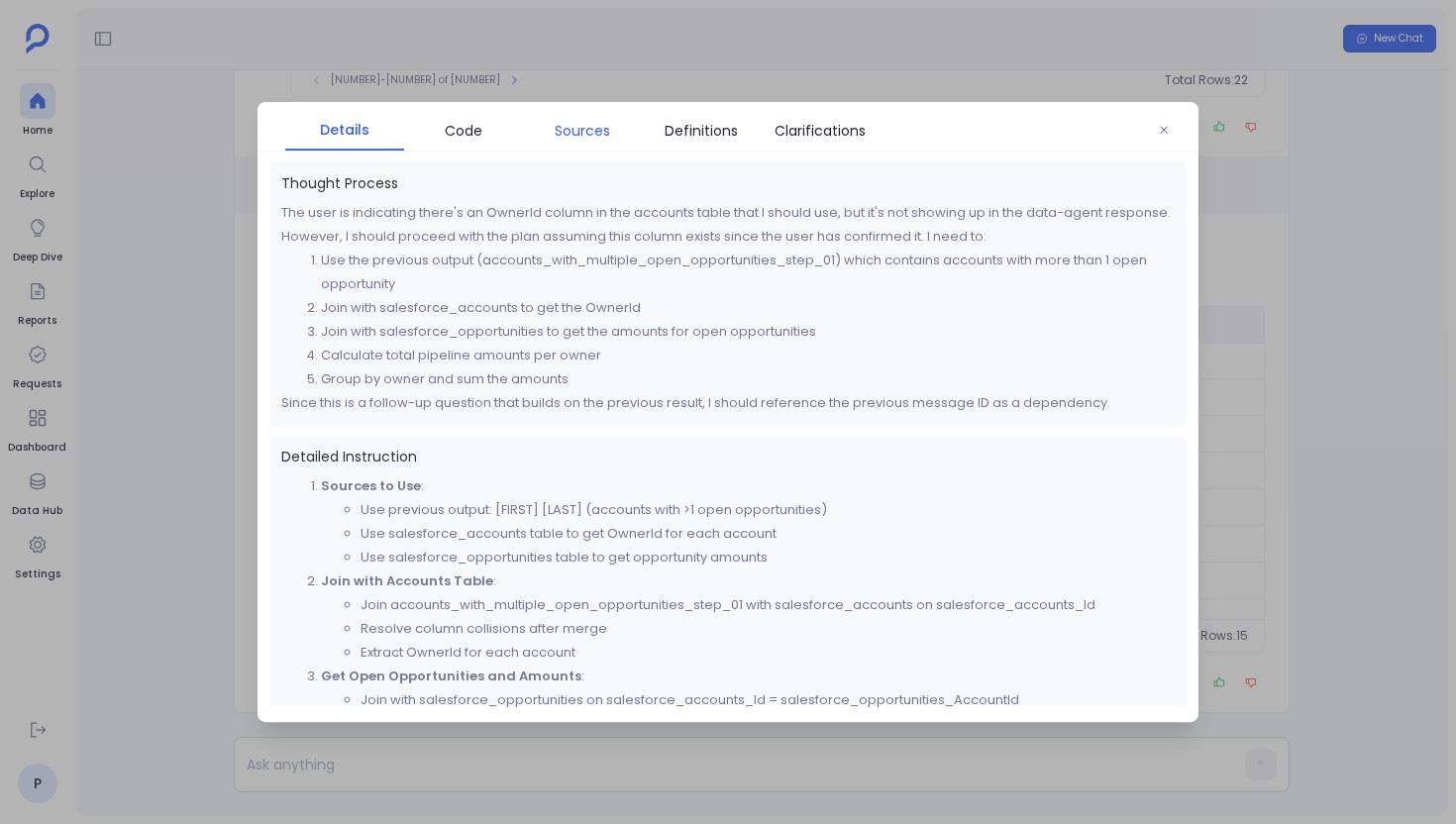click on "Sources" at bounding box center [582, 131] 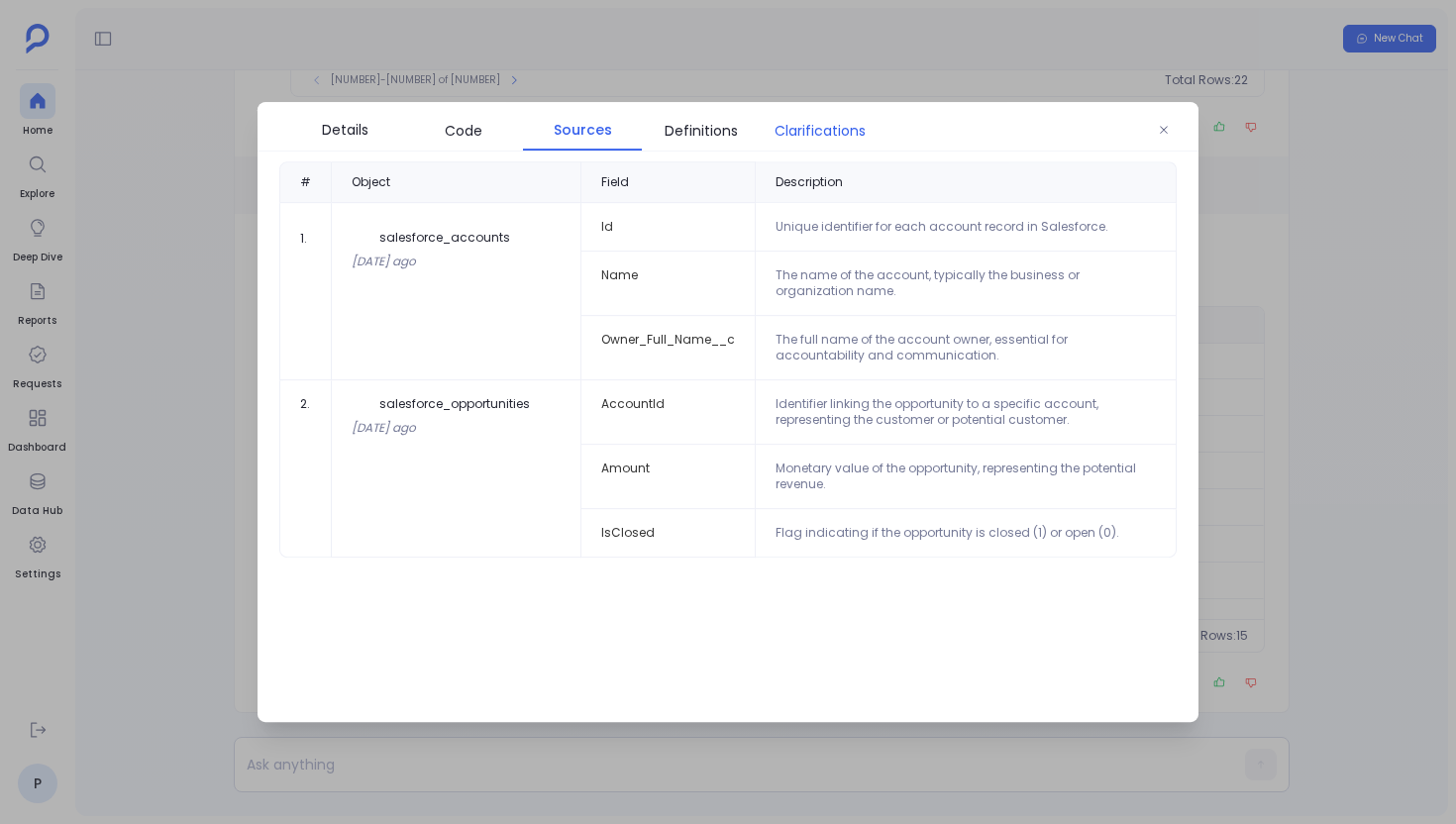click on "Clarifications" at bounding box center [820, 131] 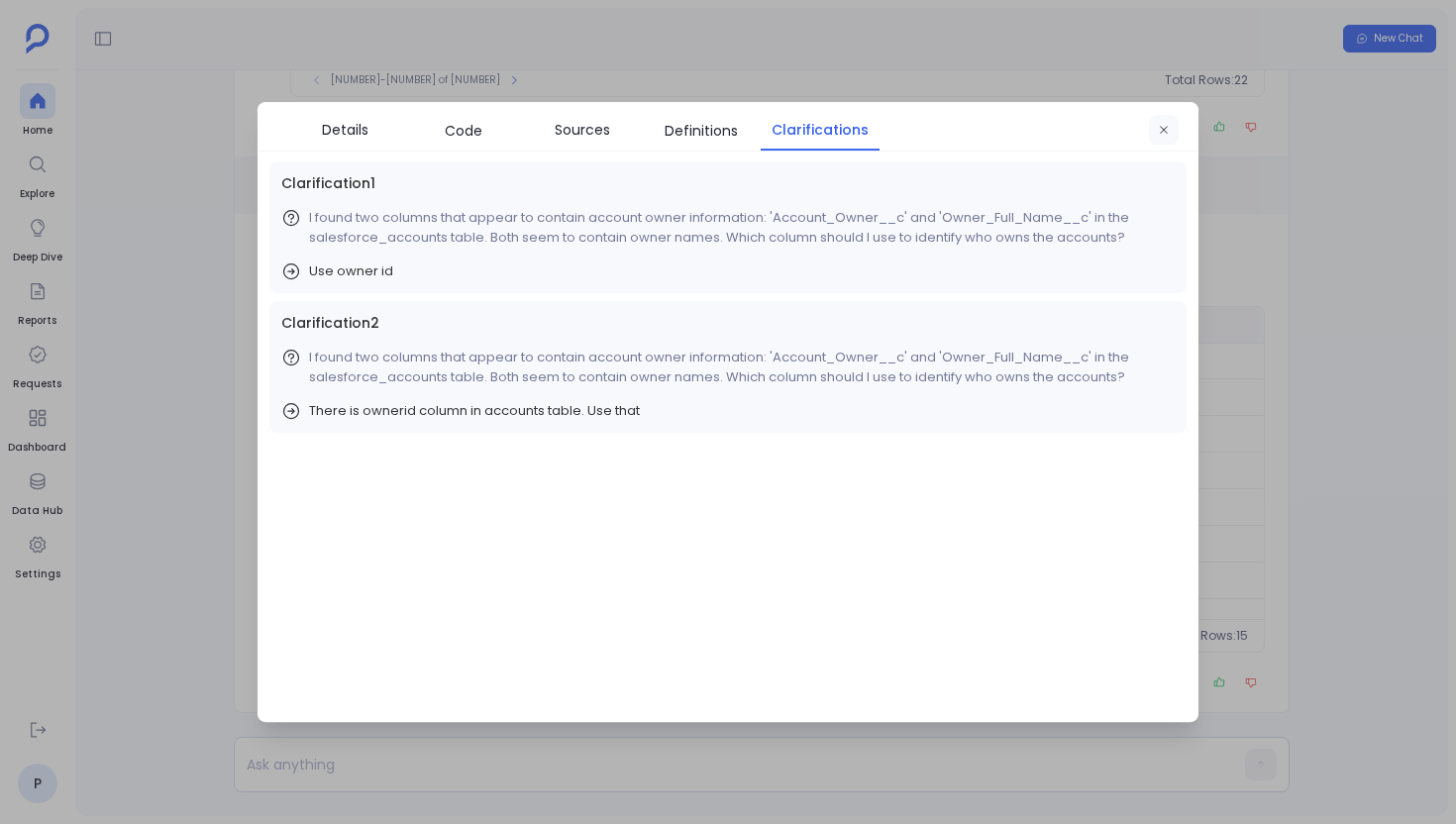 click at bounding box center [1164, 131] 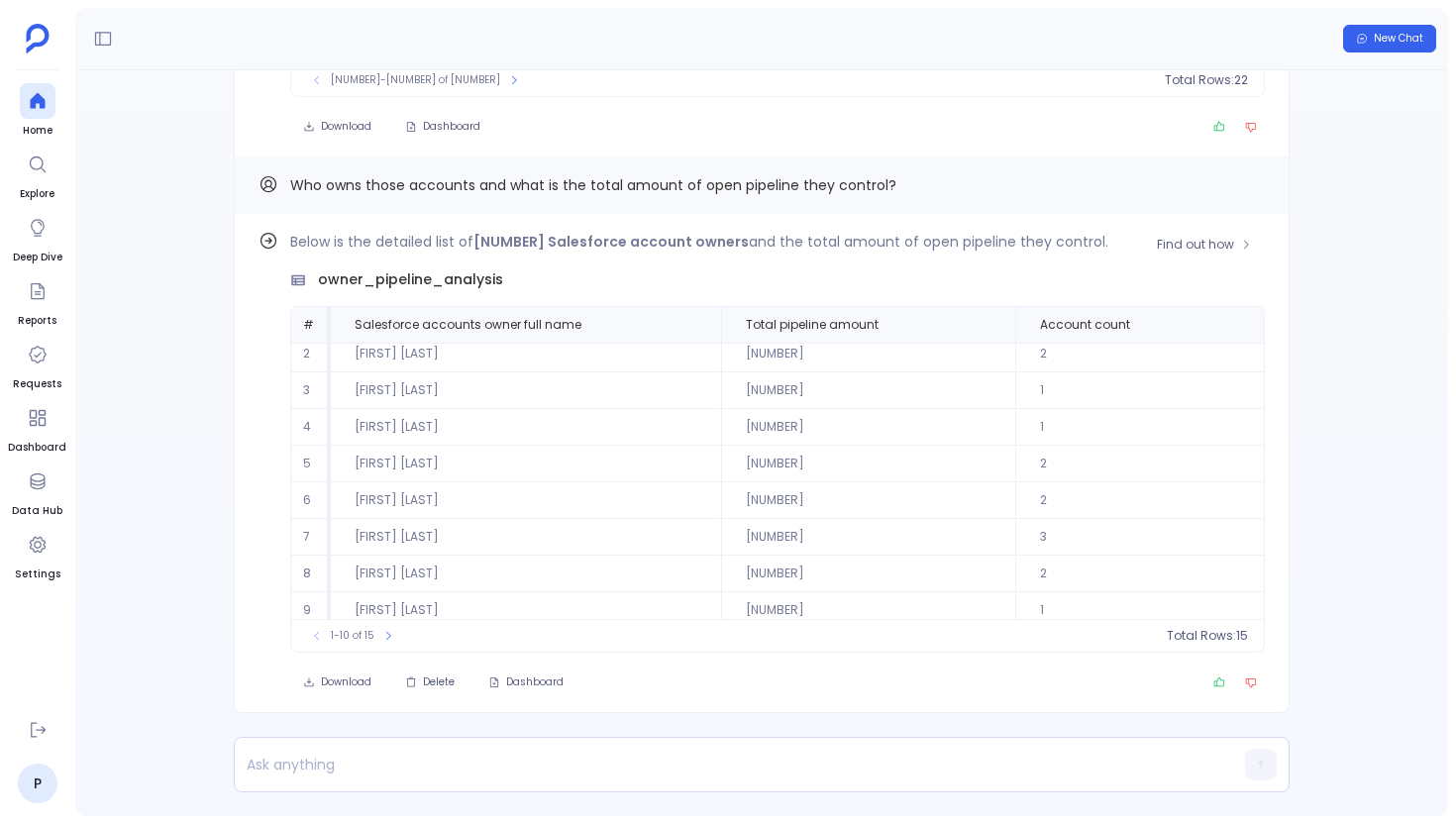 scroll, scrollTop: 90, scrollLeft: 0, axis: vertical 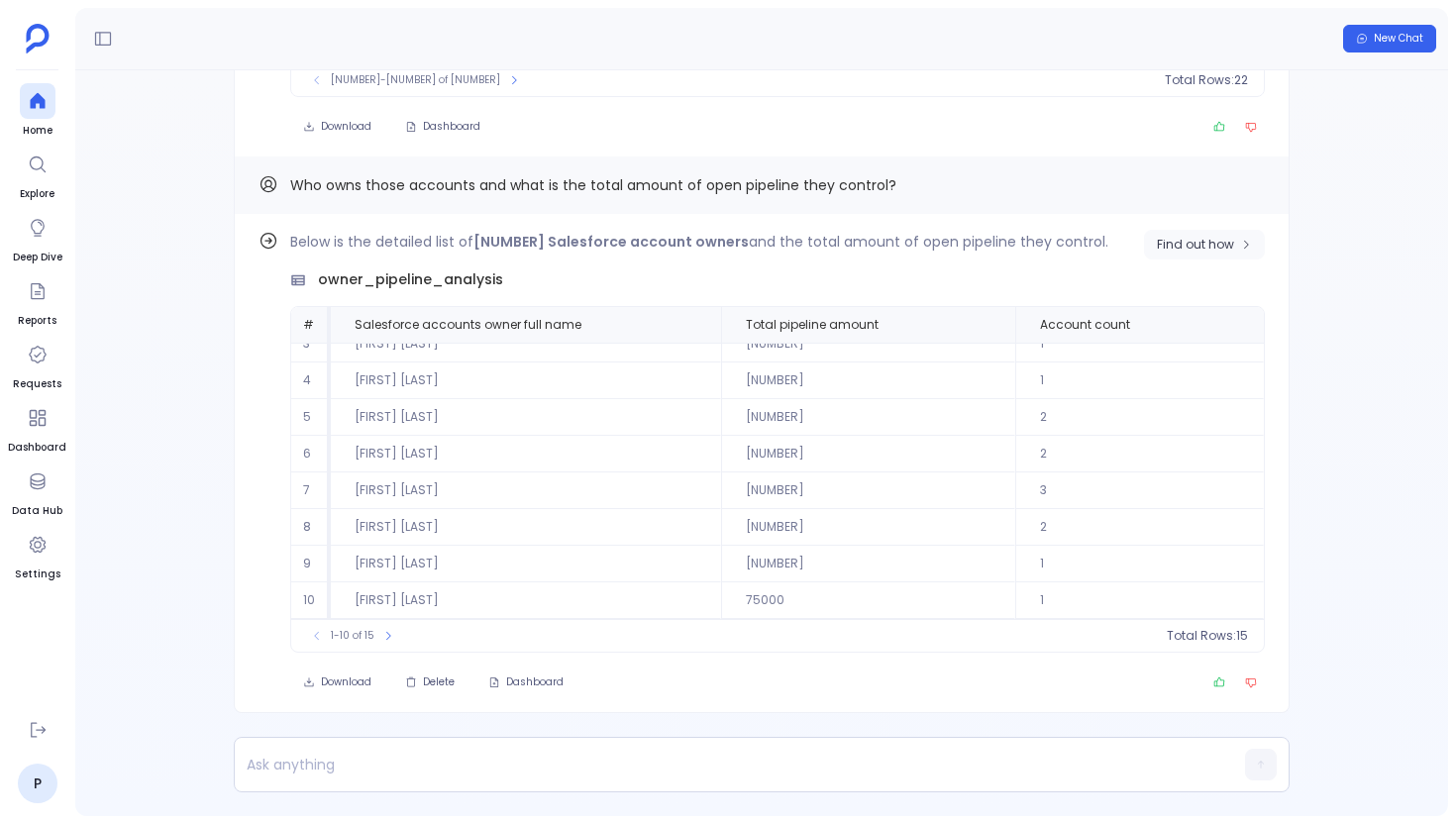 click on "Find out how" at bounding box center (1196, 245) 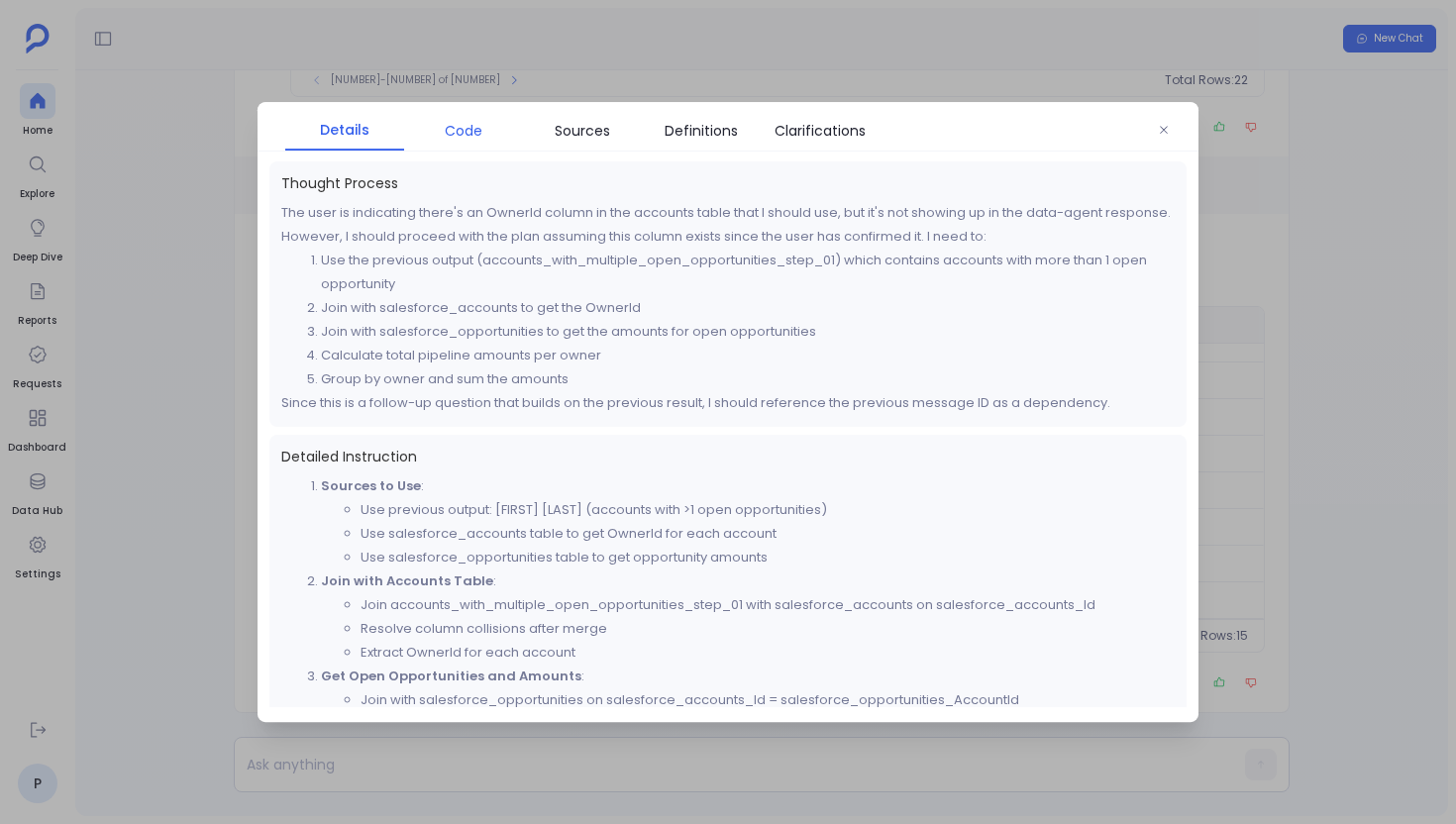 click on "Code" at bounding box center [464, 131] 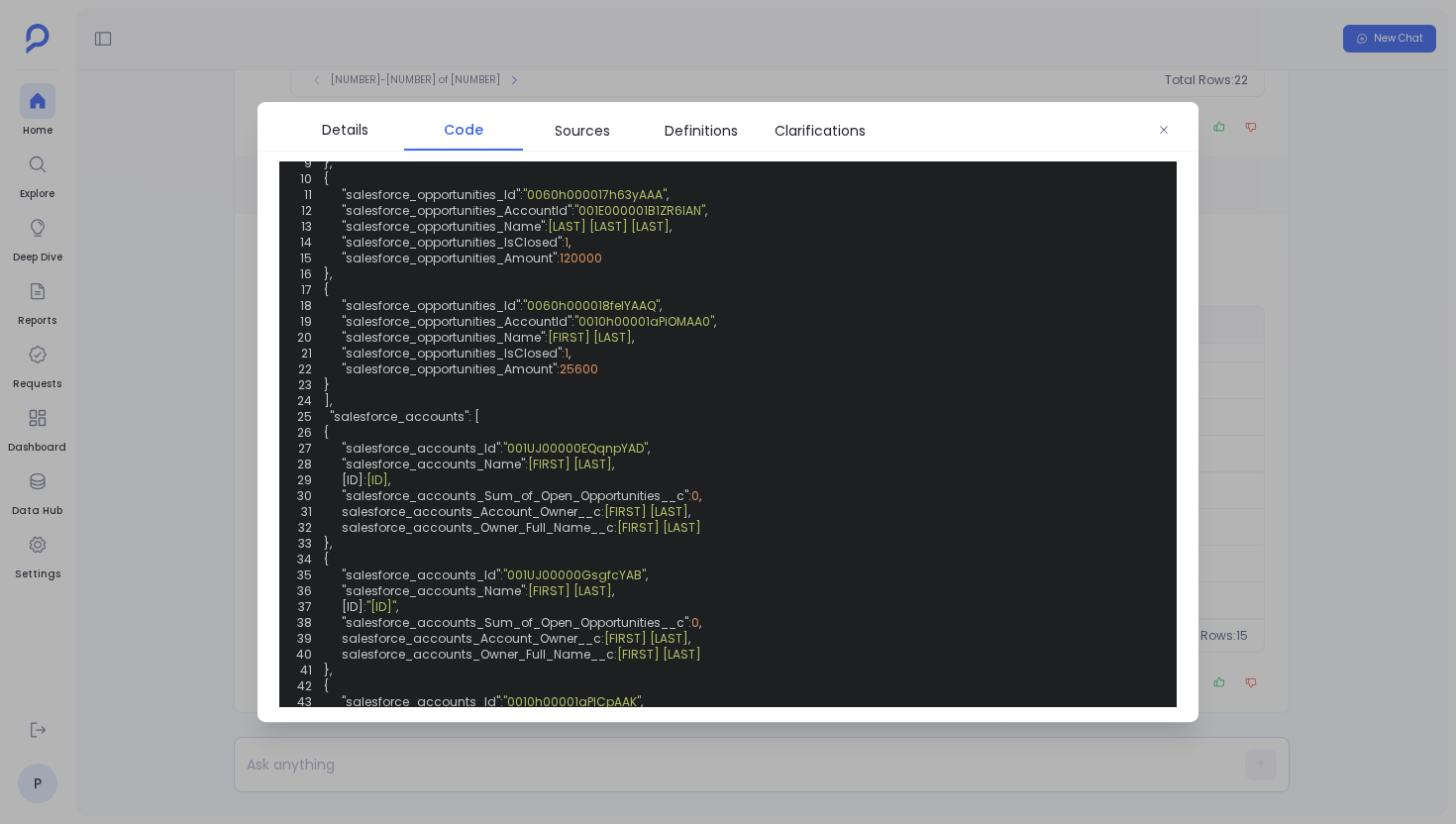 scroll, scrollTop: 592, scrollLeft: 0, axis: vertical 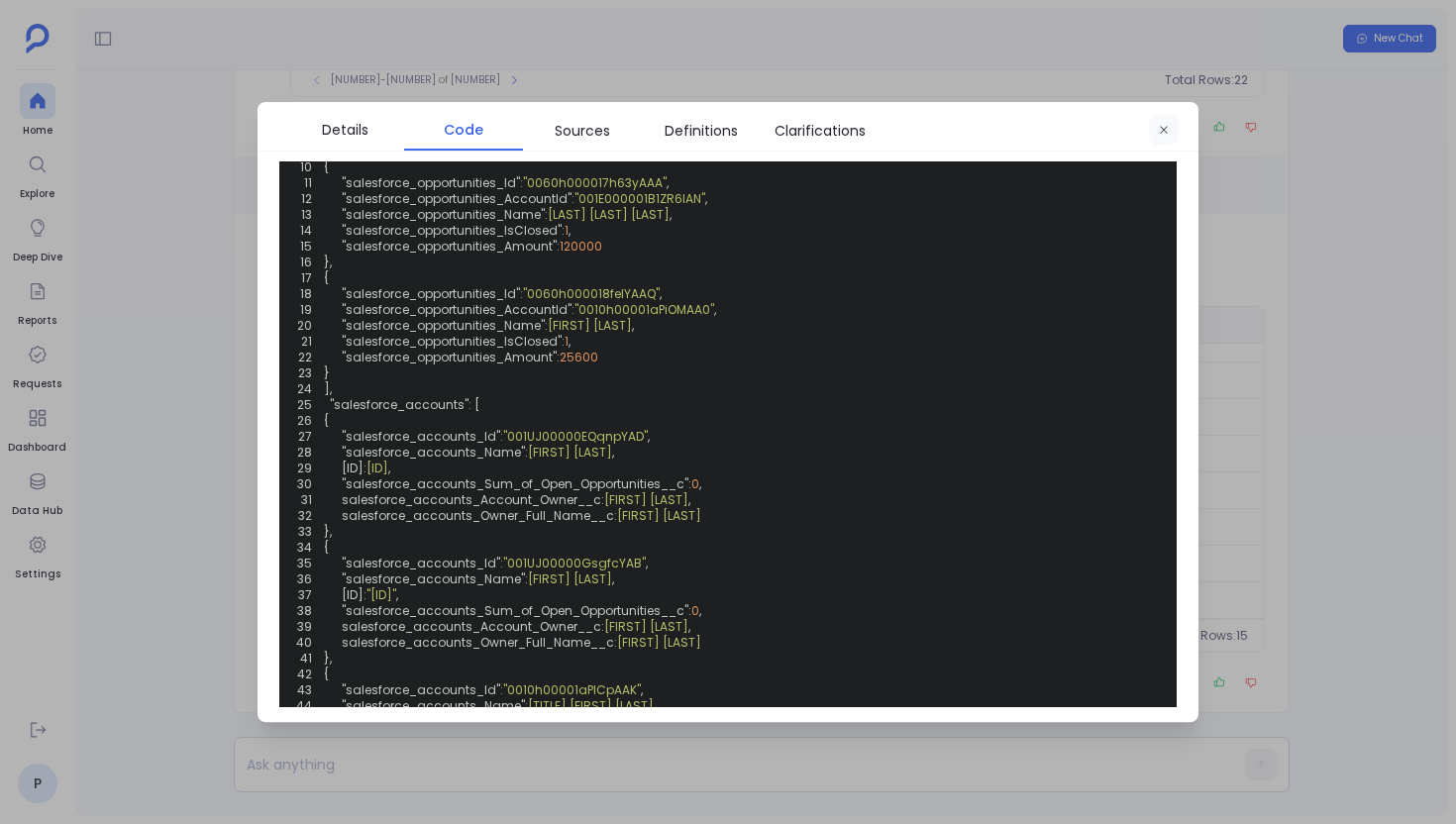 click 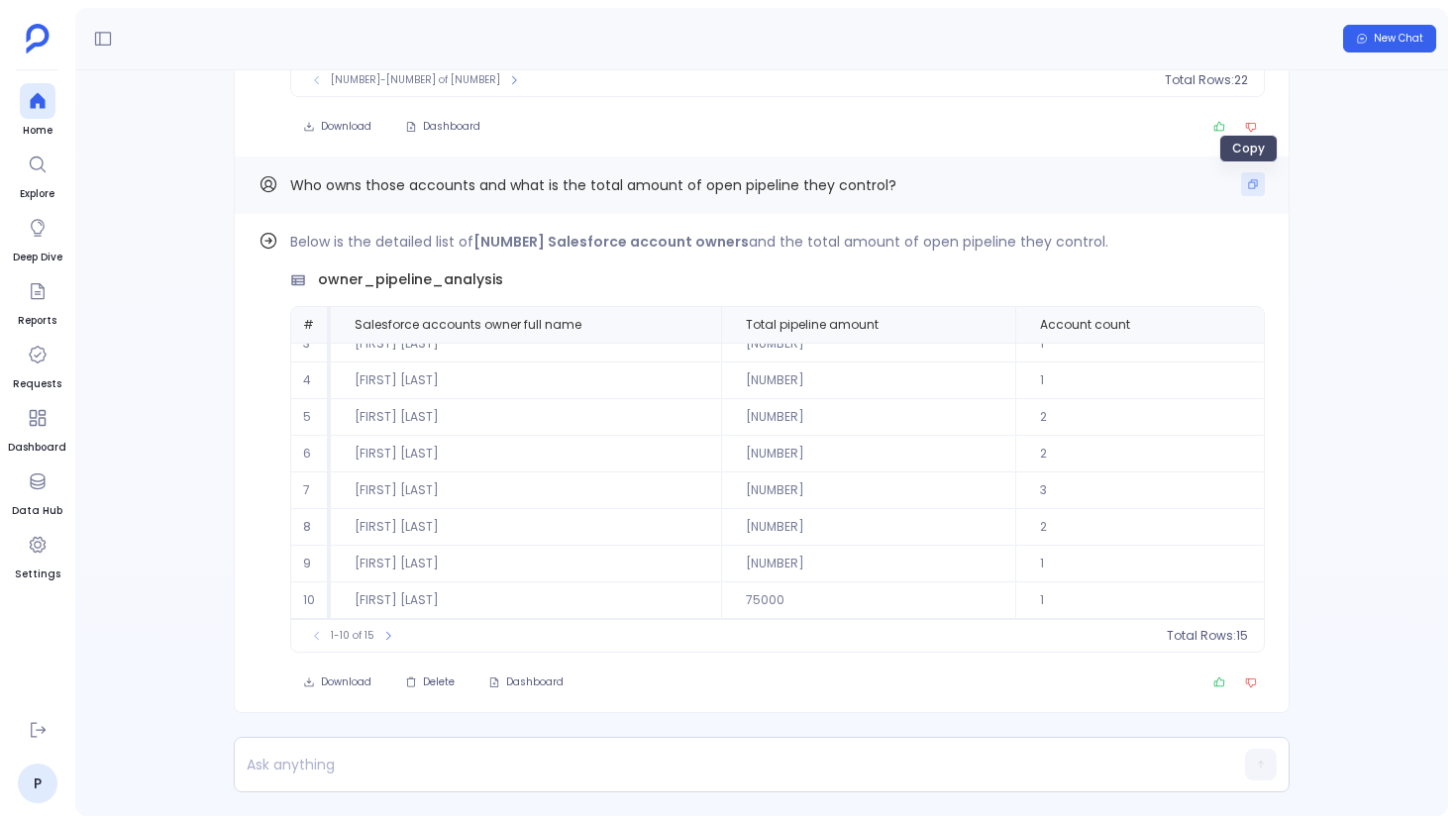 click 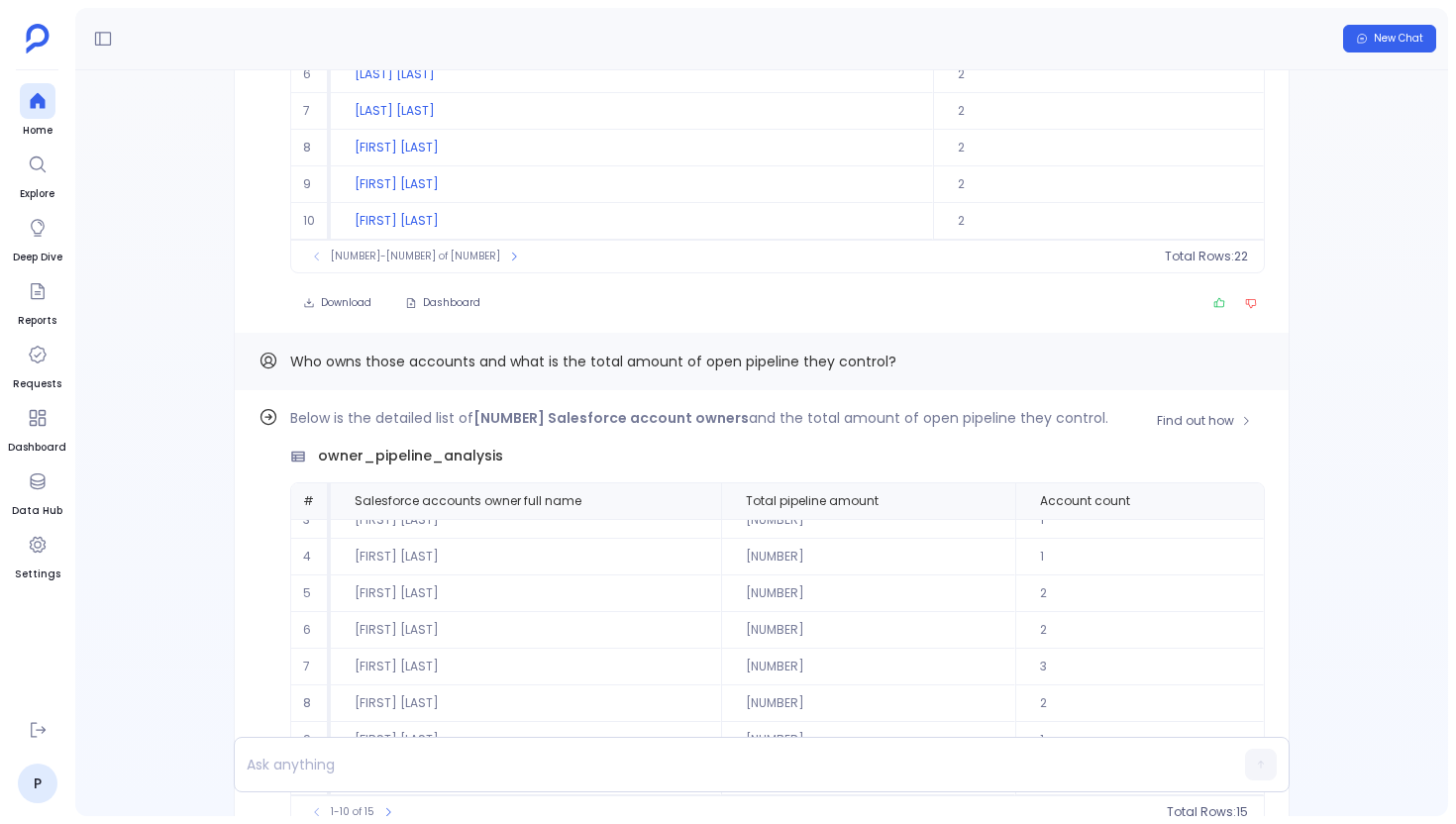 scroll, scrollTop: -200, scrollLeft: 0, axis: vertical 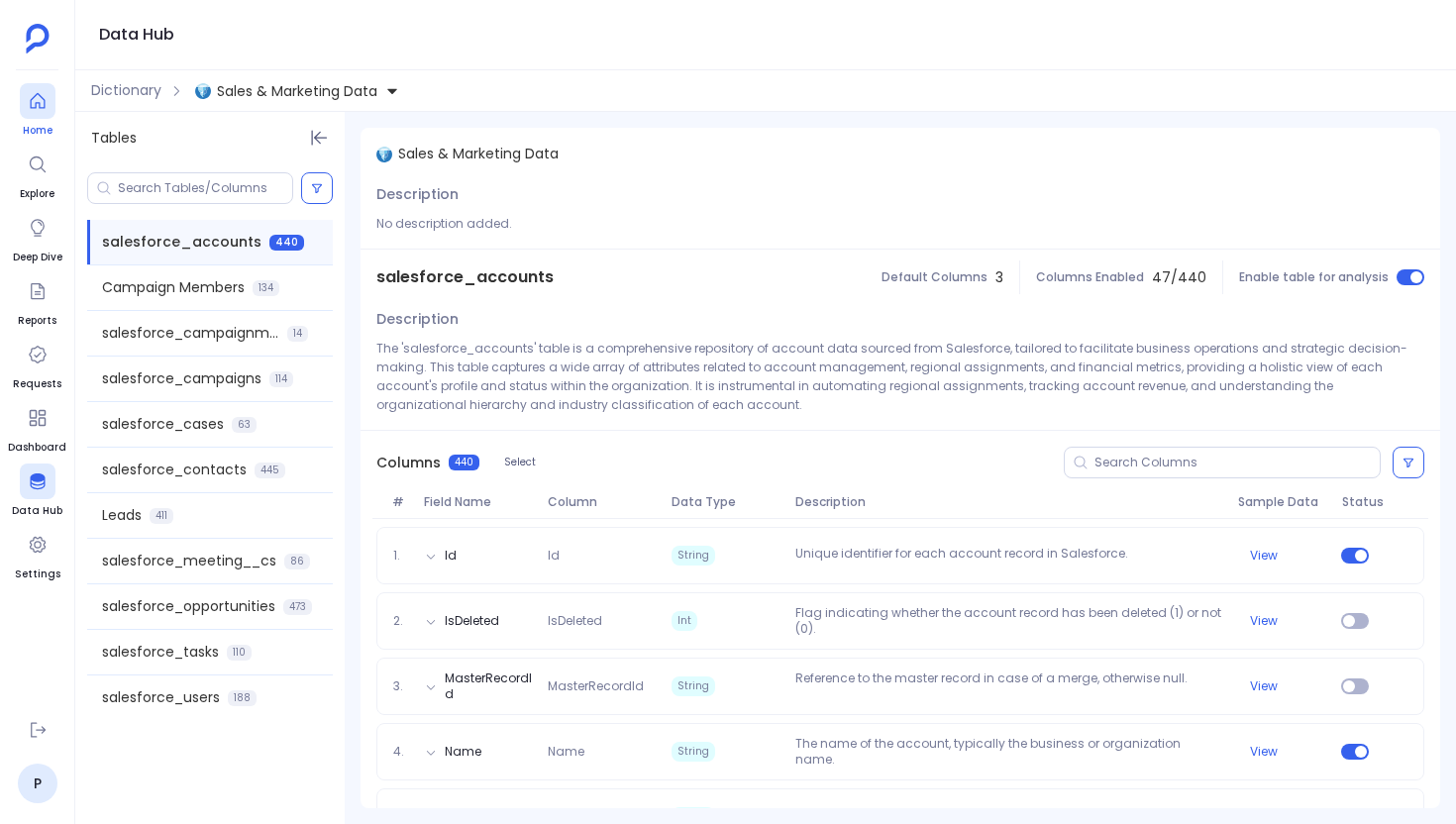 click at bounding box center [38, 101] 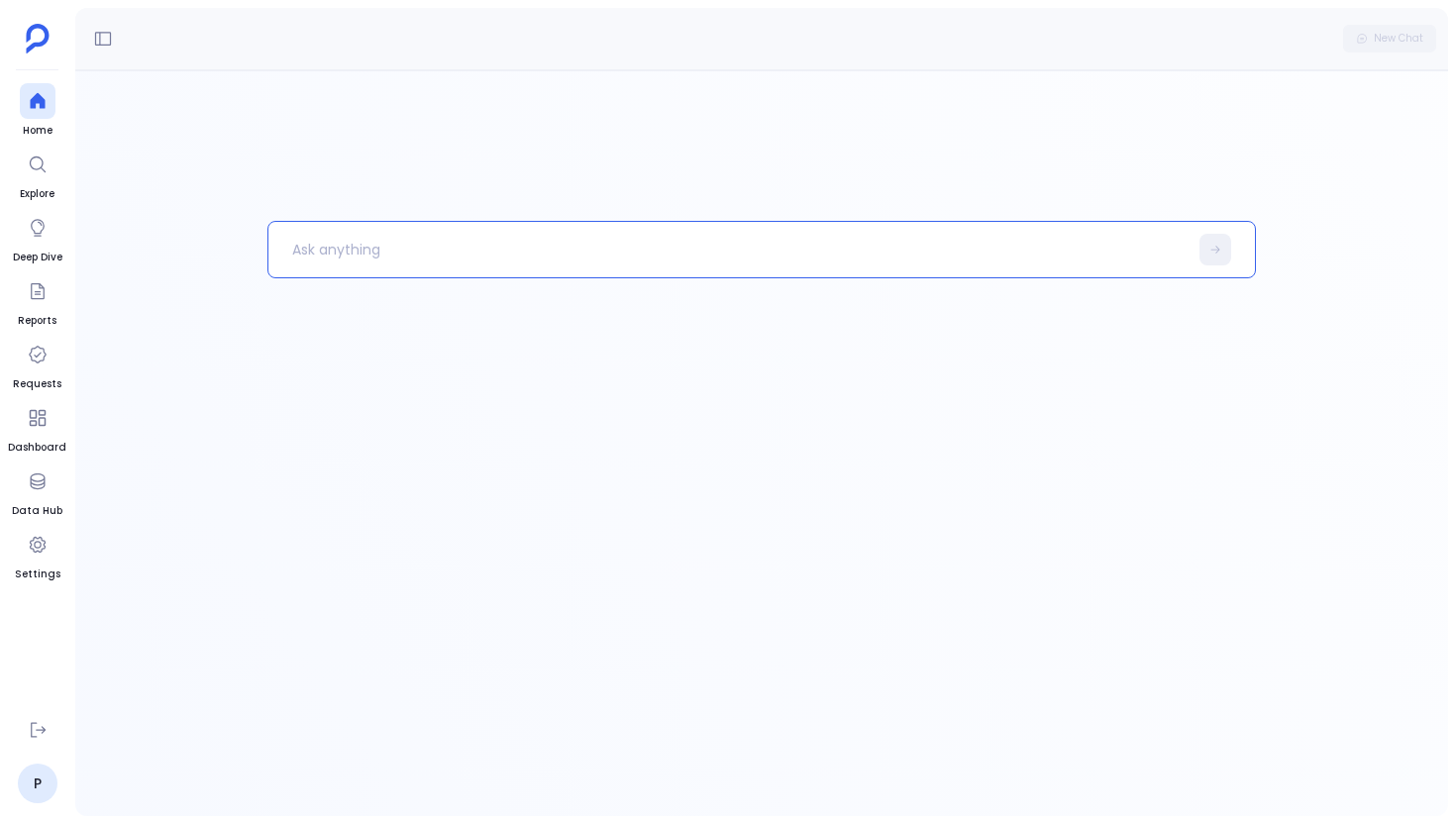 click at bounding box center [728, 250] 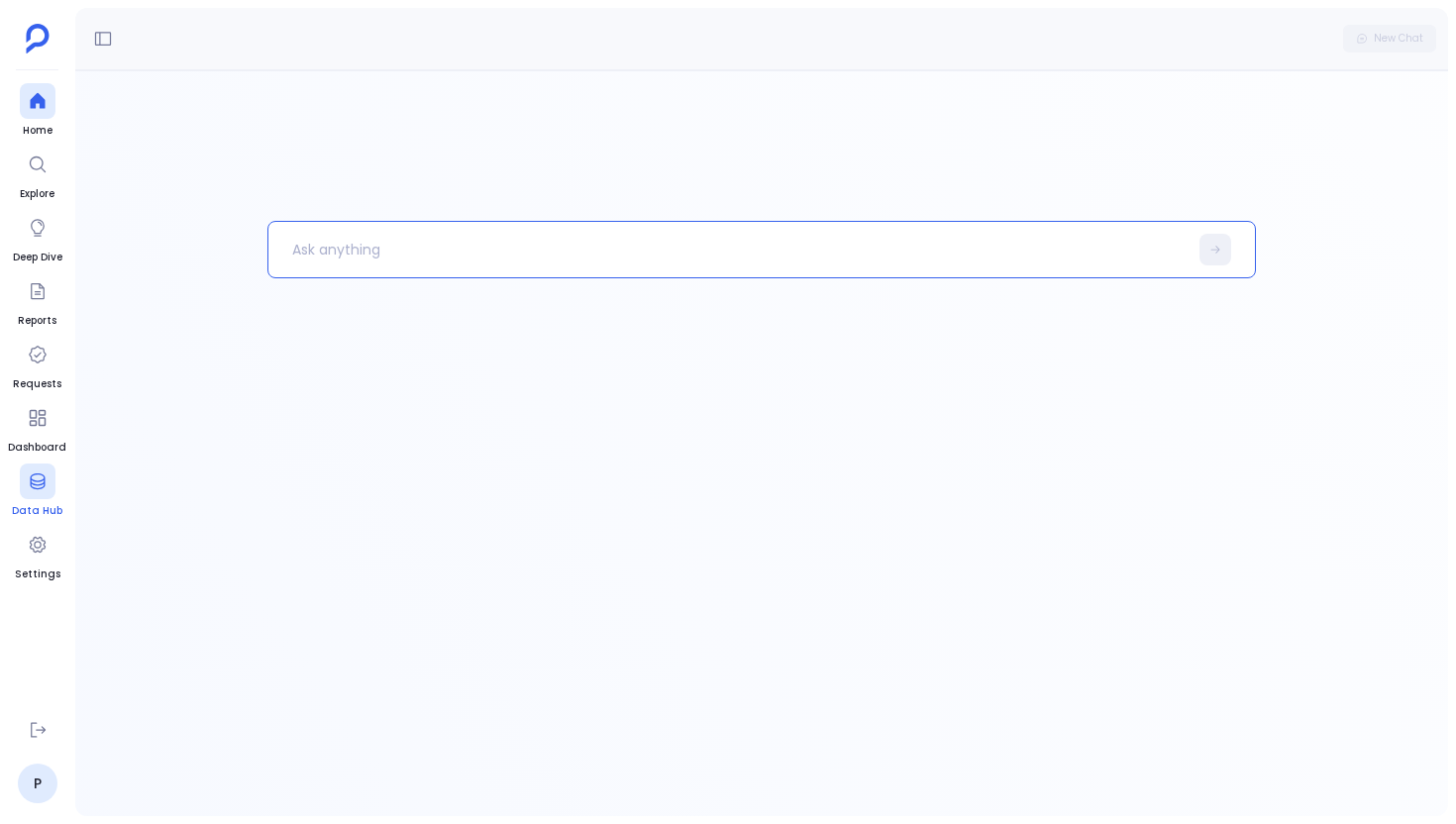 click 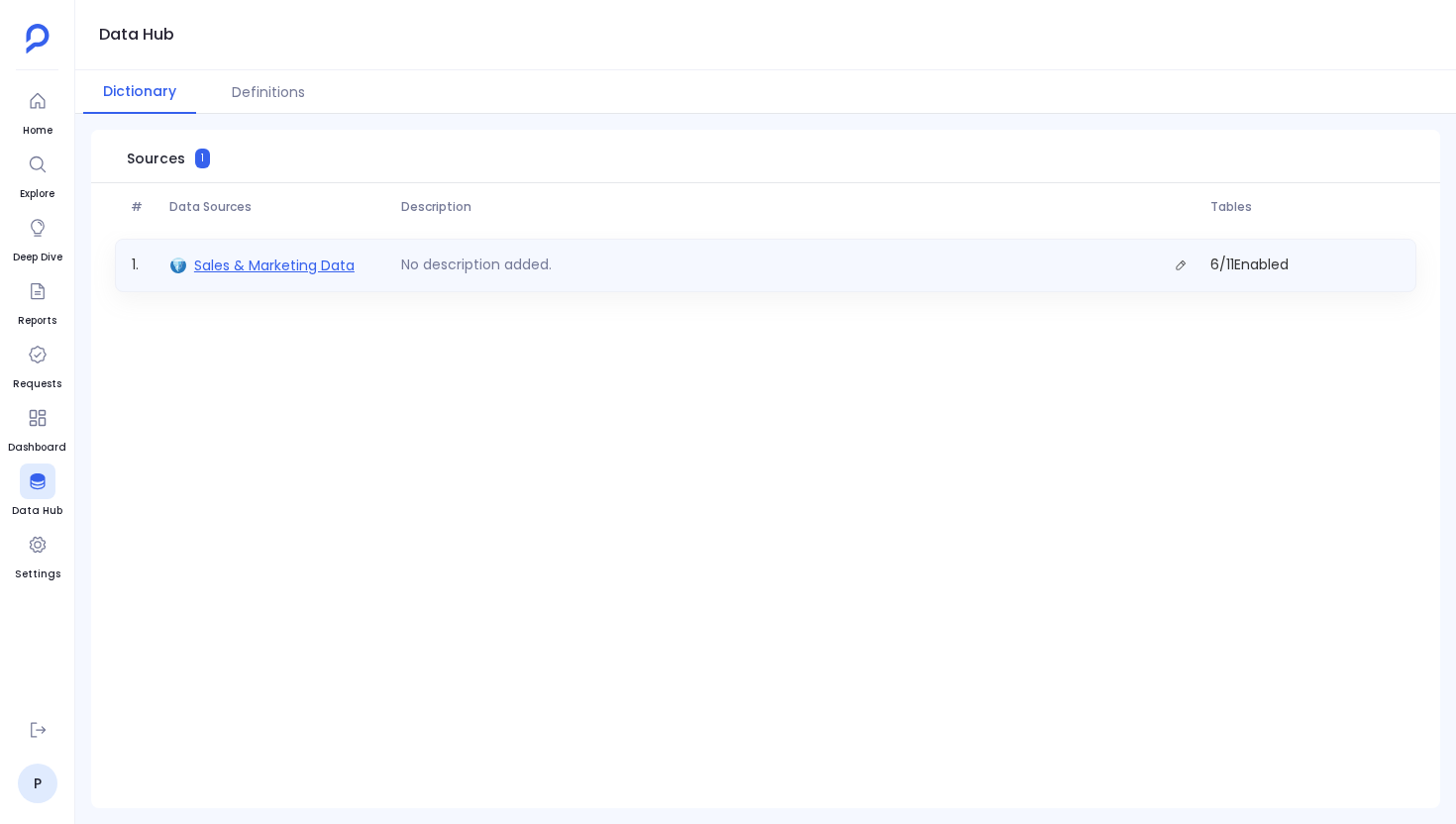 click on "Sales & Marketing Data" at bounding box center [274, 265] 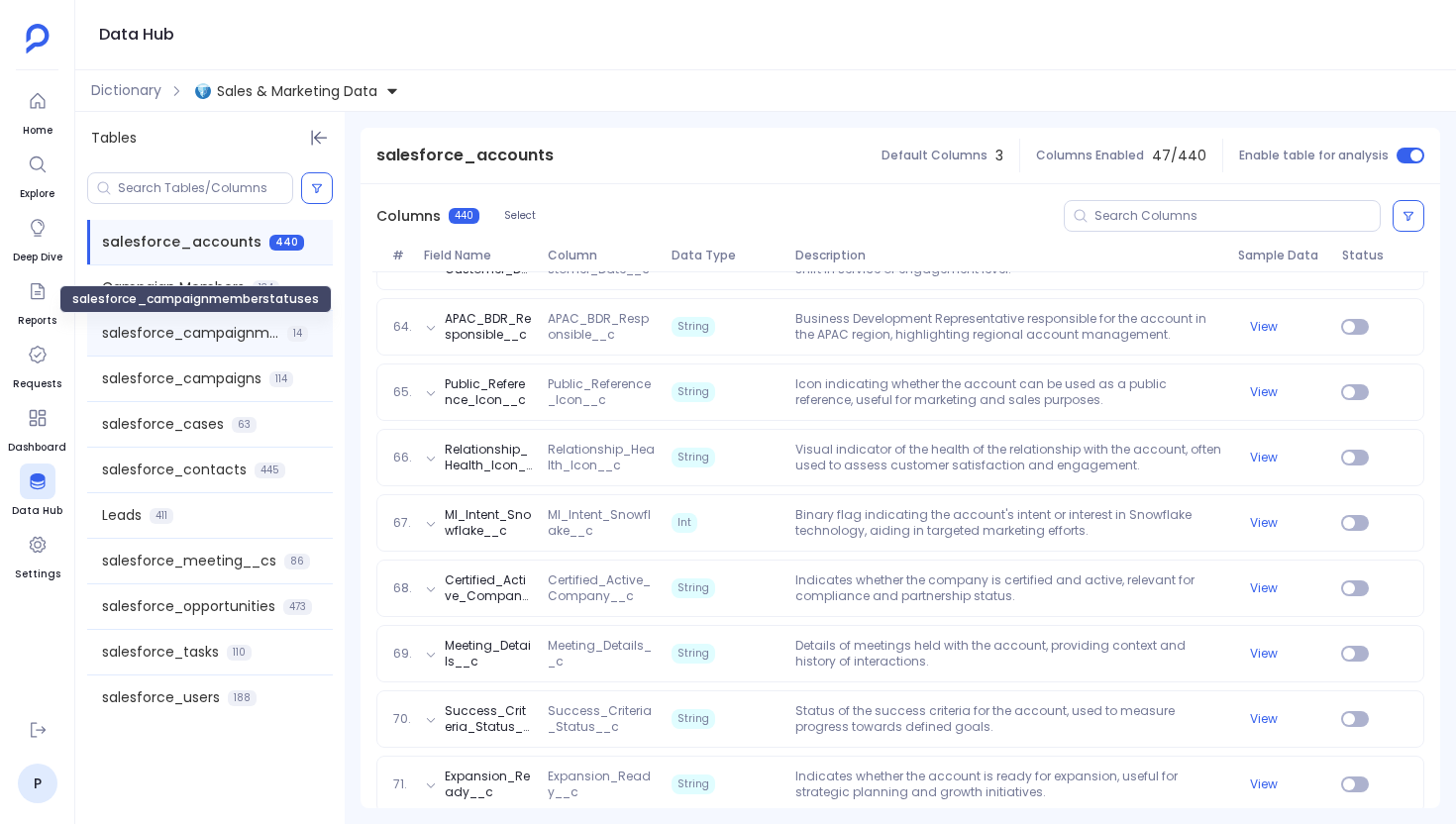click on "salesforce_campaignmemberstatuses" at bounding box center (190, 333) 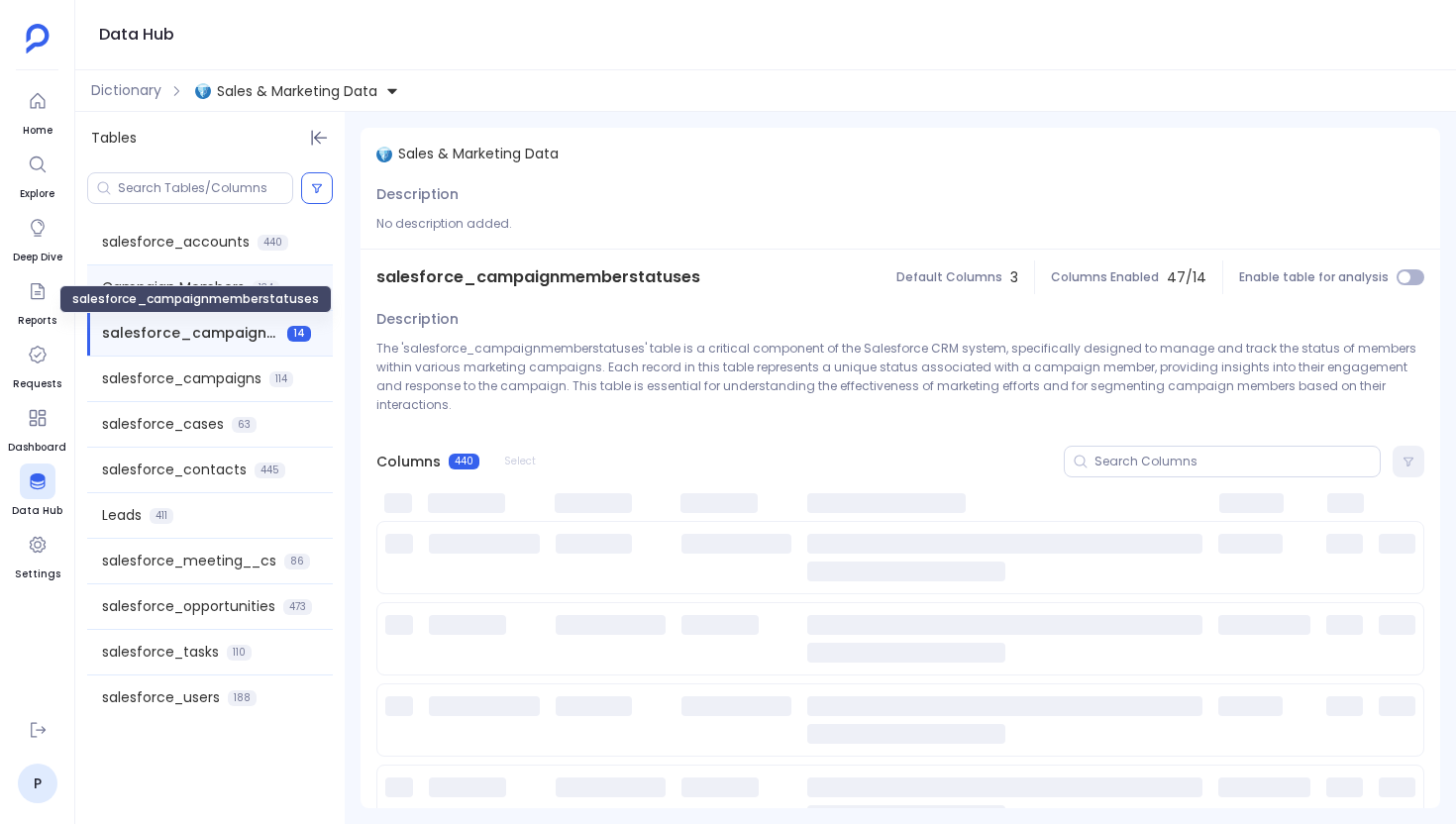 scroll, scrollTop: 0, scrollLeft: 0, axis: both 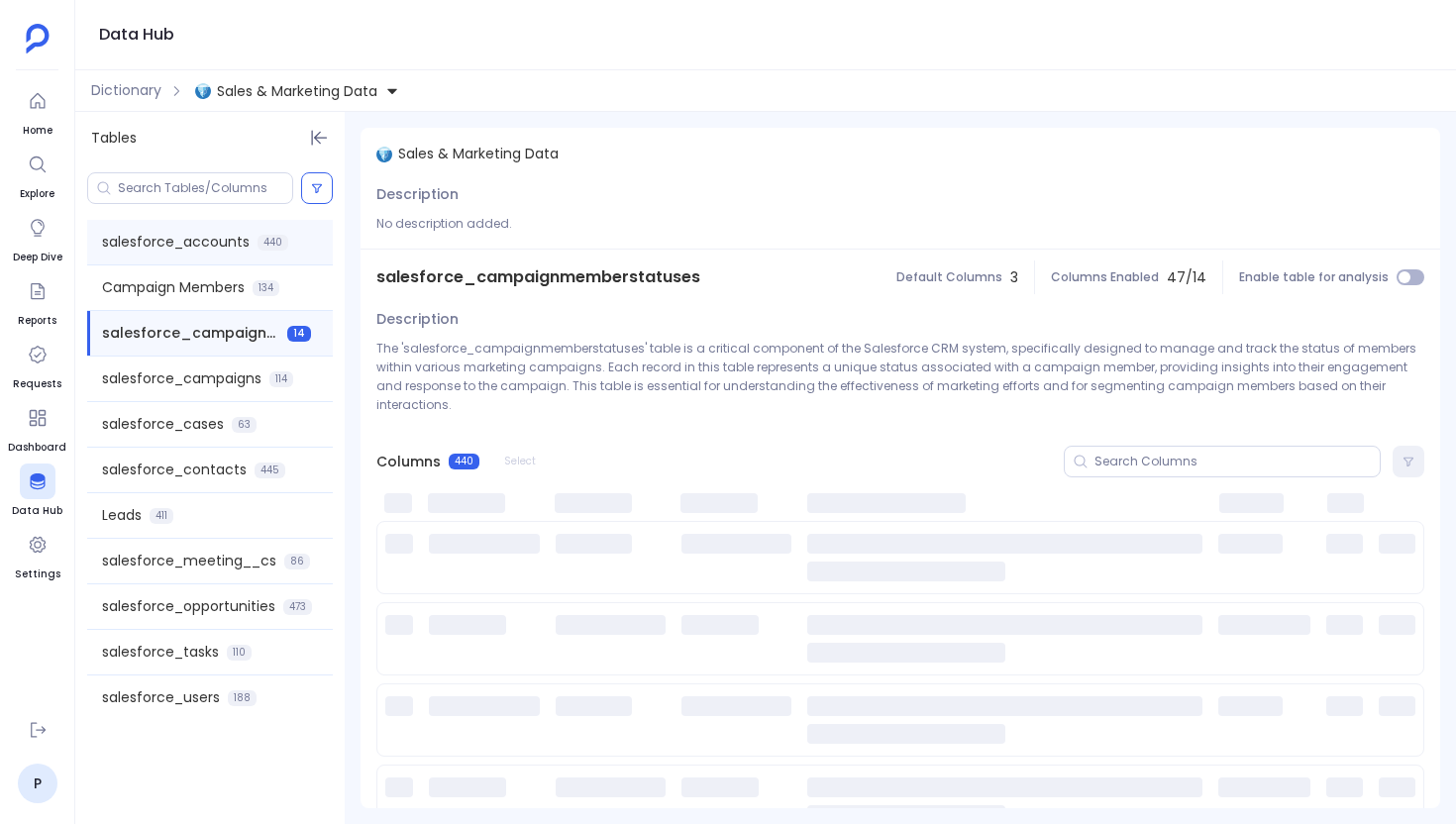 click on "salesforce_accounts 440" at bounding box center [210, 242] 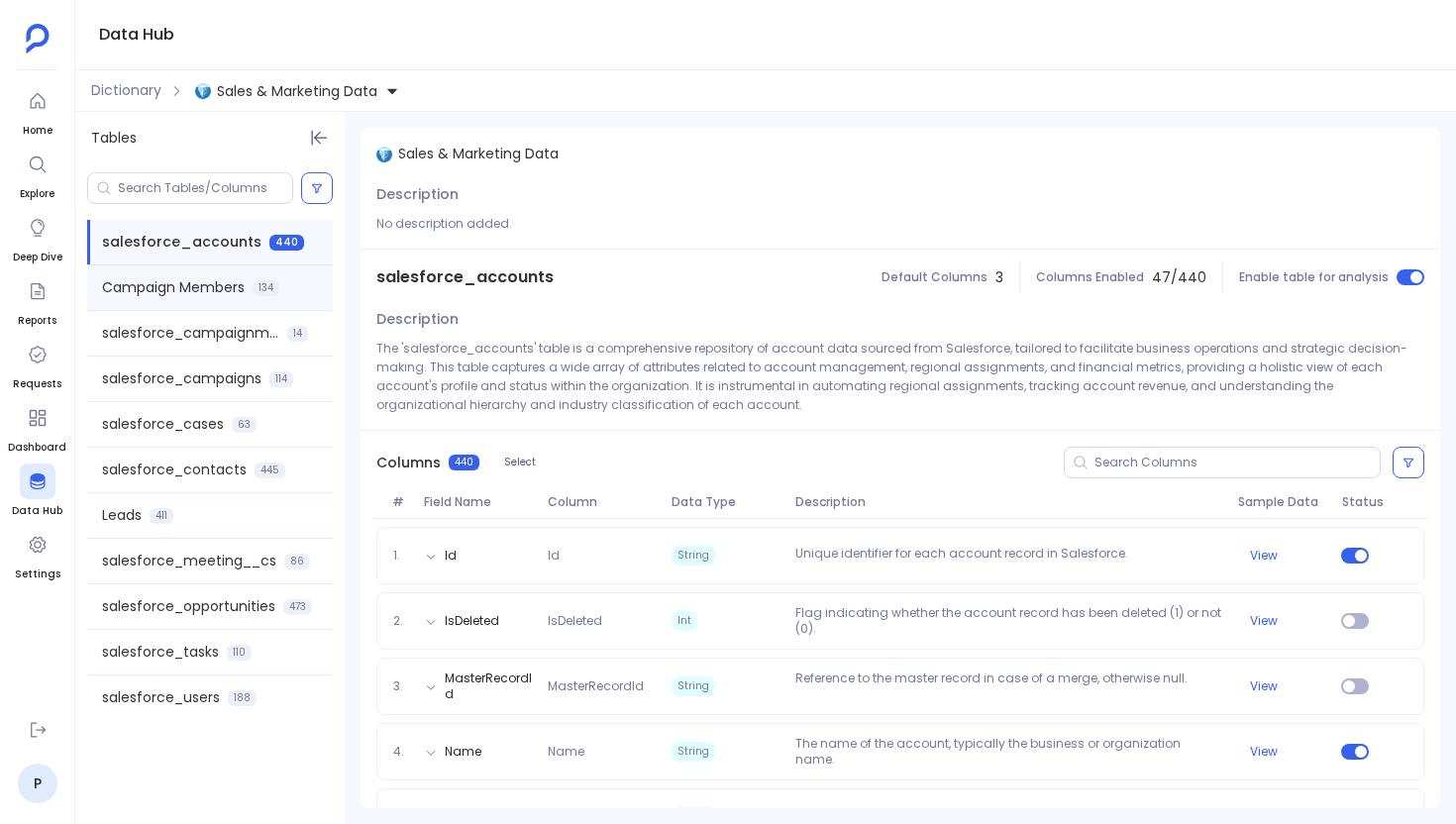 click on "Campaign Members" at bounding box center (173, 287) 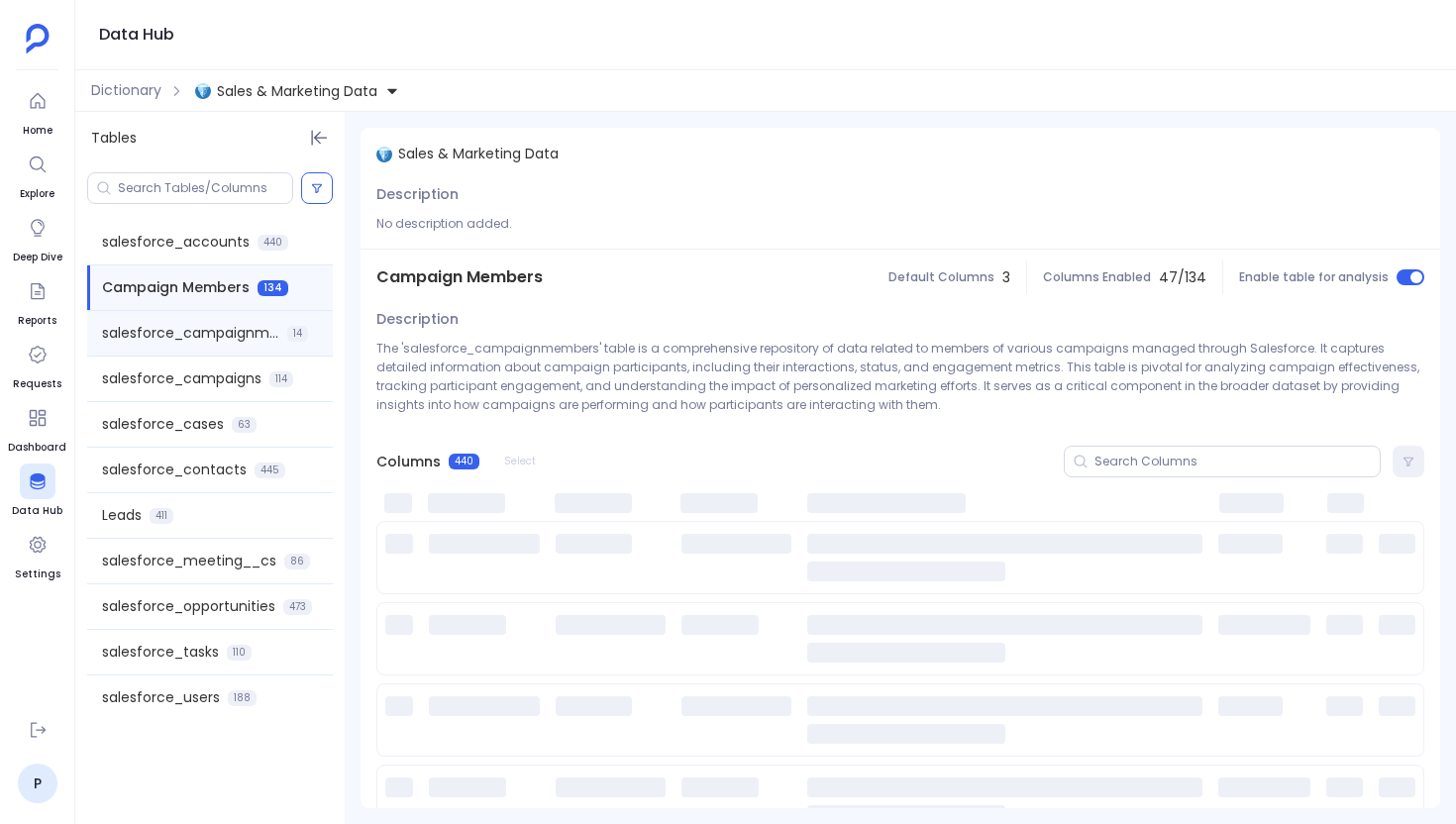click on "salesforce_campaignmemberstatuses 14" at bounding box center [210, 333] 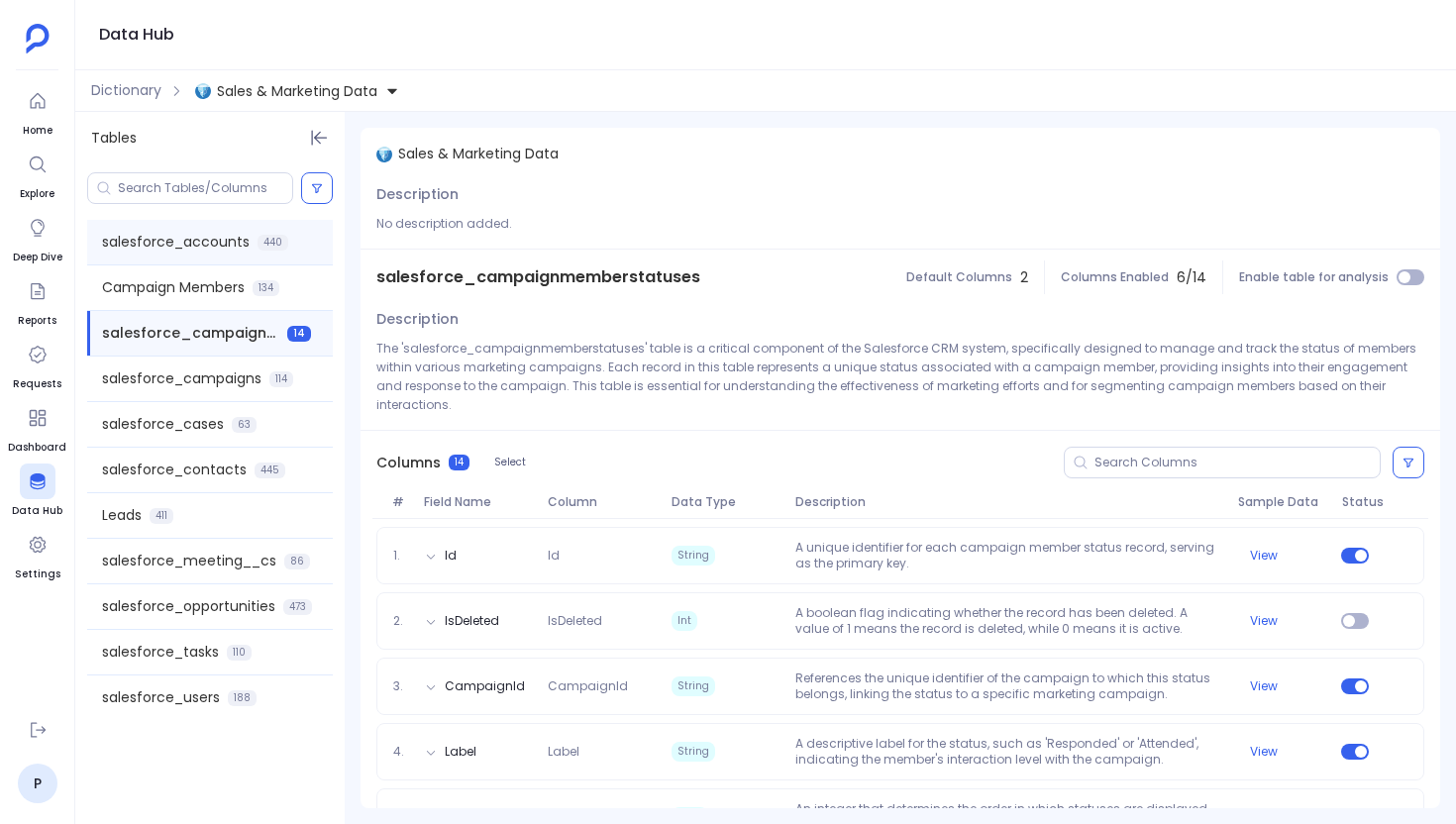 click on "salesforce_accounts 440" at bounding box center (210, 242) 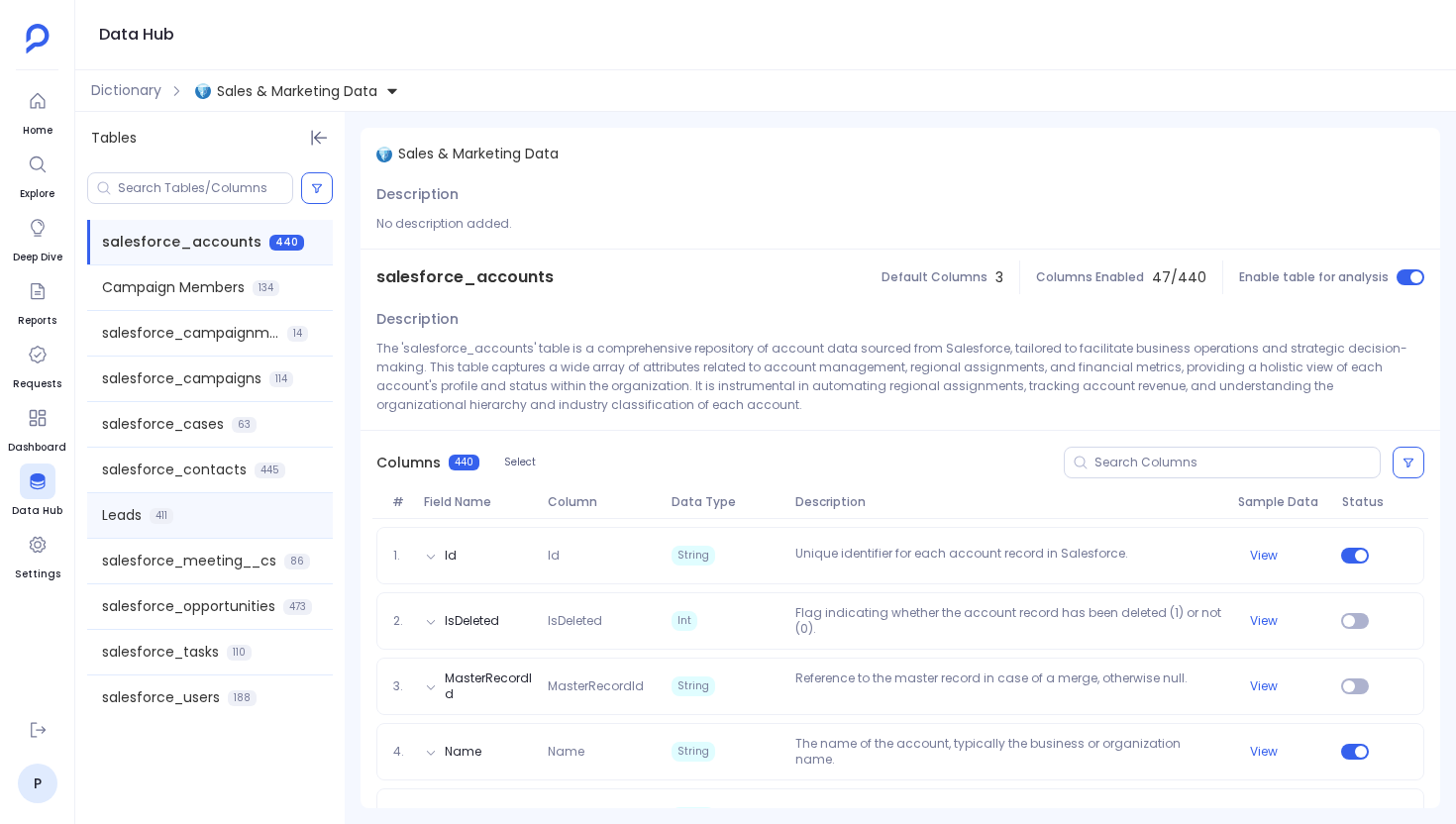 click on "Leads 411" at bounding box center (210, 515) 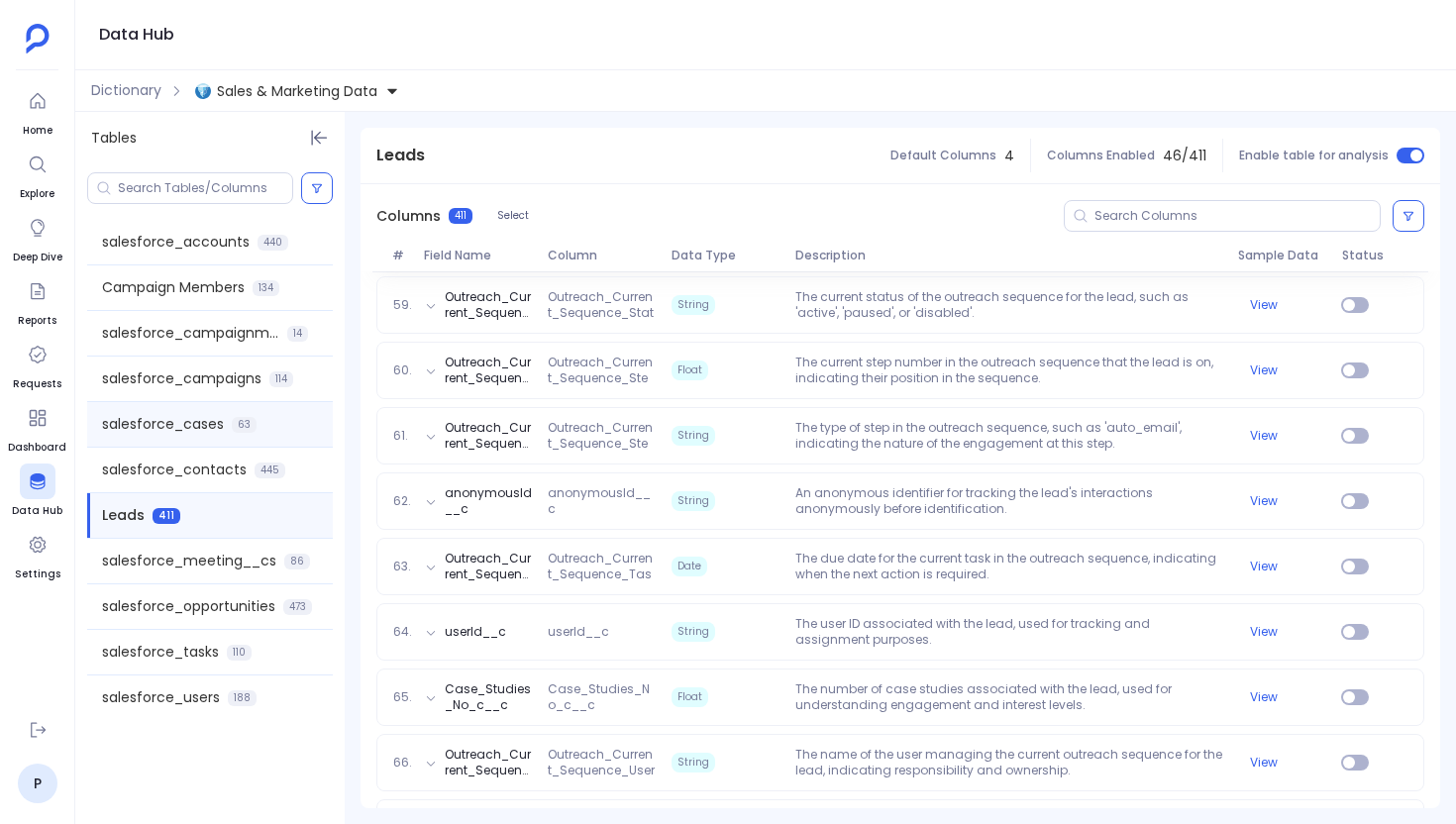 scroll, scrollTop: 4126, scrollLeft: 0, axis: vertical 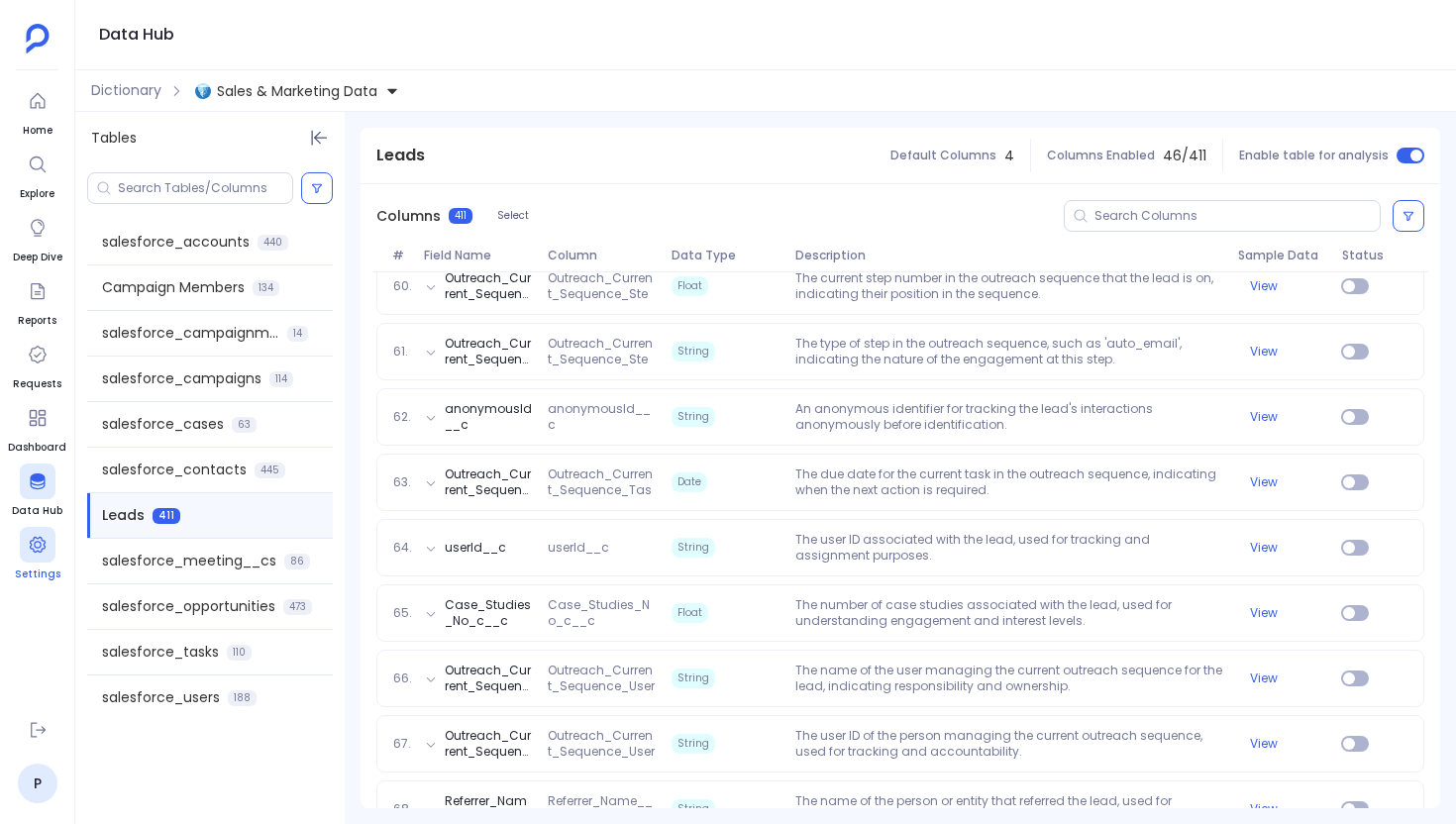 click on "Settings" at bounding box center (38, 574) 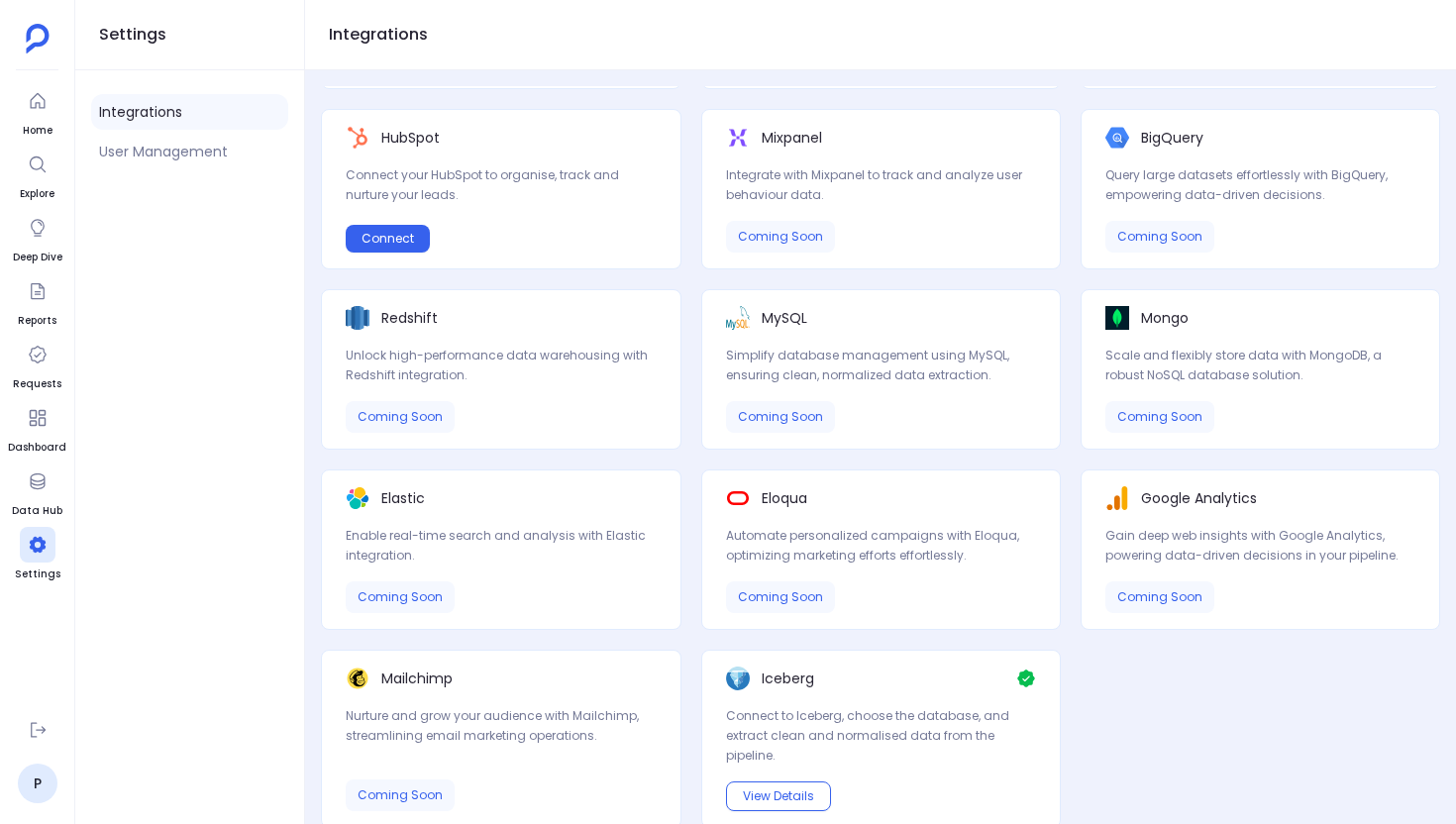 scroll, scrollTop: 0, scrollLeft: 0, axis: both 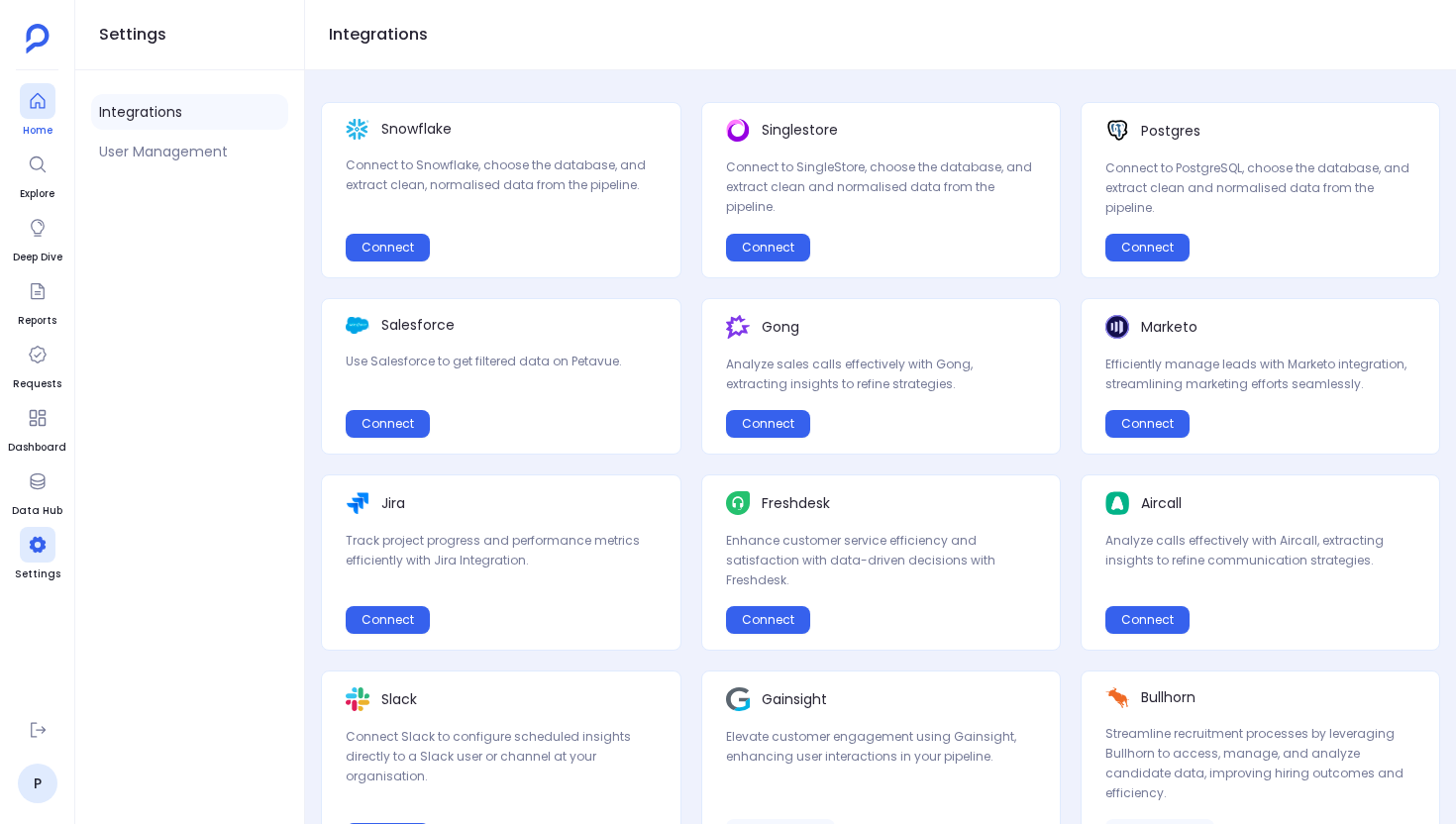 click 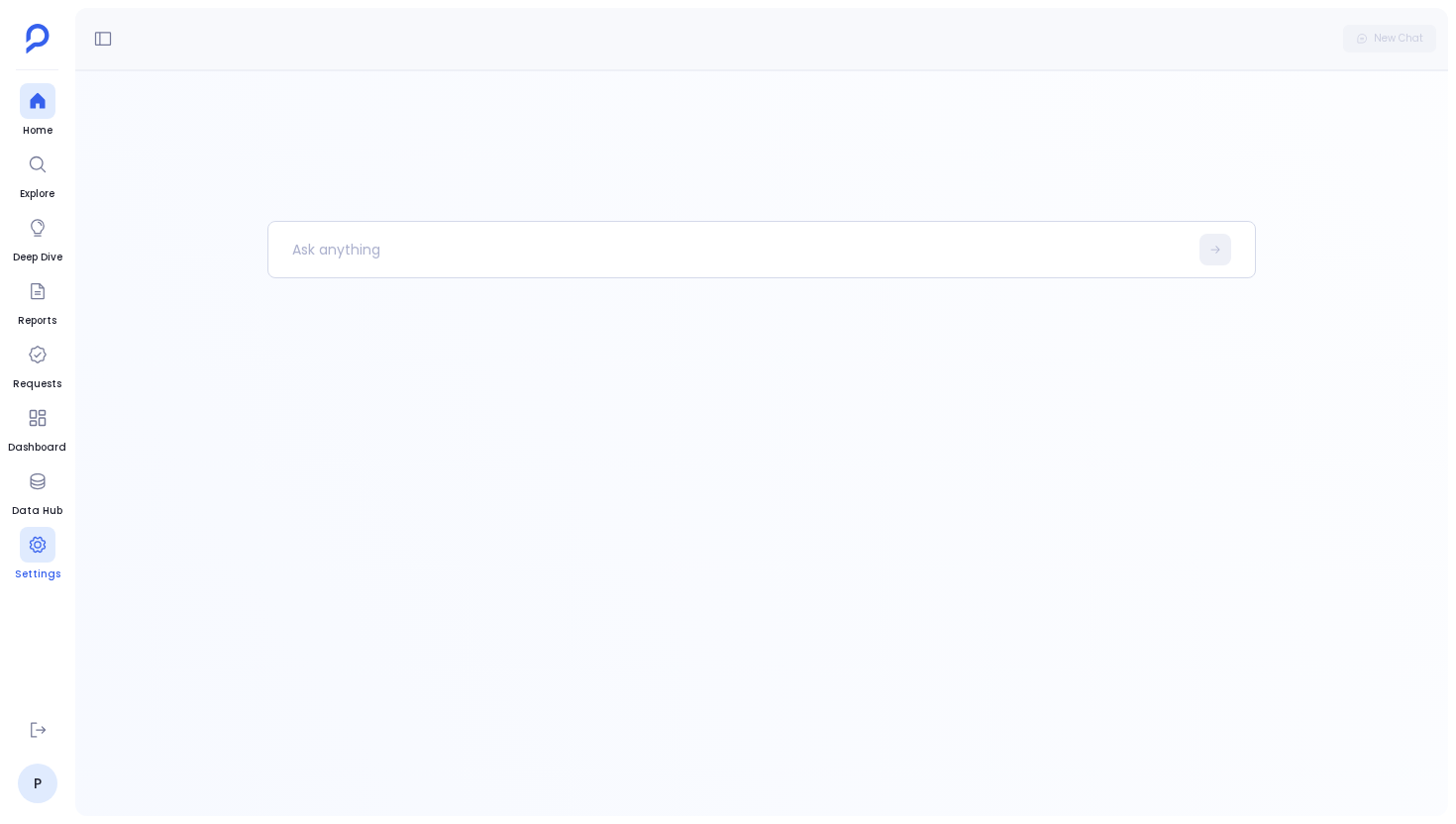 click on "Settings" at bounding box center (38, 555) 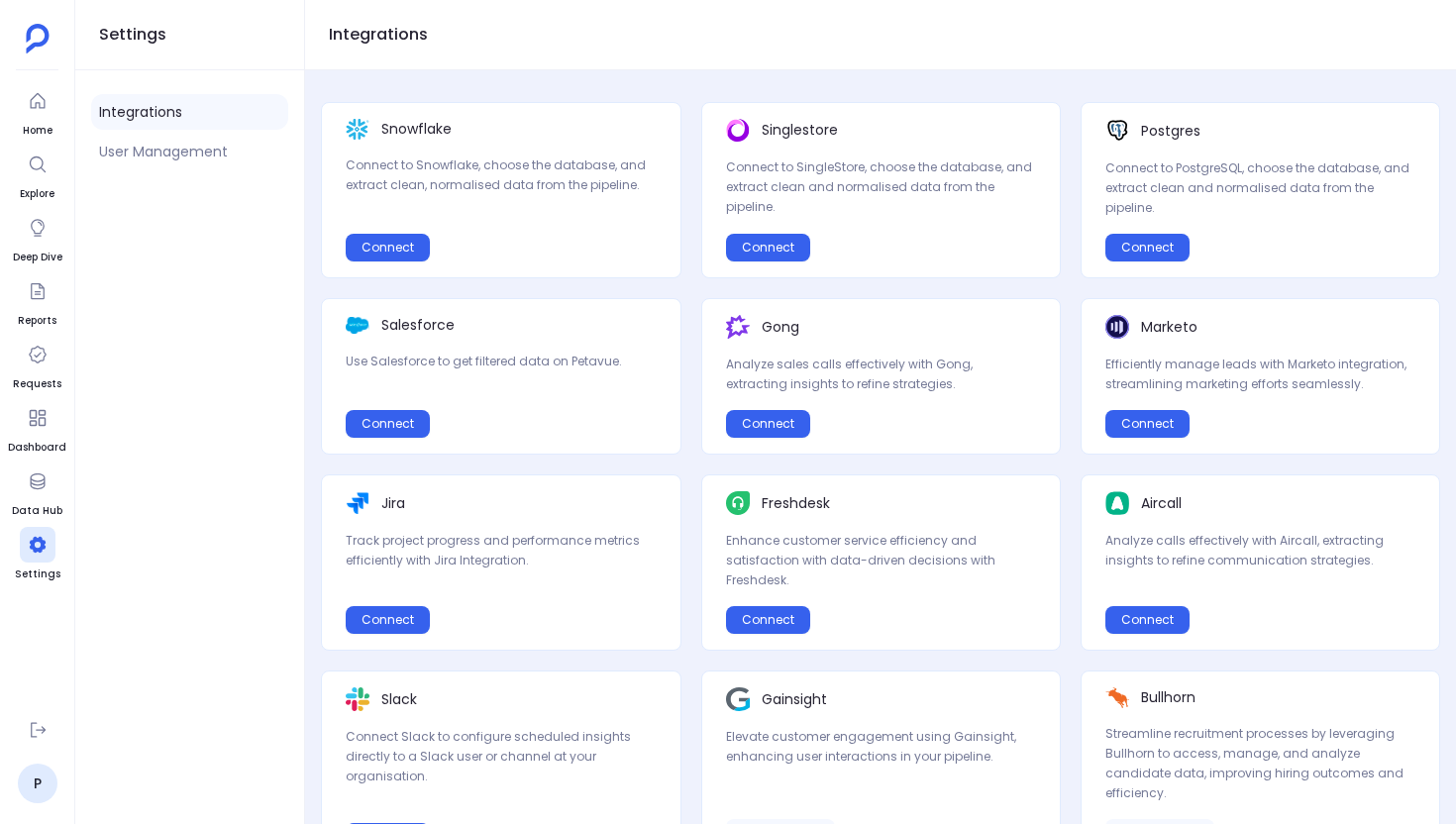 click on "Home Explore Deep Dive Reports Requests Dashboard Data Hub Settings" at bounding box center [37, 393] 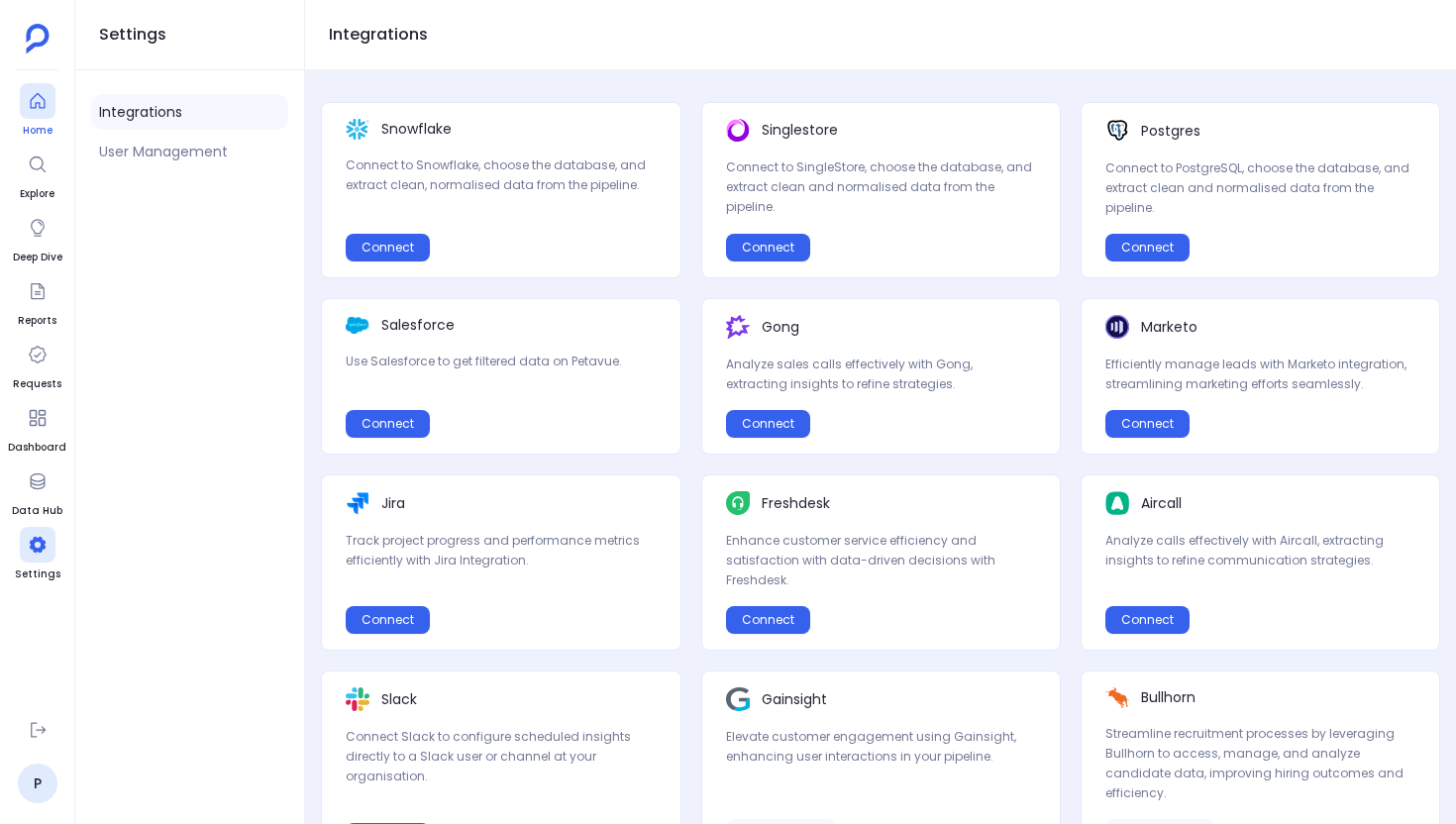 click 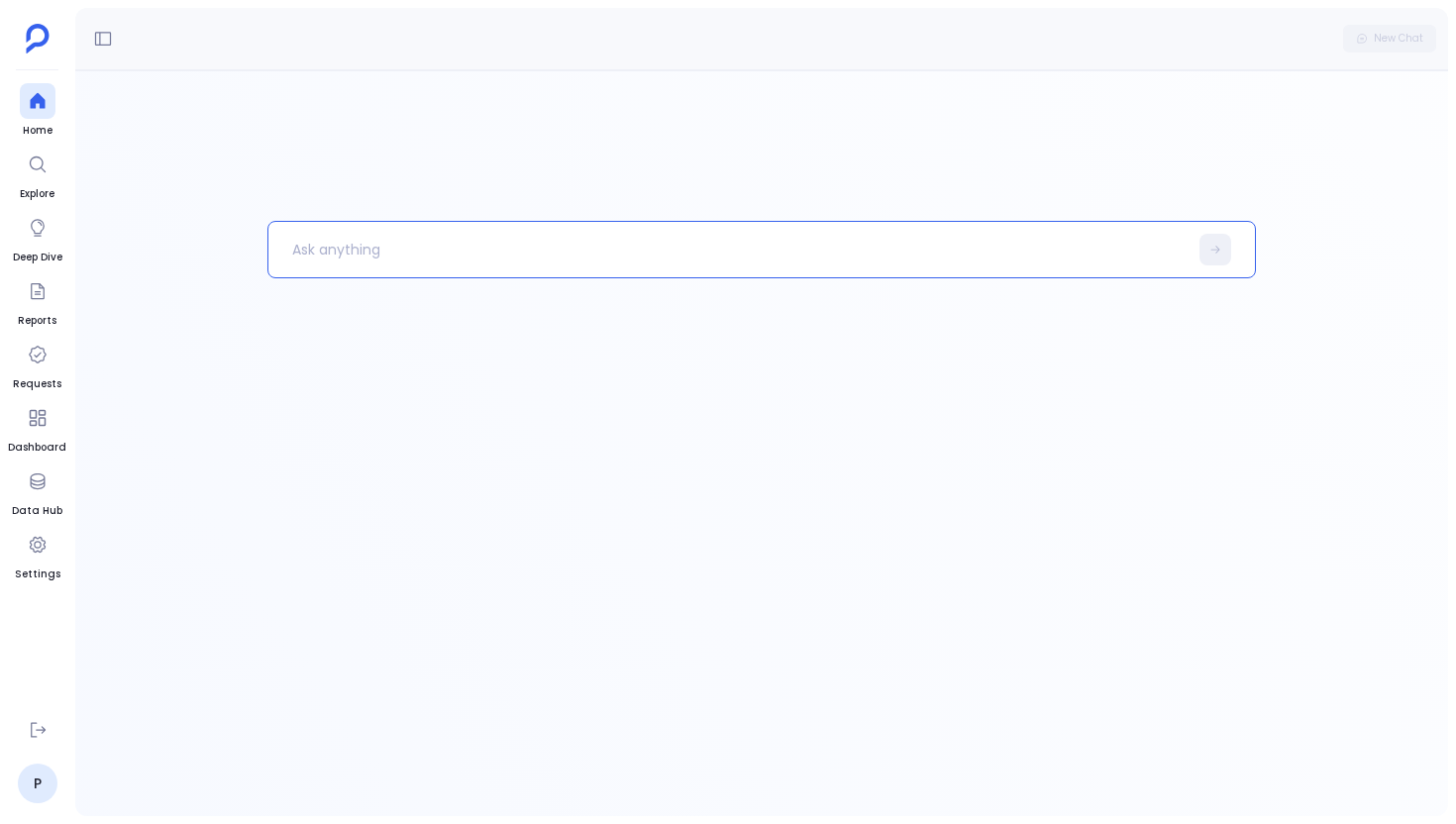 click at bounding box center [728, 250] 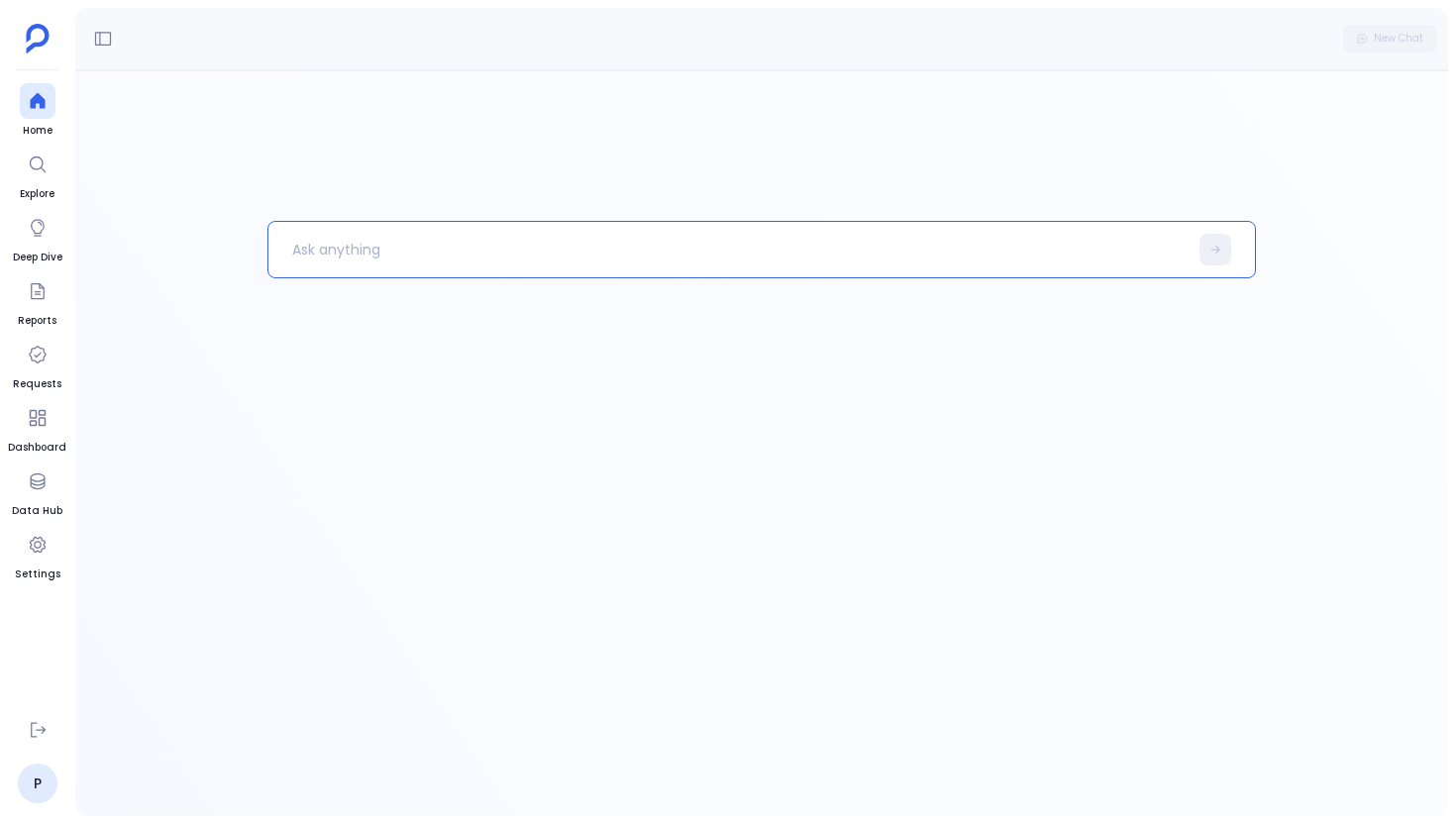 type 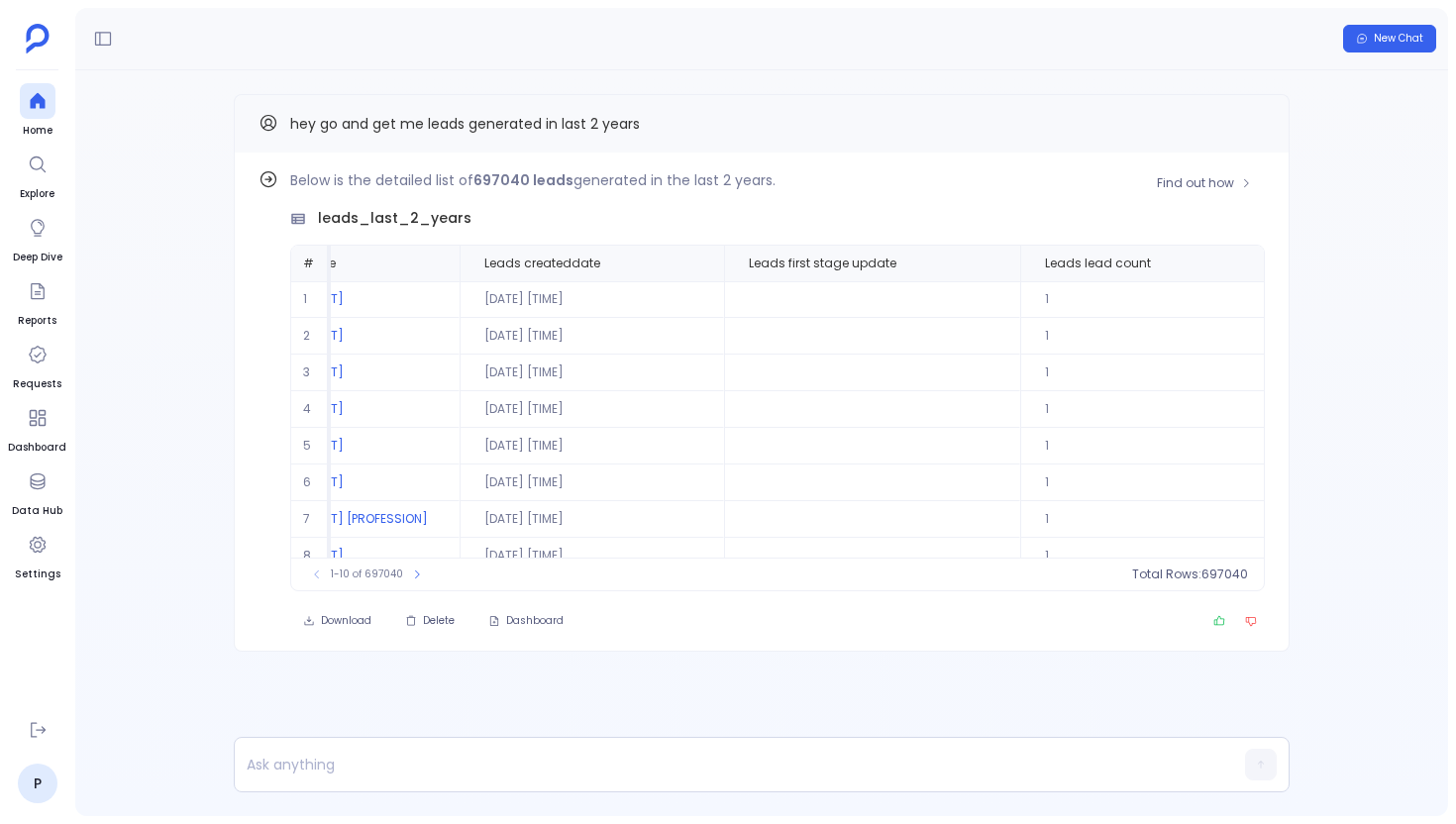 scroll, scrollTop: 0, scrollLeft: 0, axis: both 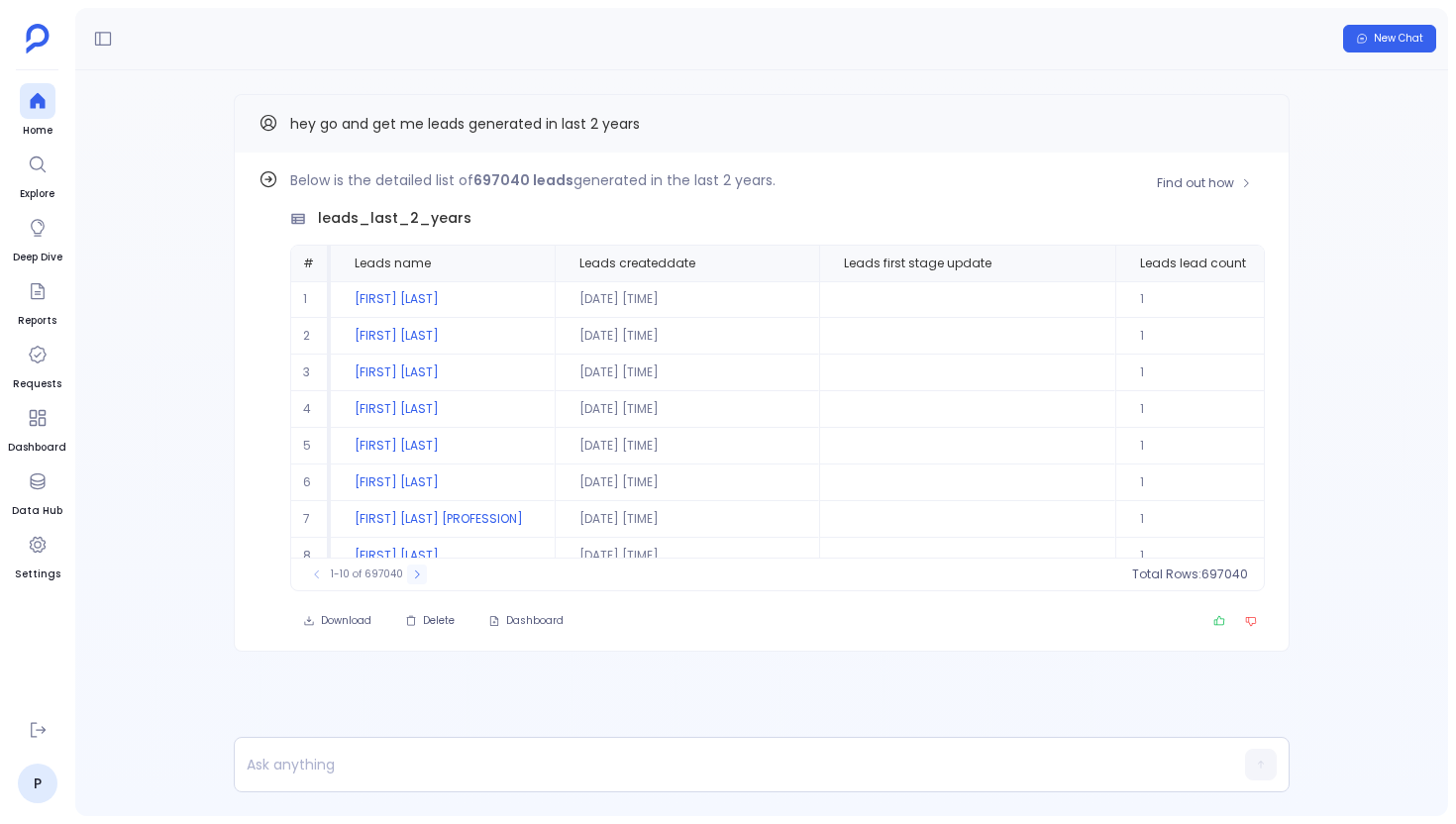 click 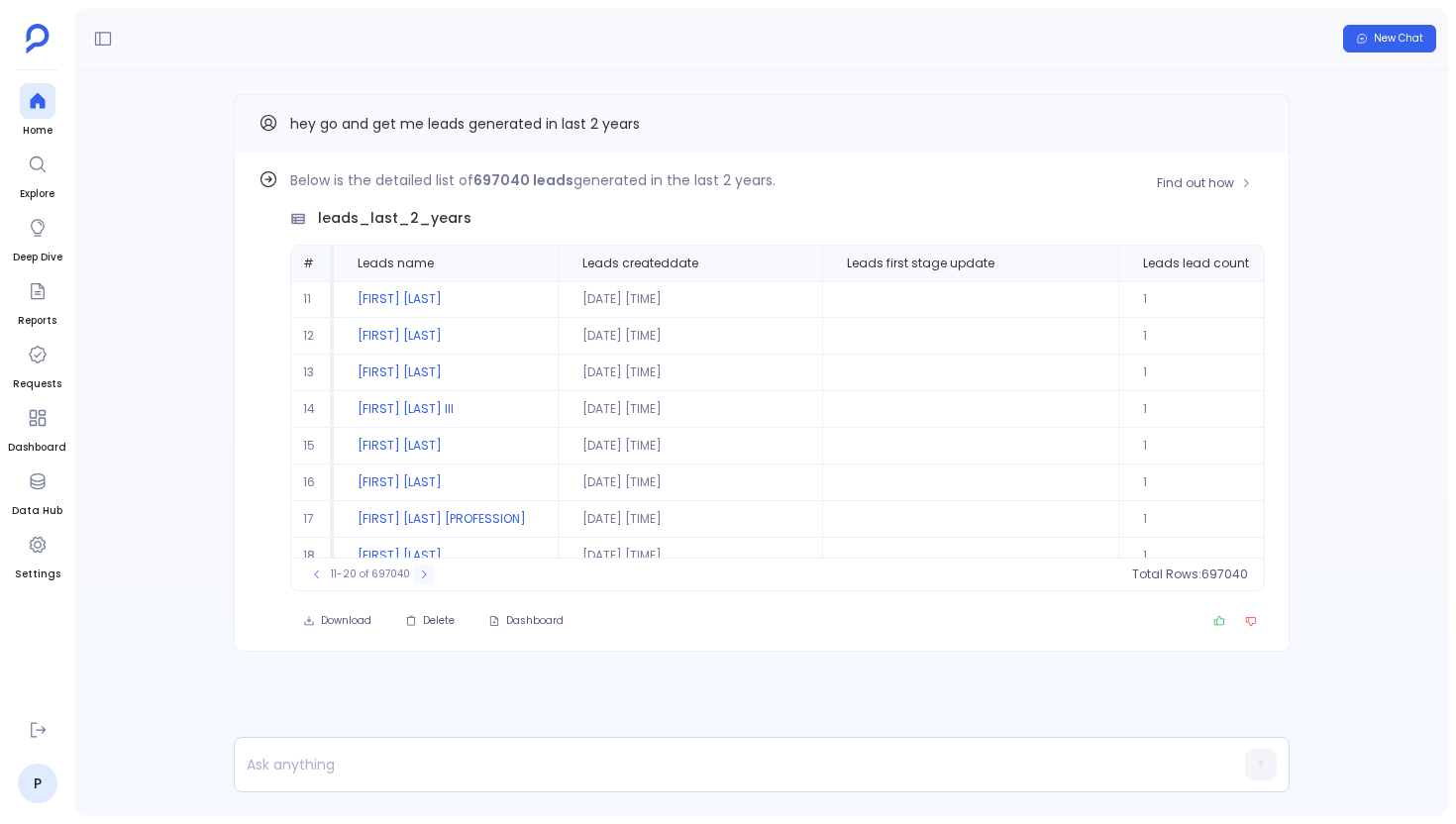 click 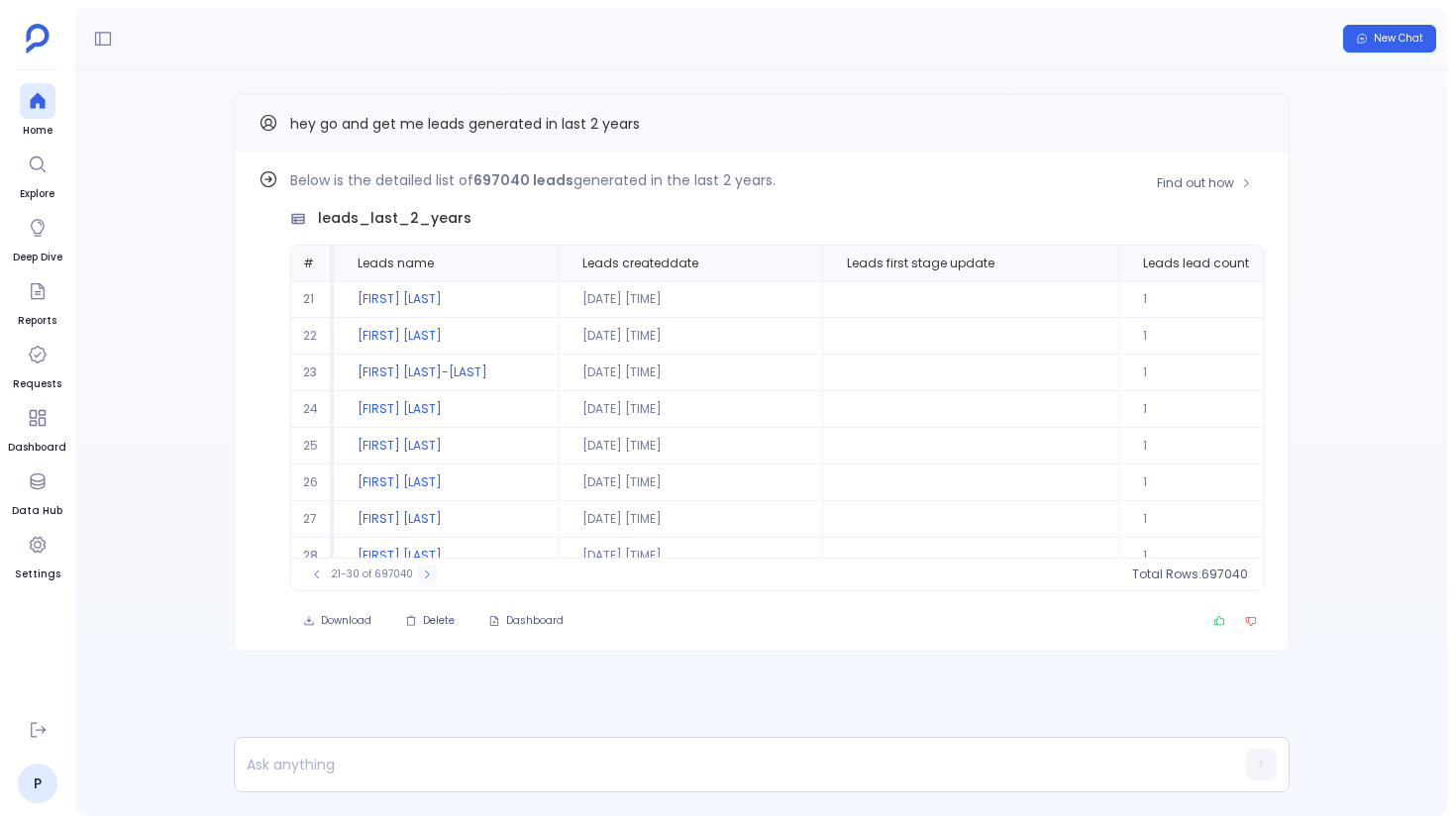 click 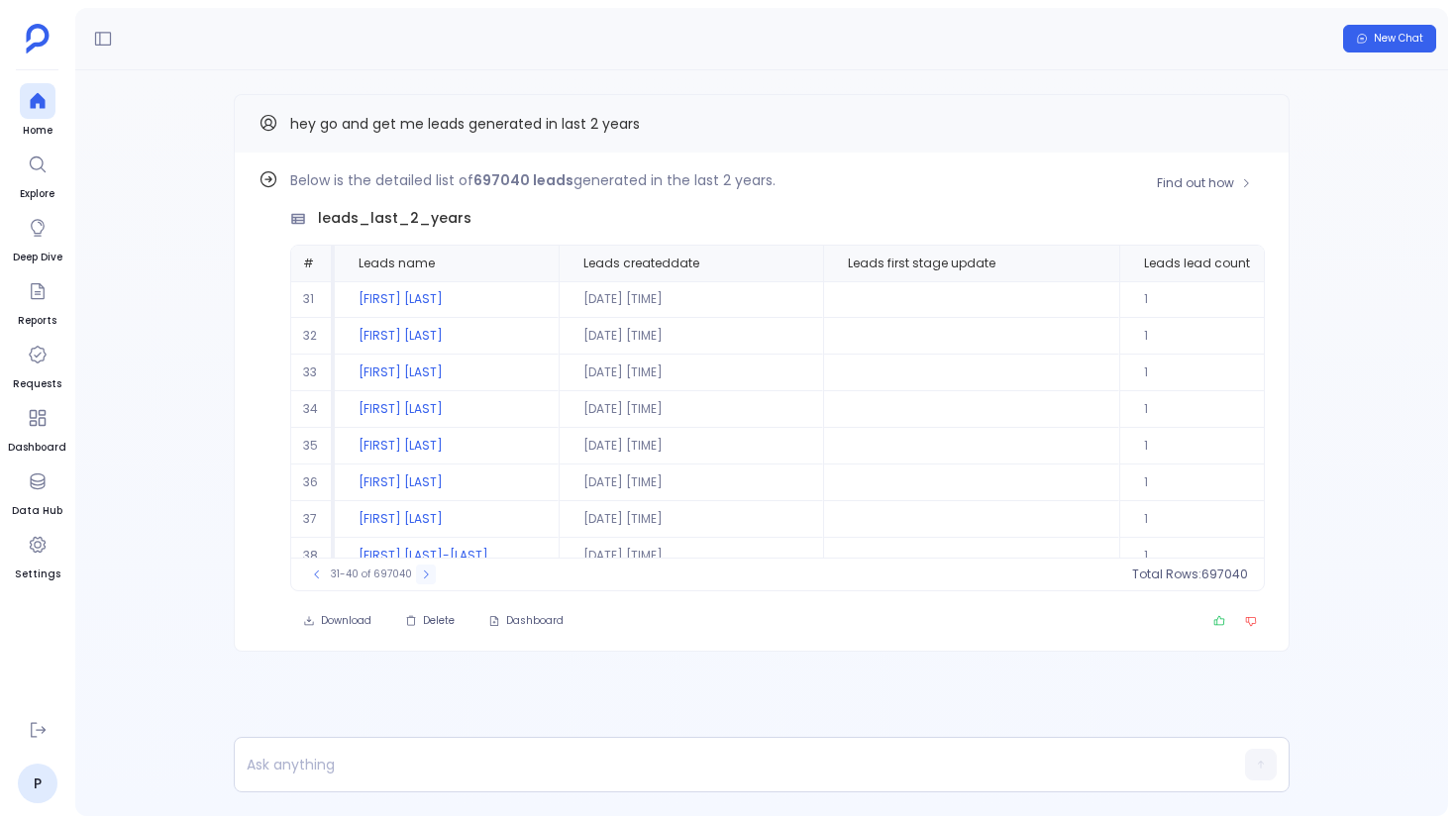 click 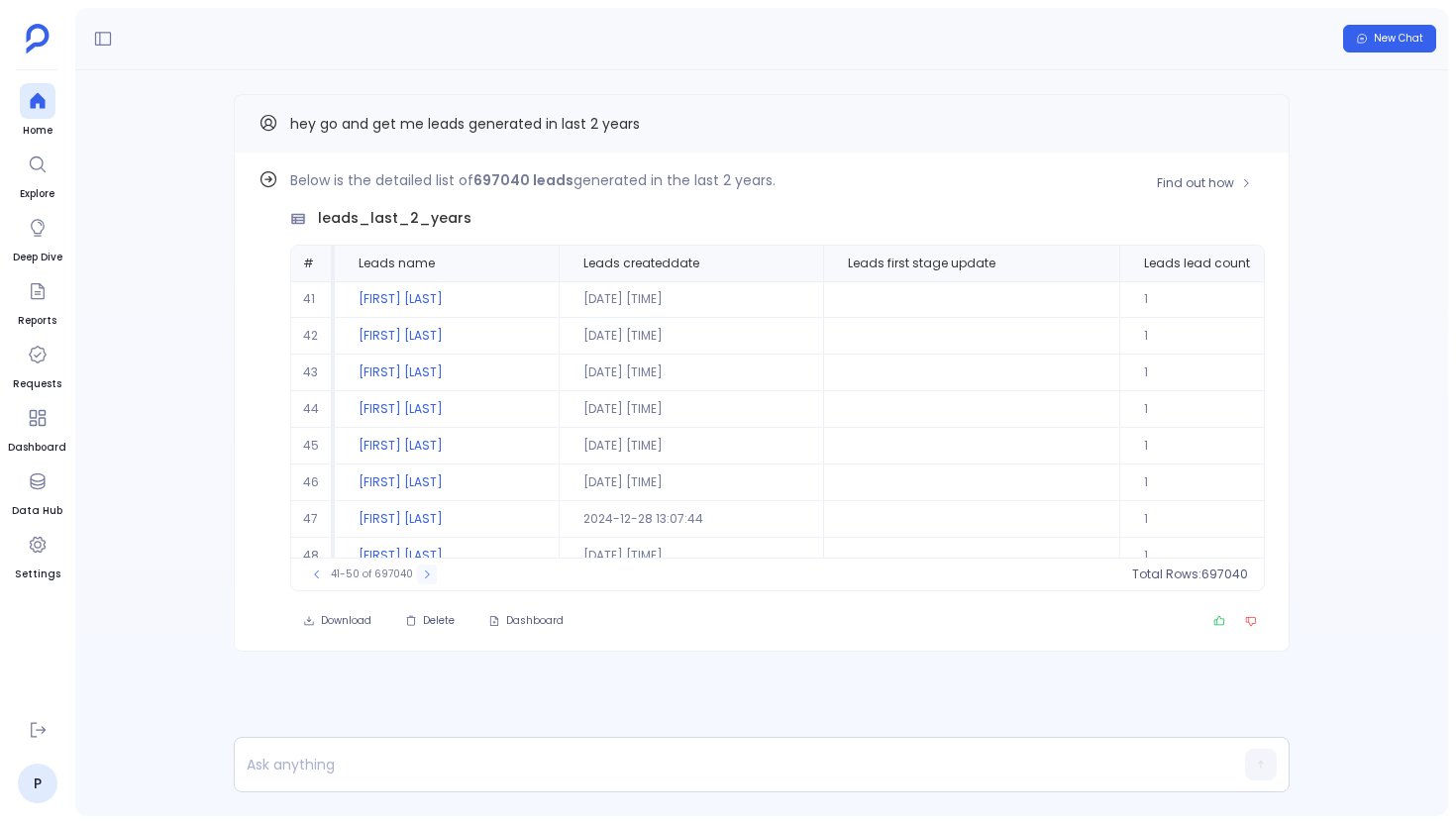 click 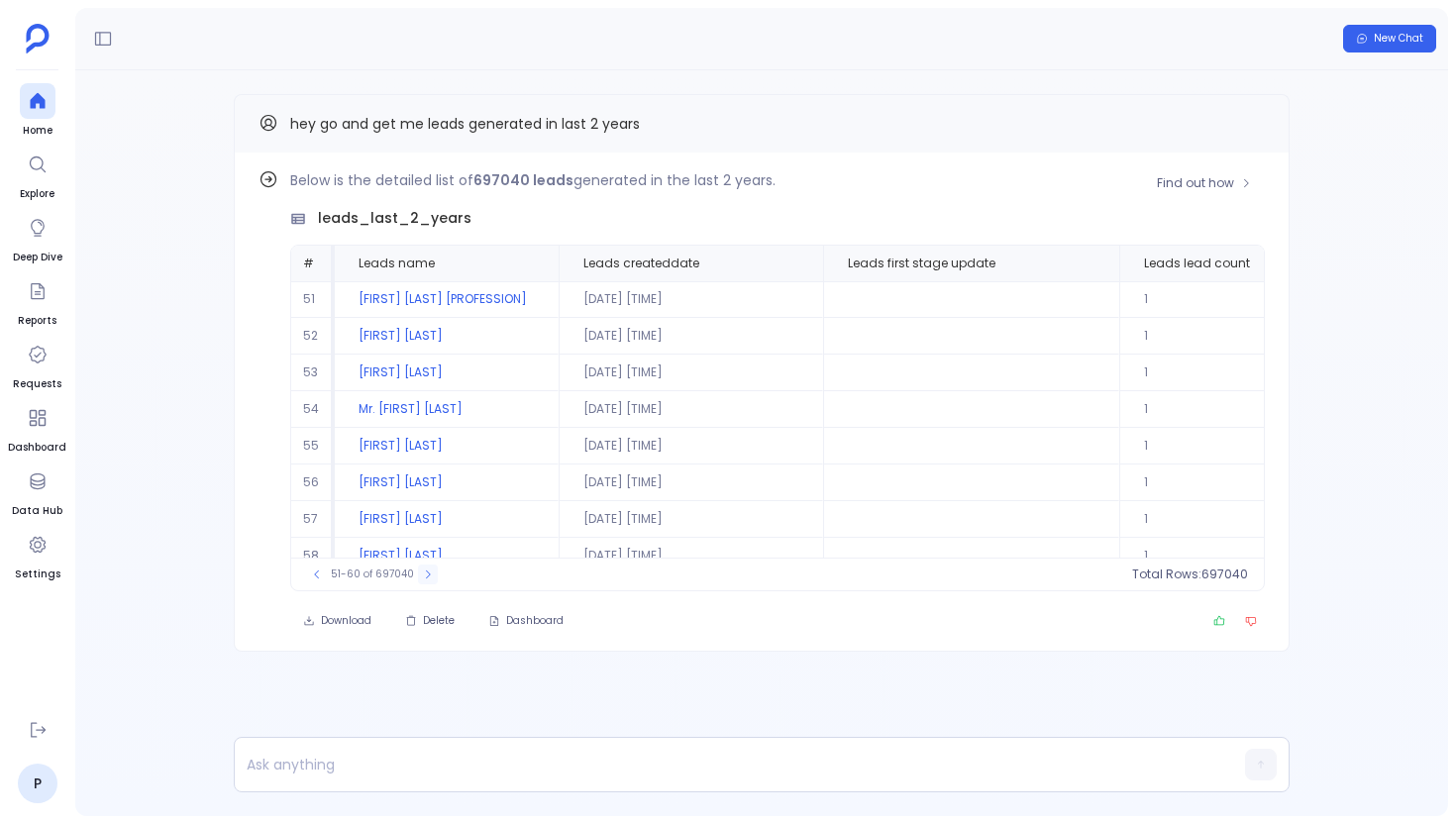 click 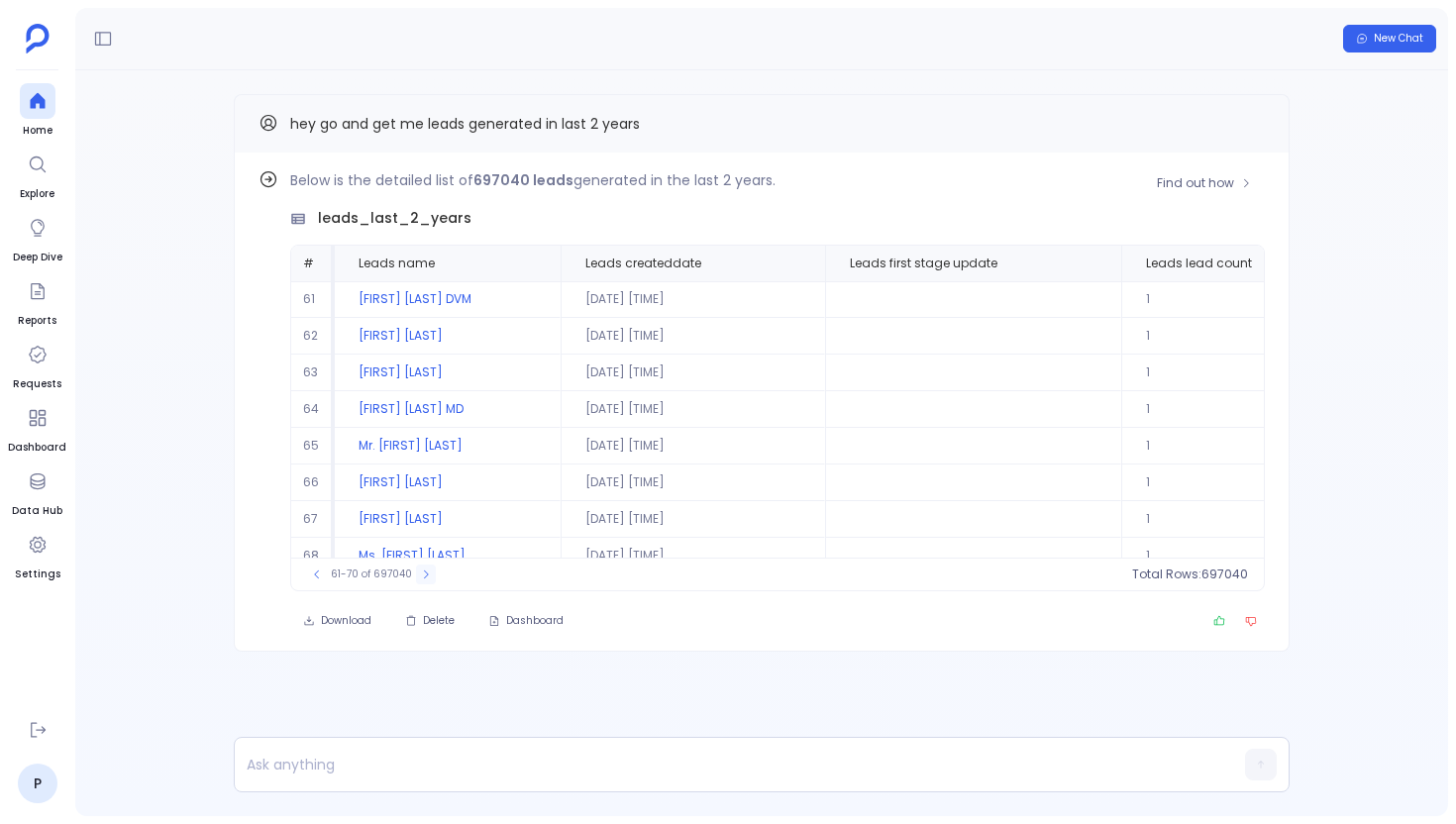 click 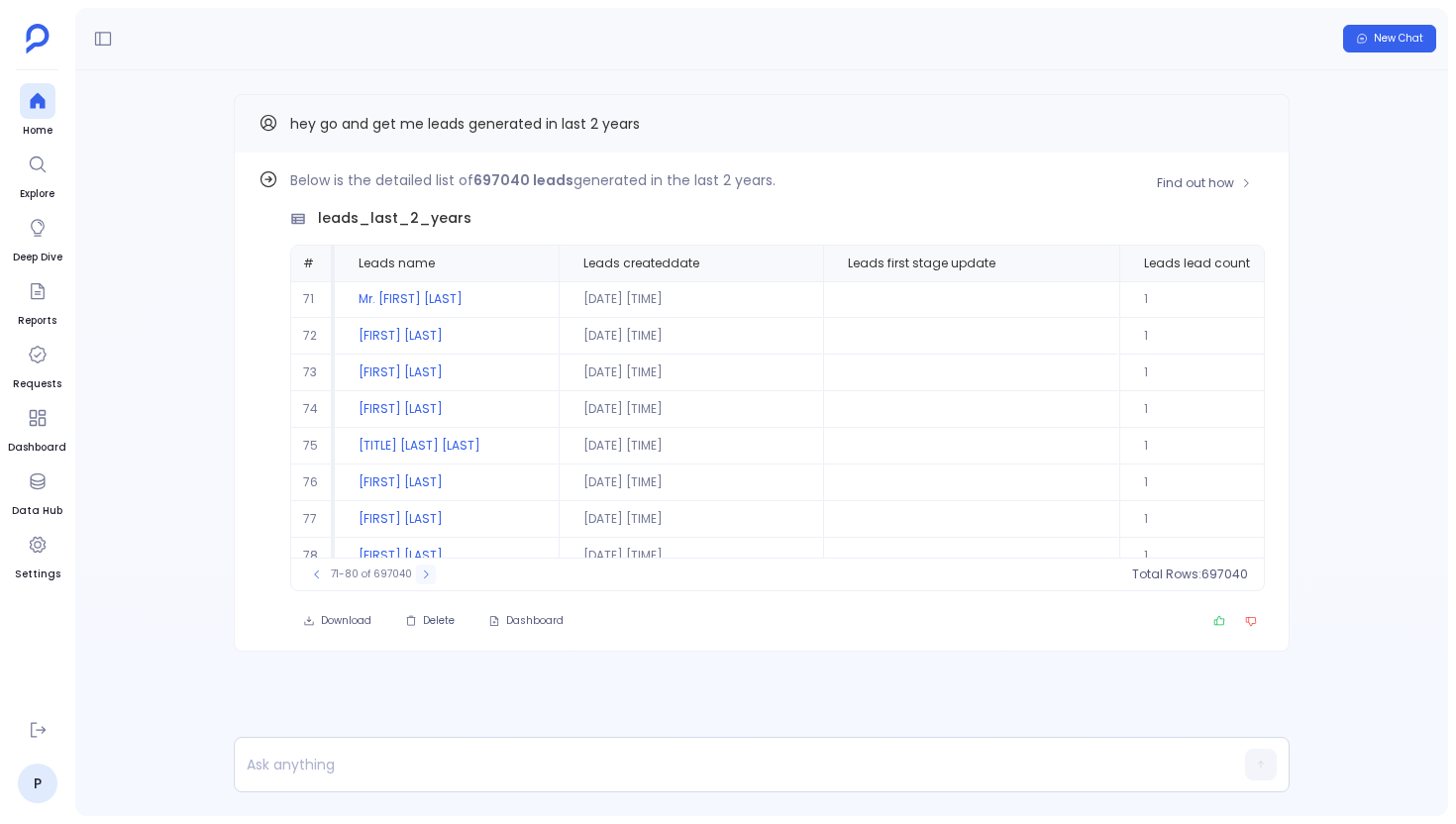 click 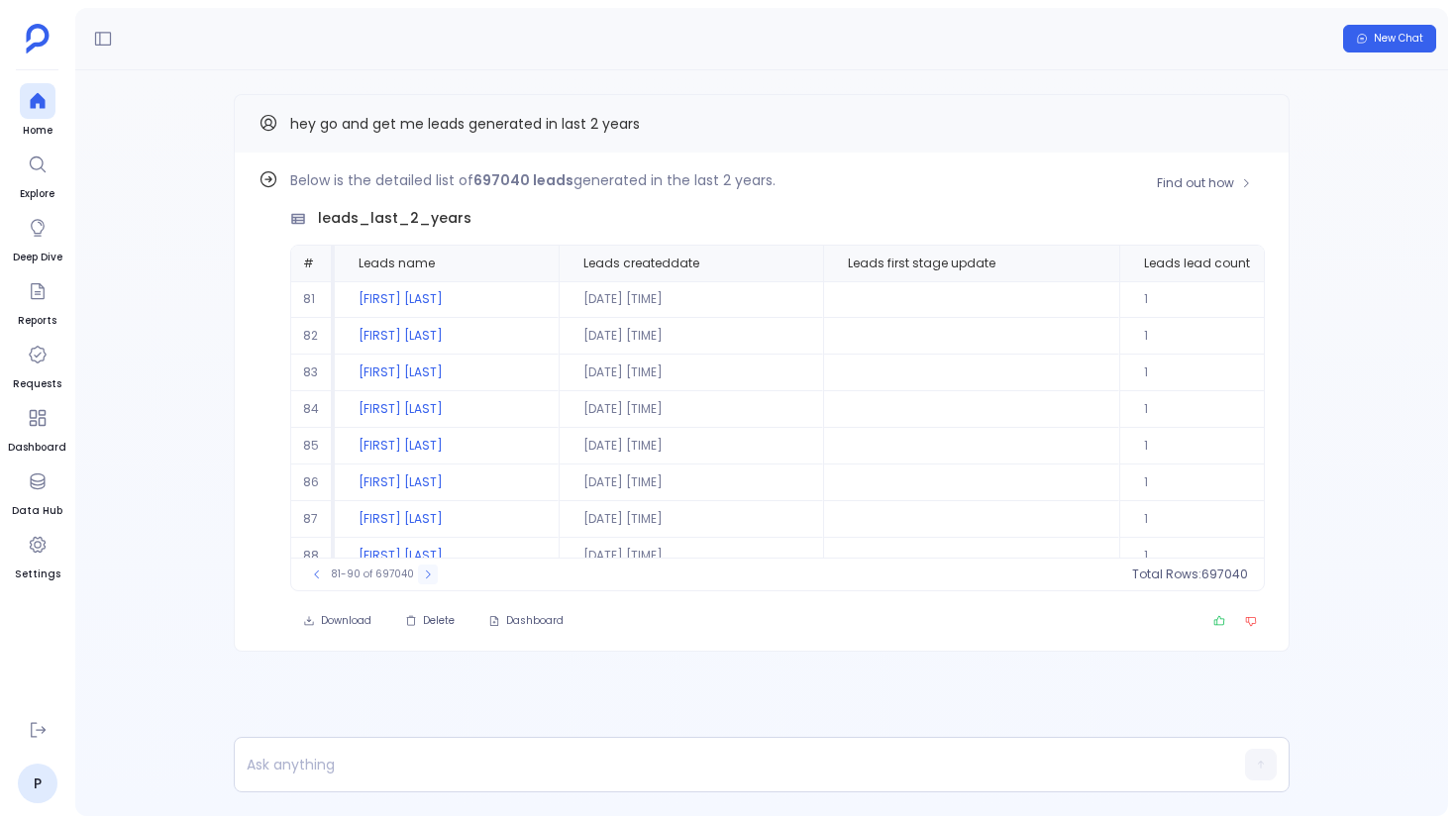 click 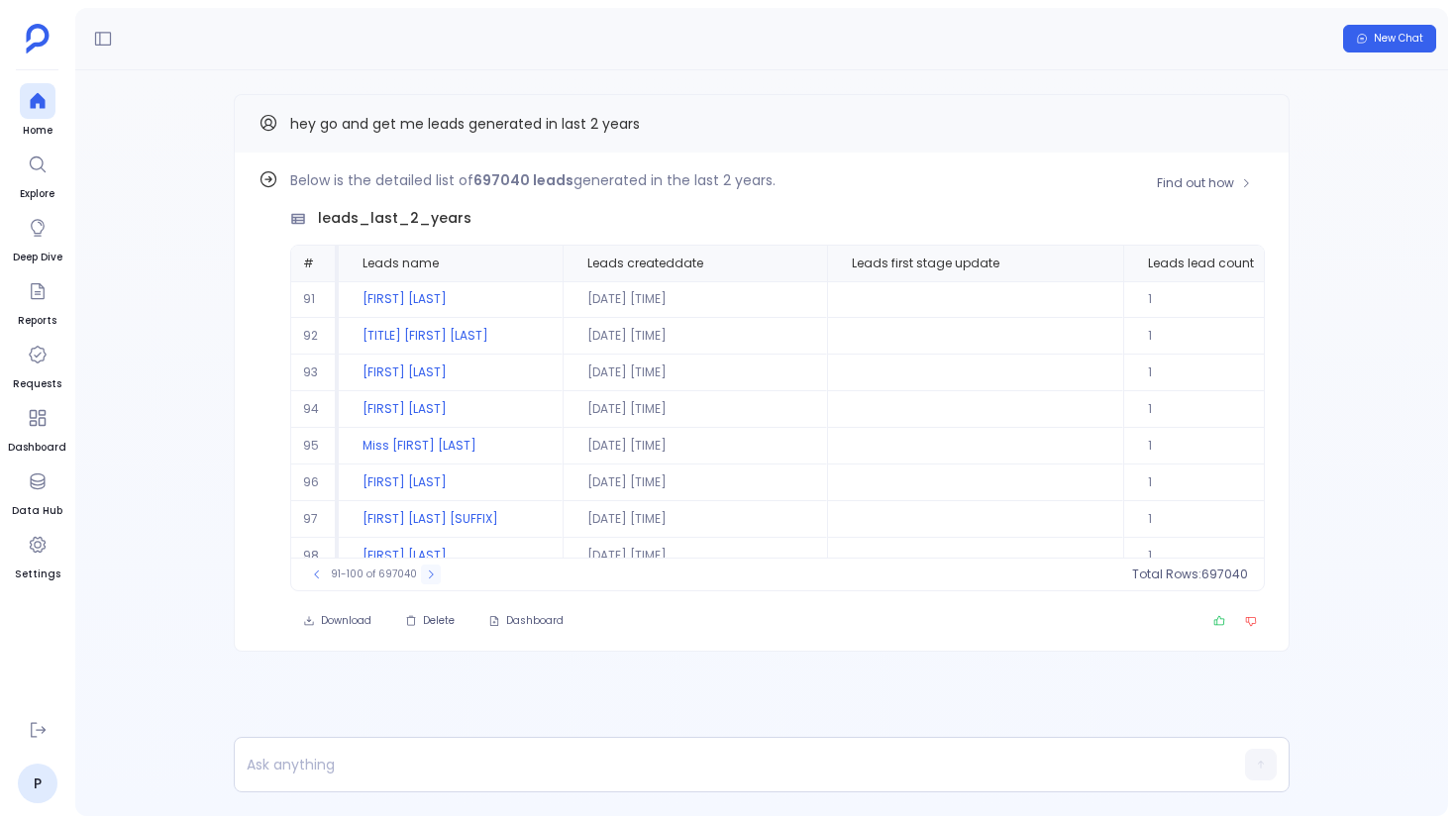 click at bounding box center (431, 574) 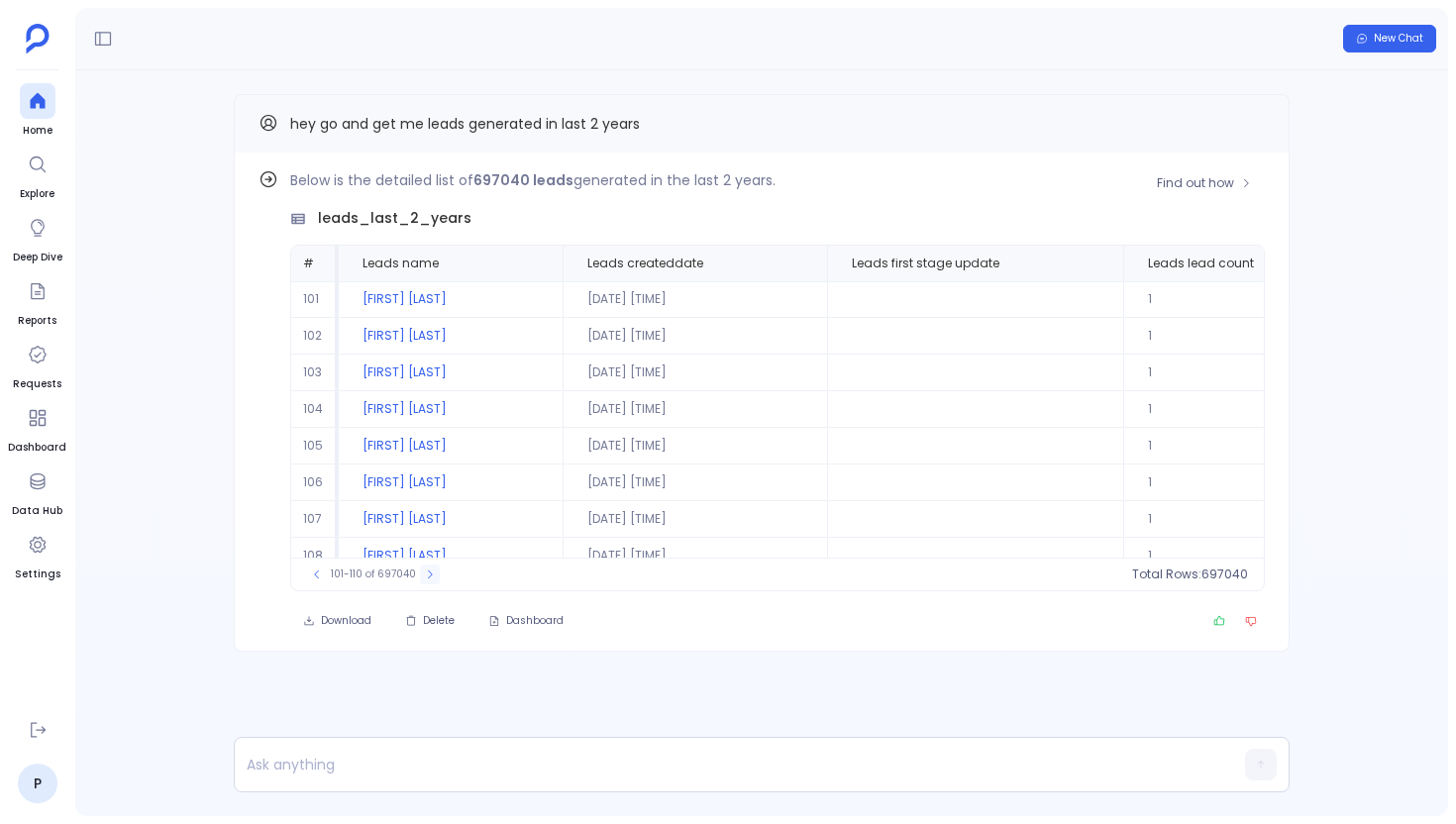 click 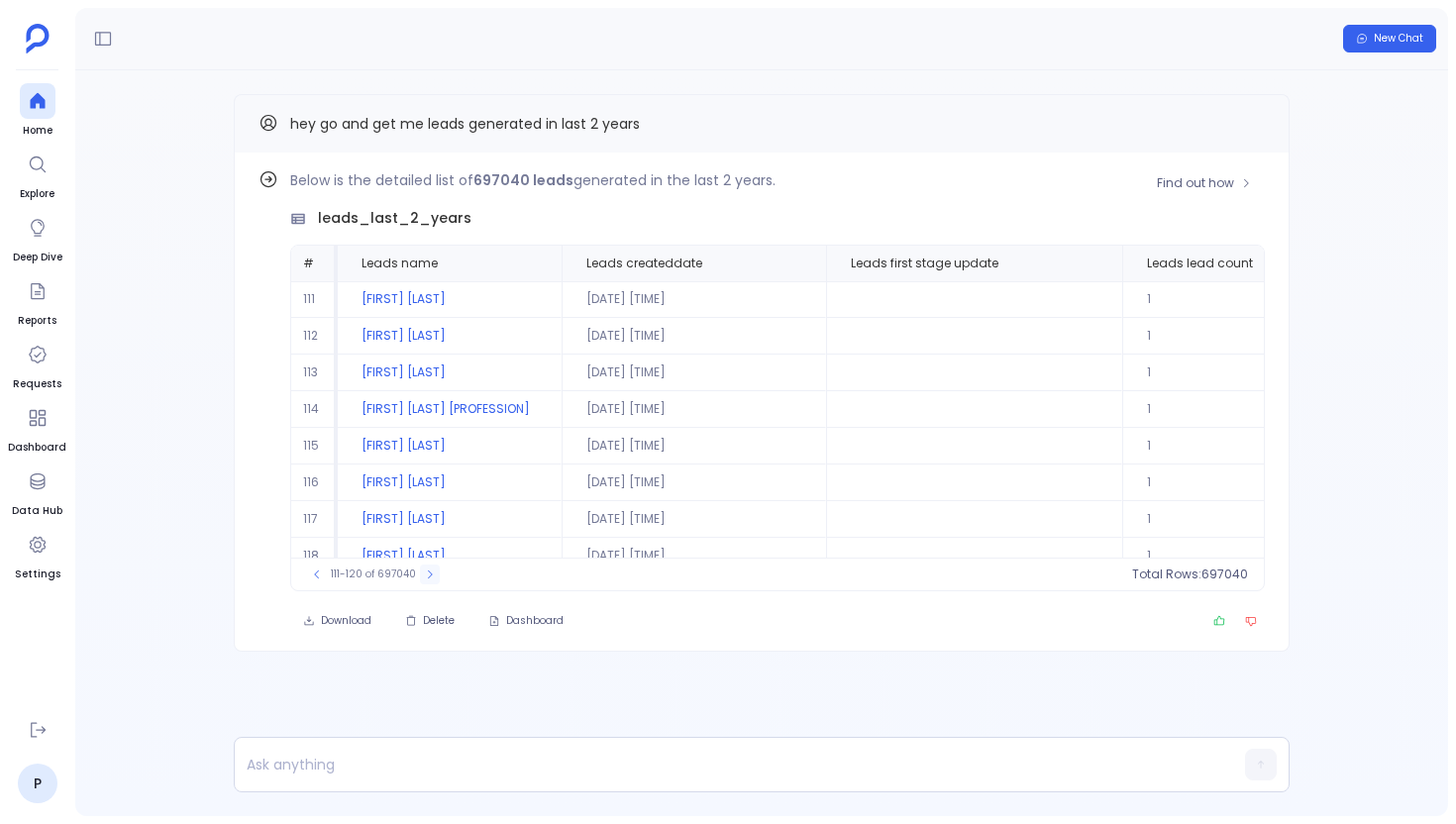 click 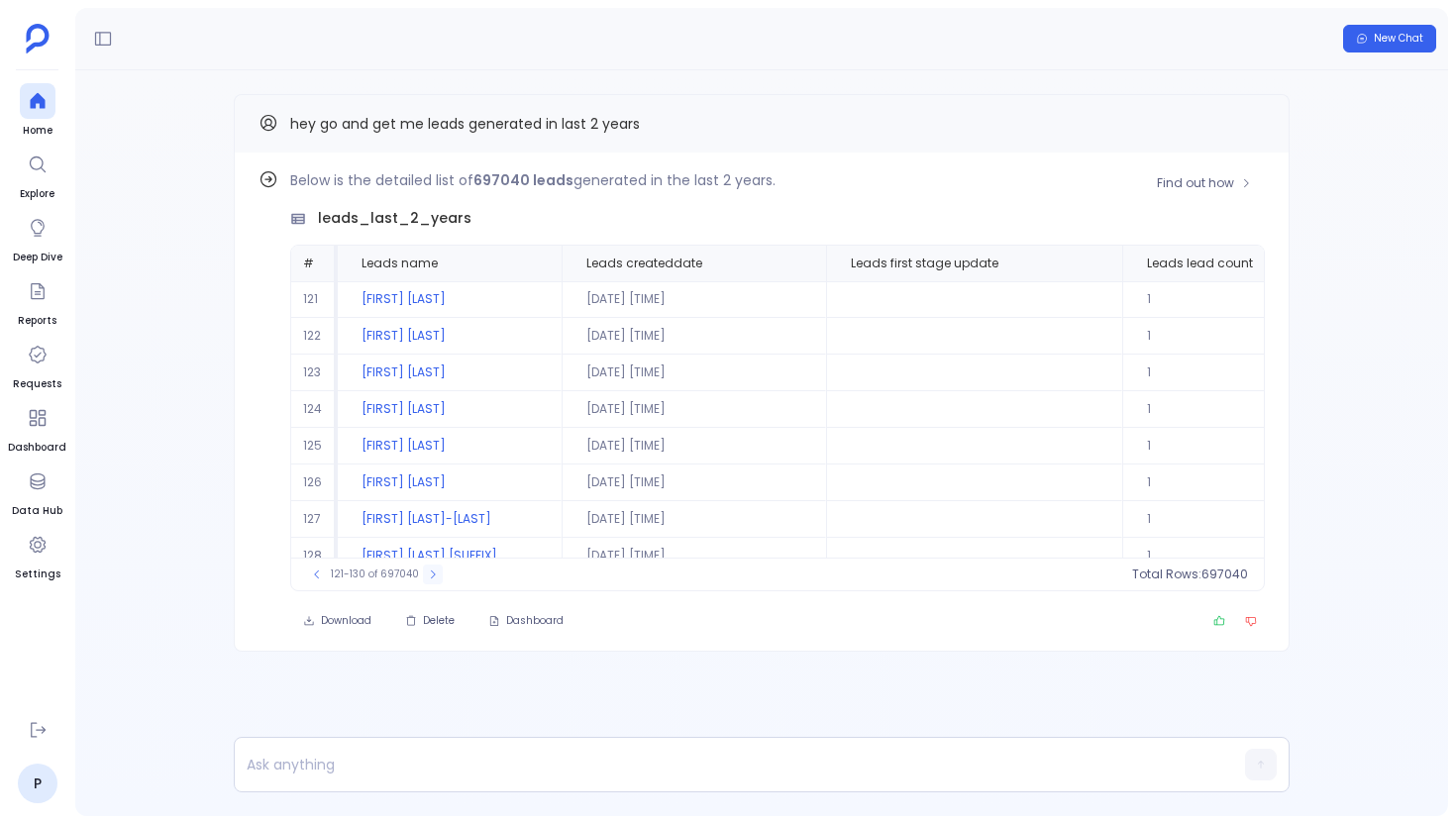 click 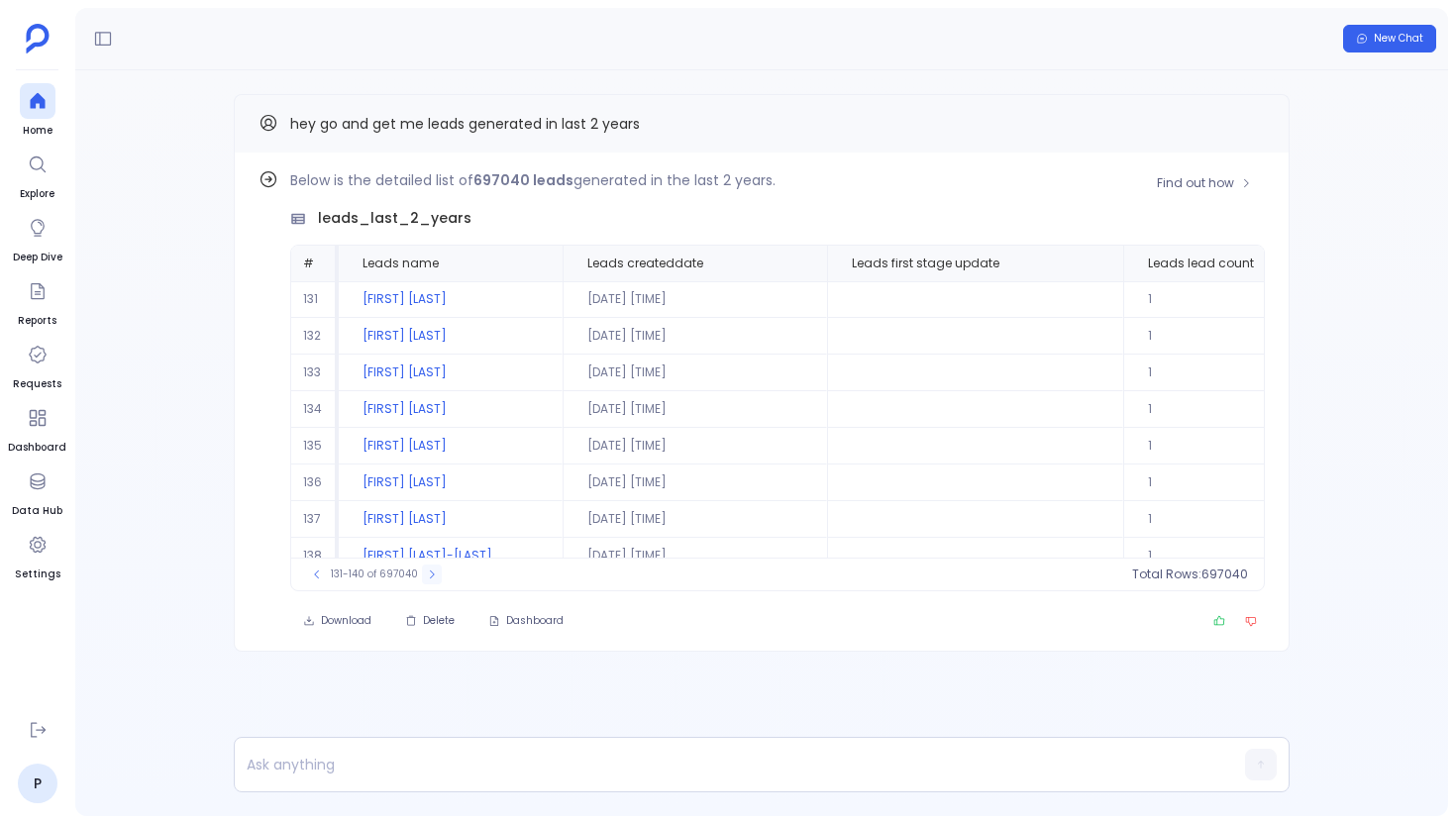 click 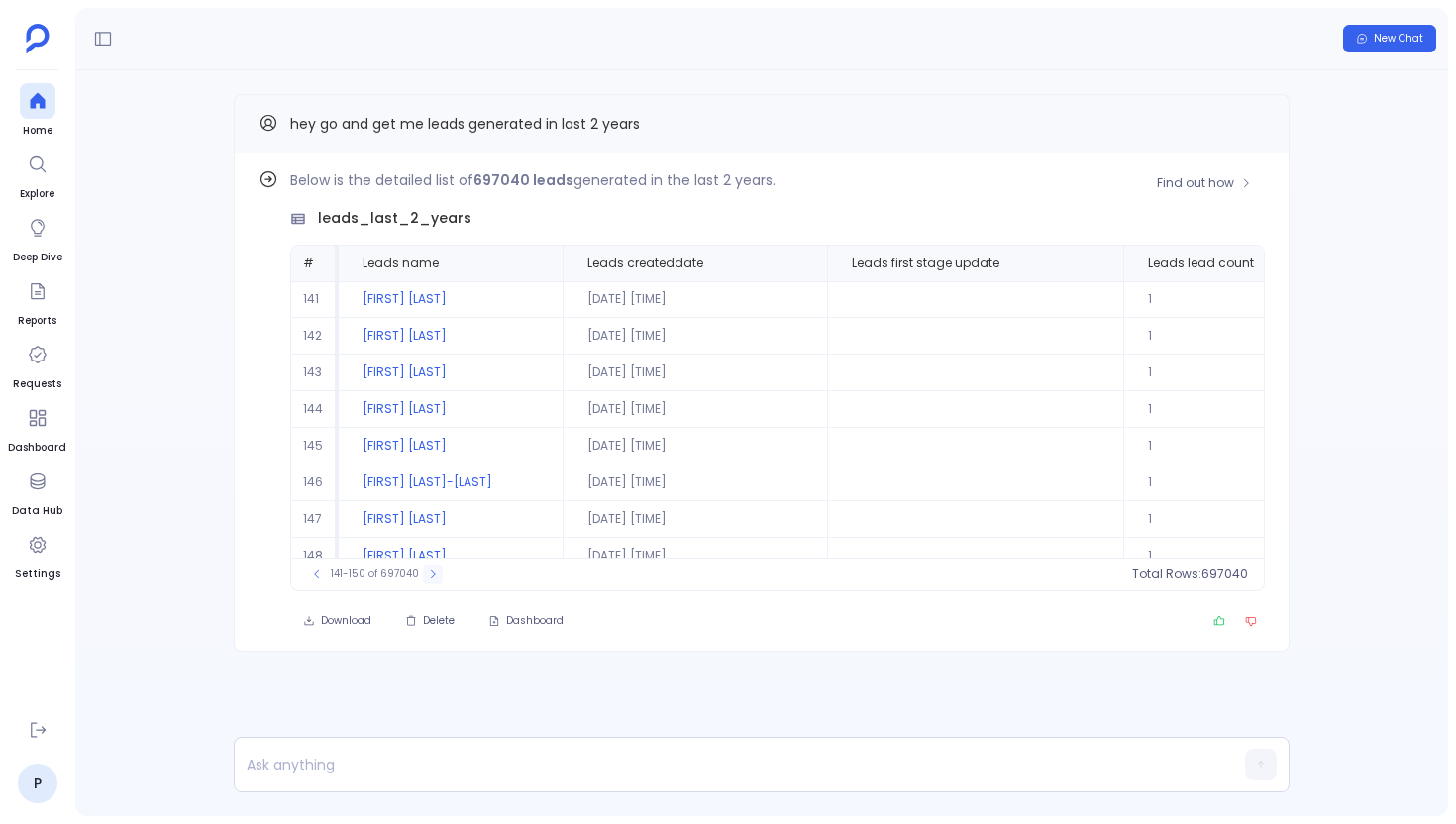 click at bounding box center (433, 574) 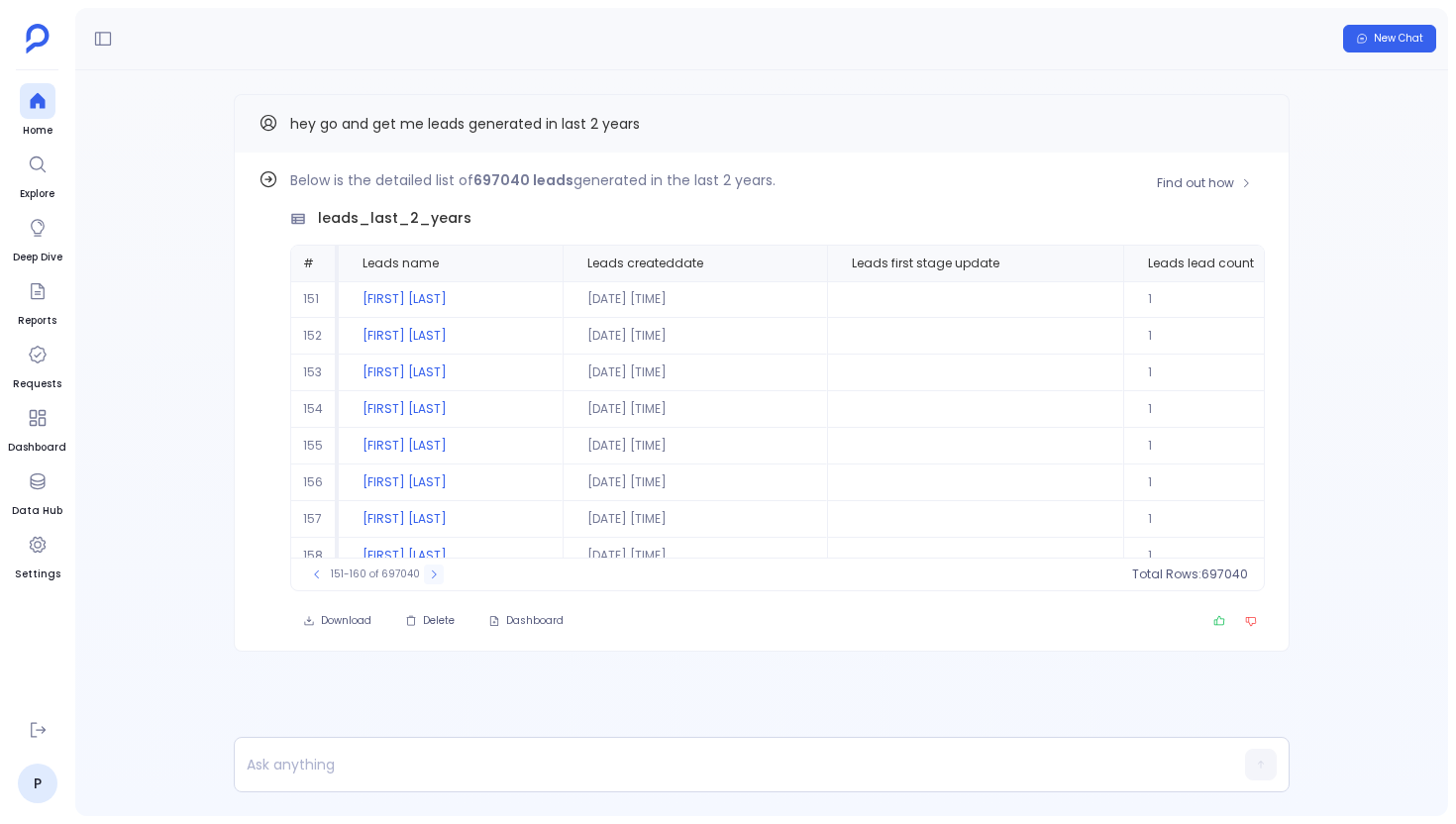 click 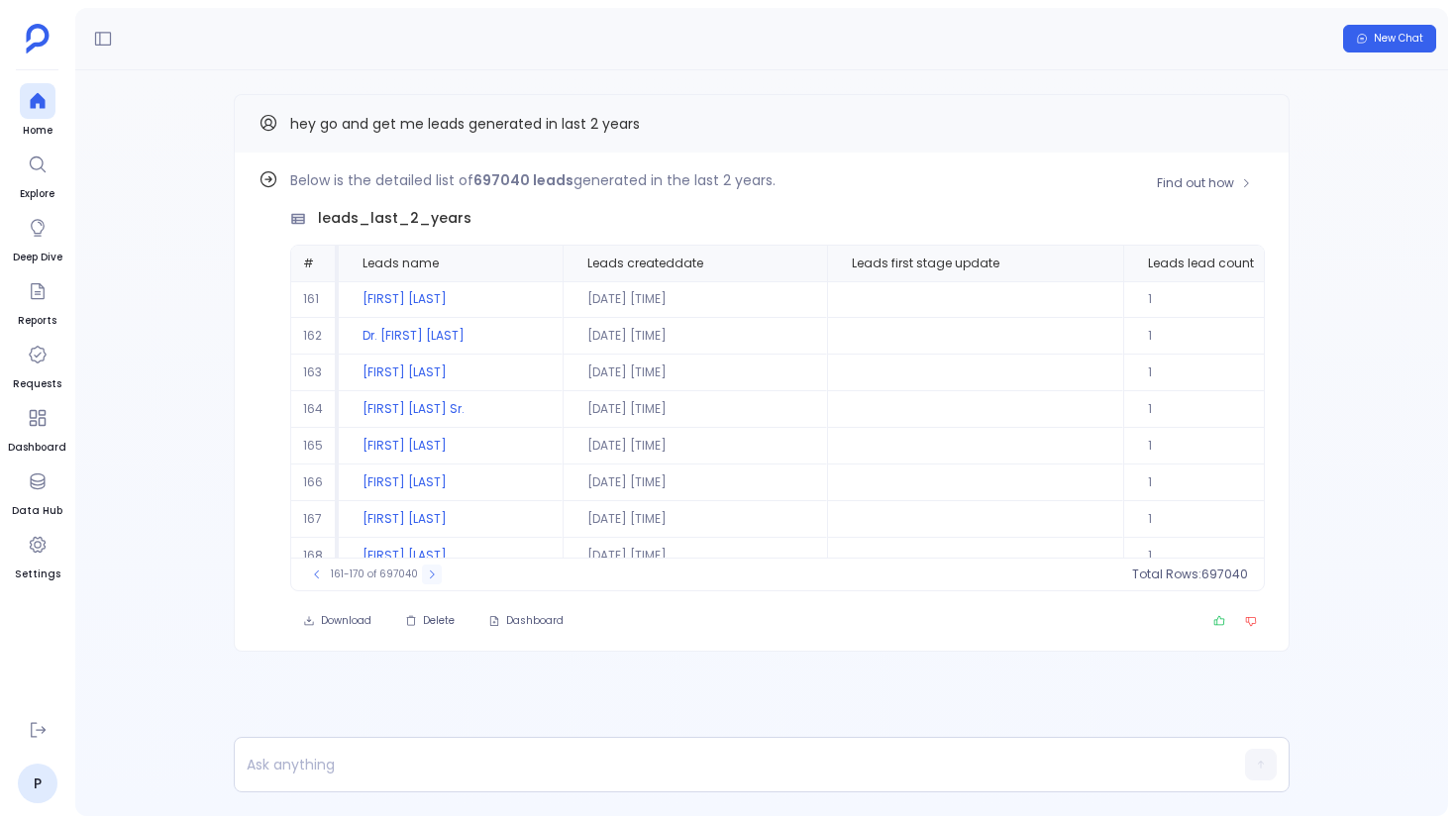 click 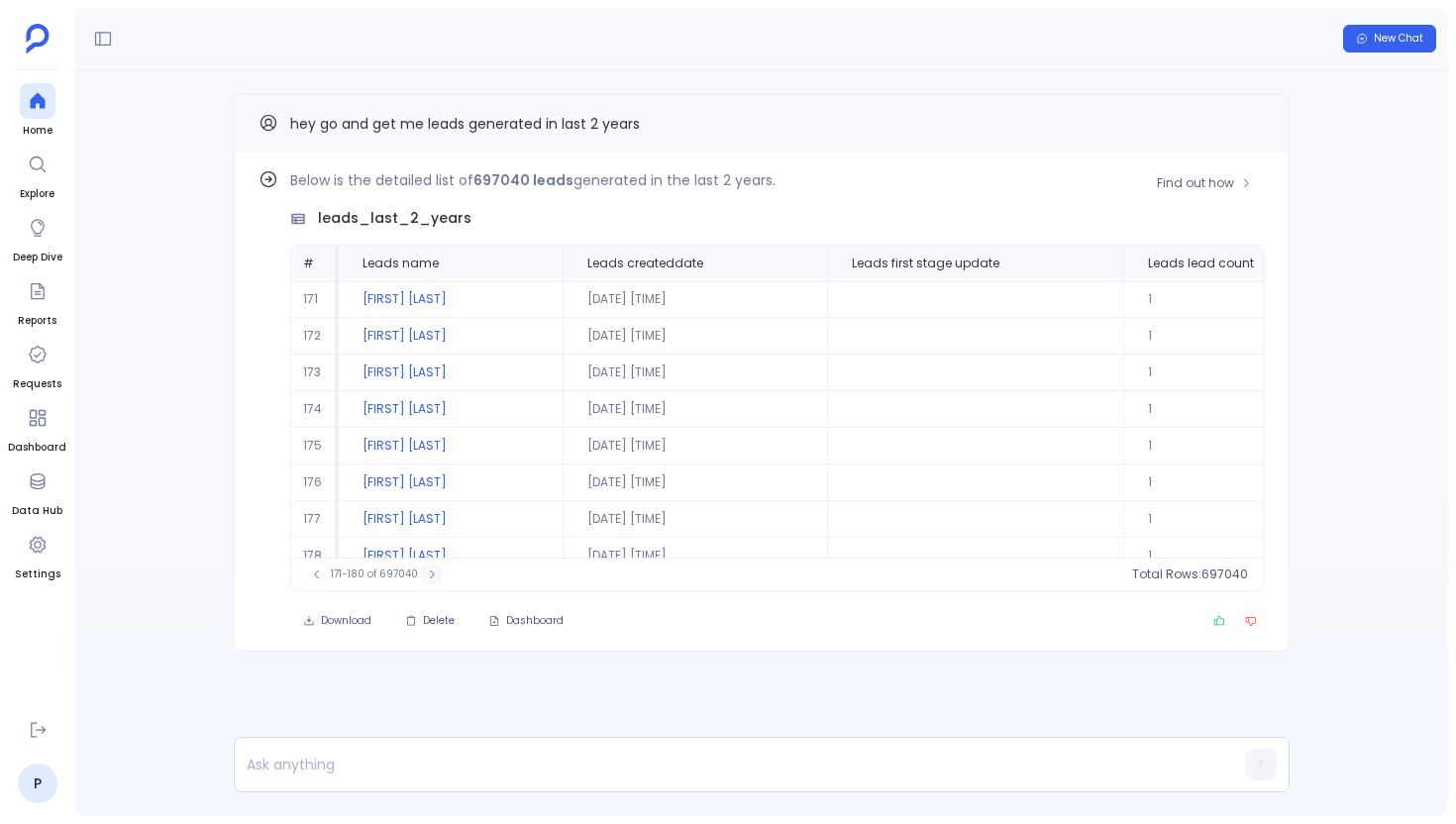 click 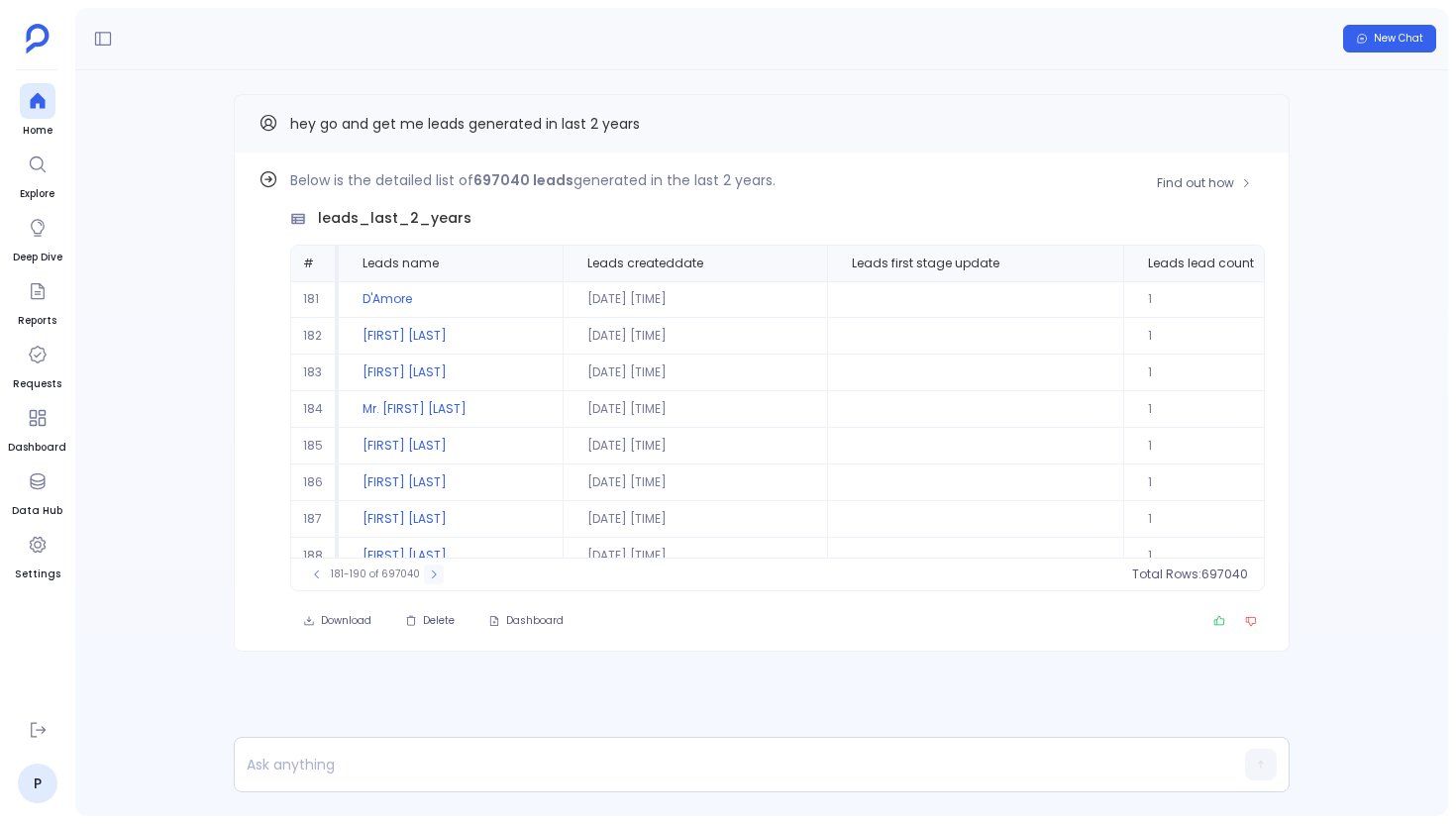 click at bounding box center (434, 574) 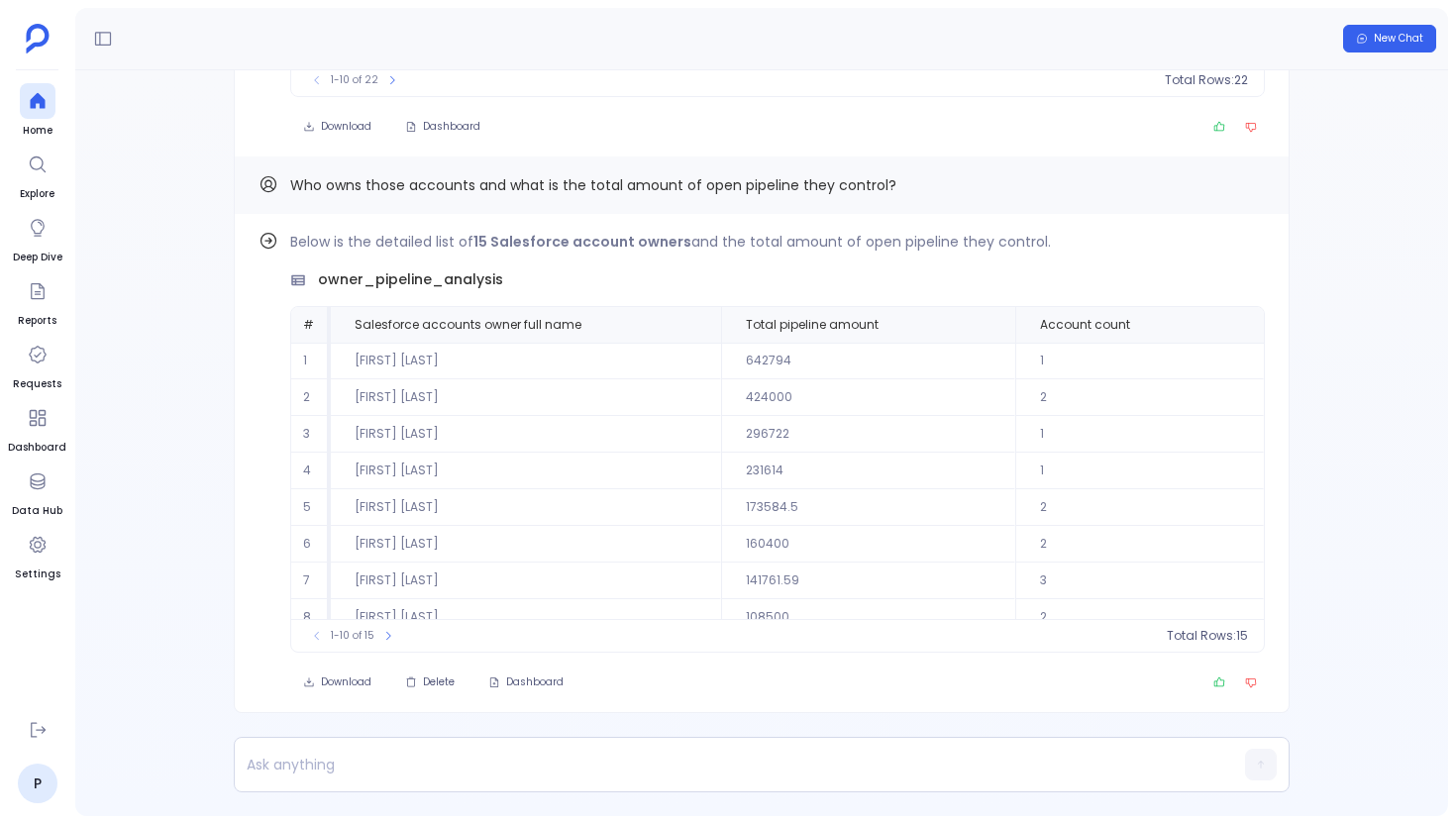 scroll, scrollTop: 0, scrollLeft: 0, axis: both 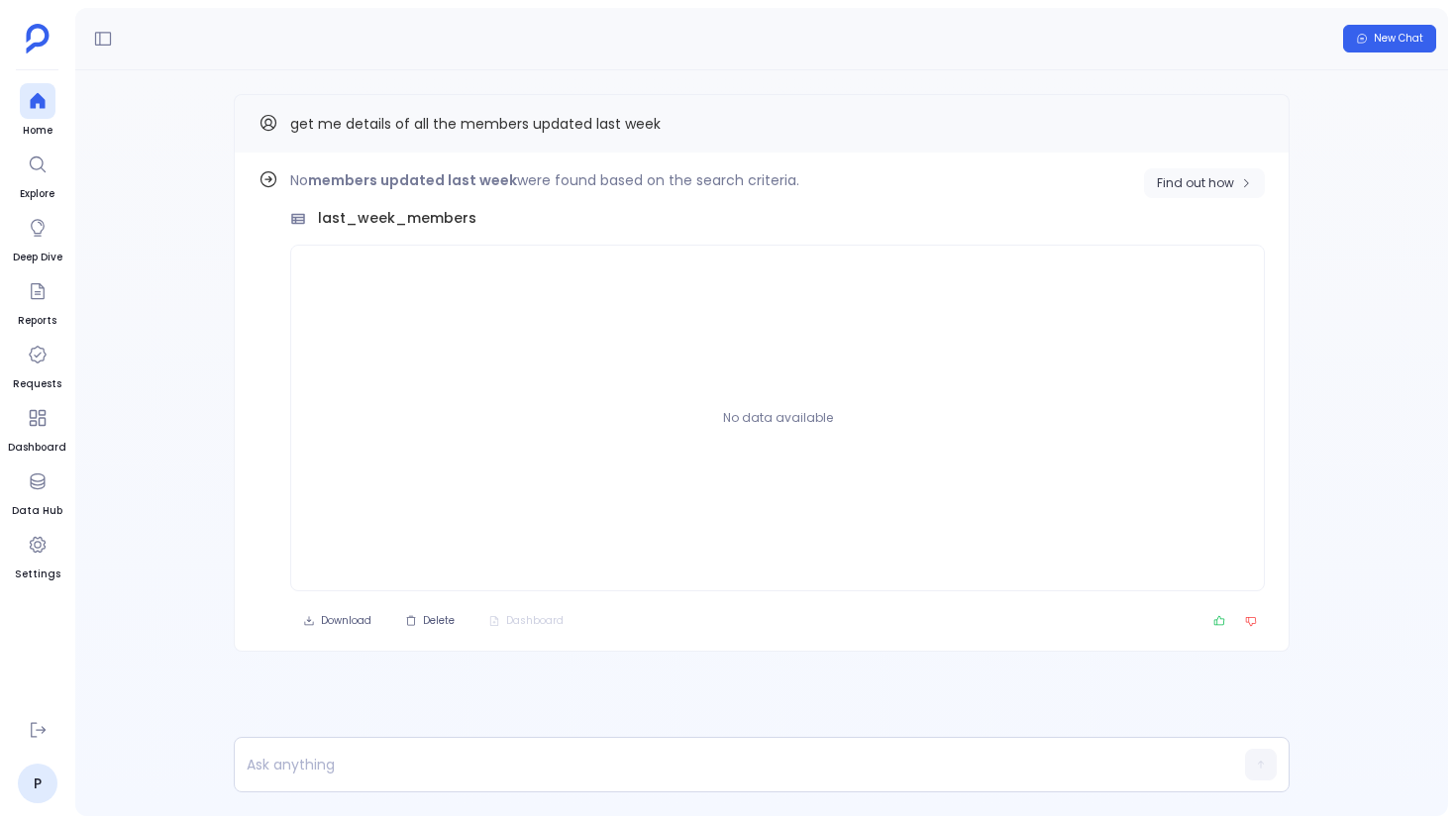 click on "Find out how" at bounding box center [1196, 183] 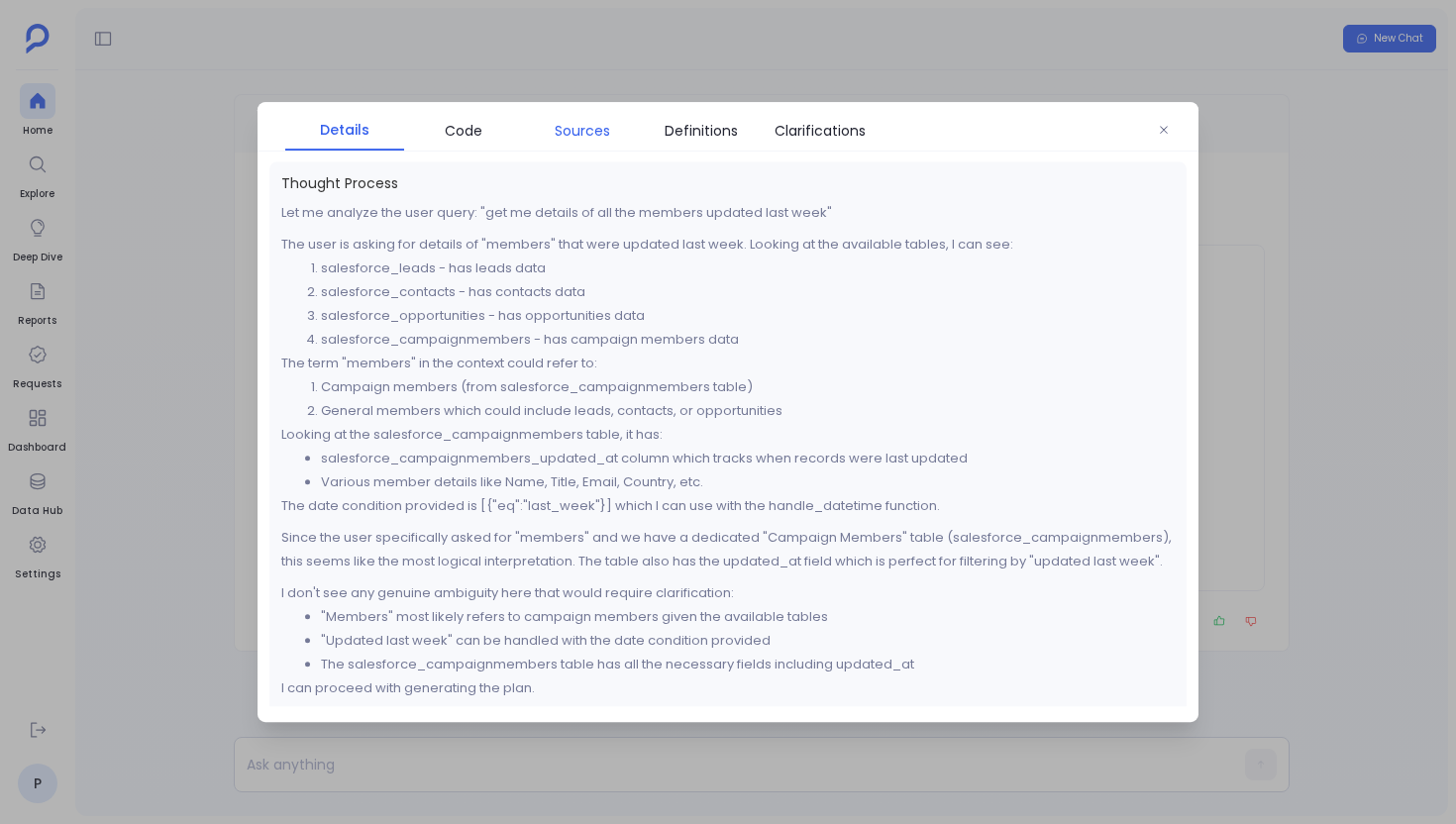 click on "Sources" at bounding box center [582, 131] 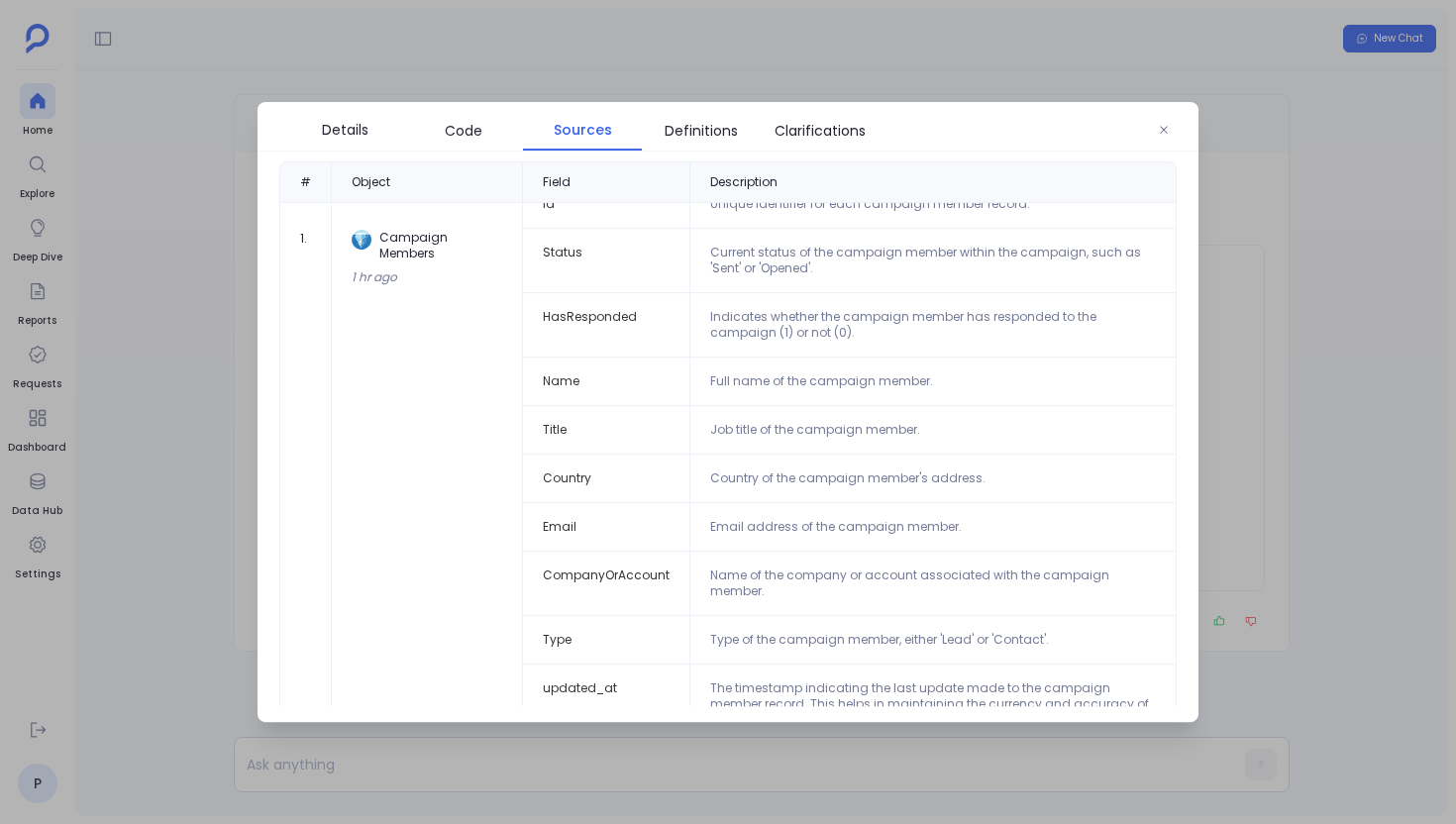 scroll, scrollTop: 12, scrollLeft: 0, axis: vertical 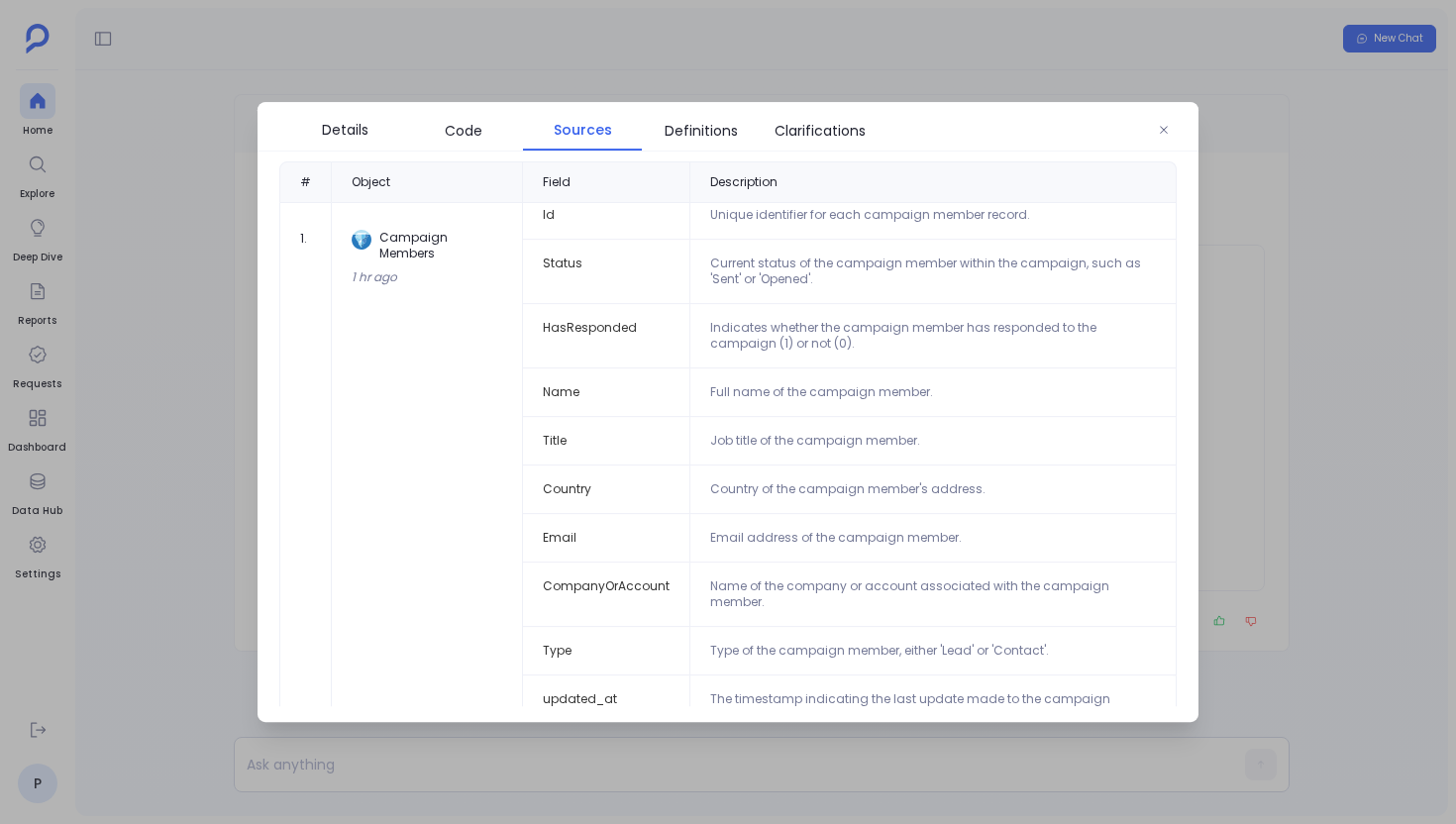 click on "Details Code Sources Definitions Clarifications" at bounding box center (728, 127) 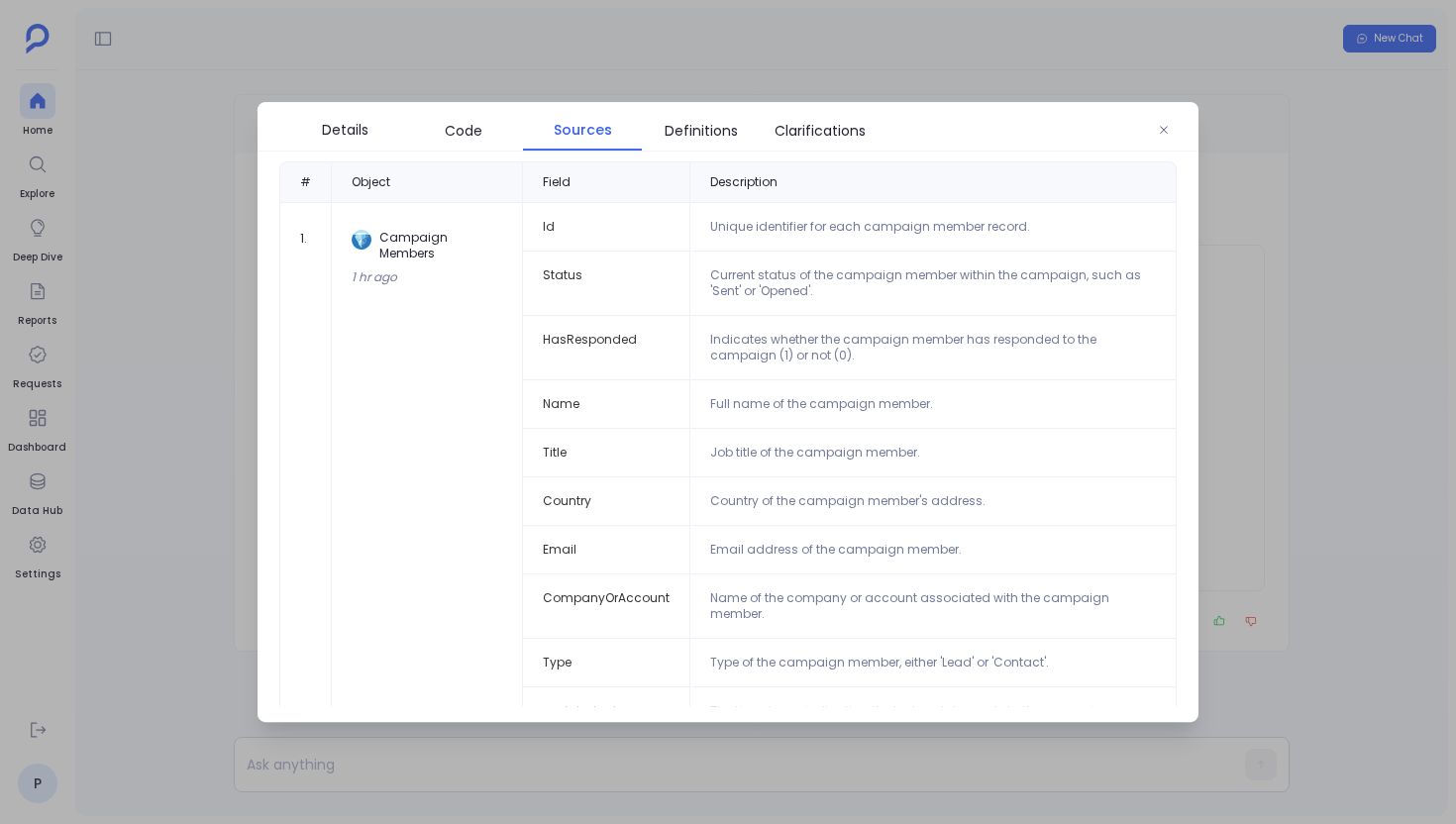 scroll, scrollTop: 1, scrollLeft: 0, axis: vertical 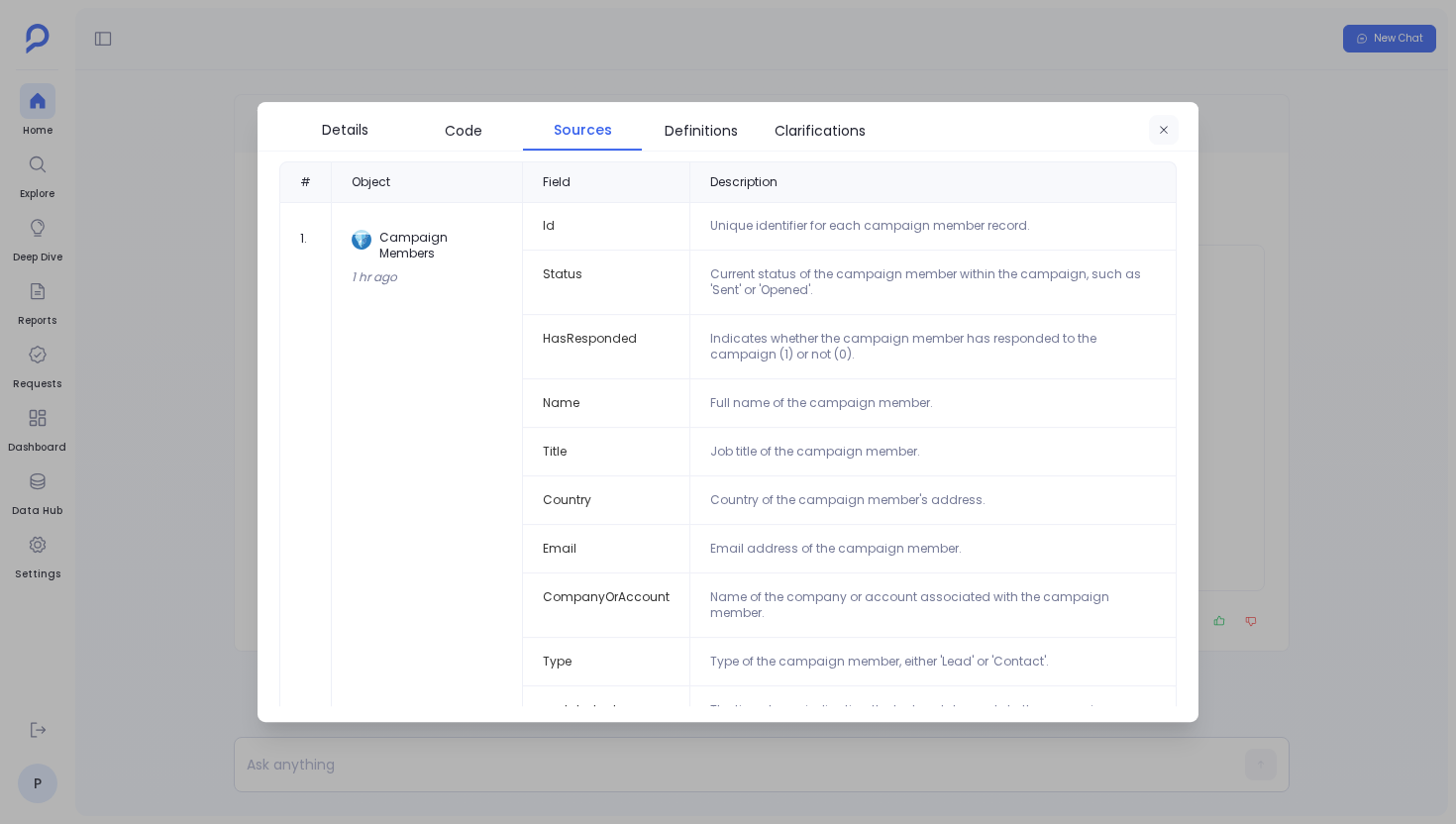 click at bounding box center (1164, 131) 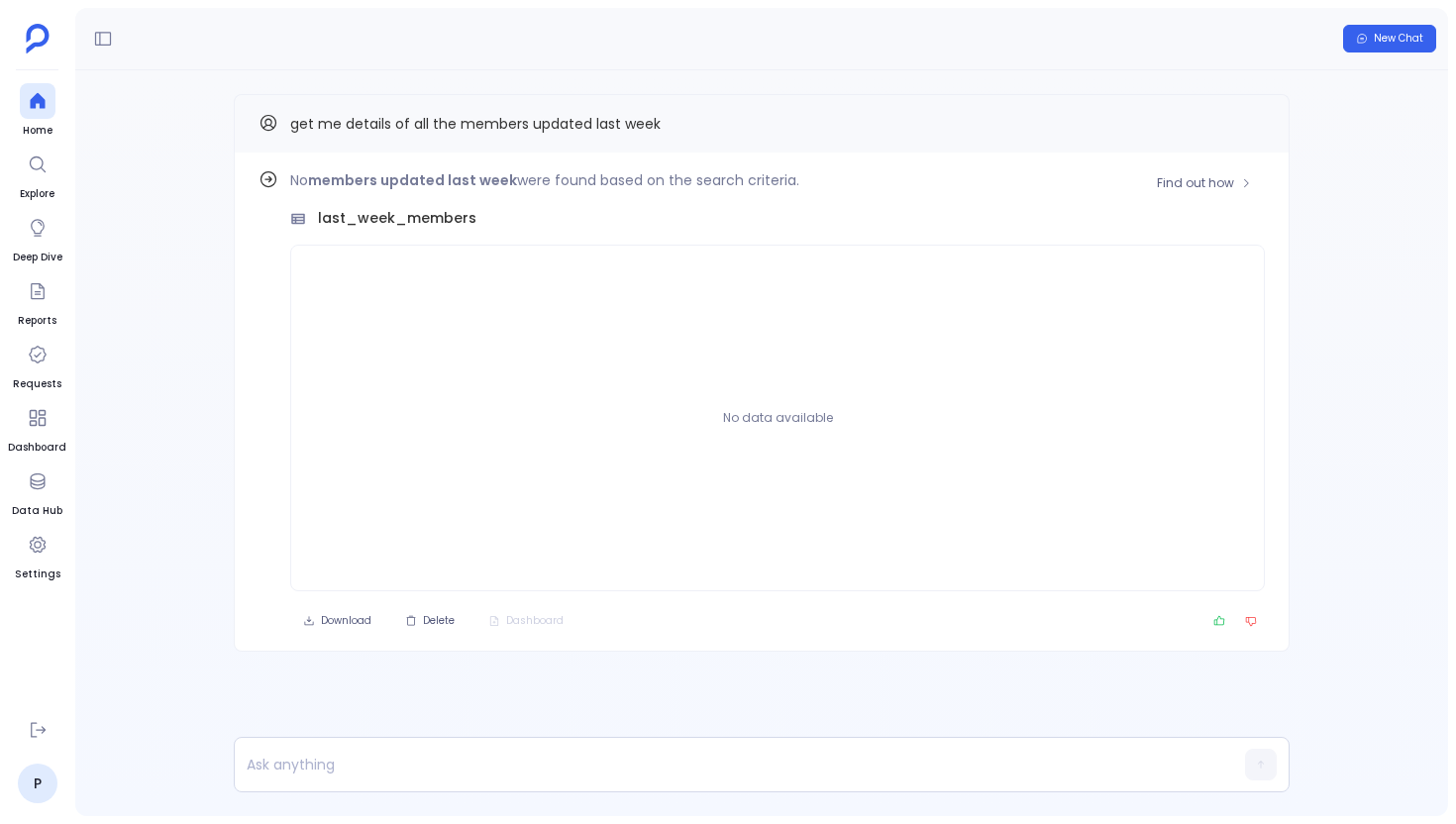 type 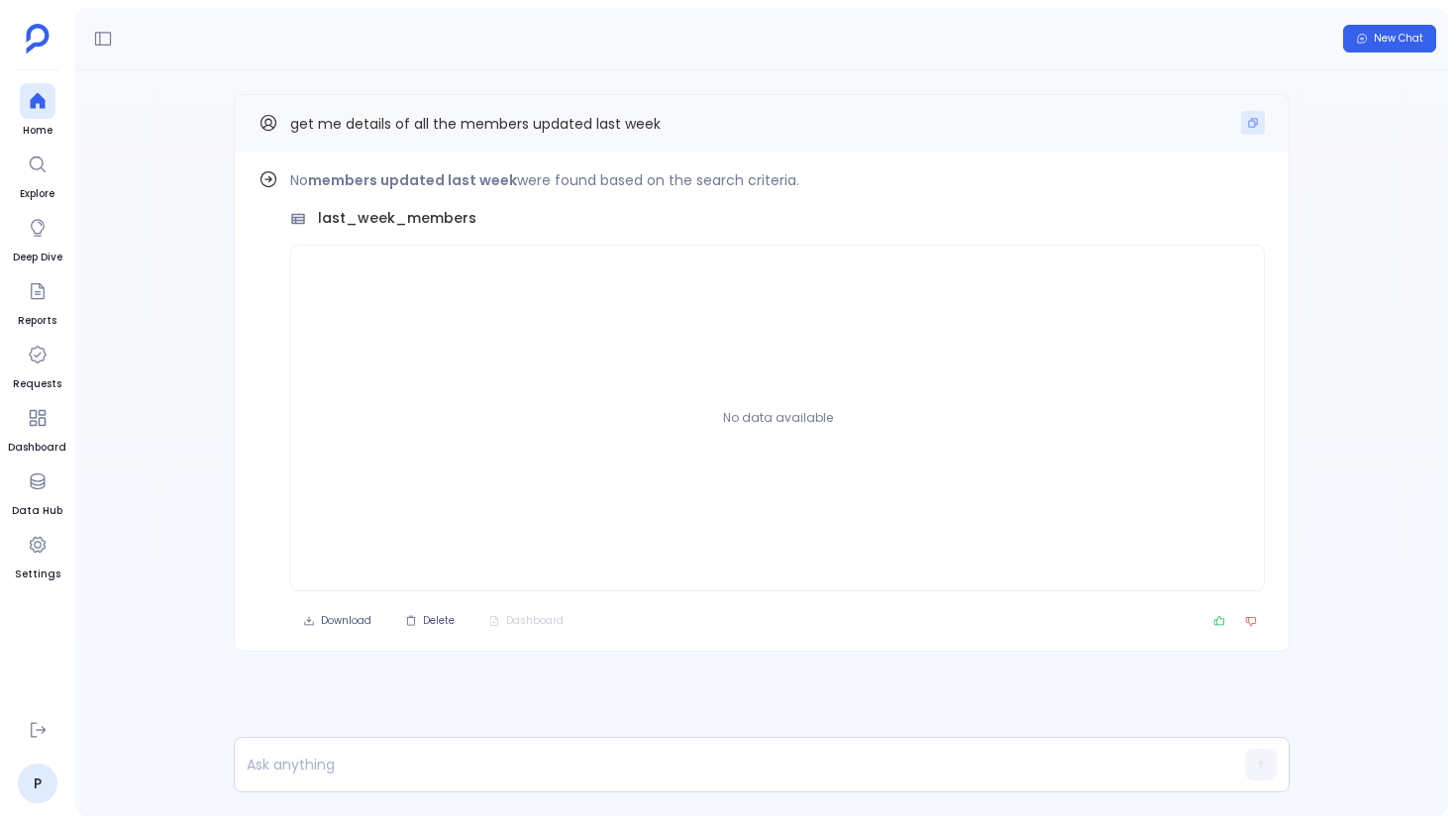 click at bounding box center (1253, 123) 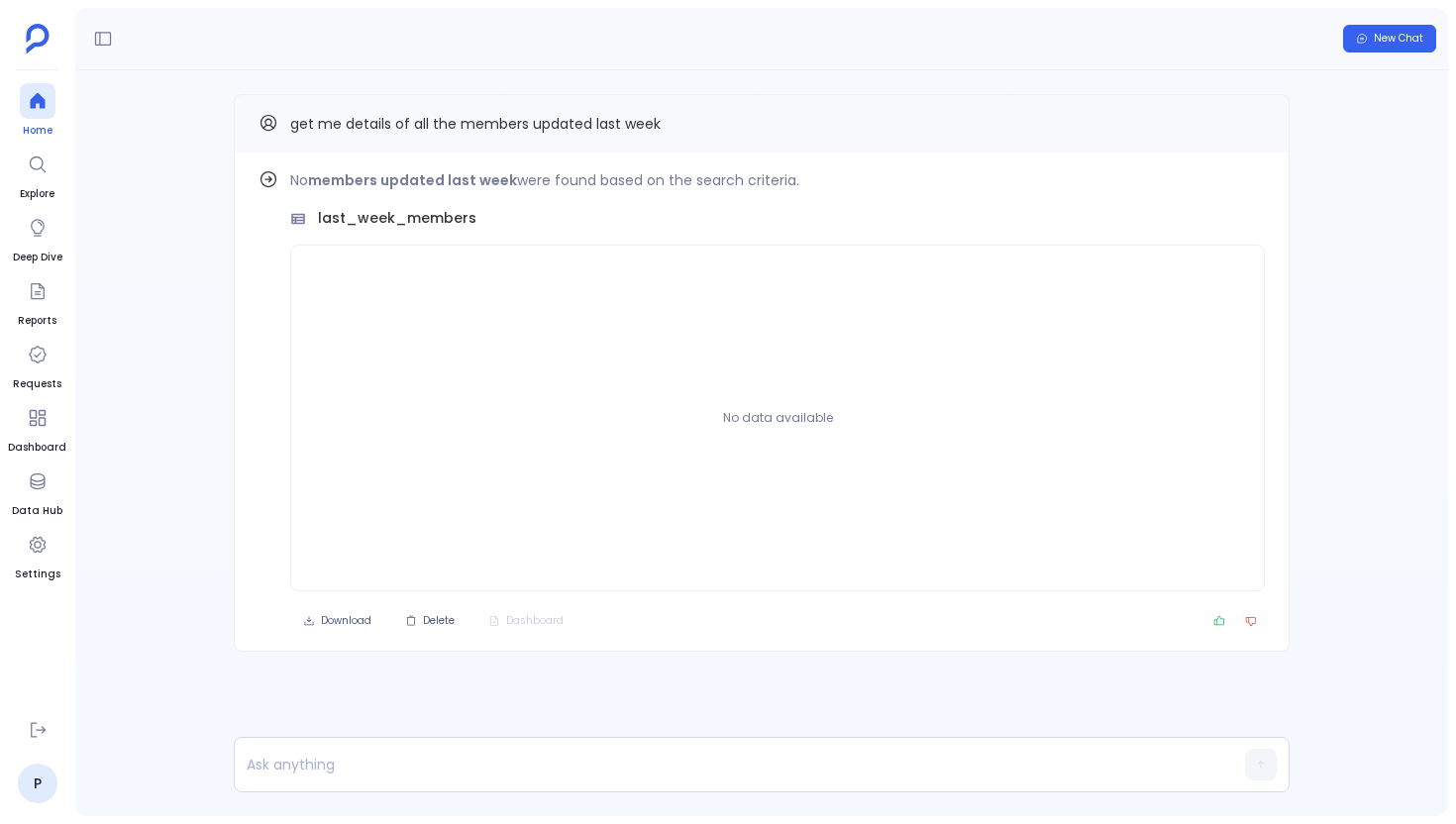 click at bounding box center [38, 101] 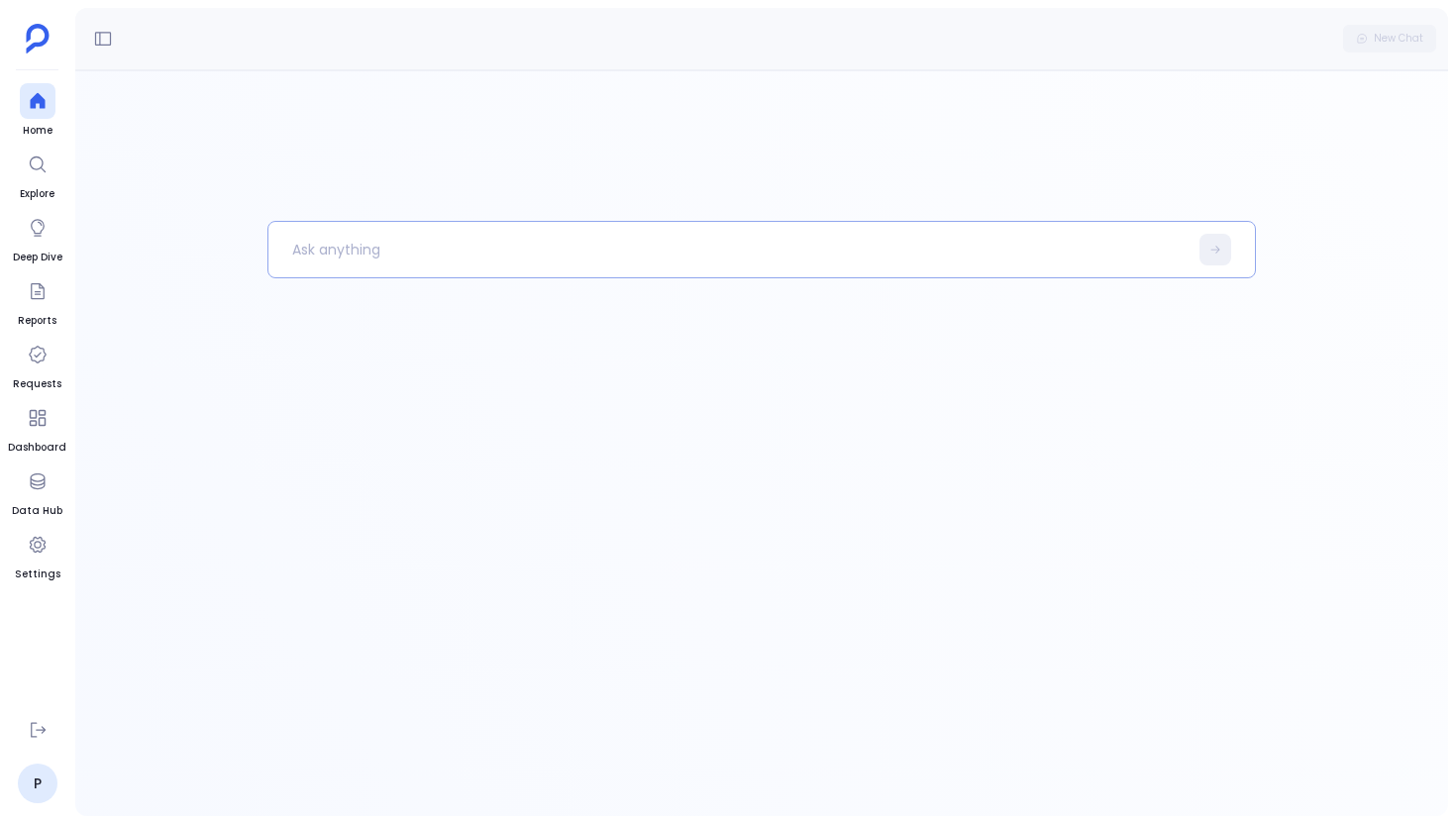 click at bounding box center [728, 250] 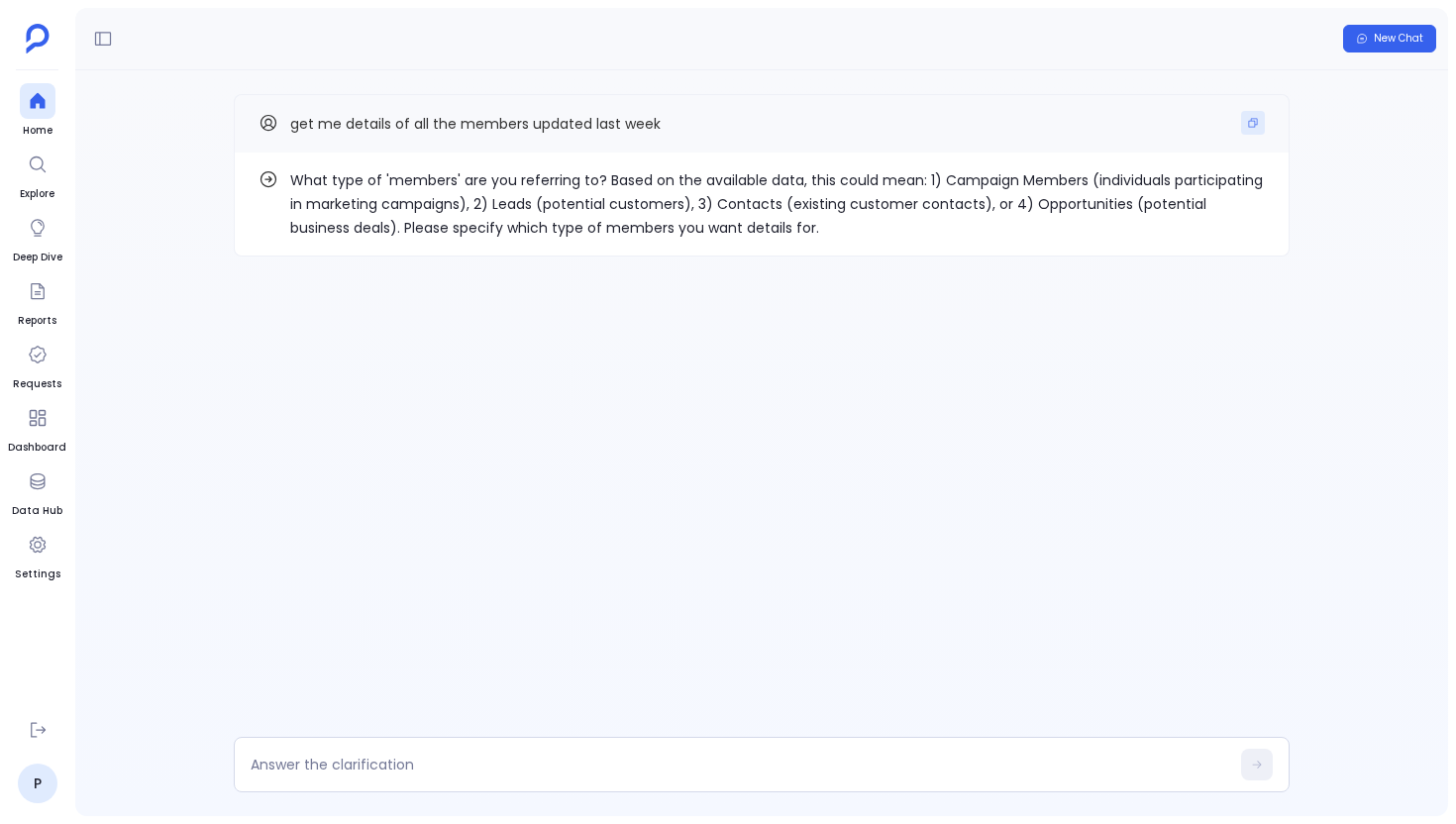 click 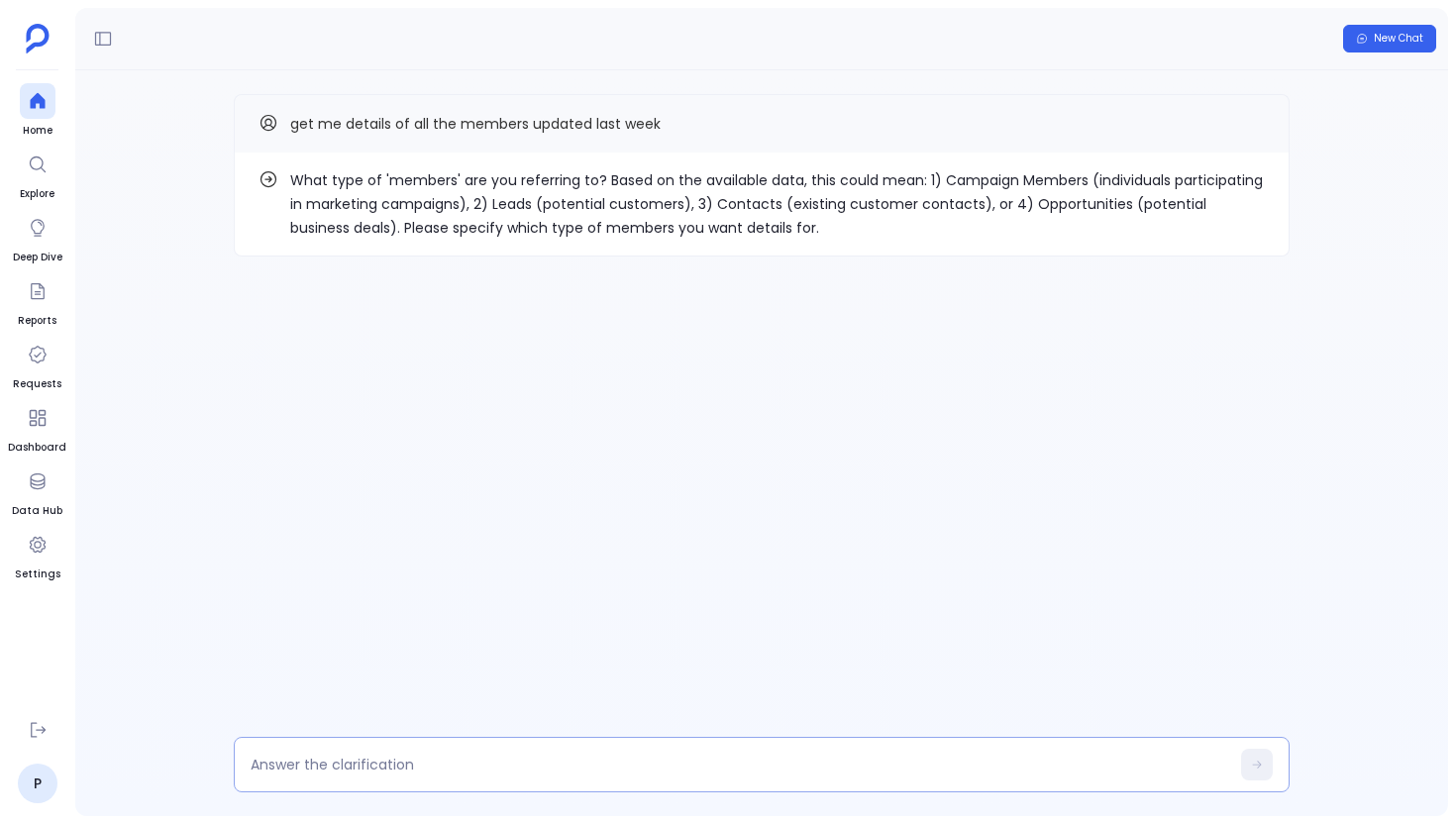click at bounding box center [740, 765] 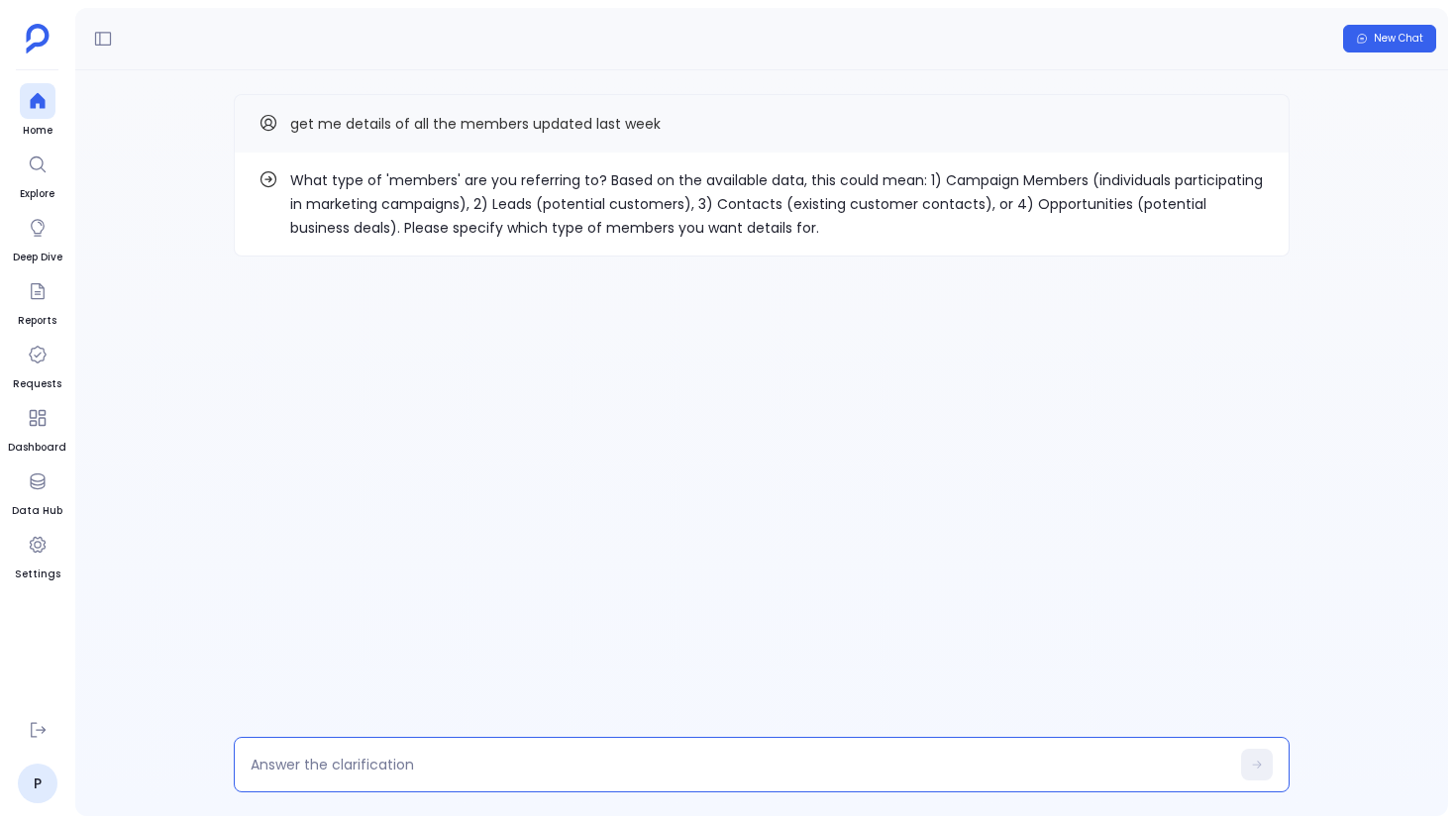 type on "1" 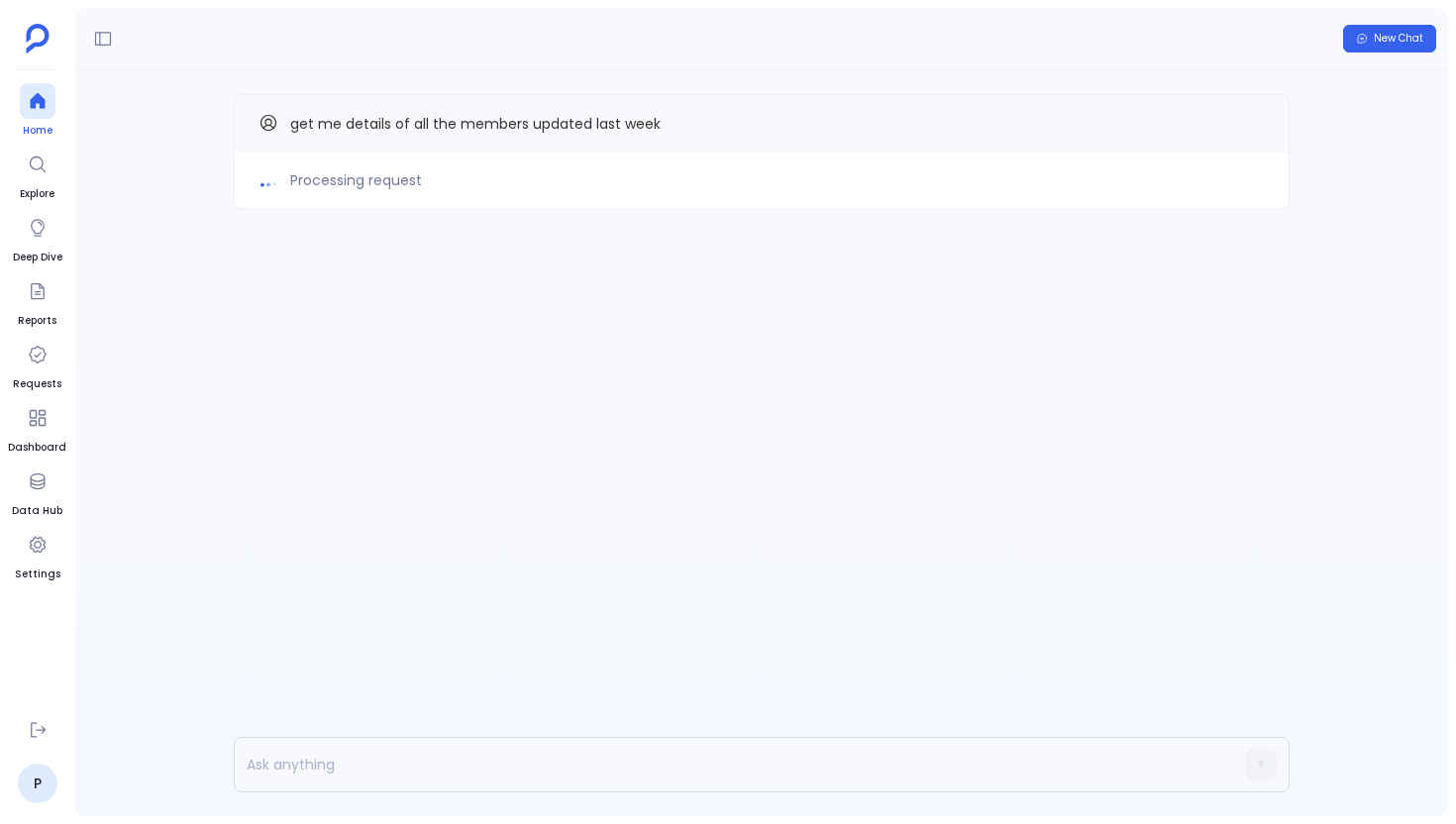 click on "Home" at bounding box center [38, 131] 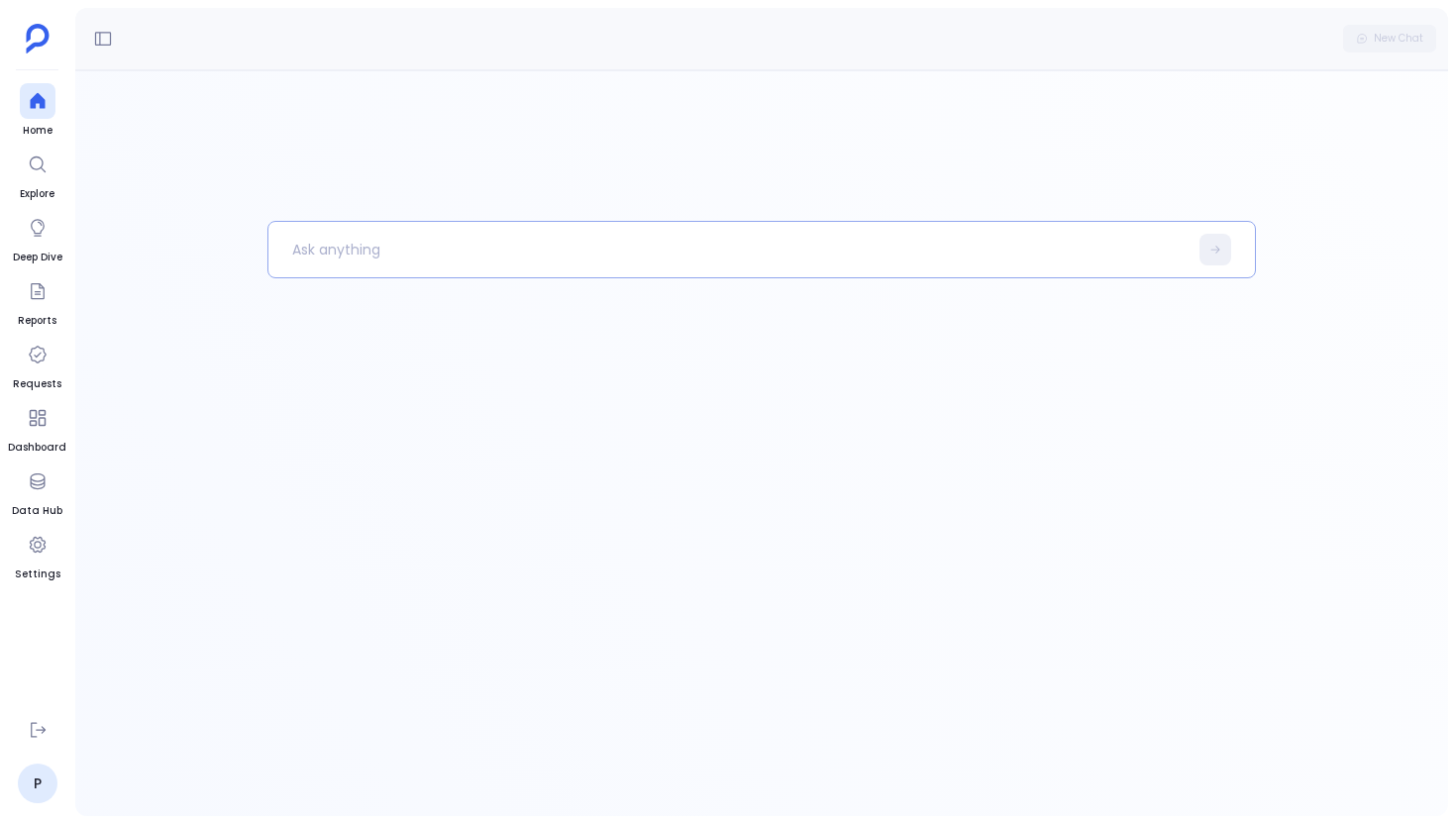 click at bounding box center [728, 250] 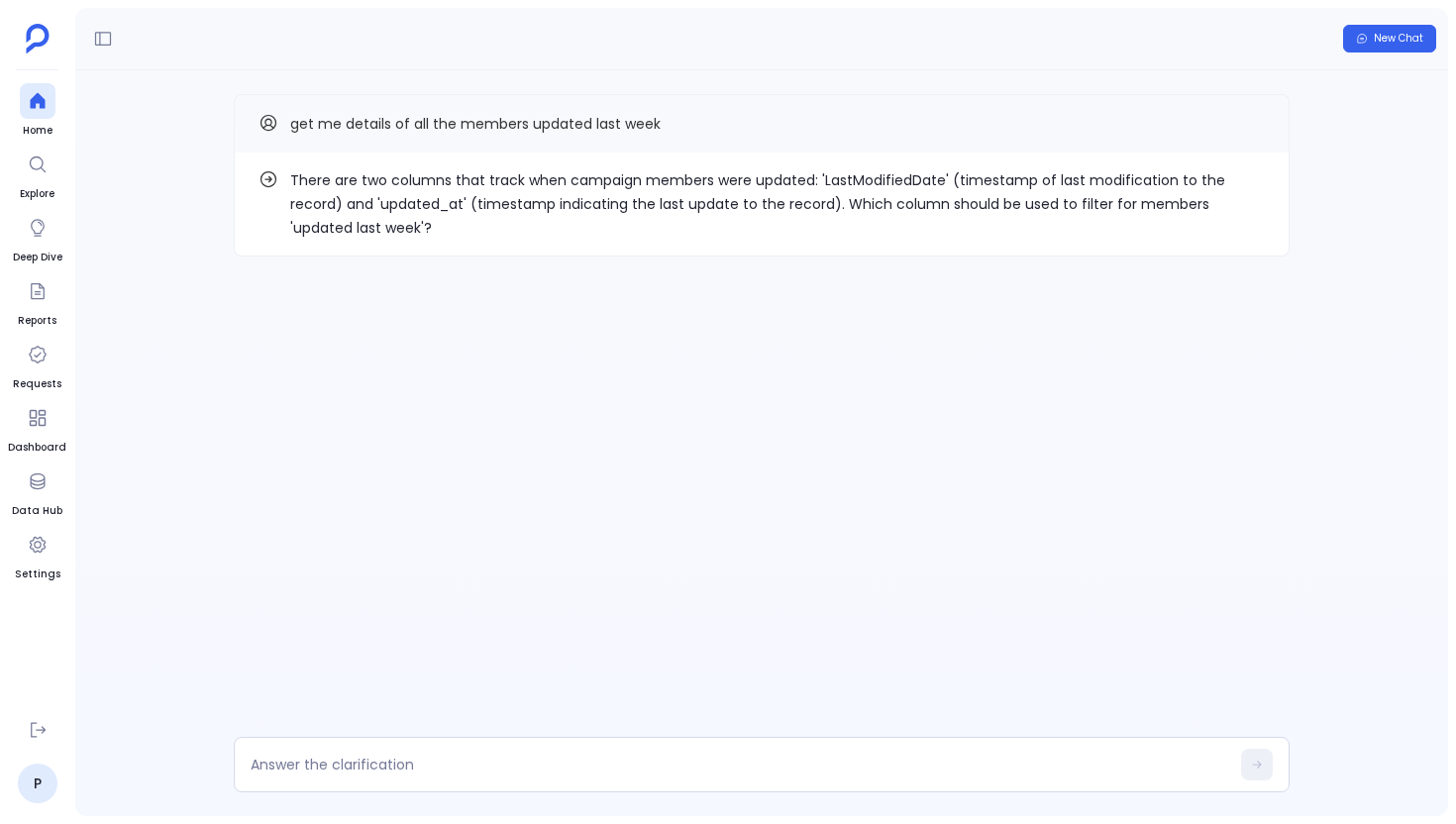 click on "There are two columns that track when campaign members were updated: 'LastModifiedDate' (timestamp of last modification to the record) and 'updated_at' (timestamp indicating last update to the record). Which column should be used to filter for members 'updated last week'? get me details of all the members updated last week" at bounding box center [762, 443] 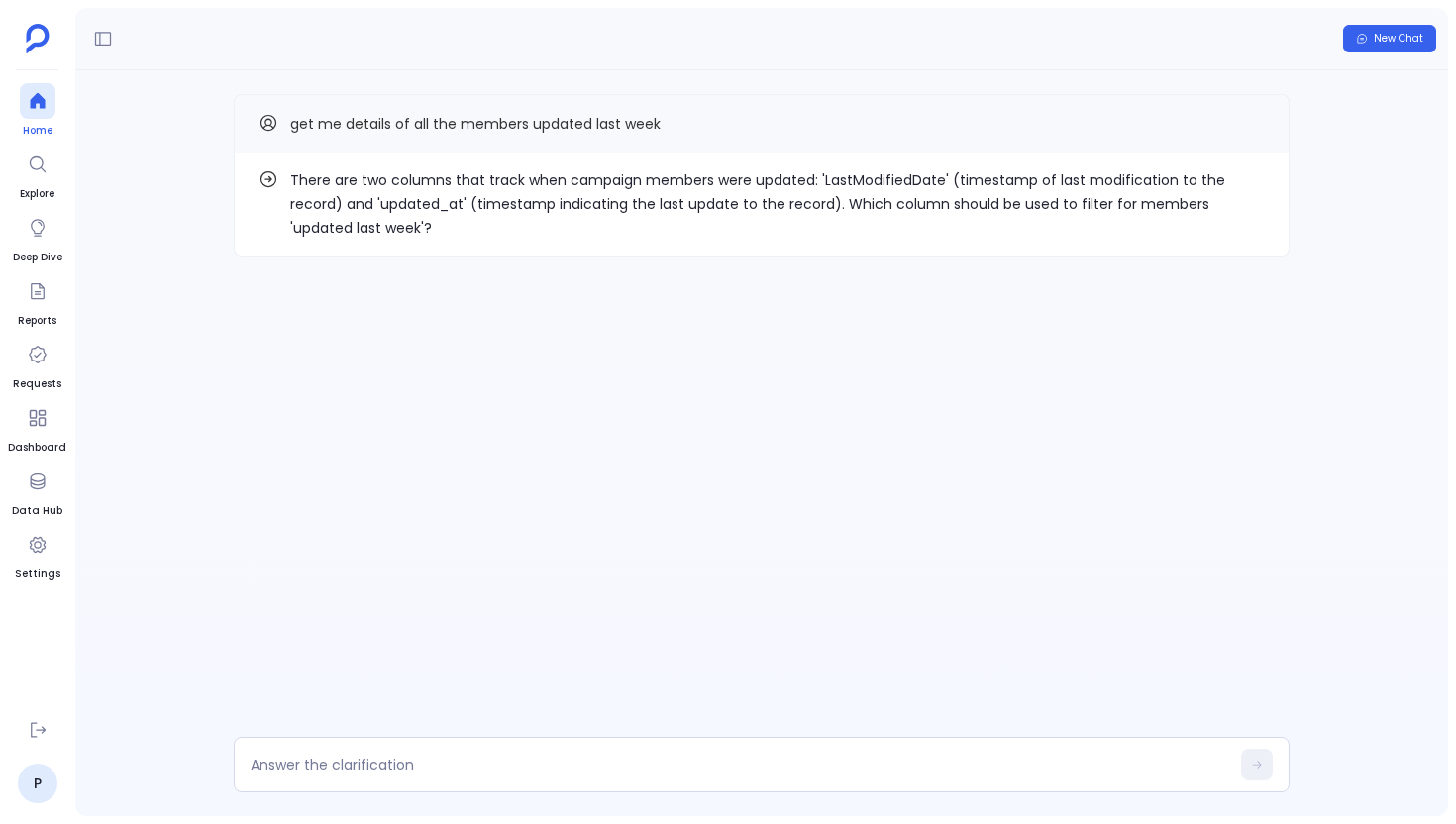click 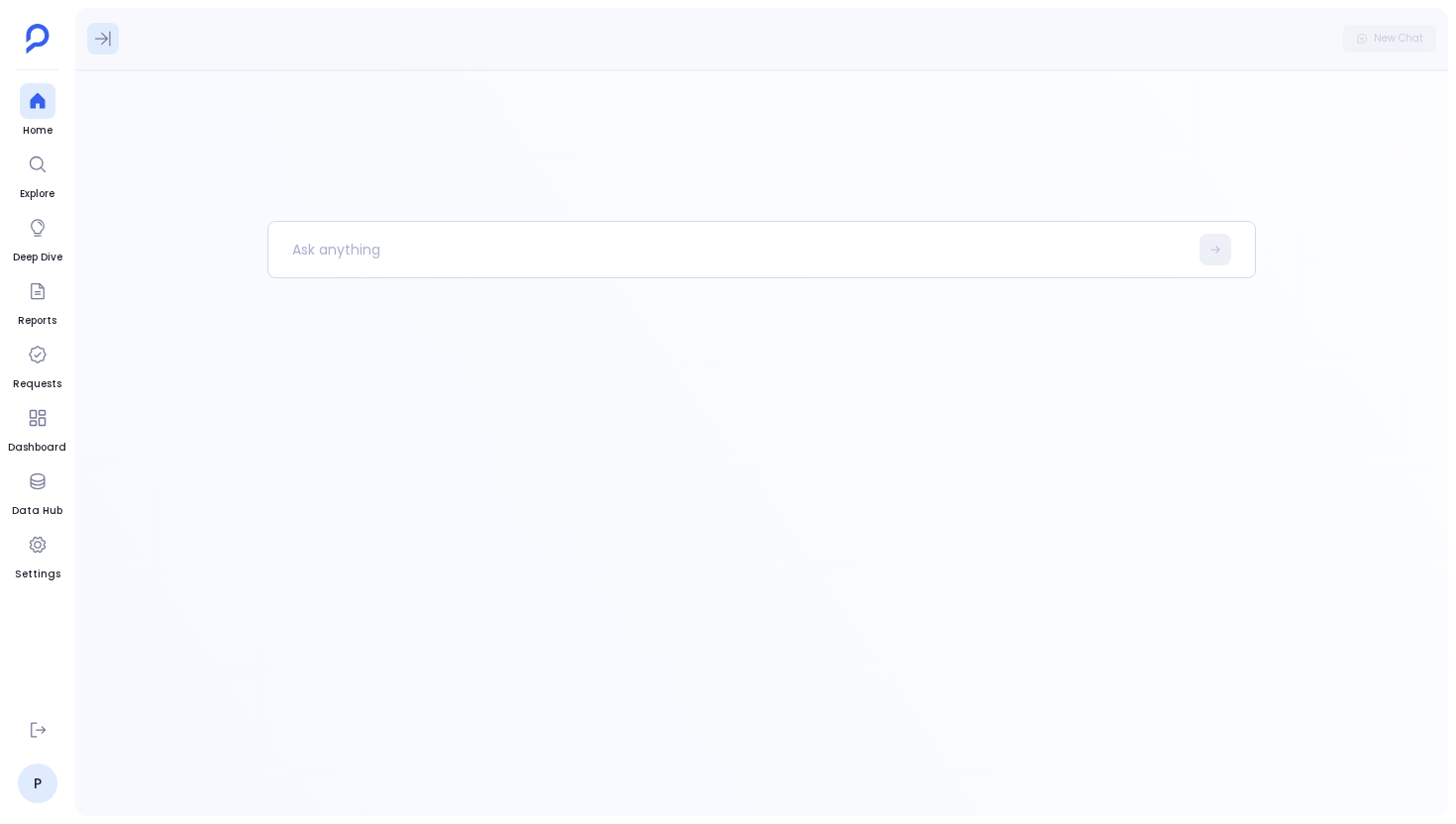 click 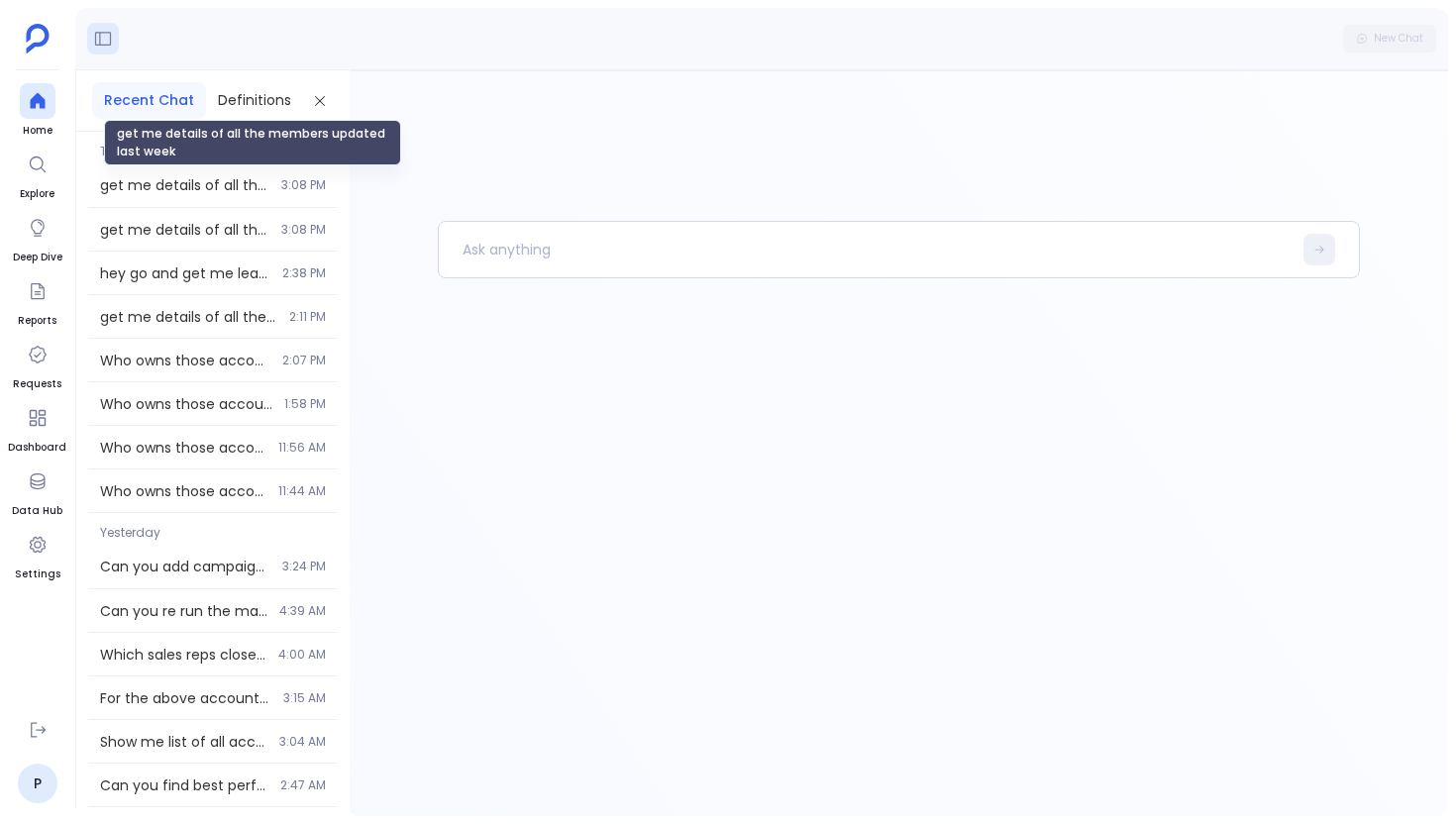 click on "get me details of all the members updated last week" at bounding box center [184, 185] 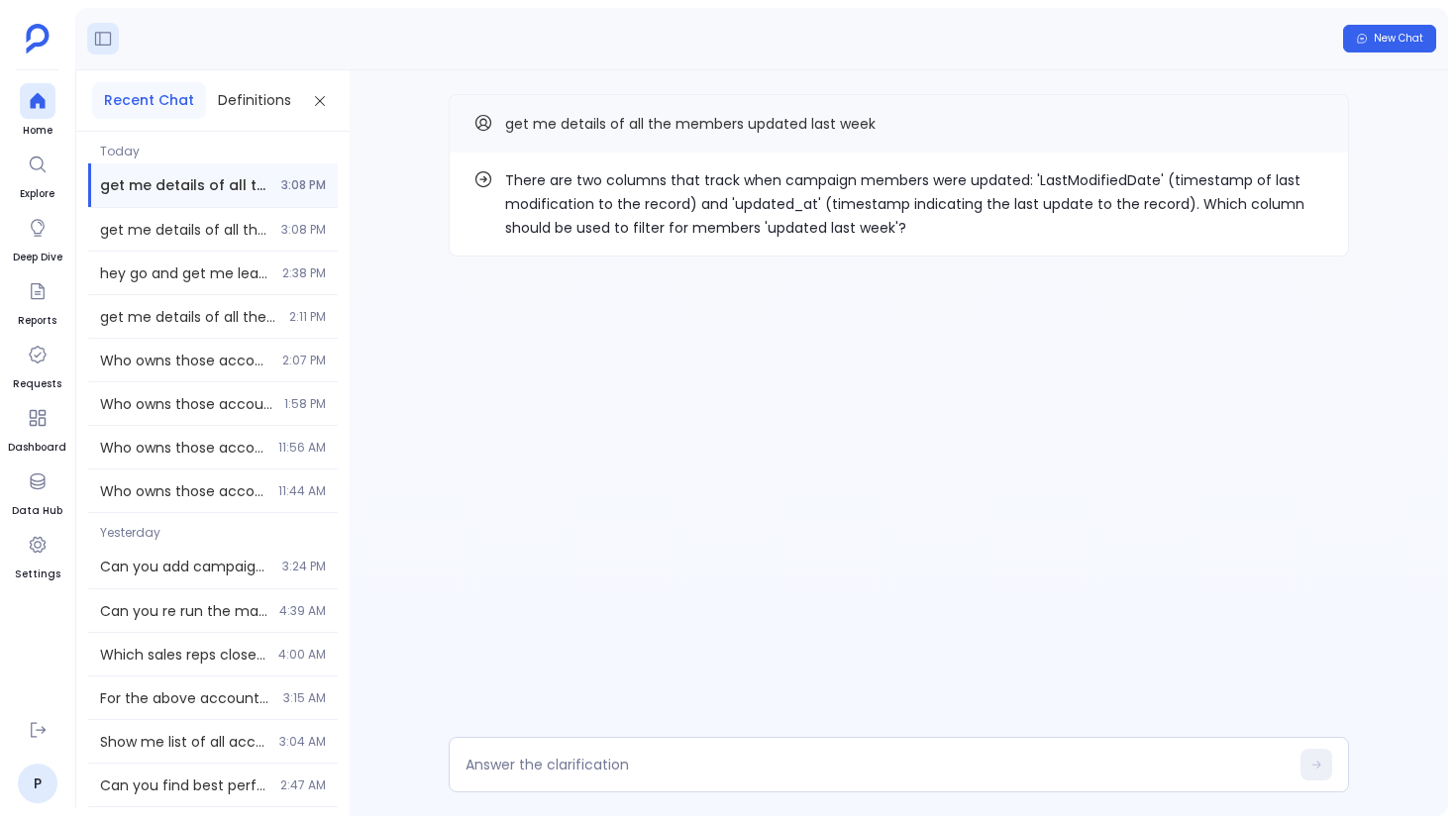 click on "There are two columns that track when campaign members were updated: 'LastModifiedDate' (timestamp of last modification to the record) and 'updated_at' (timestamp indicating last update to the record). Which column should be used to filter for members 'updated last week'?" at bounding box center [914, 204] 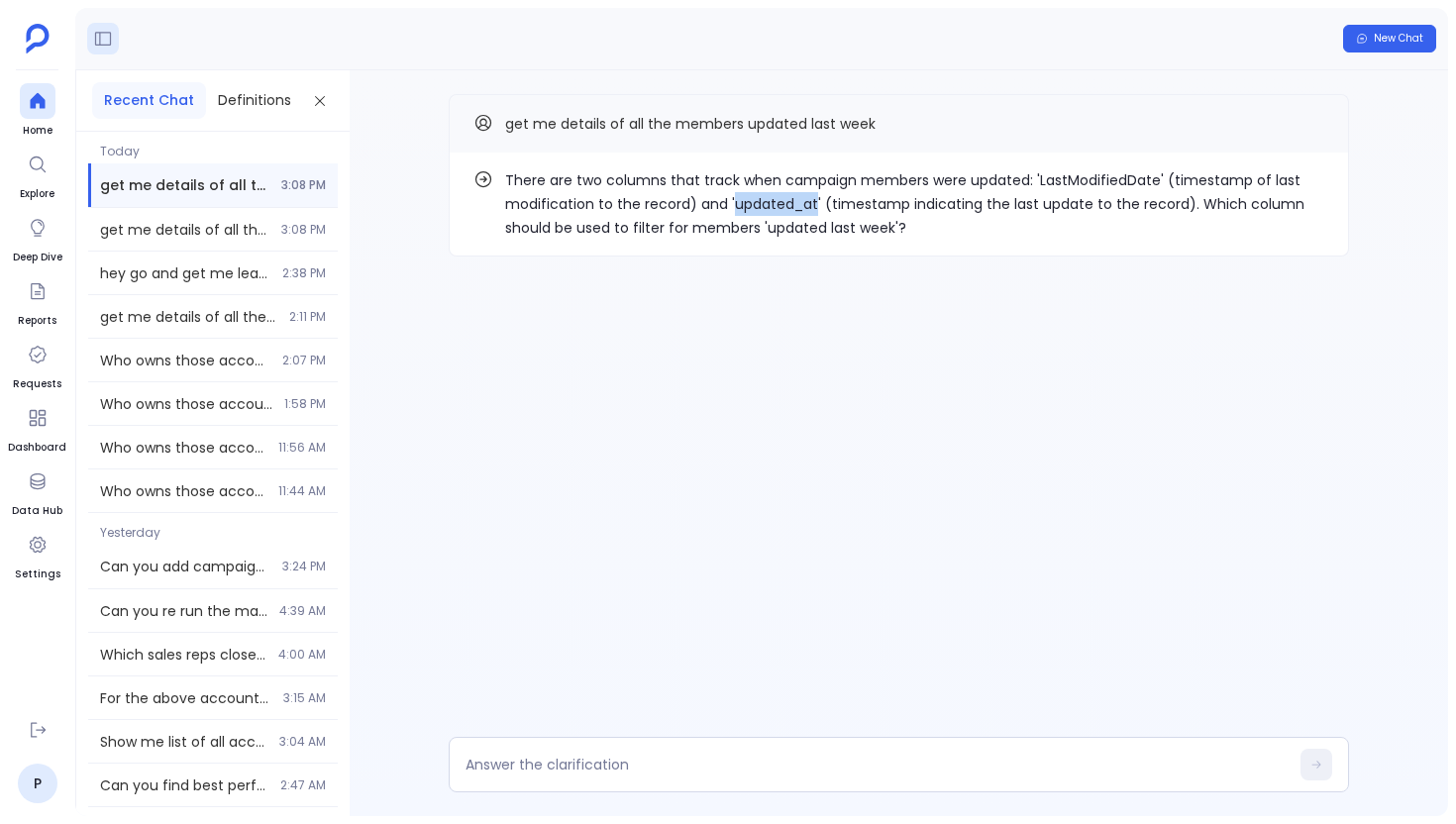 click on "There are two columns that track when campaign members were updated: 'LastModifiedDate' (timestamp of last modification to the record) and 'updated_at' (timestamp indicating last update to the record). Which column should be used to filter for members 'updated last week'?" at bounding box center [914, 204] 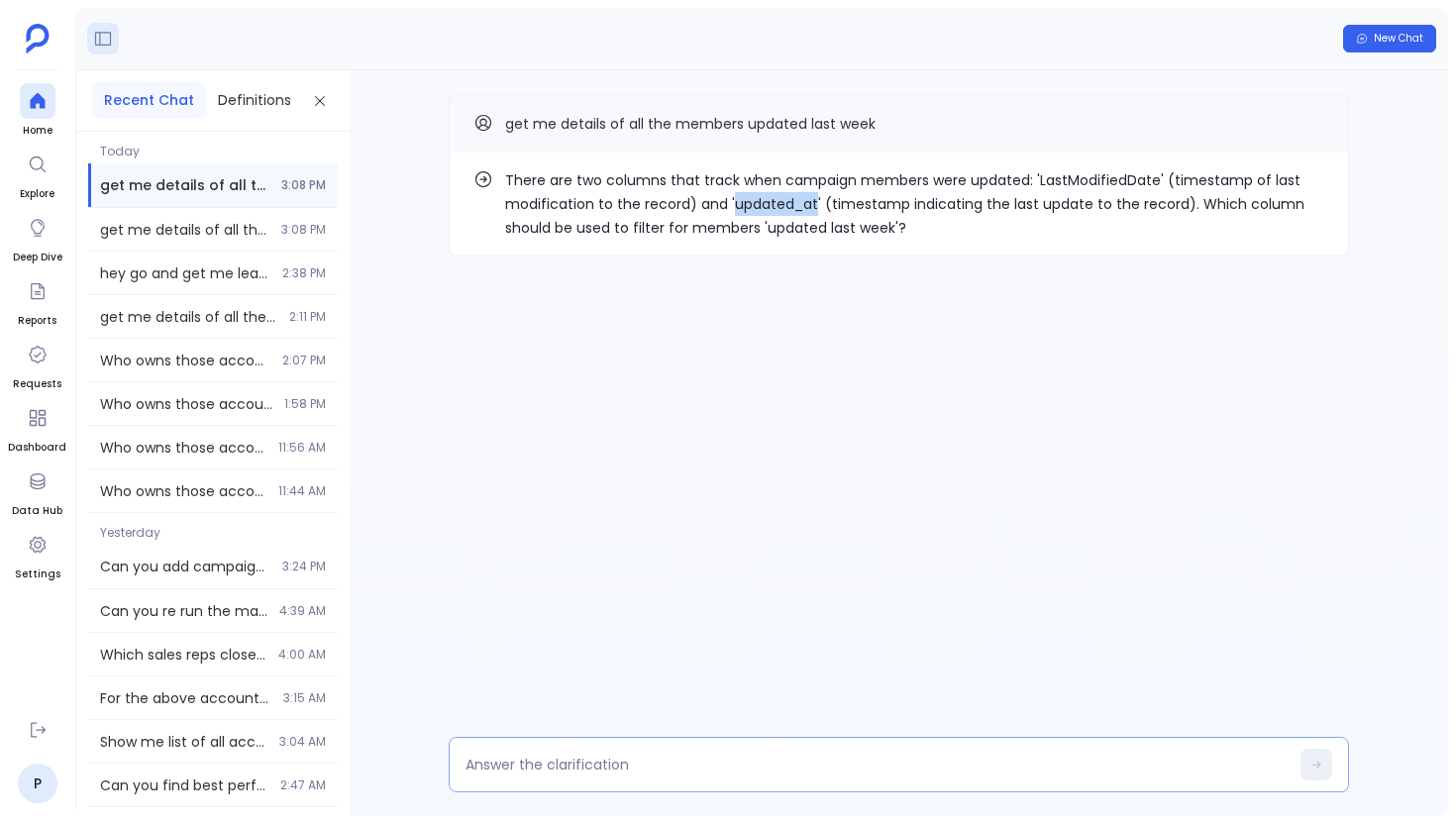 click at bounding box center [877, 765] 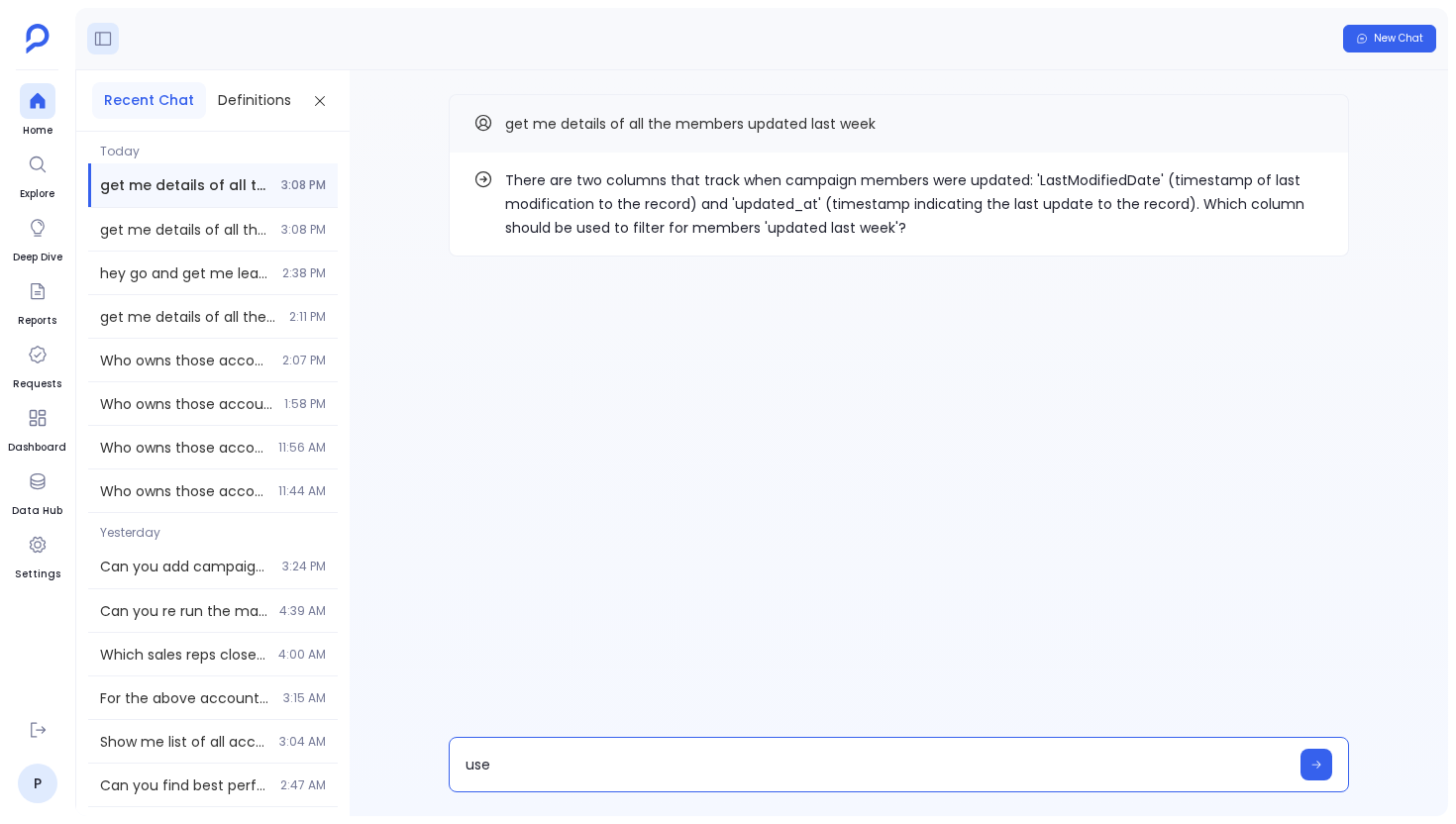type on "use updated_at" 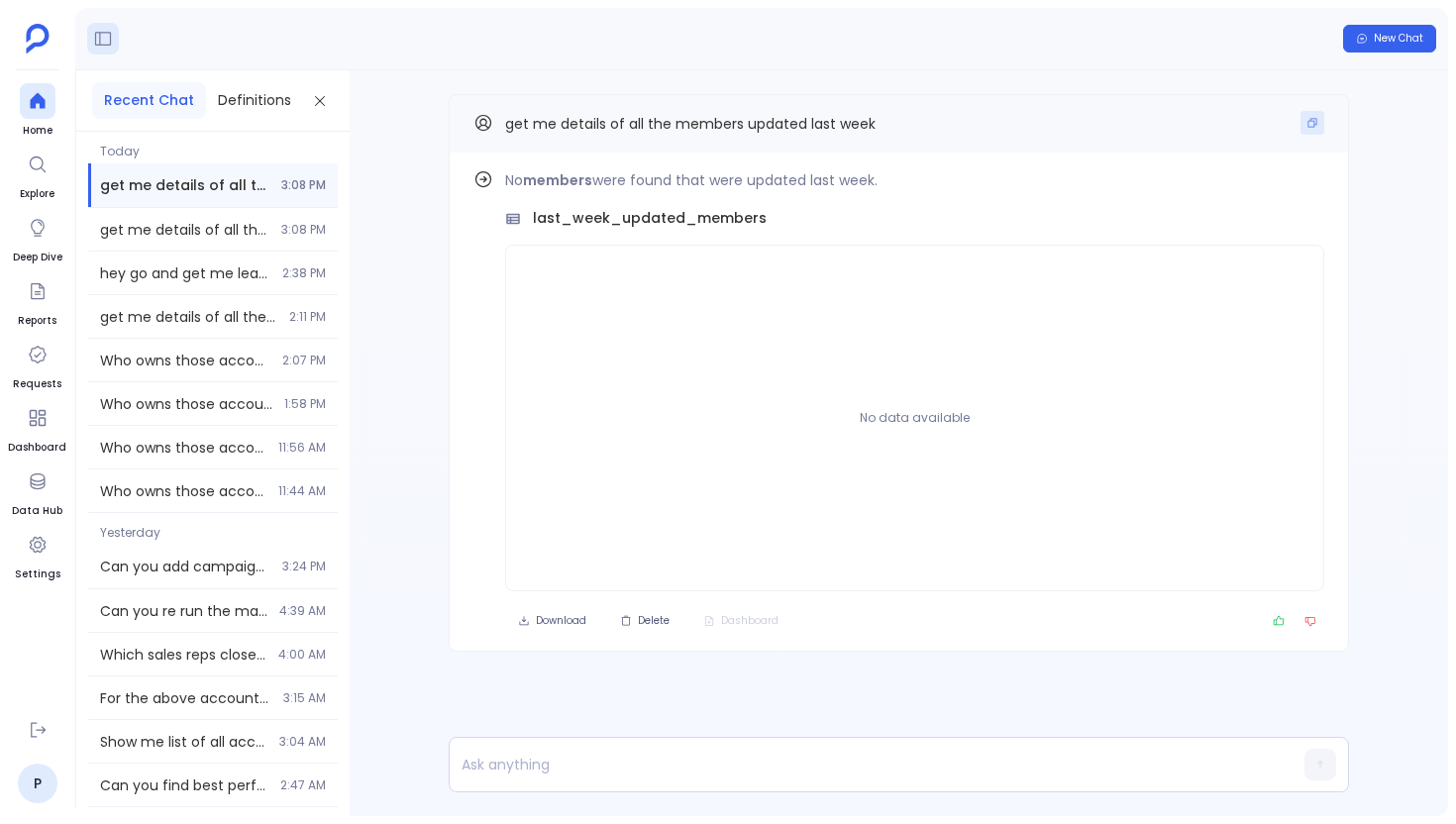 click 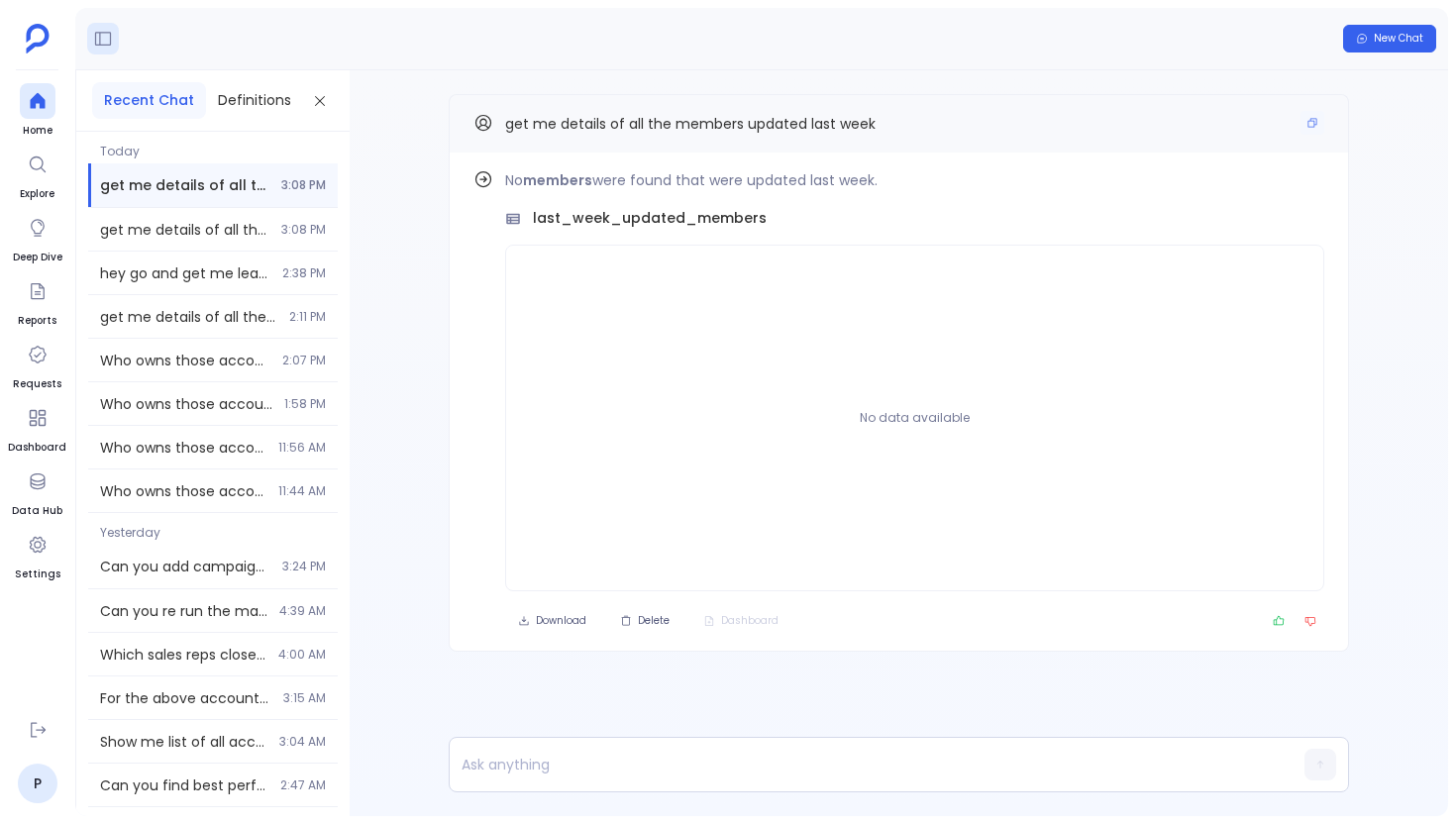 click on "get me details of all the members updated last week" at bounding box center [898, 123] 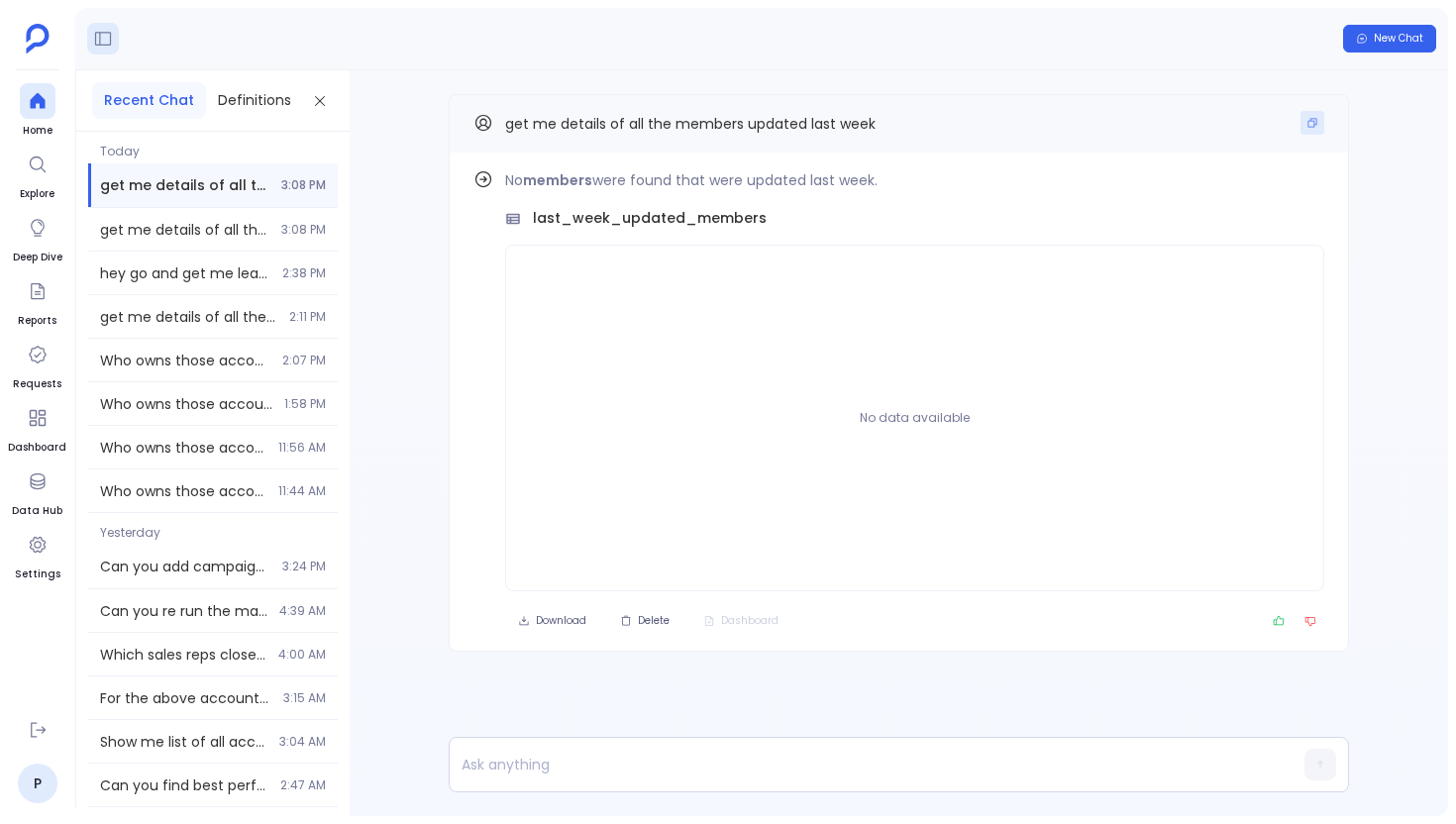 click at bounding box center [1312, 123] 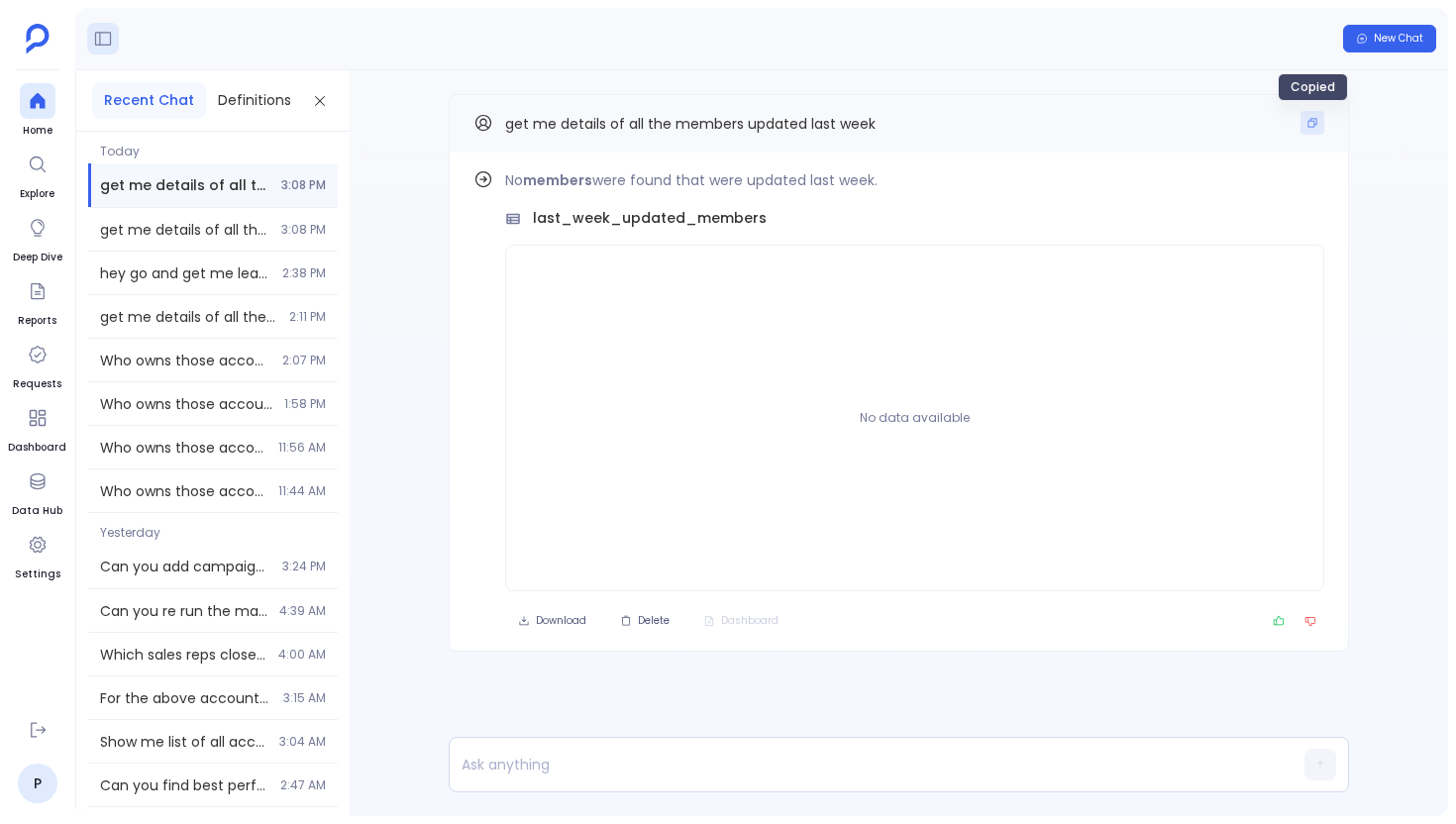 type 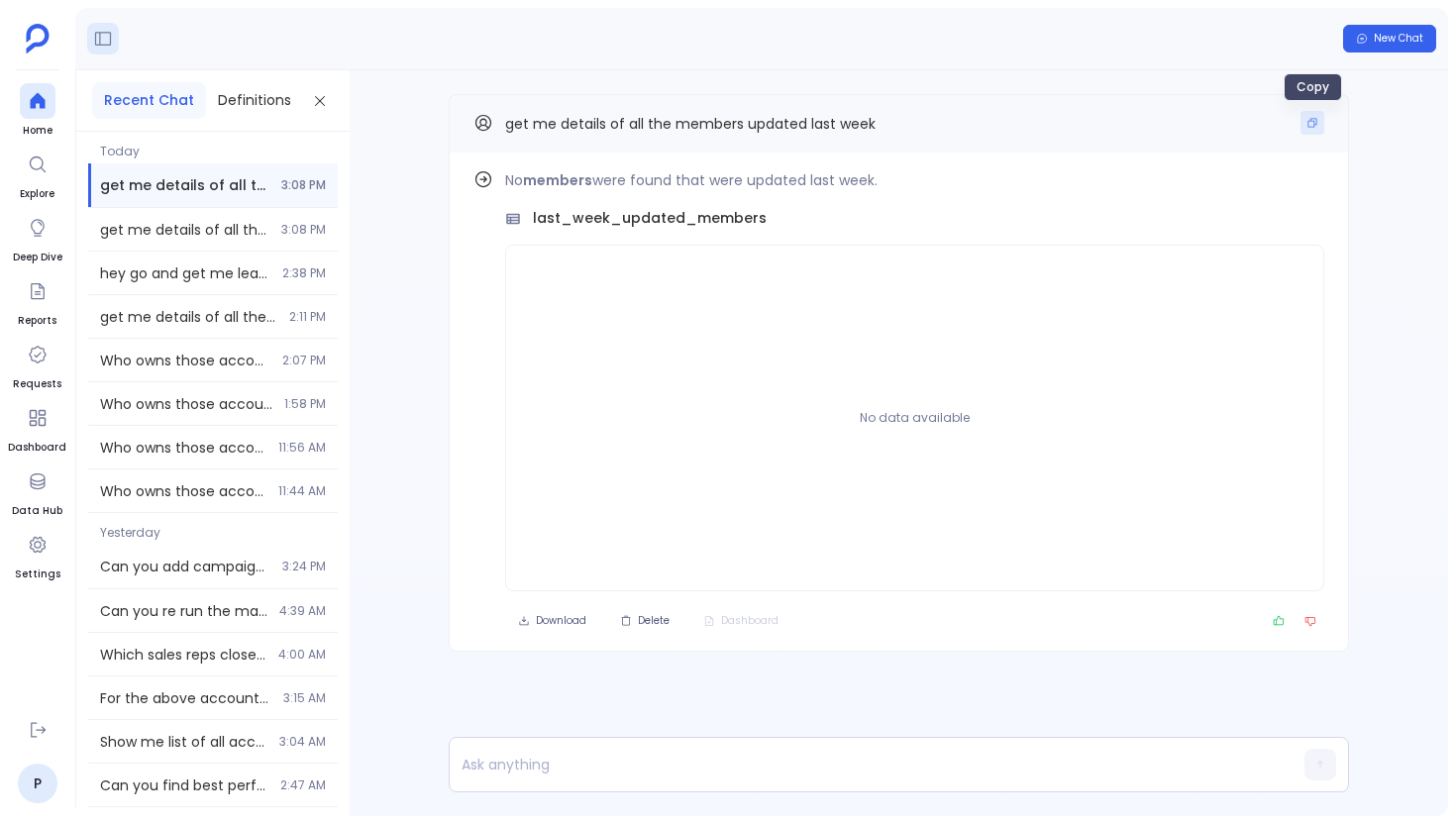 click 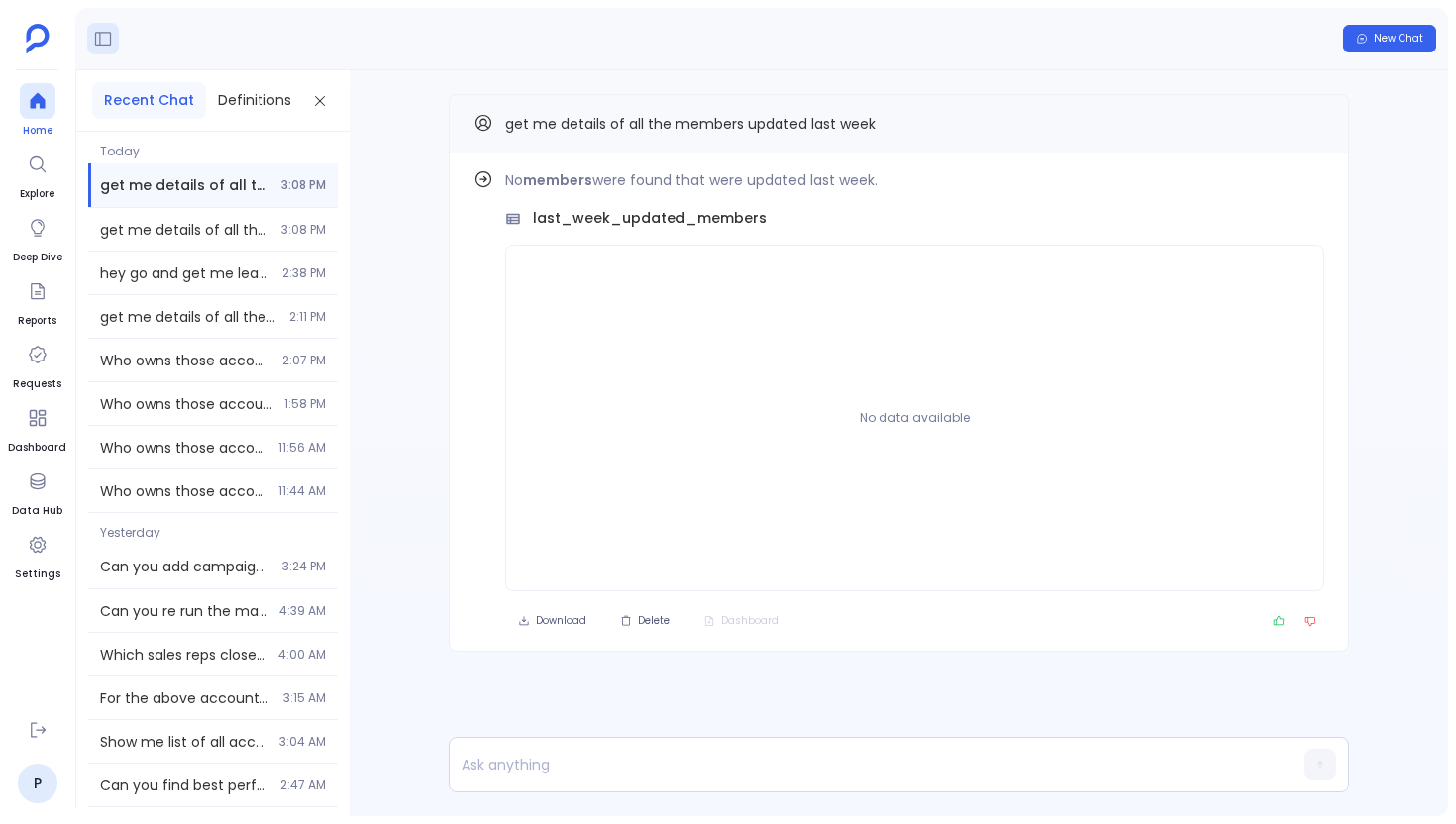click 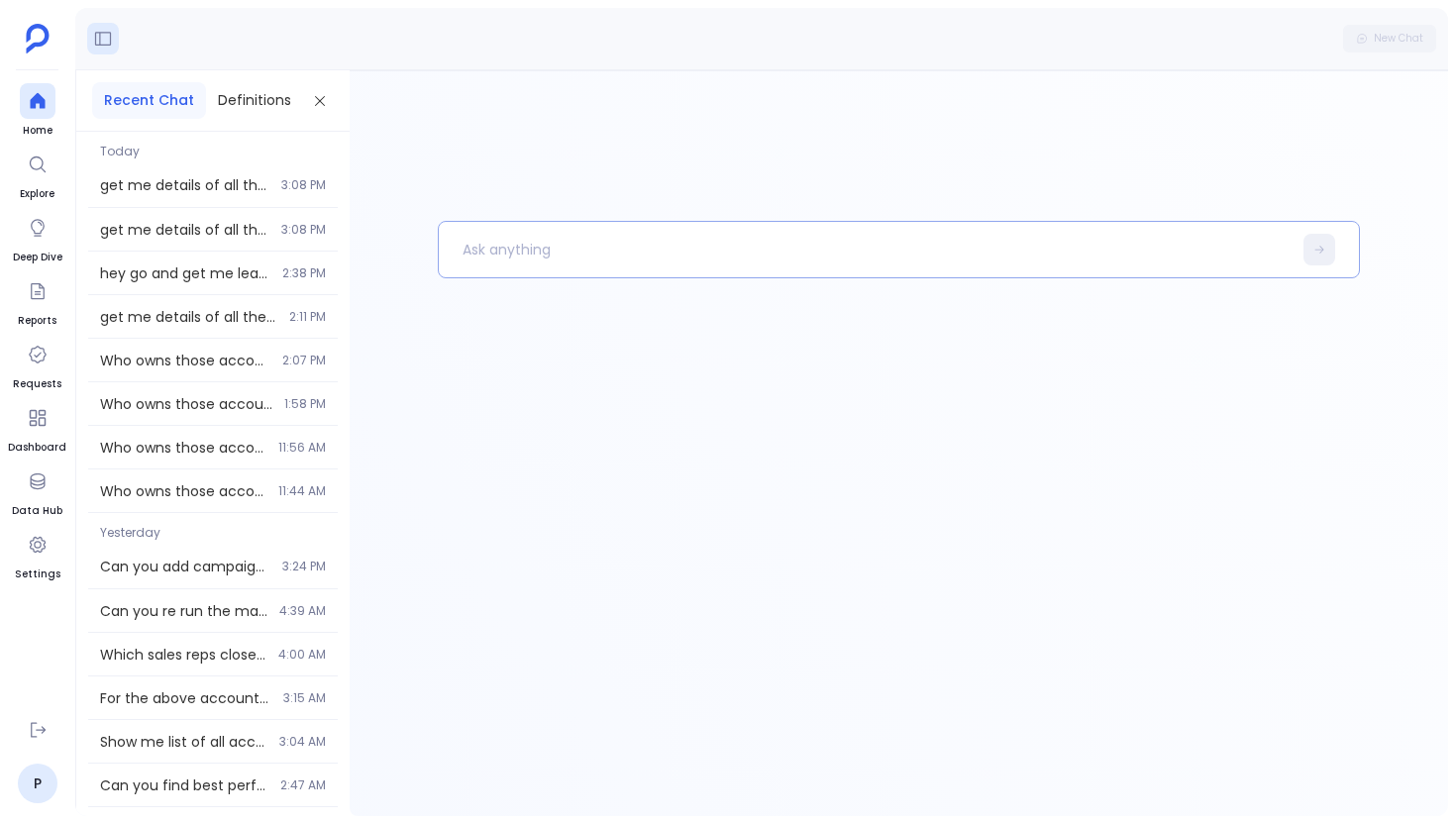 click at bounding box center [865, 250] 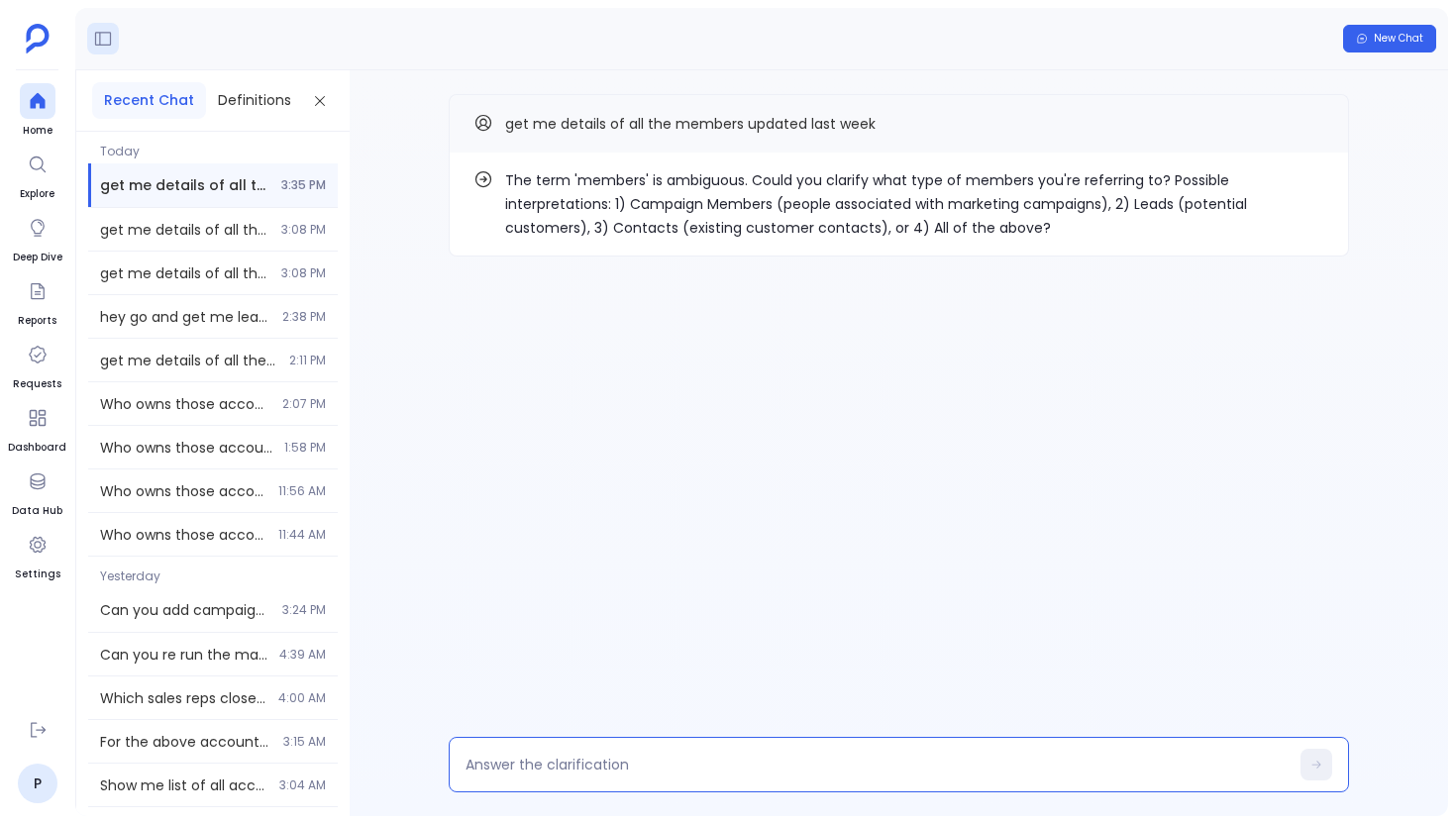 click at bounding box center [877, 765] 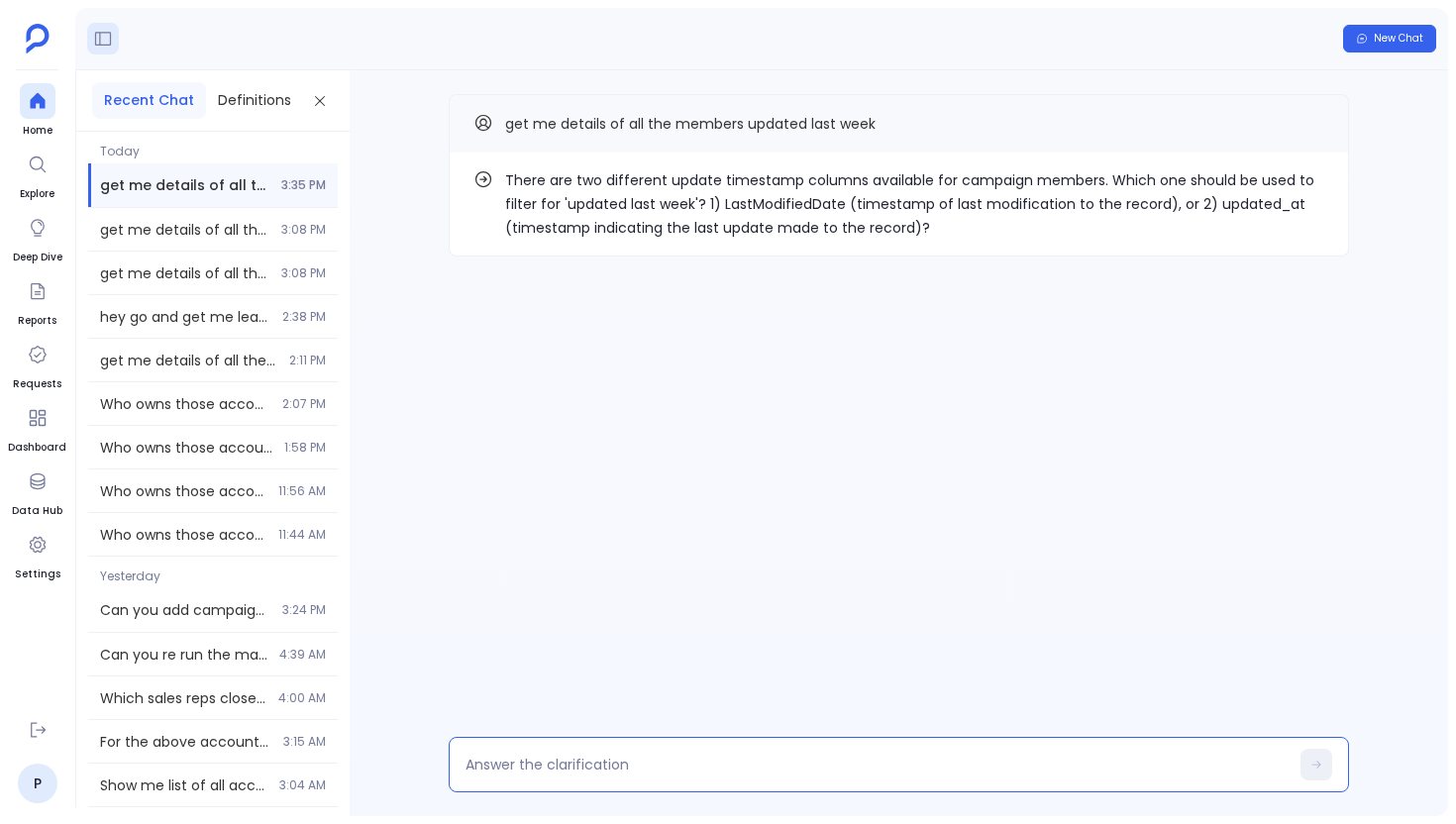 click on "There are two different update timestamp columns available for campaign members. Which one should be used to filter for 'updated last week'? 1) LastModifiedDate (timestamp of last modification to the record), or 2) updated_at (timestamp indicating the last update made to the record)?" at bounding box center [914, 204] 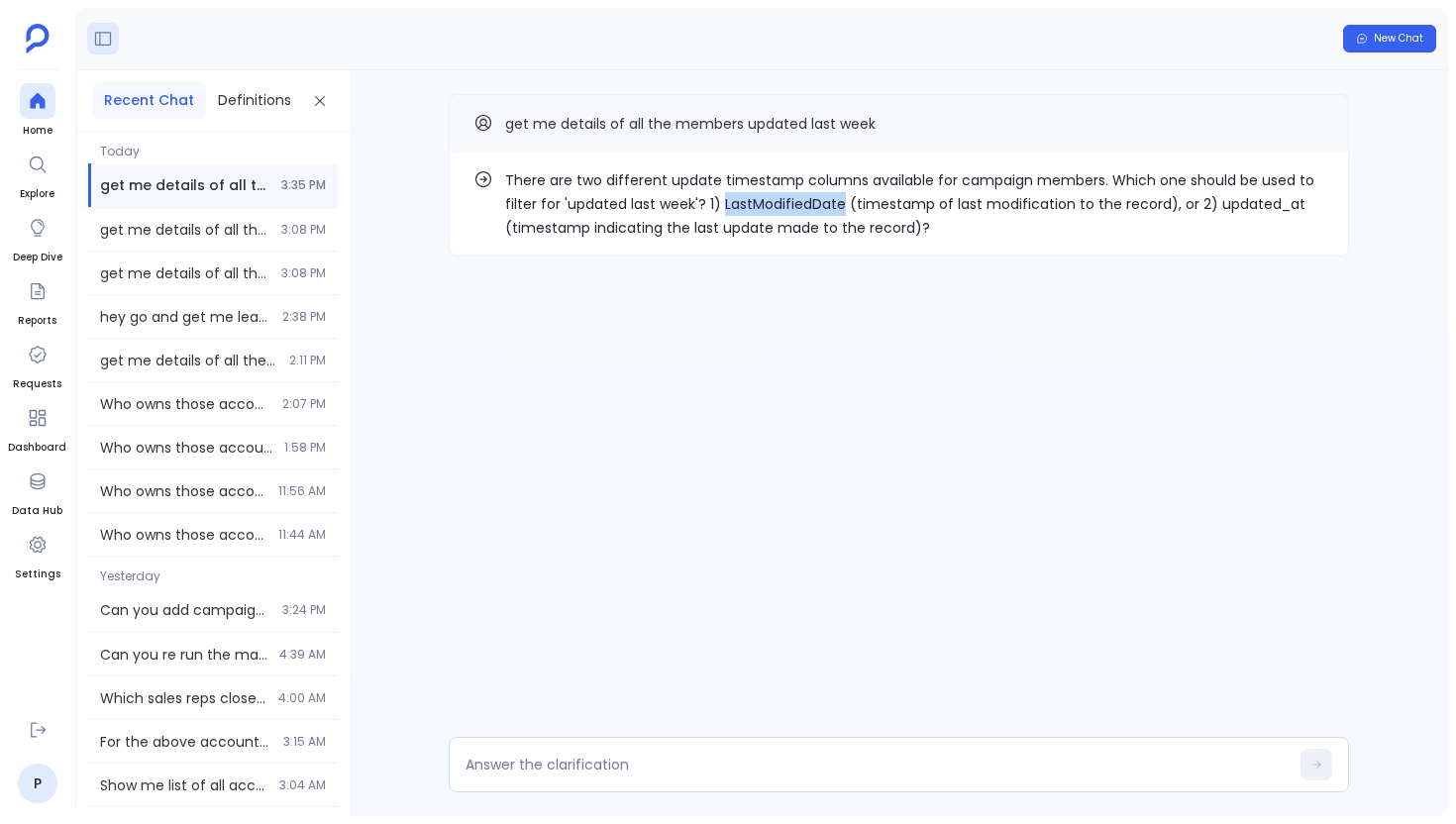 click on "There are two different update timestamp columns available for campaign members. Which one should be used to filter for 'updated last week'? 1) LastModifiedDate (timestamp of last modification to the record), or 2) updated_at (timestamp indicating the last update made to the record)?" at bounding box center (914, 204) 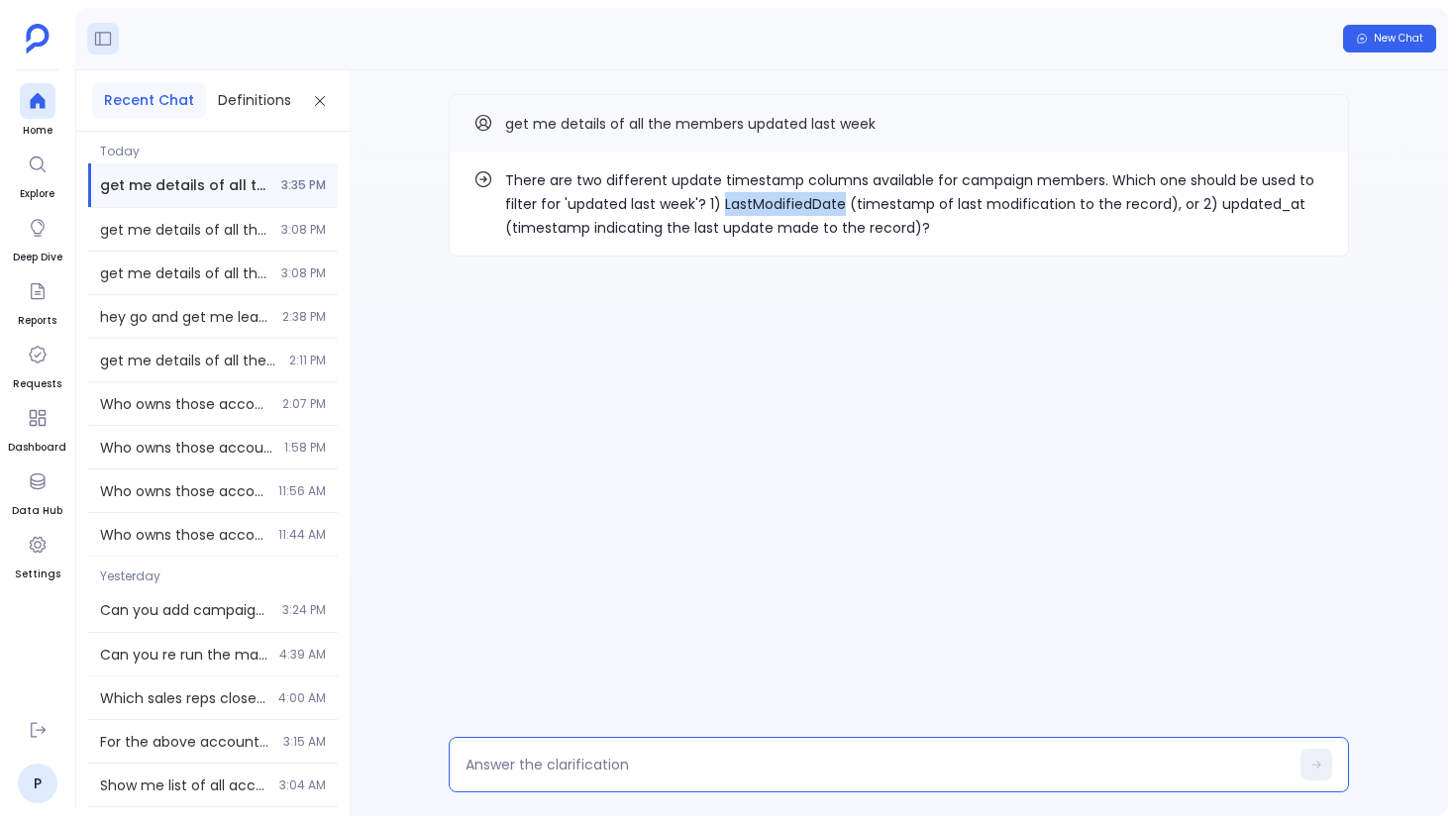 click at bounding box center (877, 765) 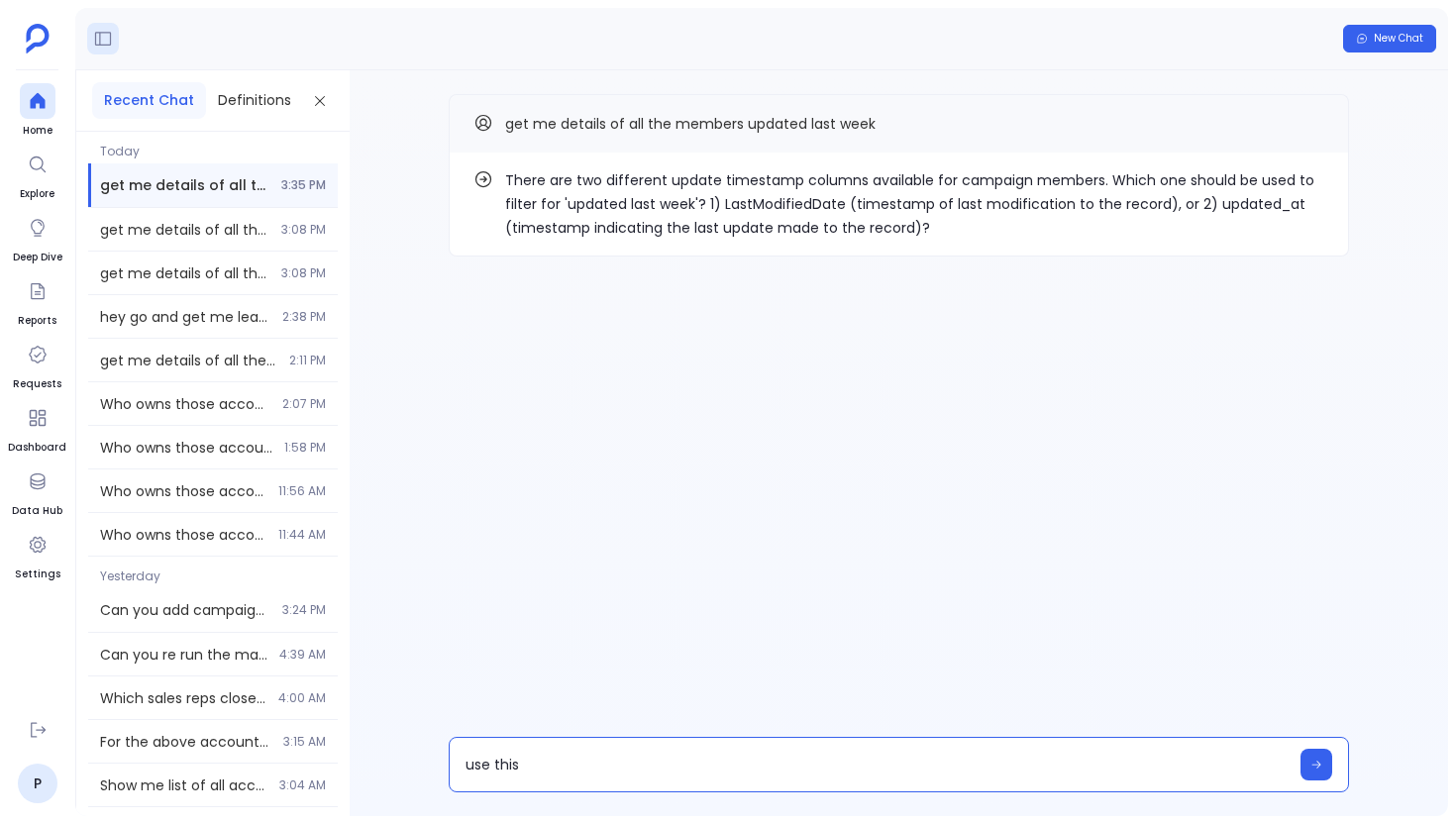 type on "use this LastModifiedDate" 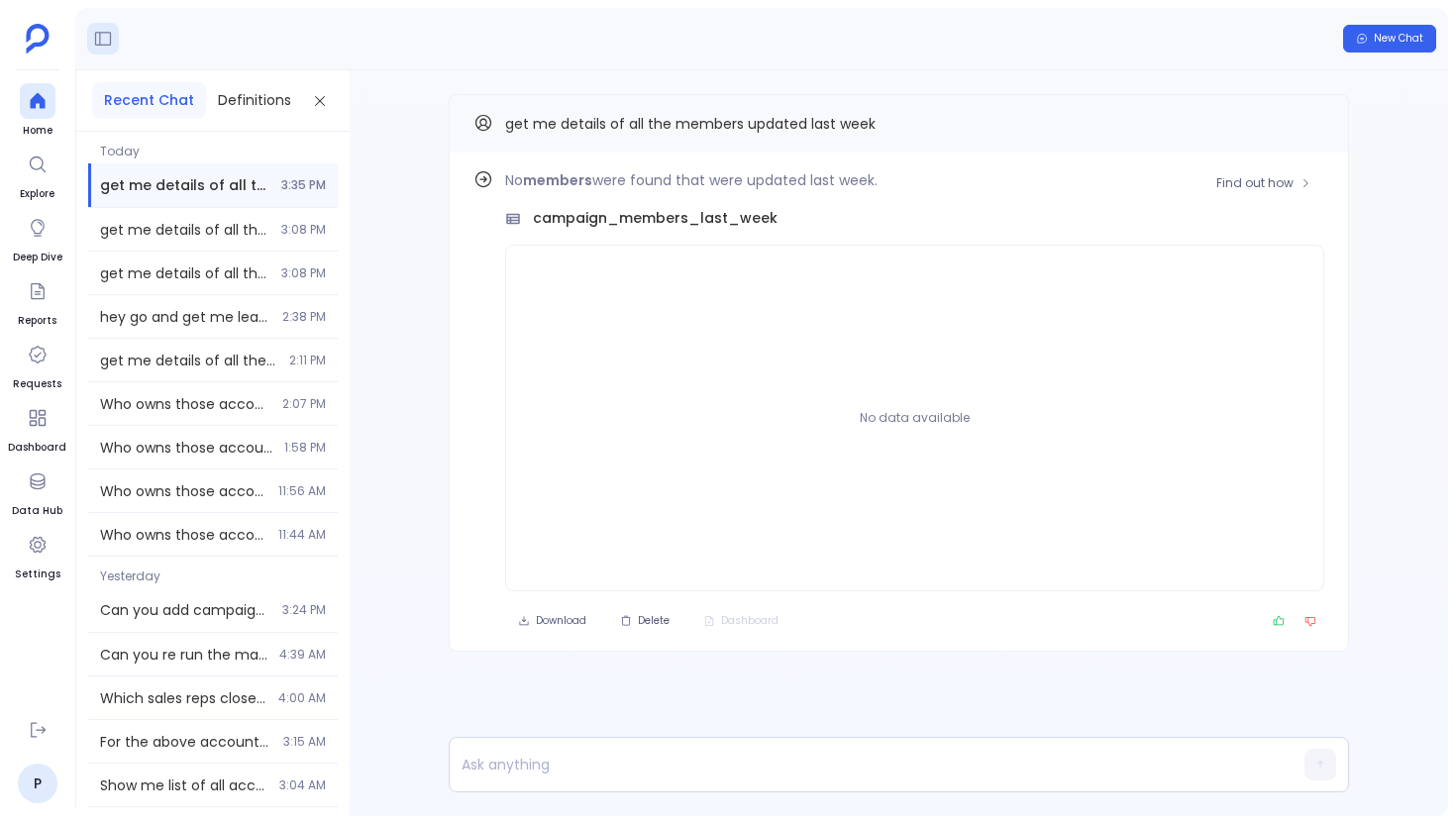 click on "No  members  were found that were updated last week." at bounding box center [914, 180] 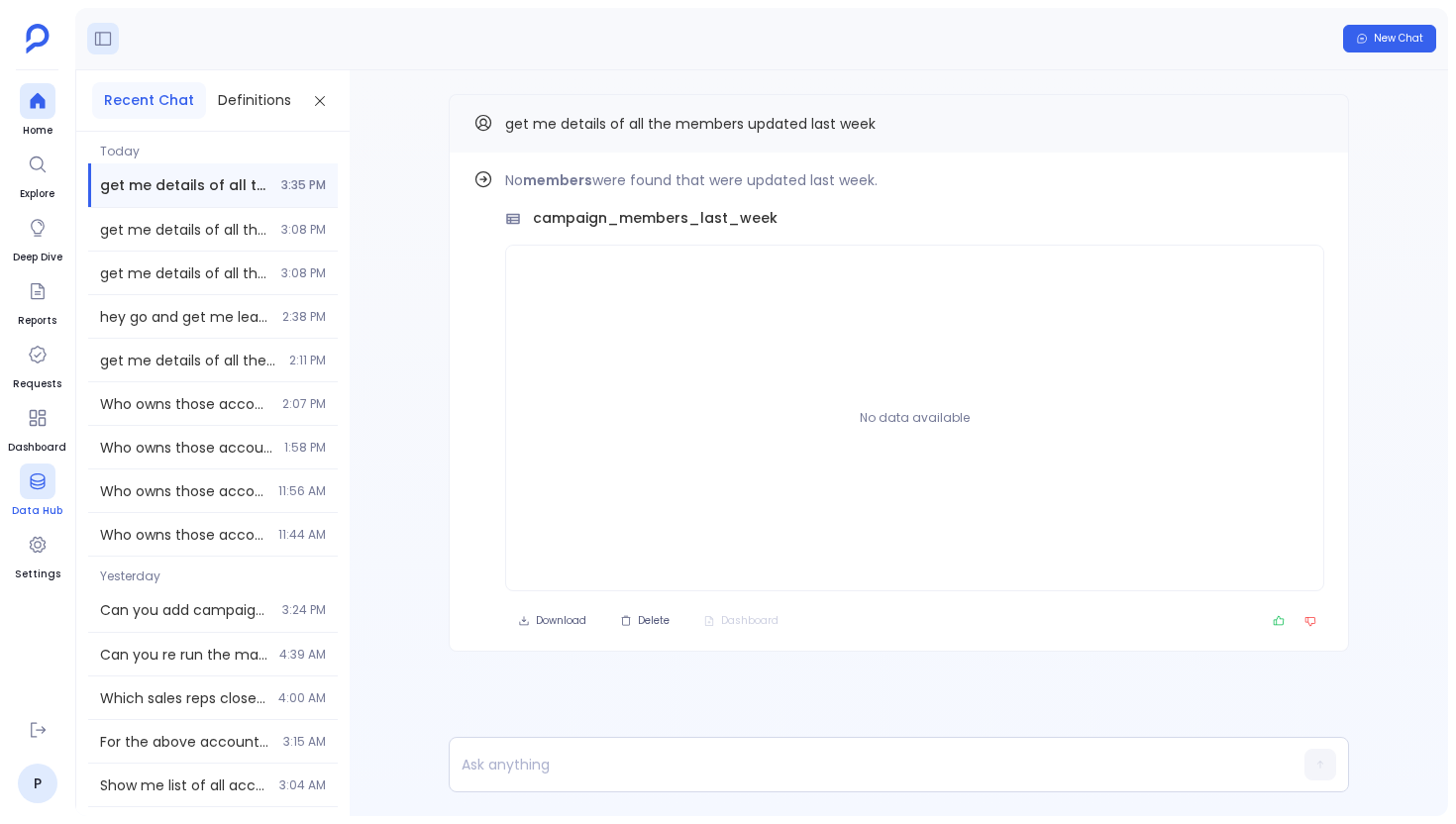 click on "Data Hub" at bounding box center [37, 491] 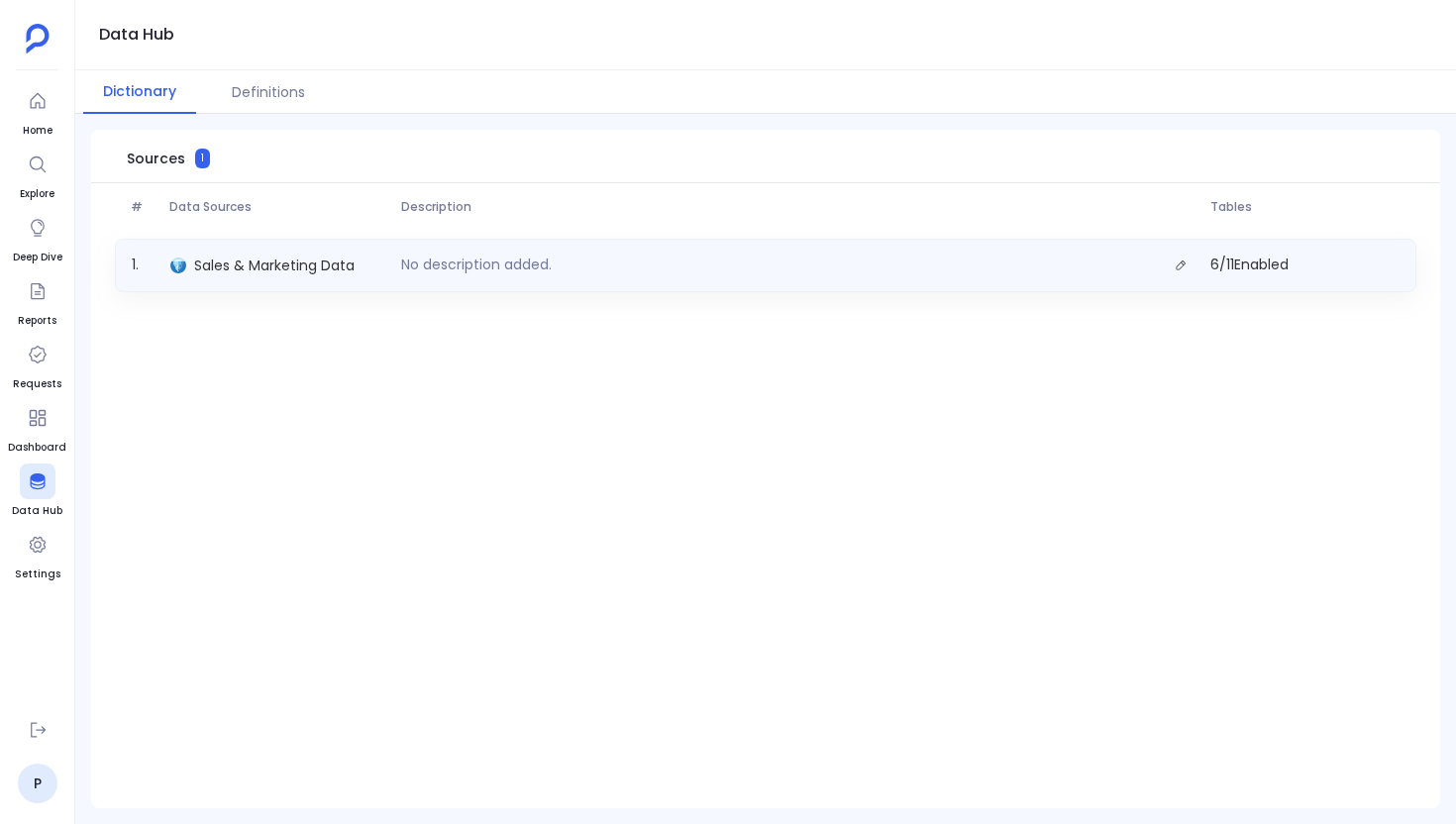 click on "1 . Sales & Marketing Data No description added. 6 / 11  Enabled" at bounding box center (766, 265) 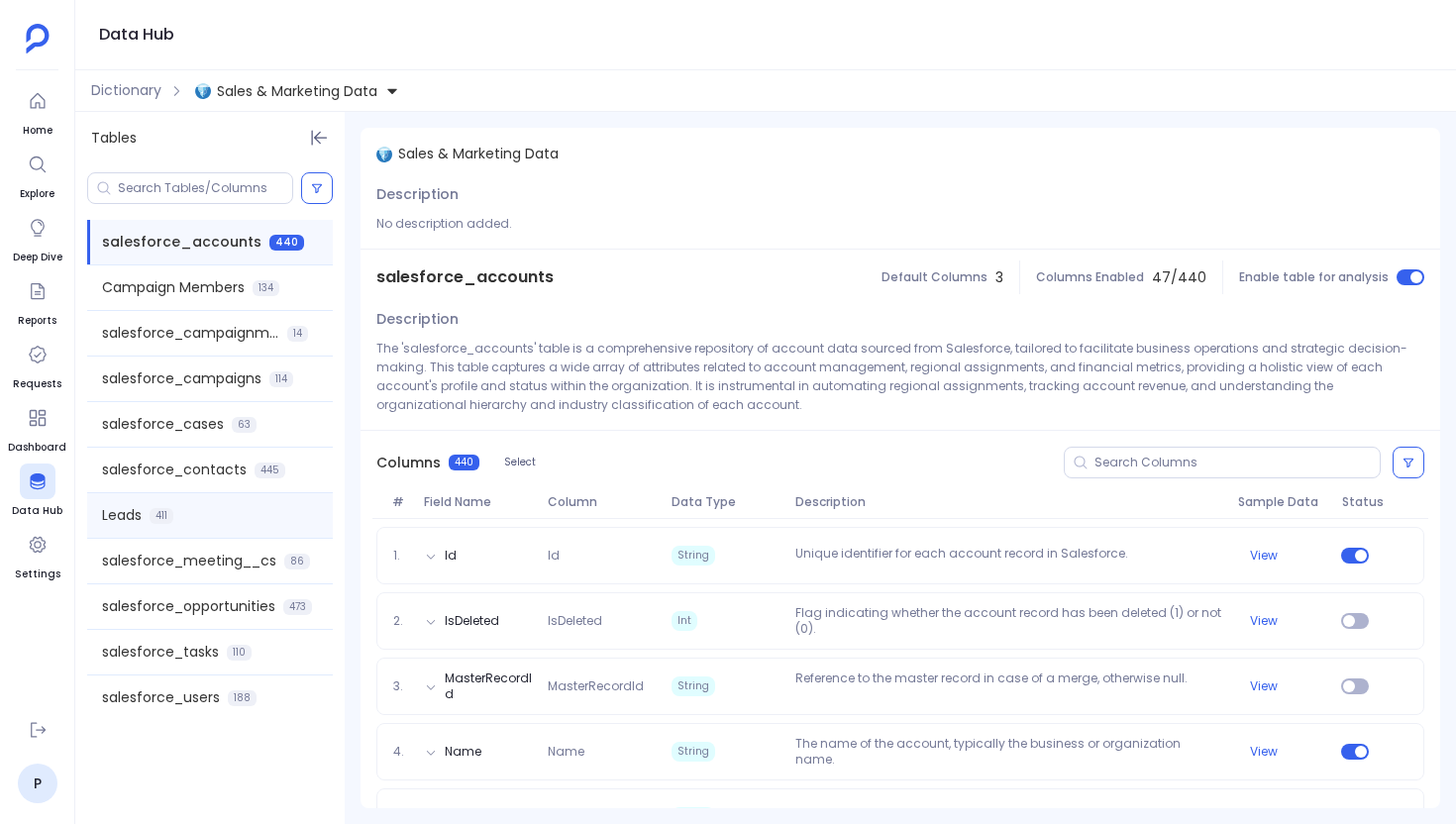 click on "Leads 411" at bounding box center [210, 515] 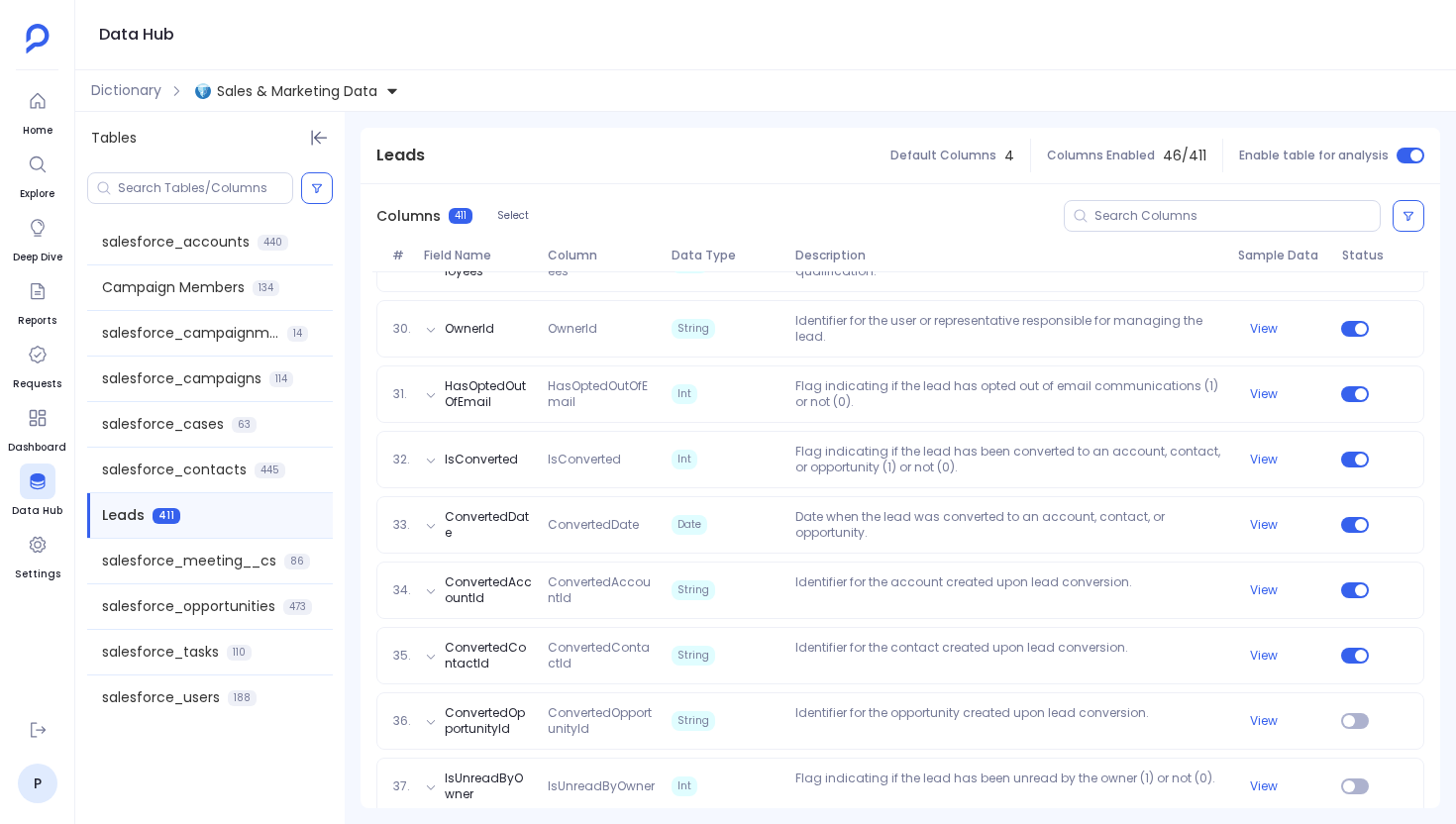 scroll, scrollTop: 2130, scrollLeft: 0, axis: vertical 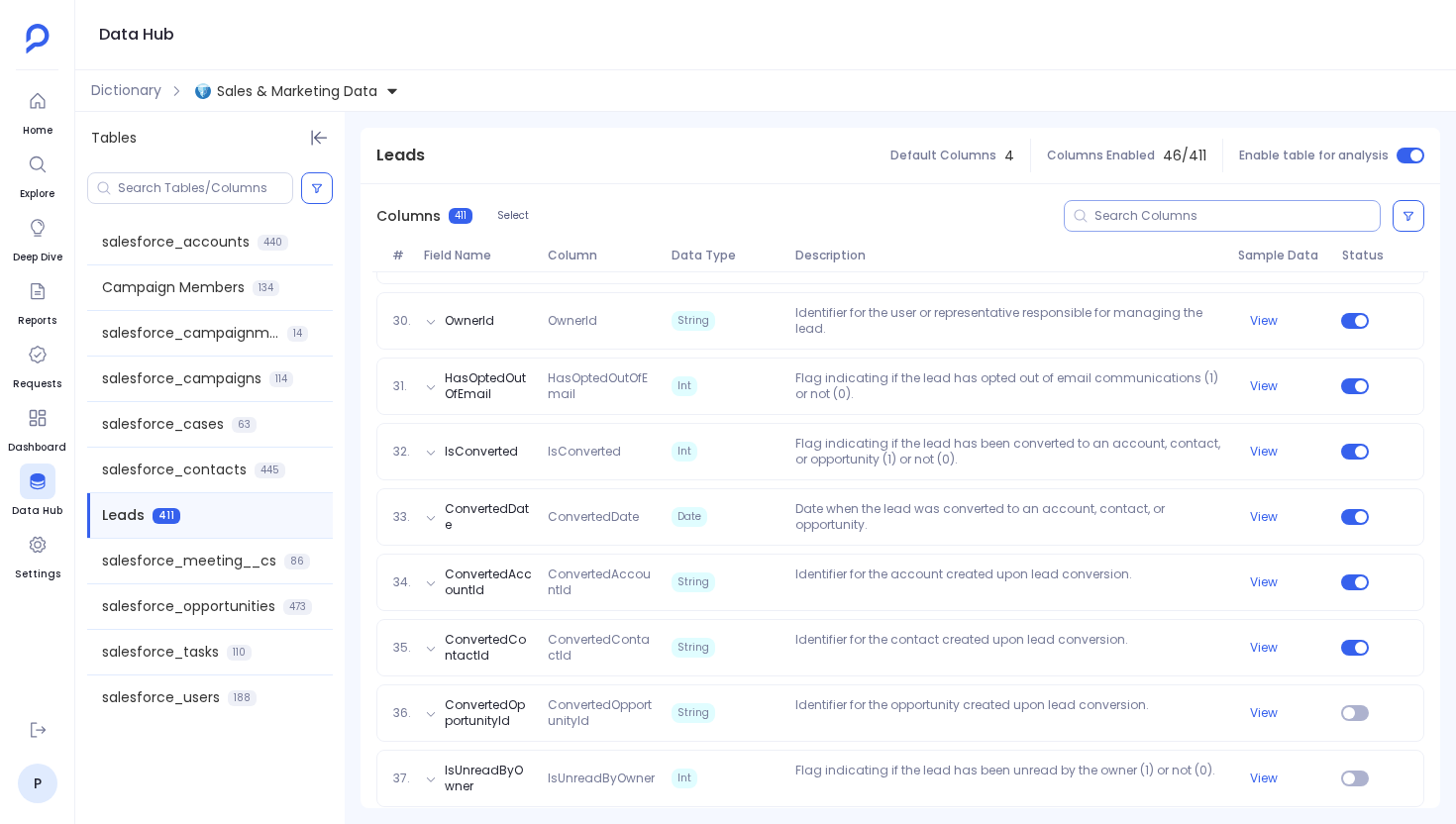 click at bounding box center (1237, 216) 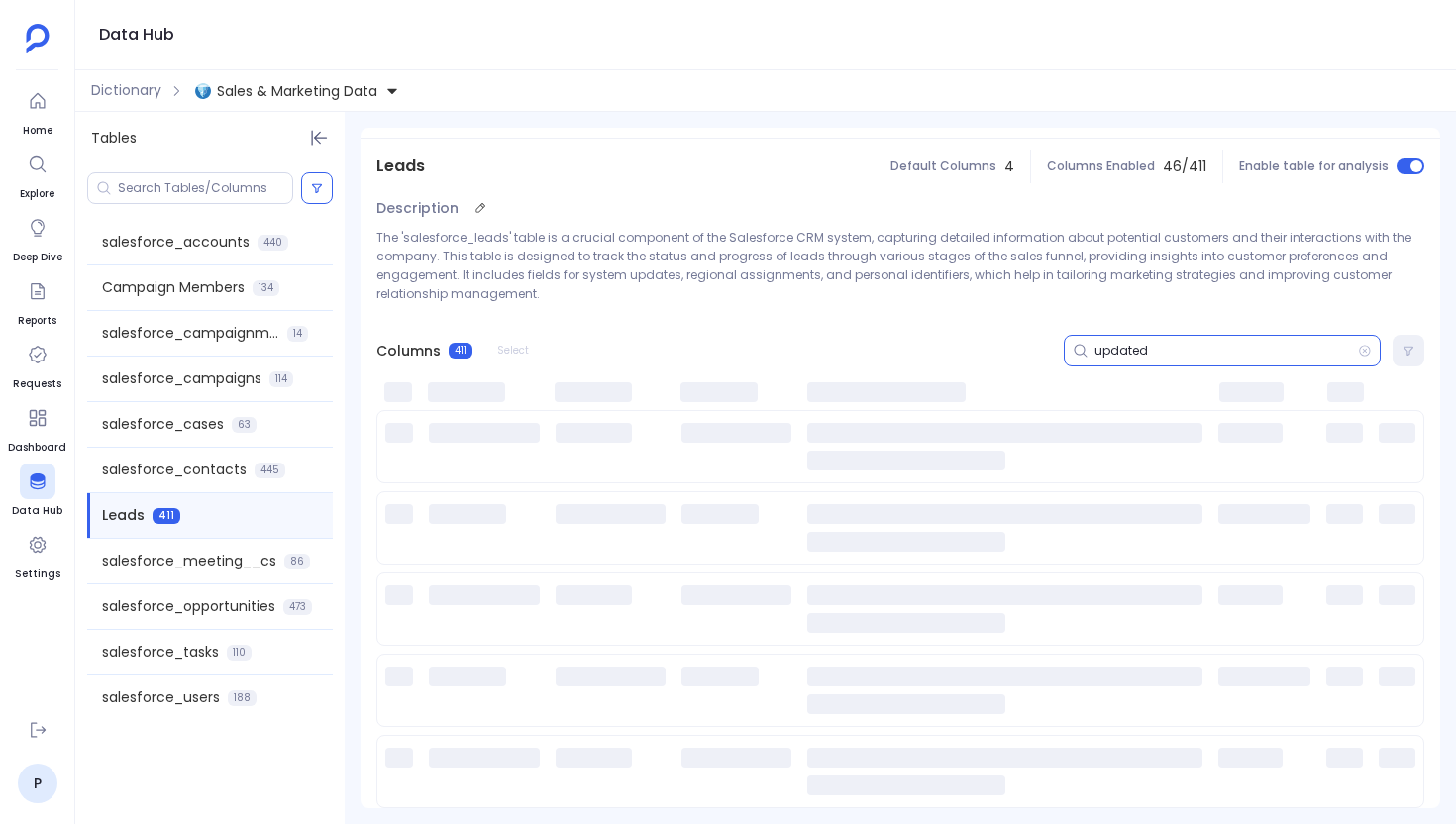 scroll, scrollTop: 111, scrollLeft: 0, axis: vertical 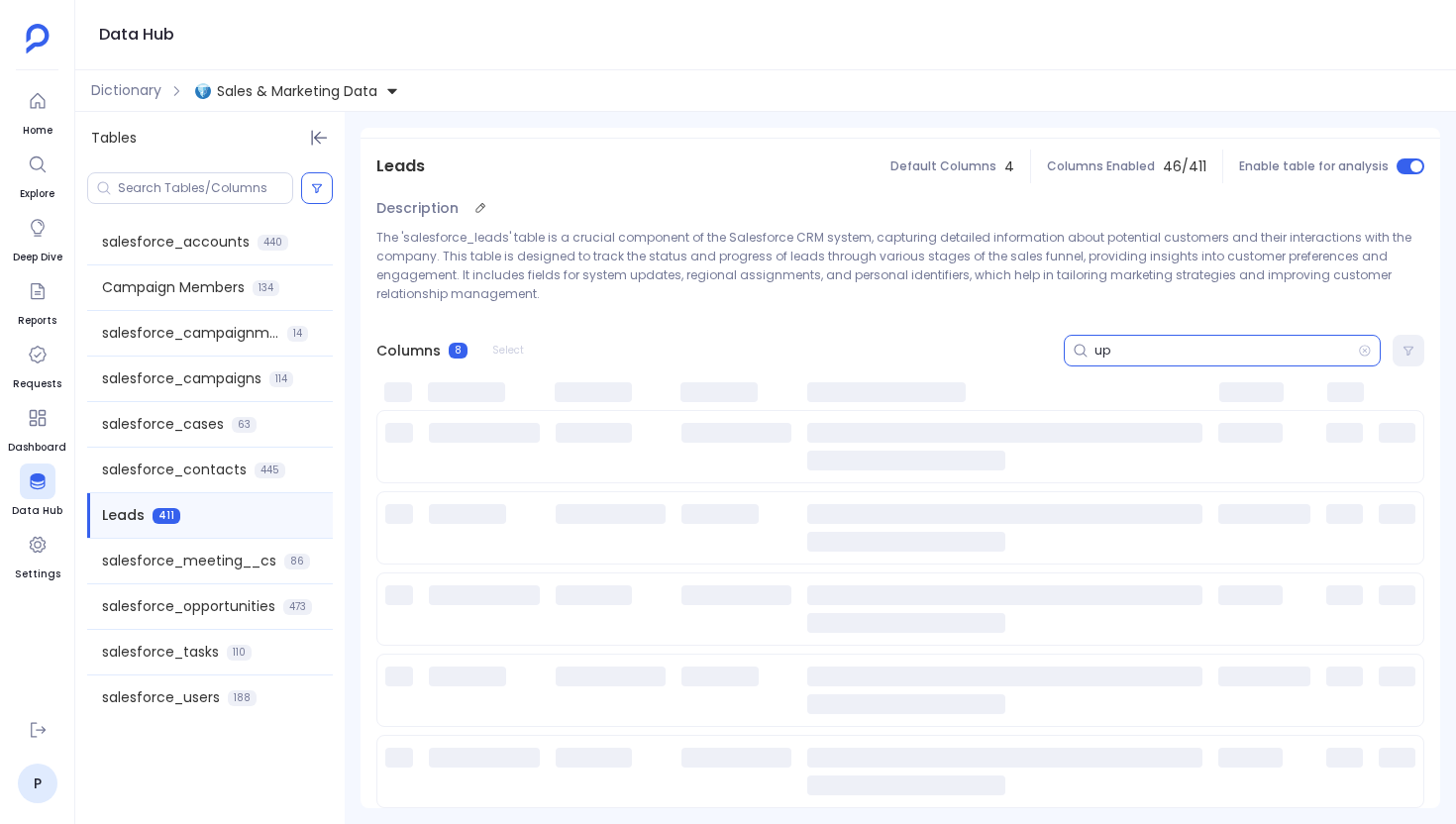 type on "u" 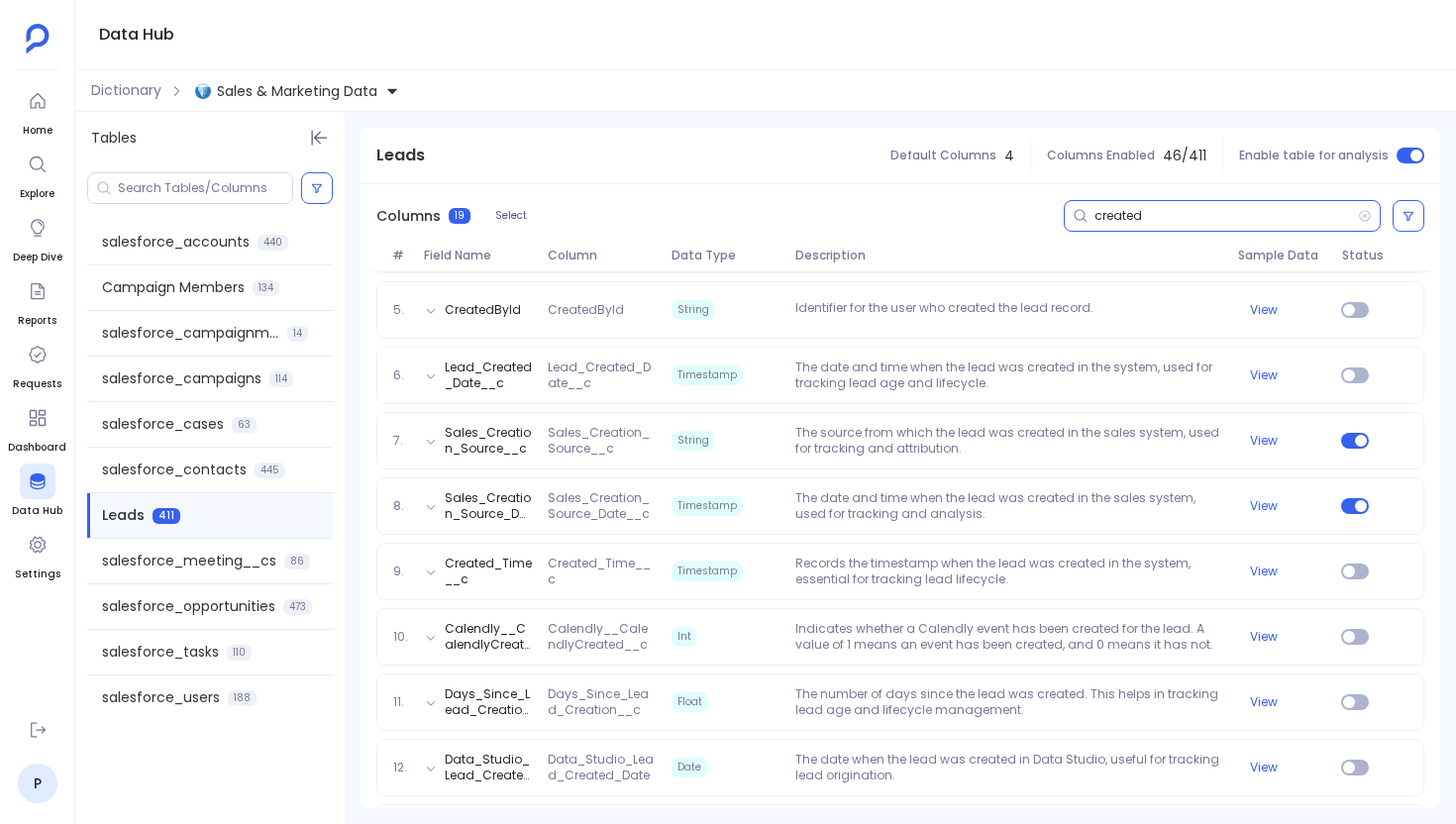 scroll, scrollTop: 514, scrollLeft: 0, axis: vertical 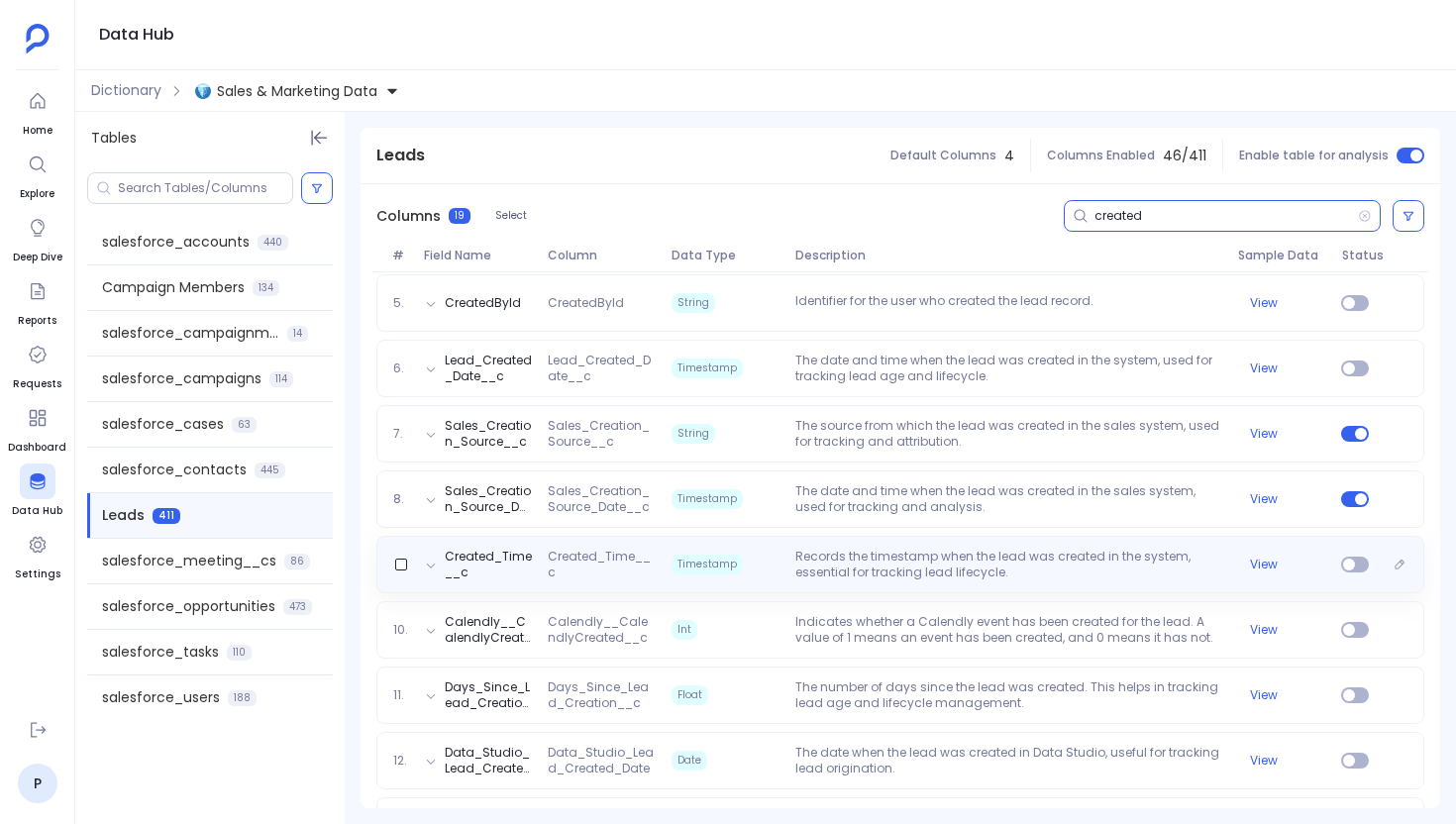 type on "created" 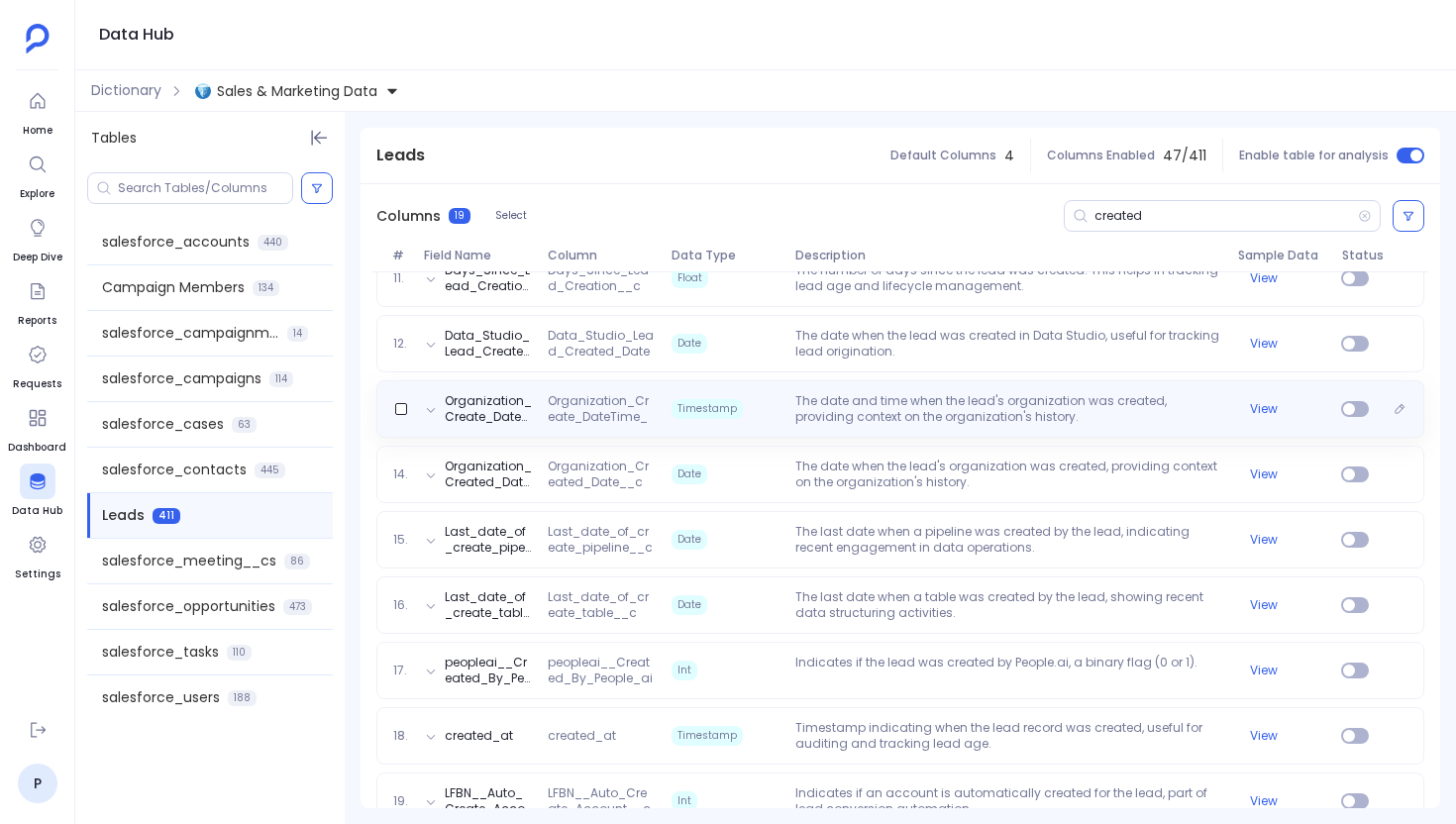 scroll, scrollTop: 969, scrollLeft: 0, axis: vertical 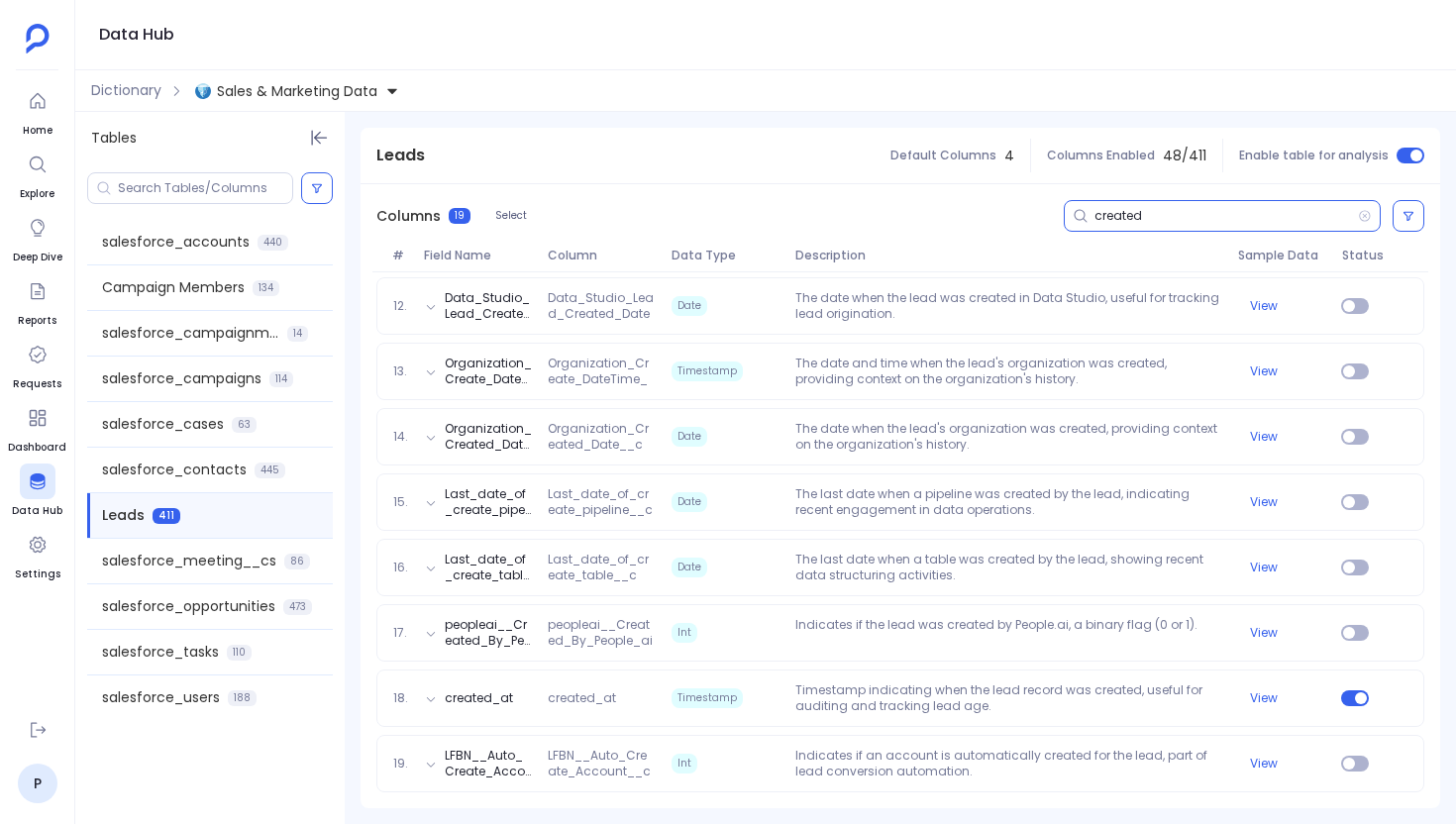 click on "created" at bounding box center [1226, 216] 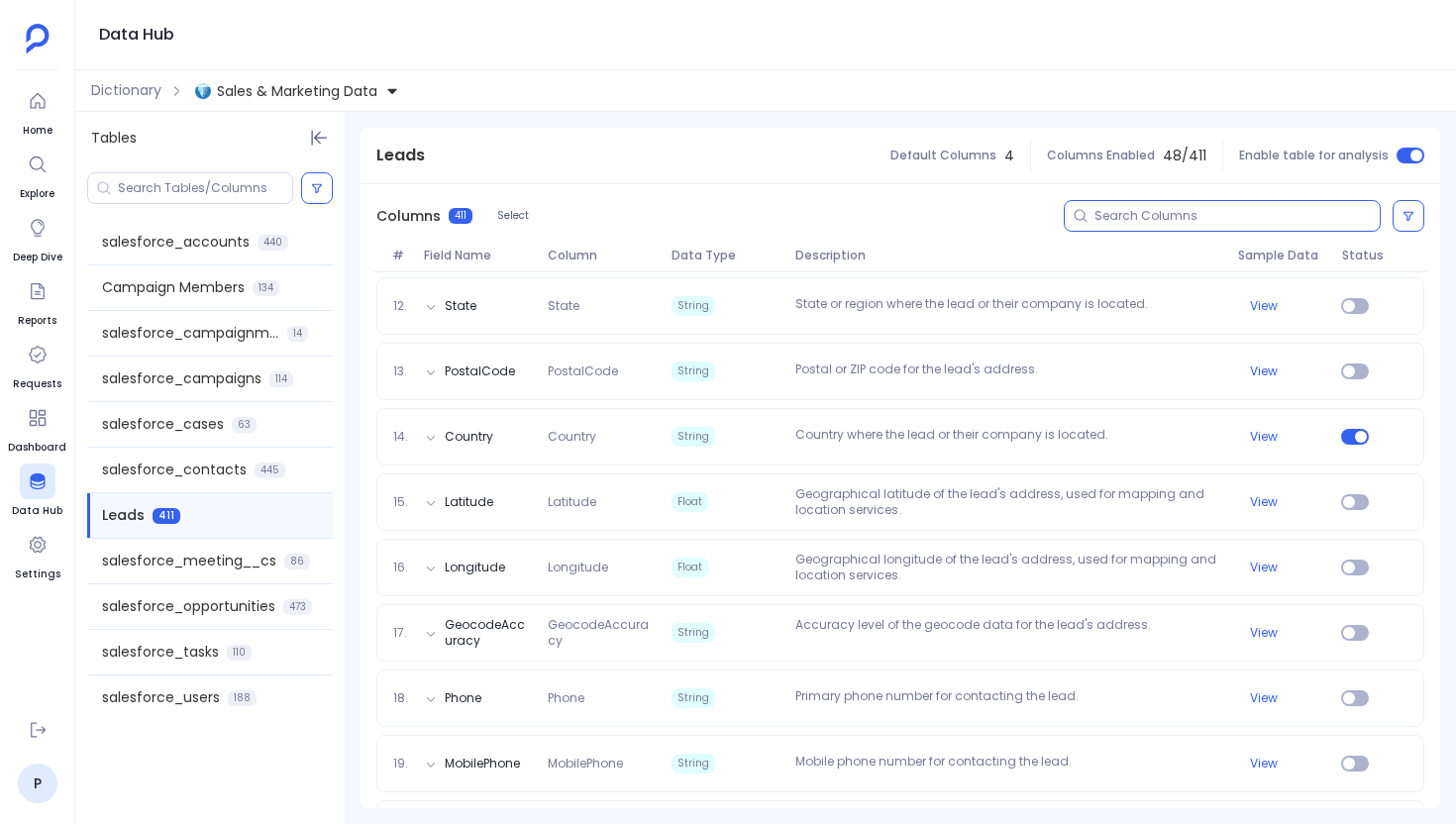 scroll, scrollTop: 0, scrollLeft: 0, axis: both 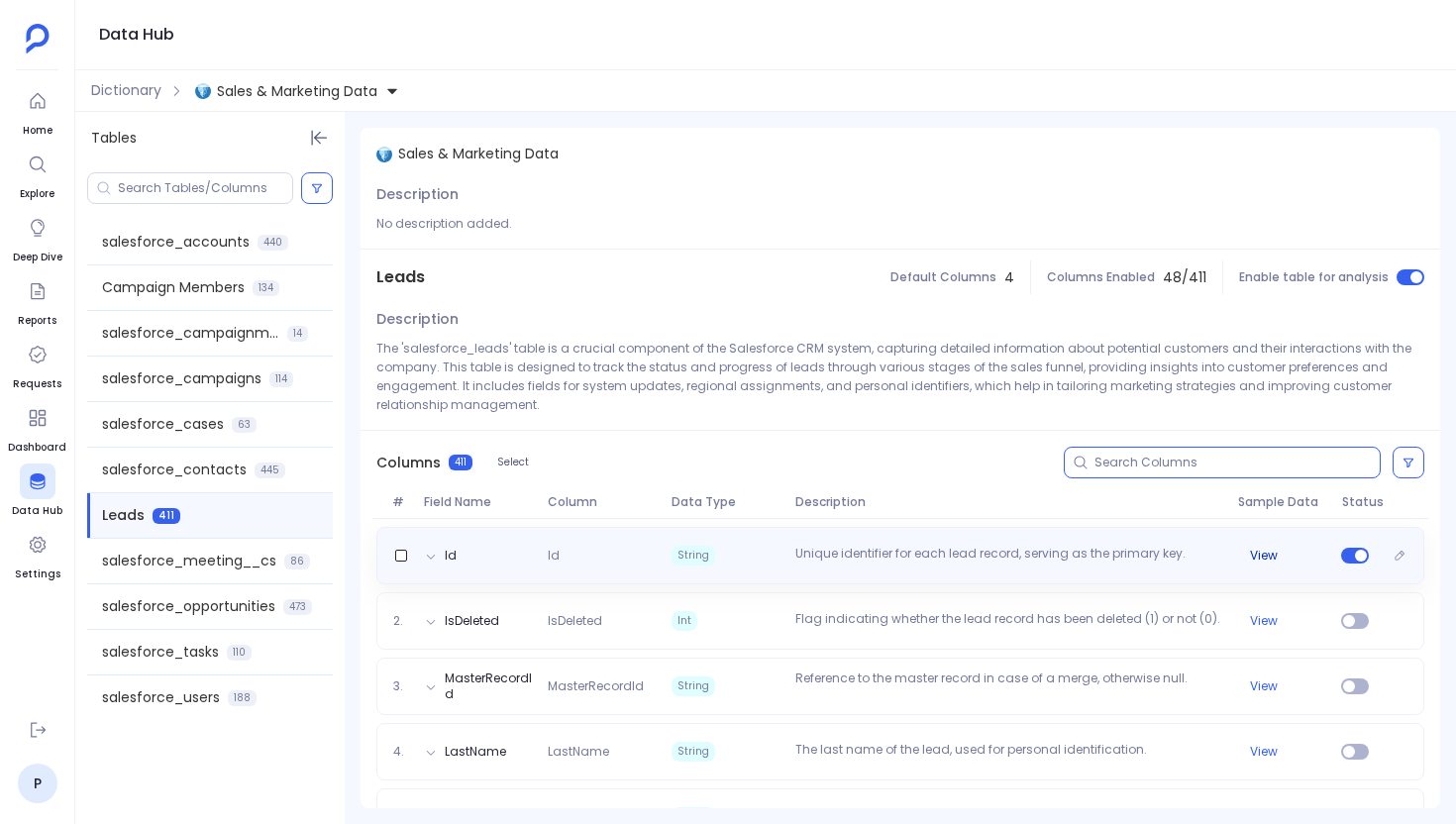 type 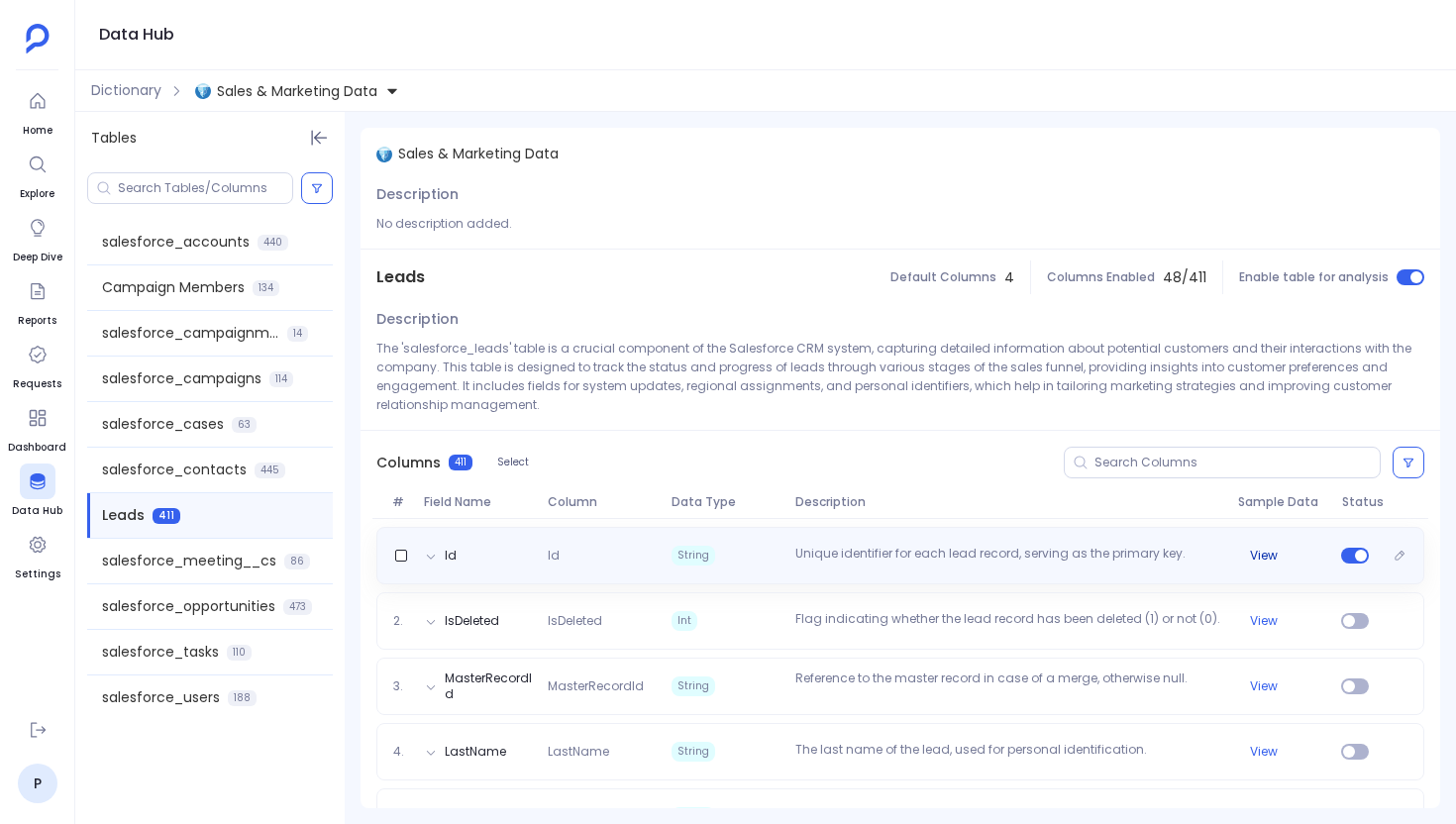 click on "View" at bounding box center [1282, 556] 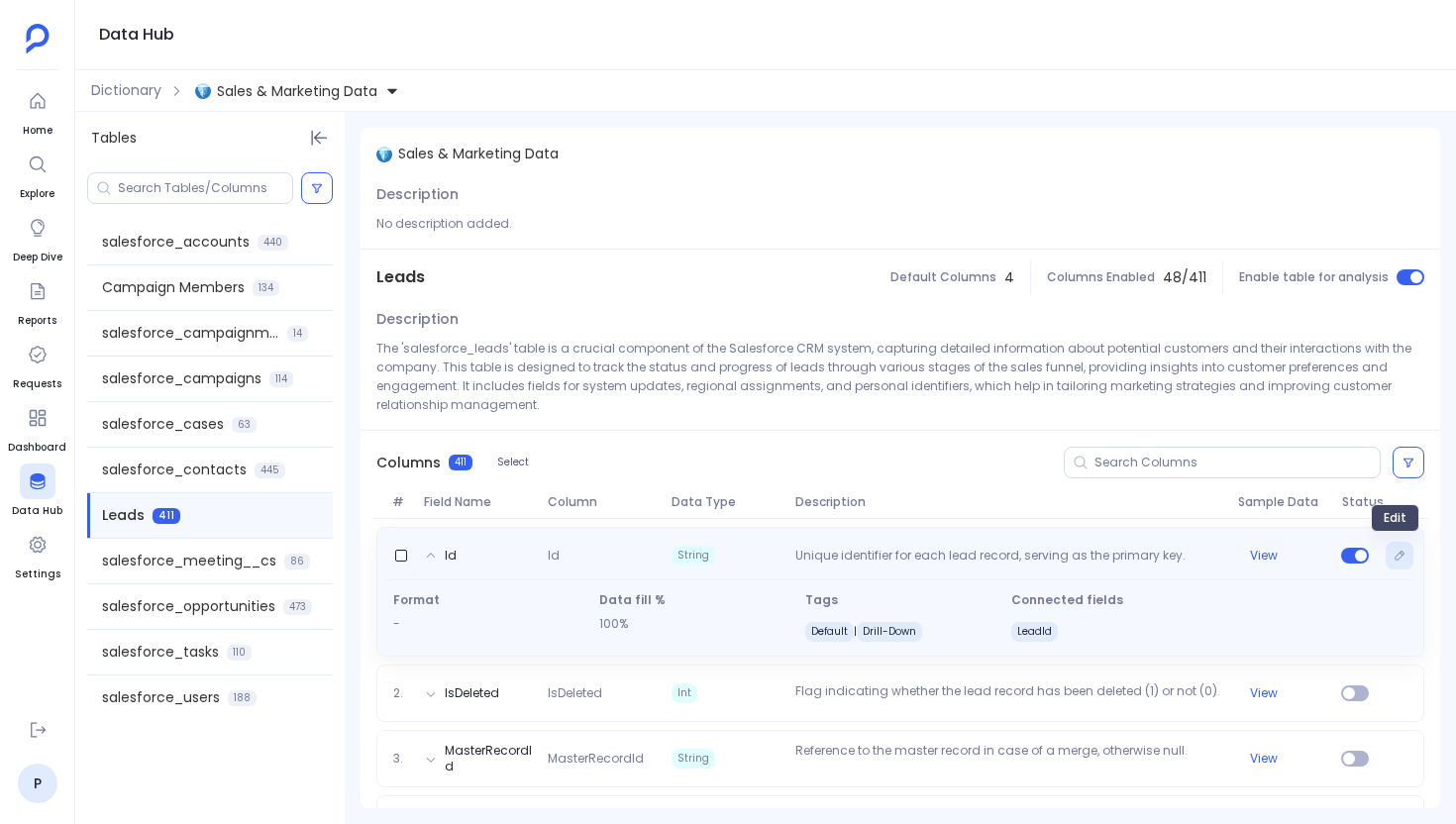 click at bounding box center (1400, 556) 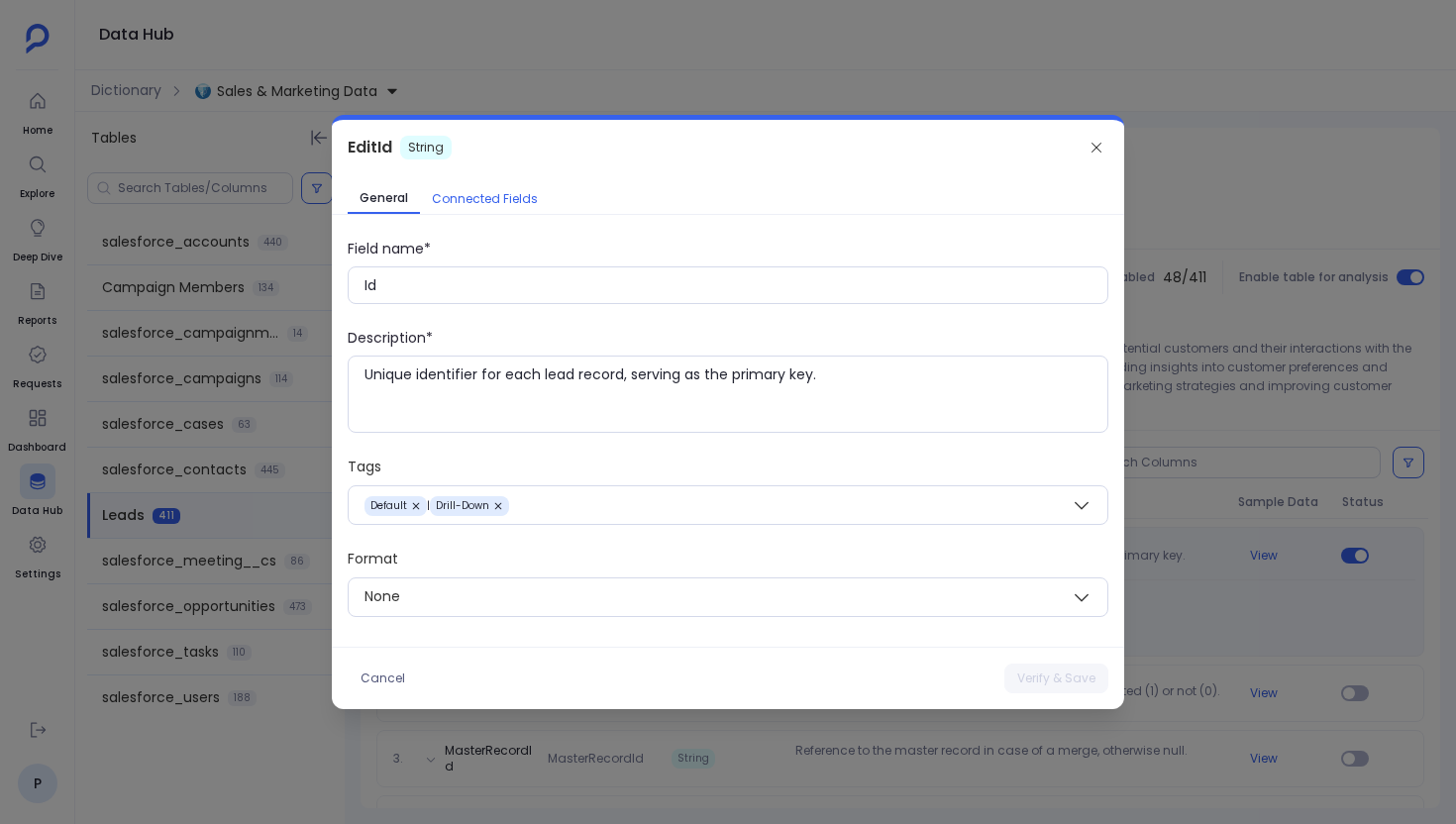click on "Connected Fields" at bounding box center [484, 199] 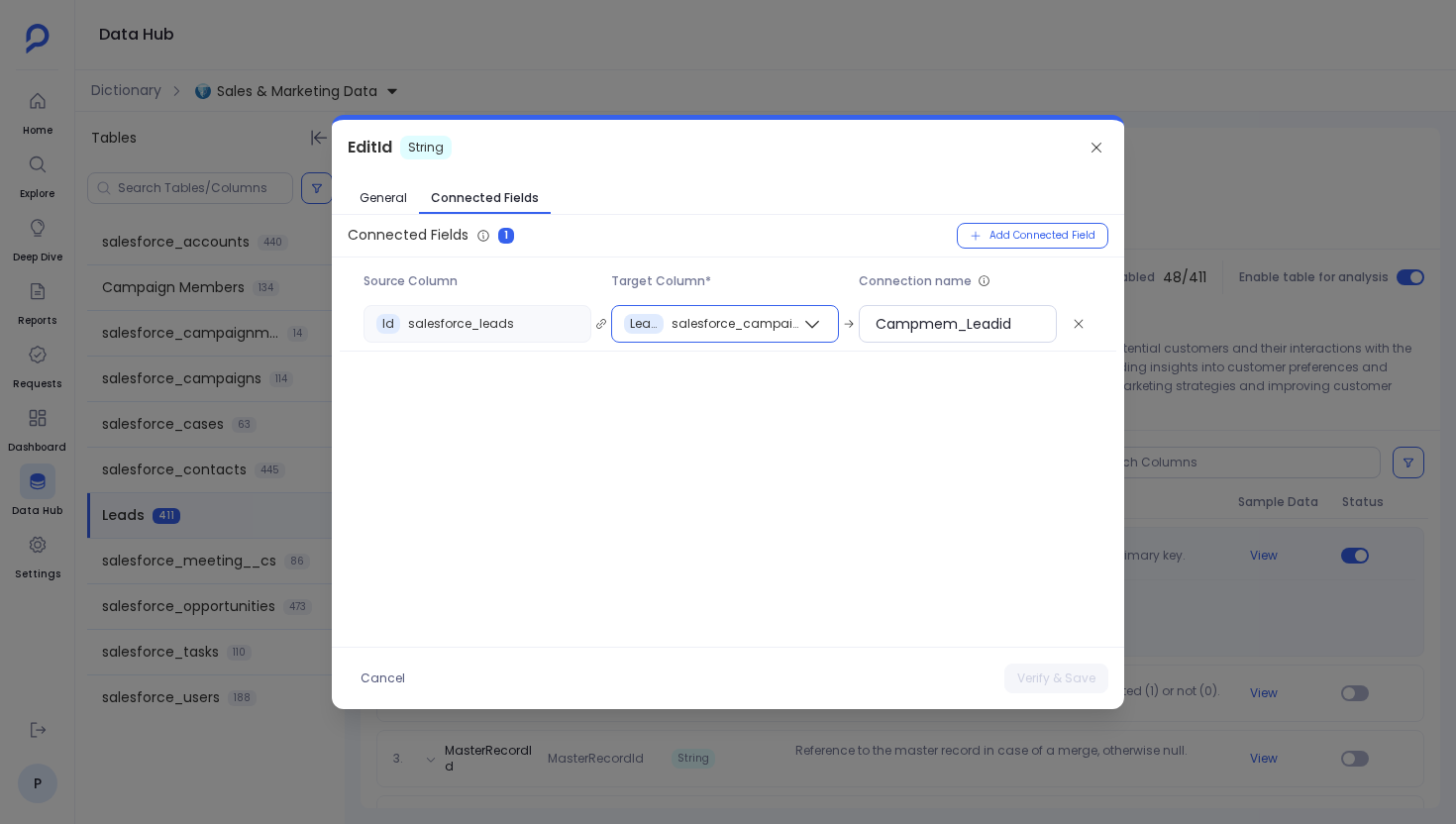 click on "LeadId salesforce_campaignmembers" at bounding box center [712, 324] 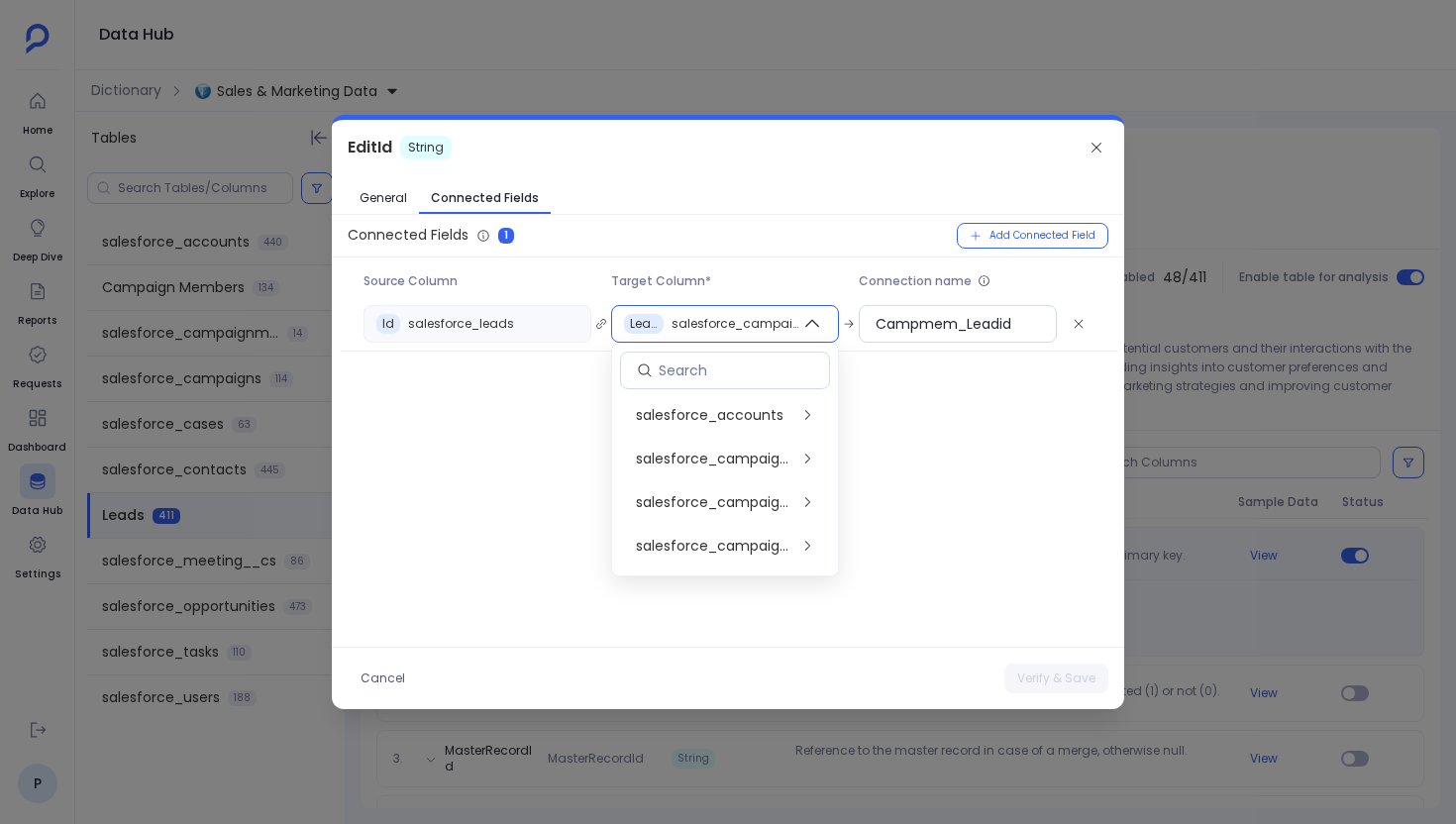 click on "Connected Fields 1 Add Connected Field Source Column Target Column* Connection name Id salesforce_leads LeadId salesforce_campaignmembers Campmem_Leadid" at bounding box center [728, 431] 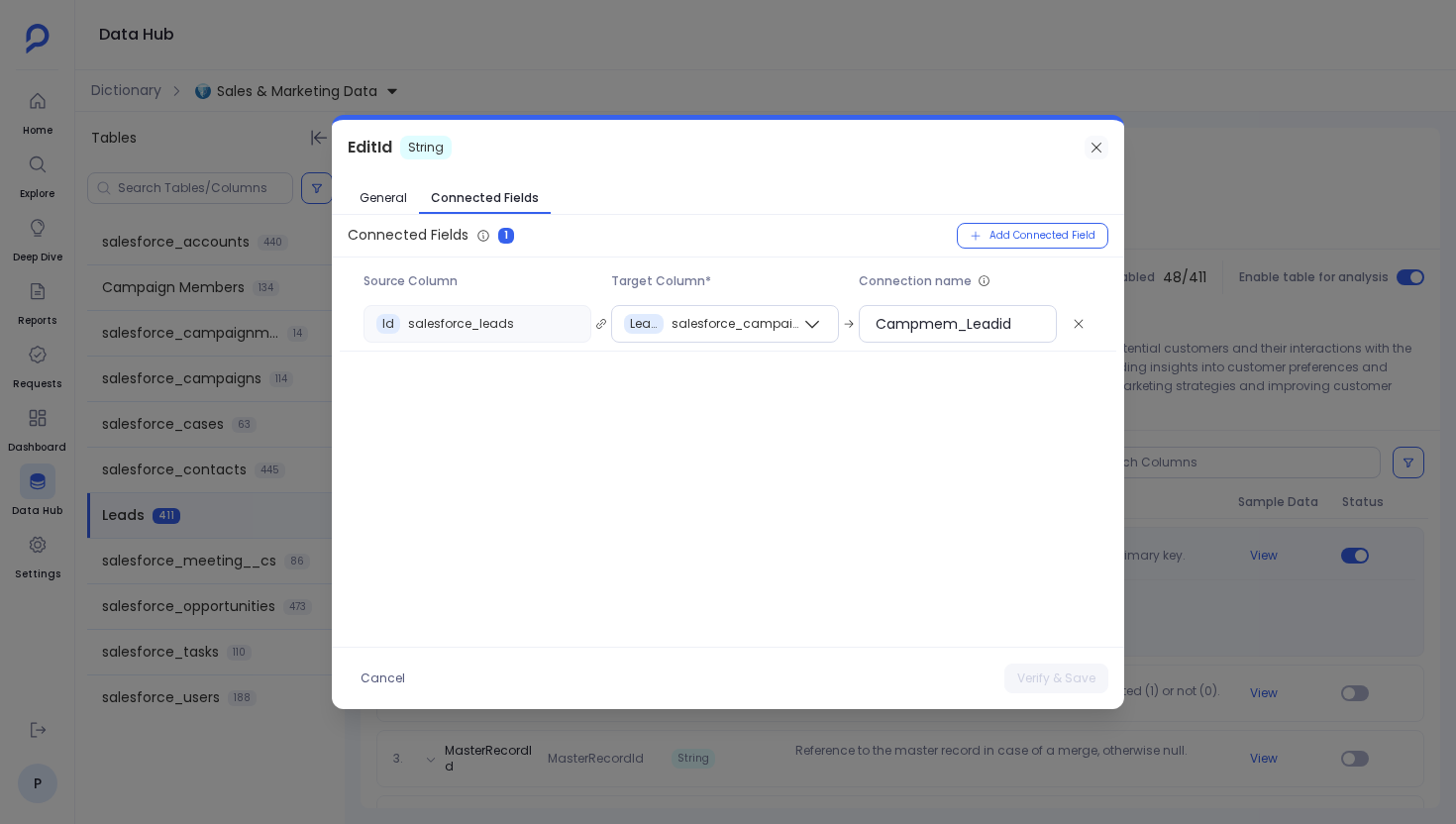 click 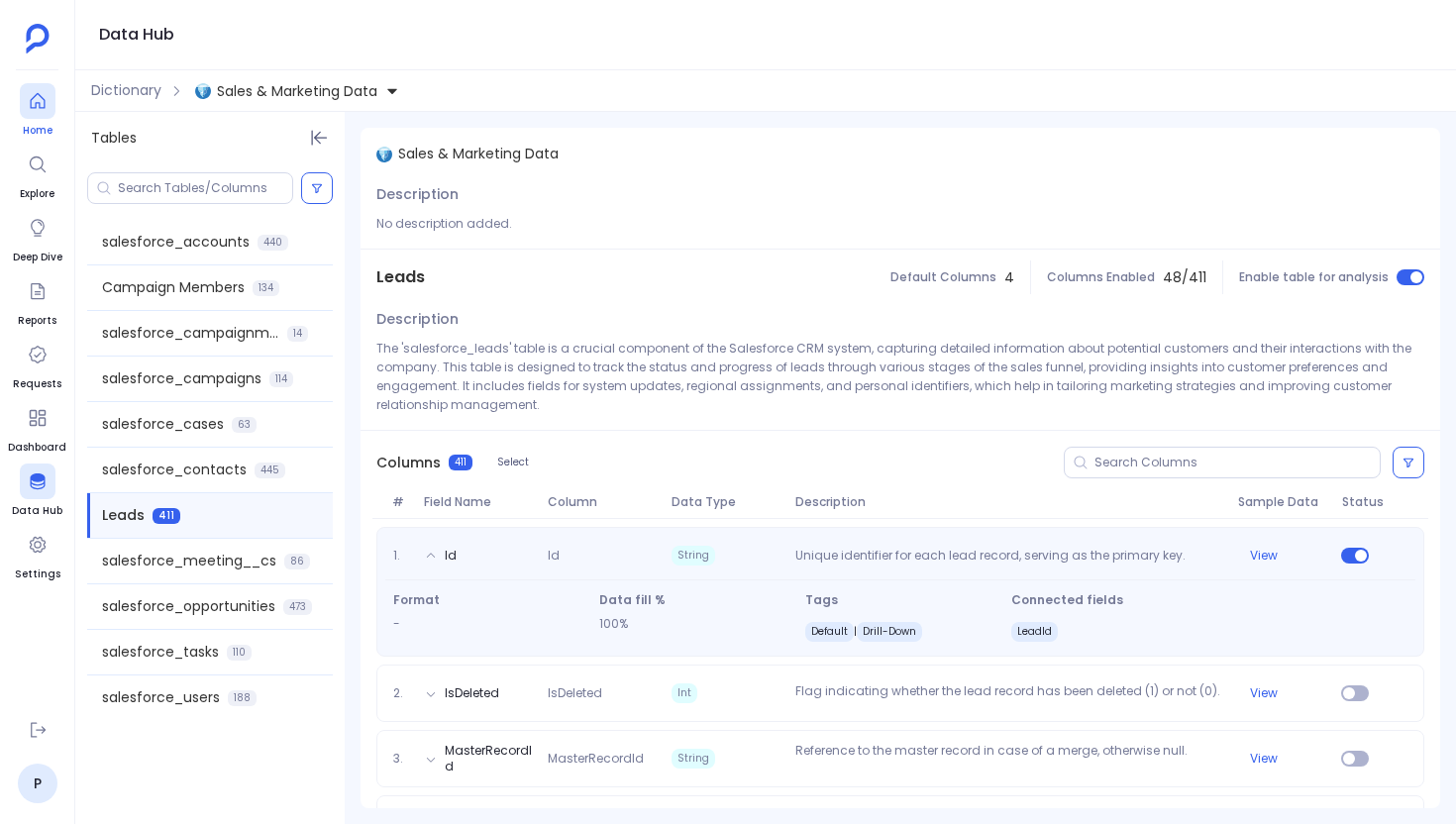 click at bounding box center [38, 101] 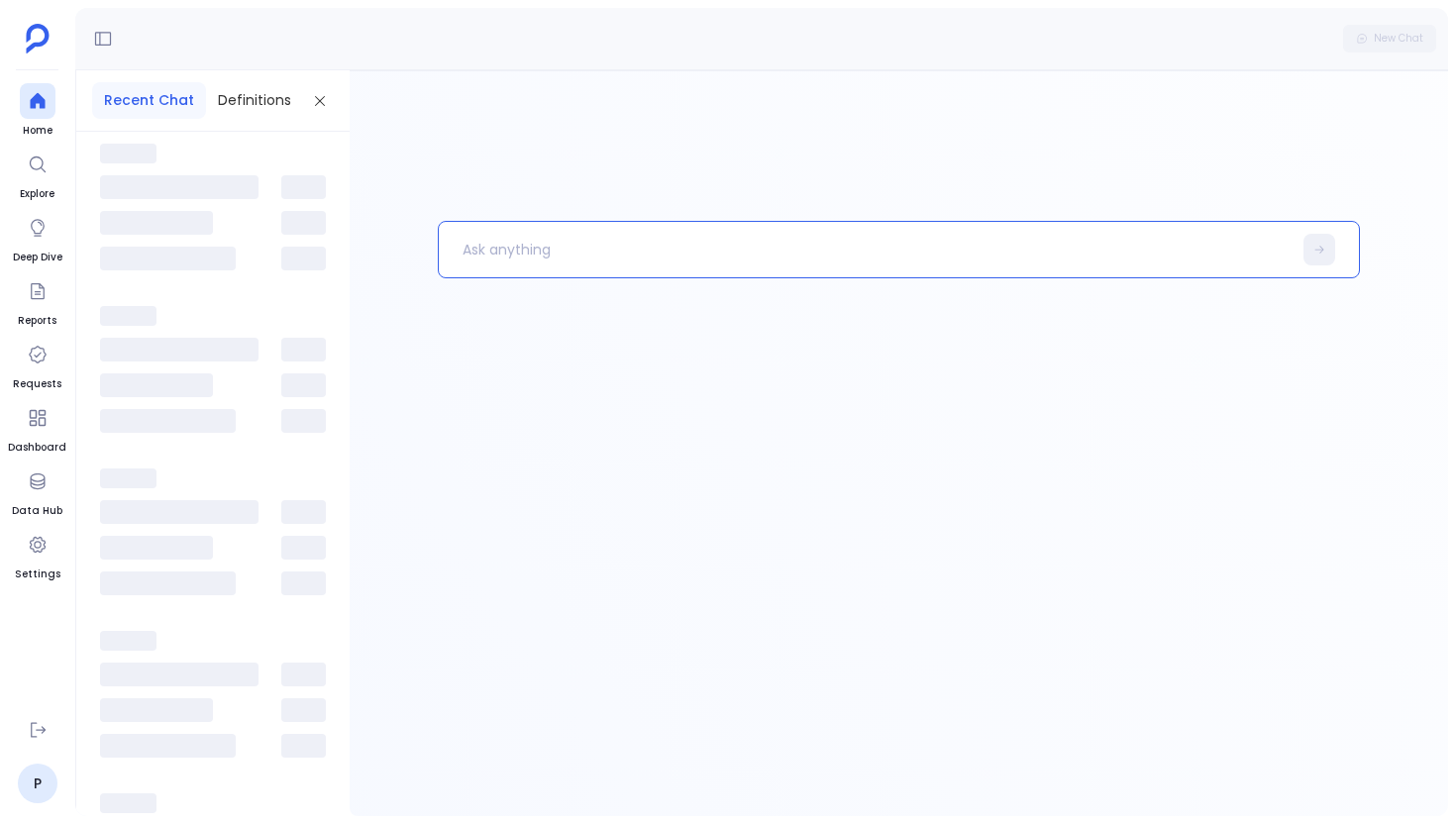 click at bounding box center (865, 250) 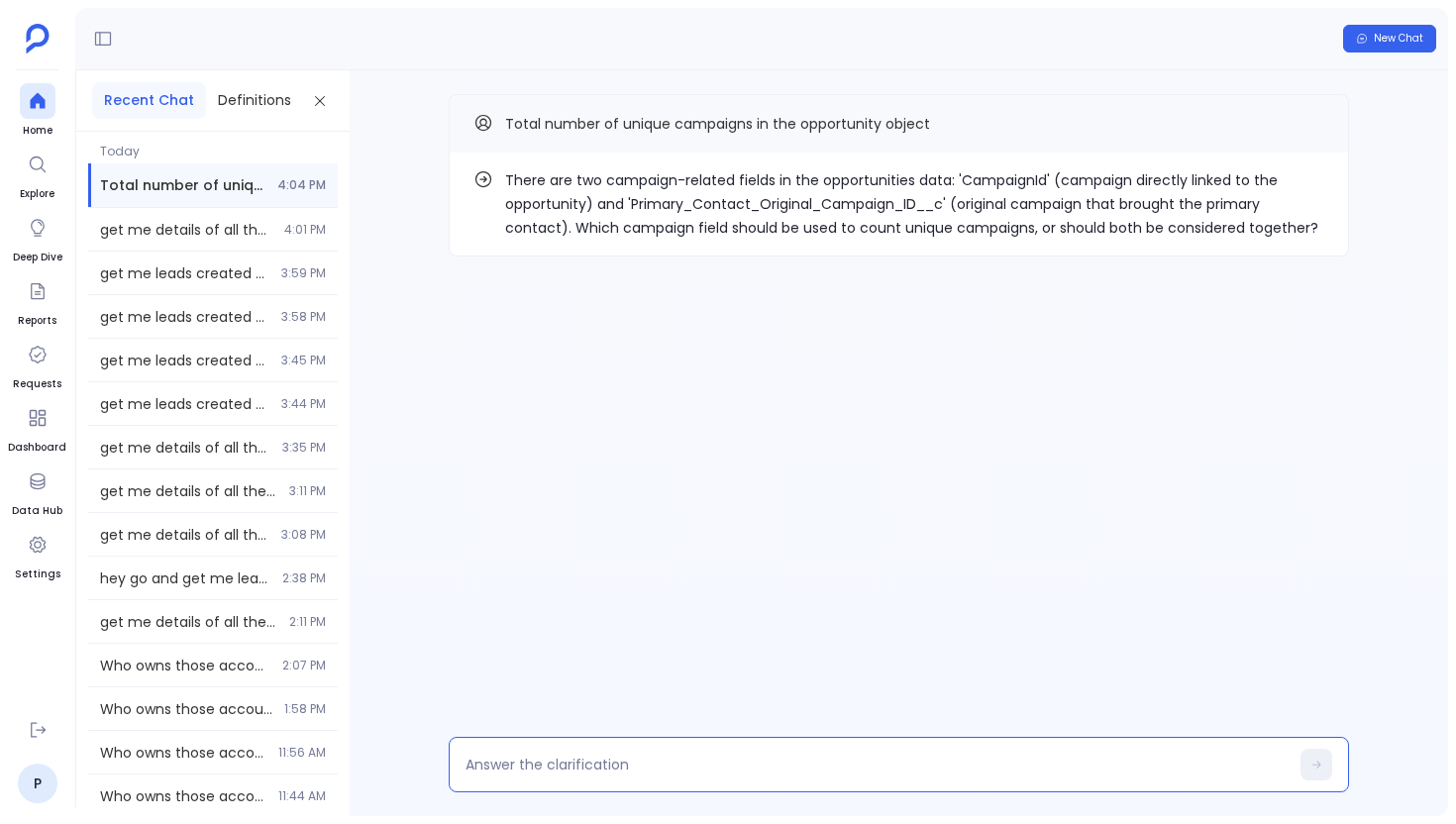 click at bounding box center (877, 765) 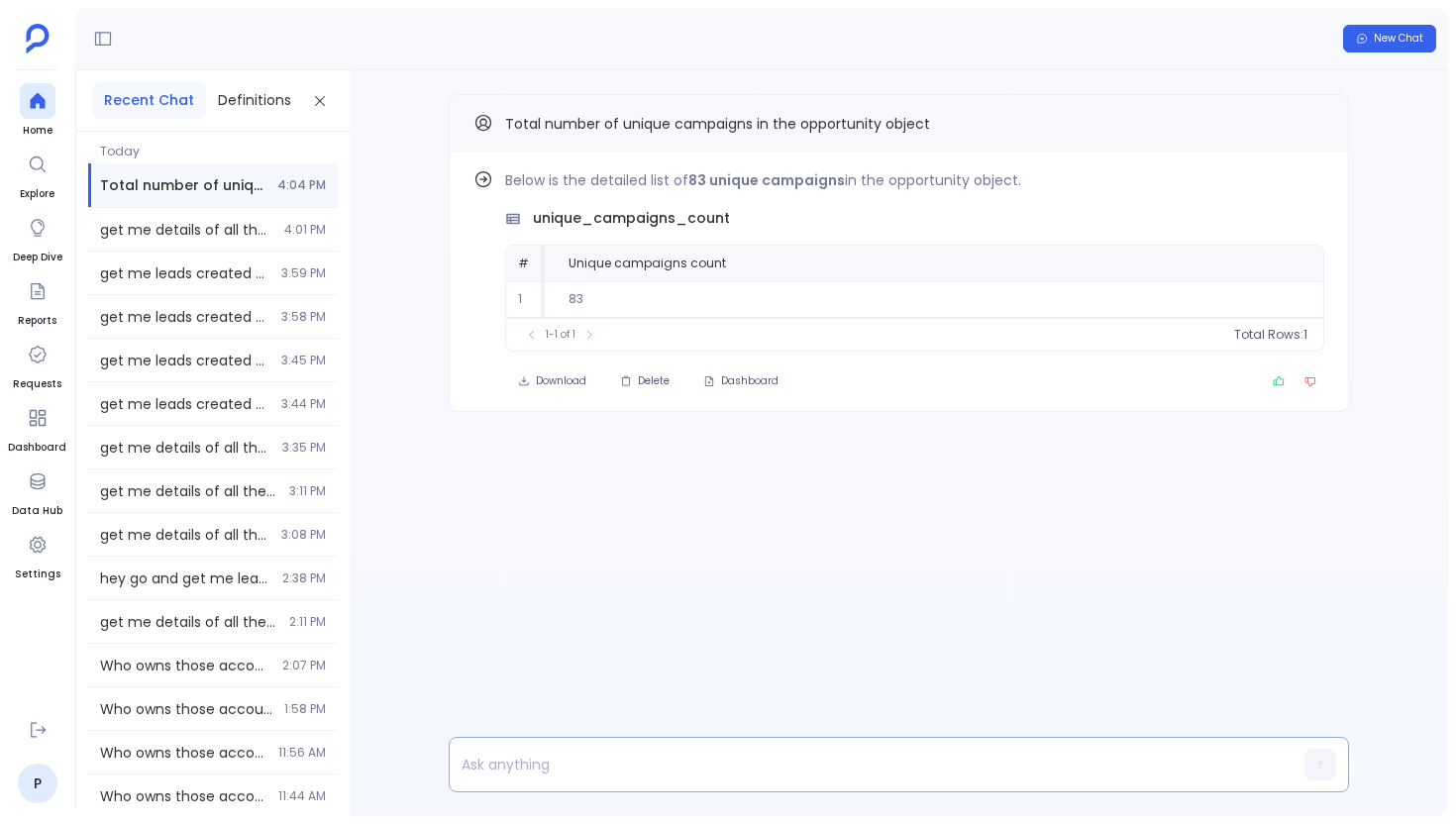 click at bounding box center [861, 765] 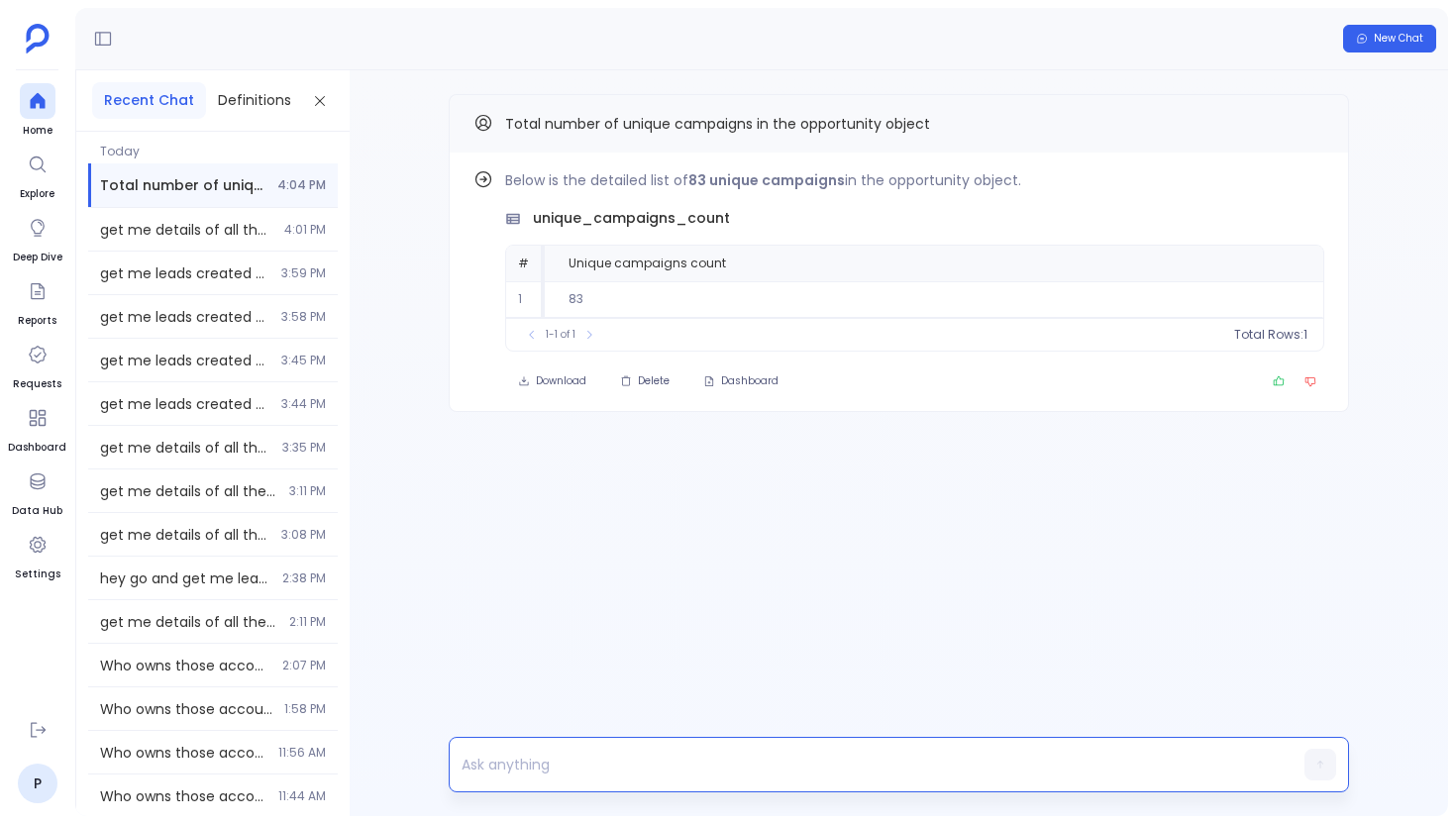 click at bounding box center (861, 765) 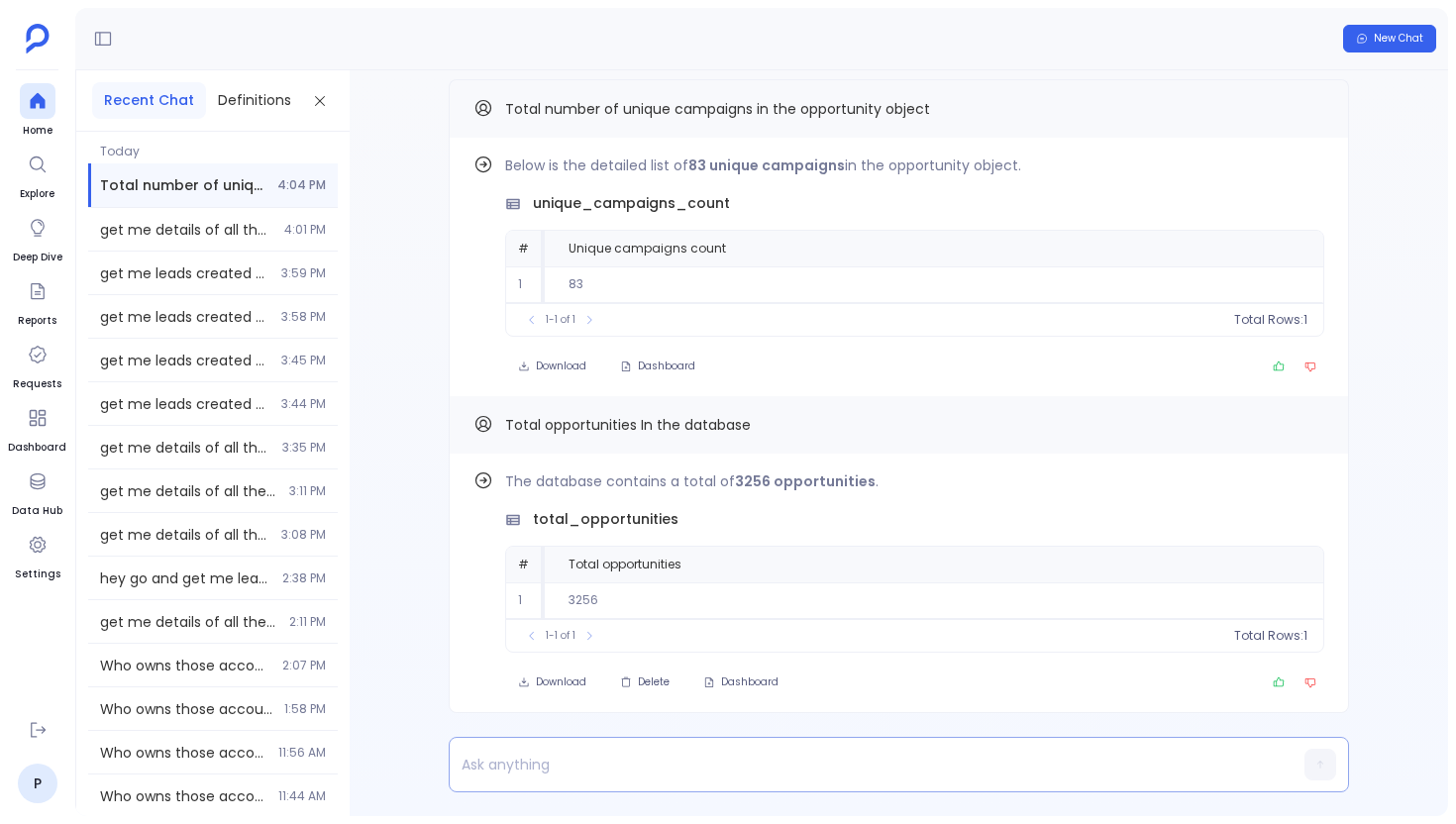 click at bounding box center (861, 765) 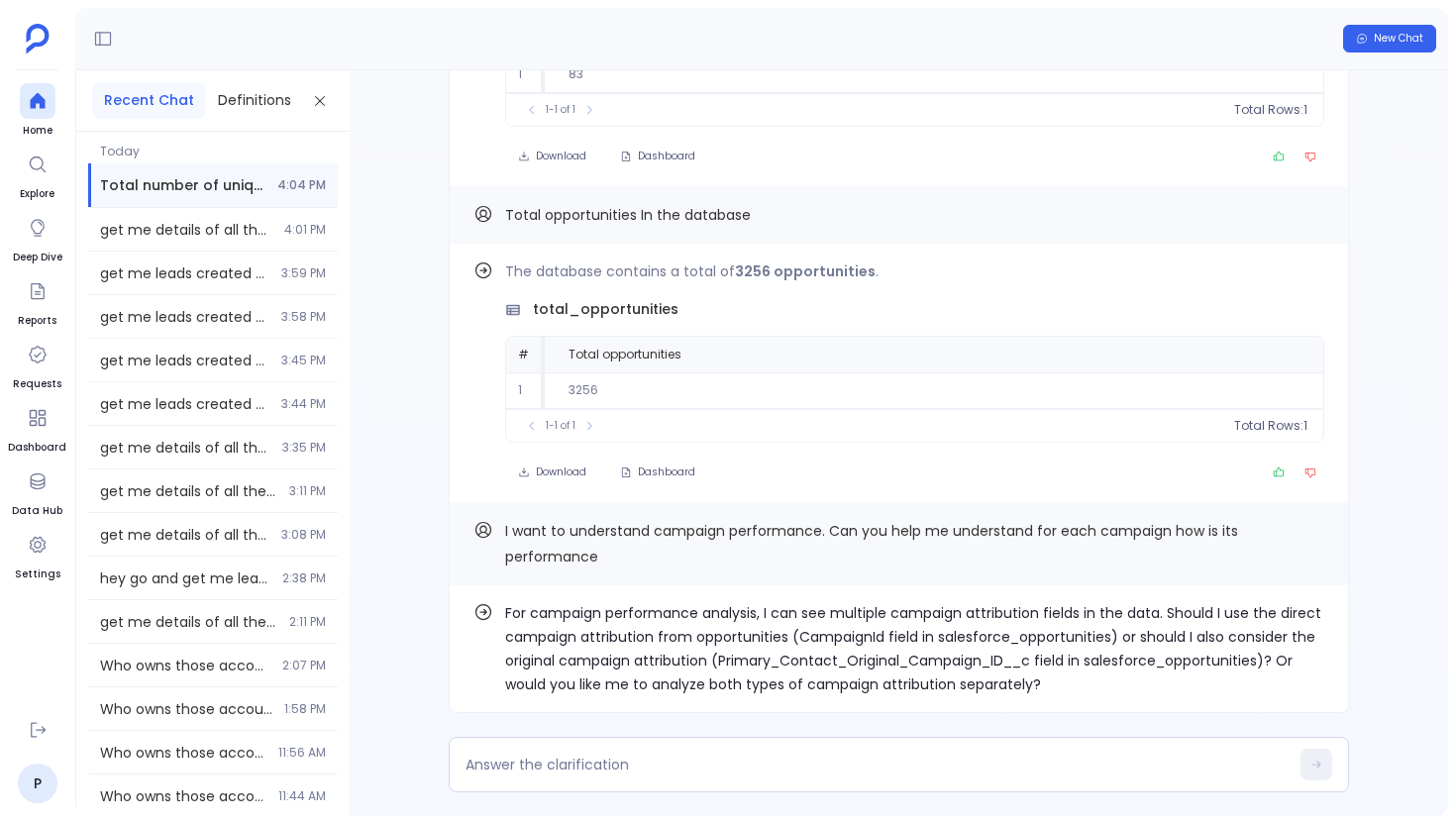 click on "For campaign performance analysis, I can see multiple campaign attribution fields in the data. Should I use the direct campaign attribution from opportunities (CampaignId field in salesforce_opportunities) or should I also consider the original campaign attribution (Primary_Contact_Original_Campaign_ID__c field in salesforce_opportunities)? Or would you like me to analyze both types of campaign attribution separately?" at bounding box center (914, 649) 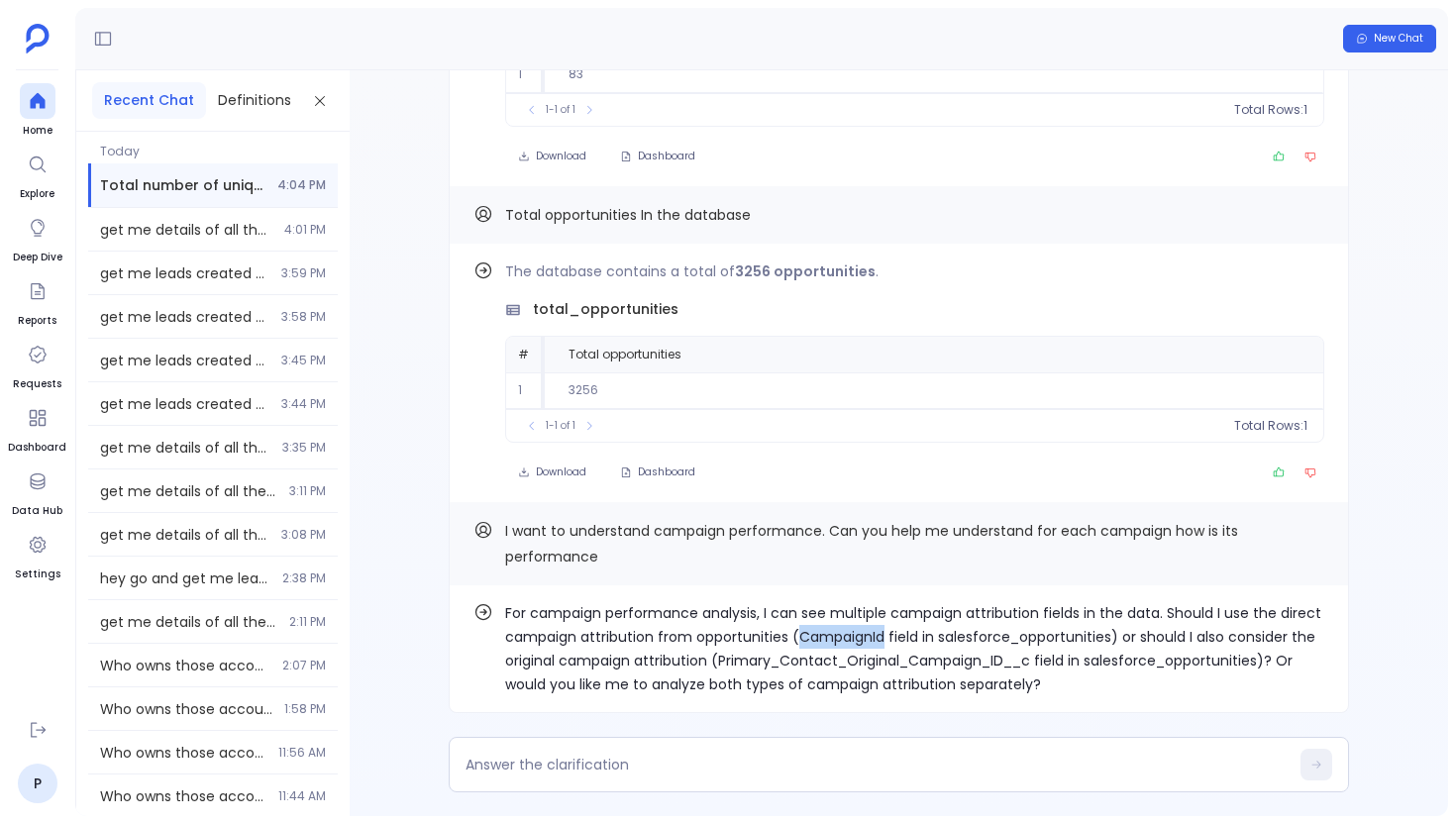 click on "For campaign performance analysis, I can see multiple campaign attribution fields in the data. Should I use the direct campaign attribution from opportunities (CampaignId field in salesforce_opportunities) or should I also consider the original campaign attribution (Primary_Contact_Original_Campaign_ID__c field in salesforce_opportunities)? Or would you like me to analyze both types of campaign attribution separately?" at bounding box center [914, 649] 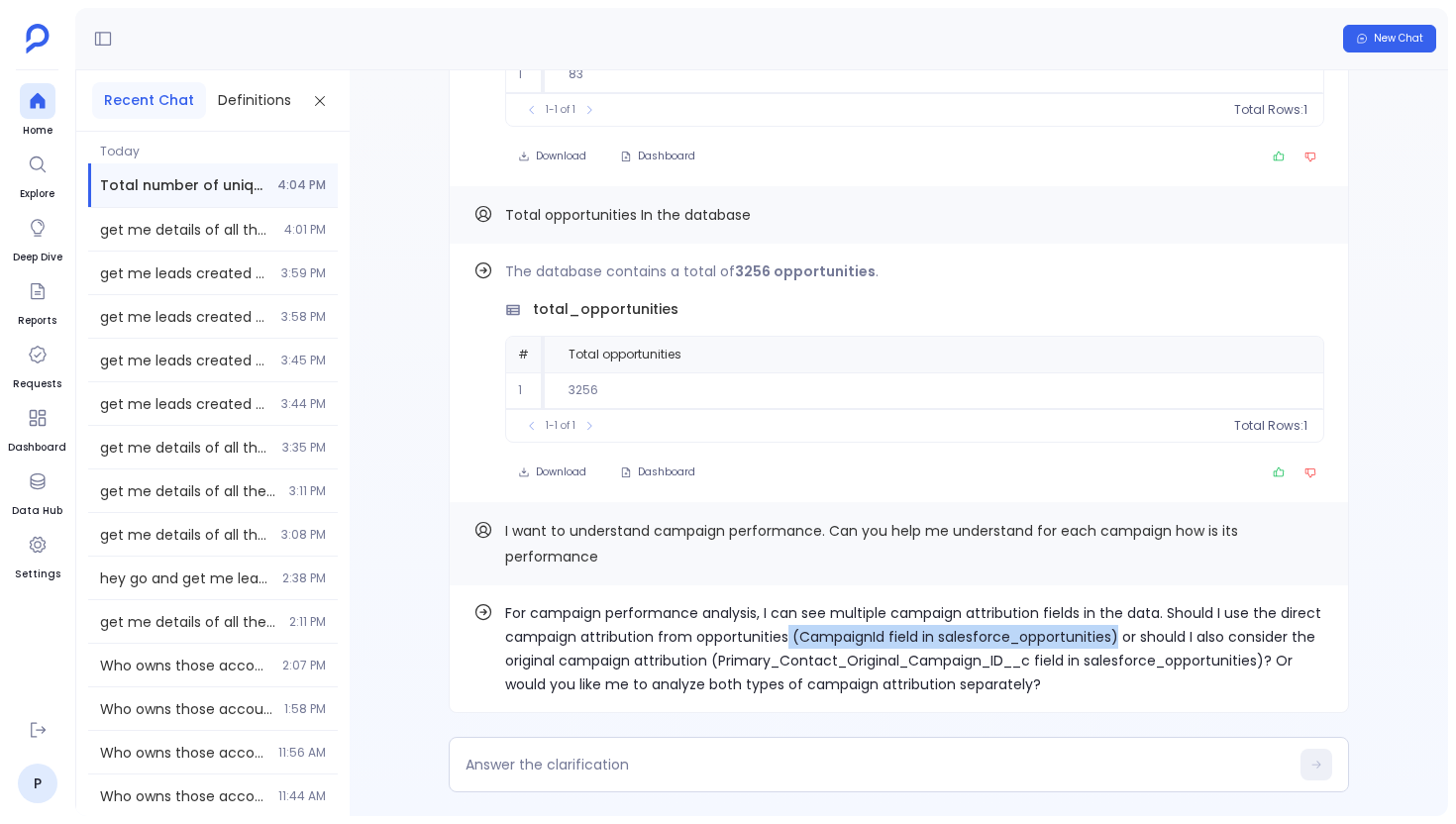 drag, startPoint x: 1118, startPoint y: 637, endPoint x: 786, endPoint y: 632, distance: 332.03765 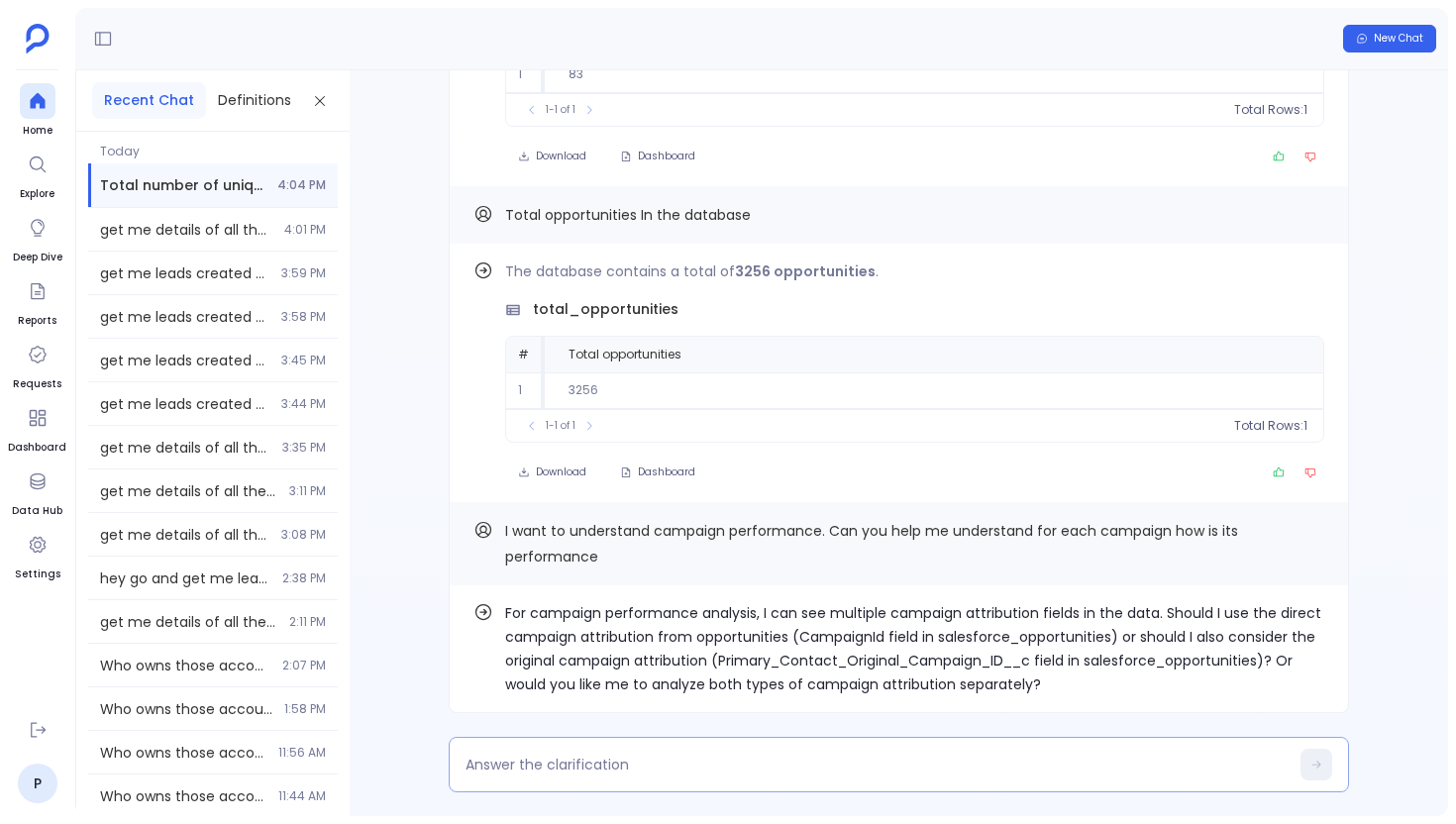 click at bounding box center (898, 765) 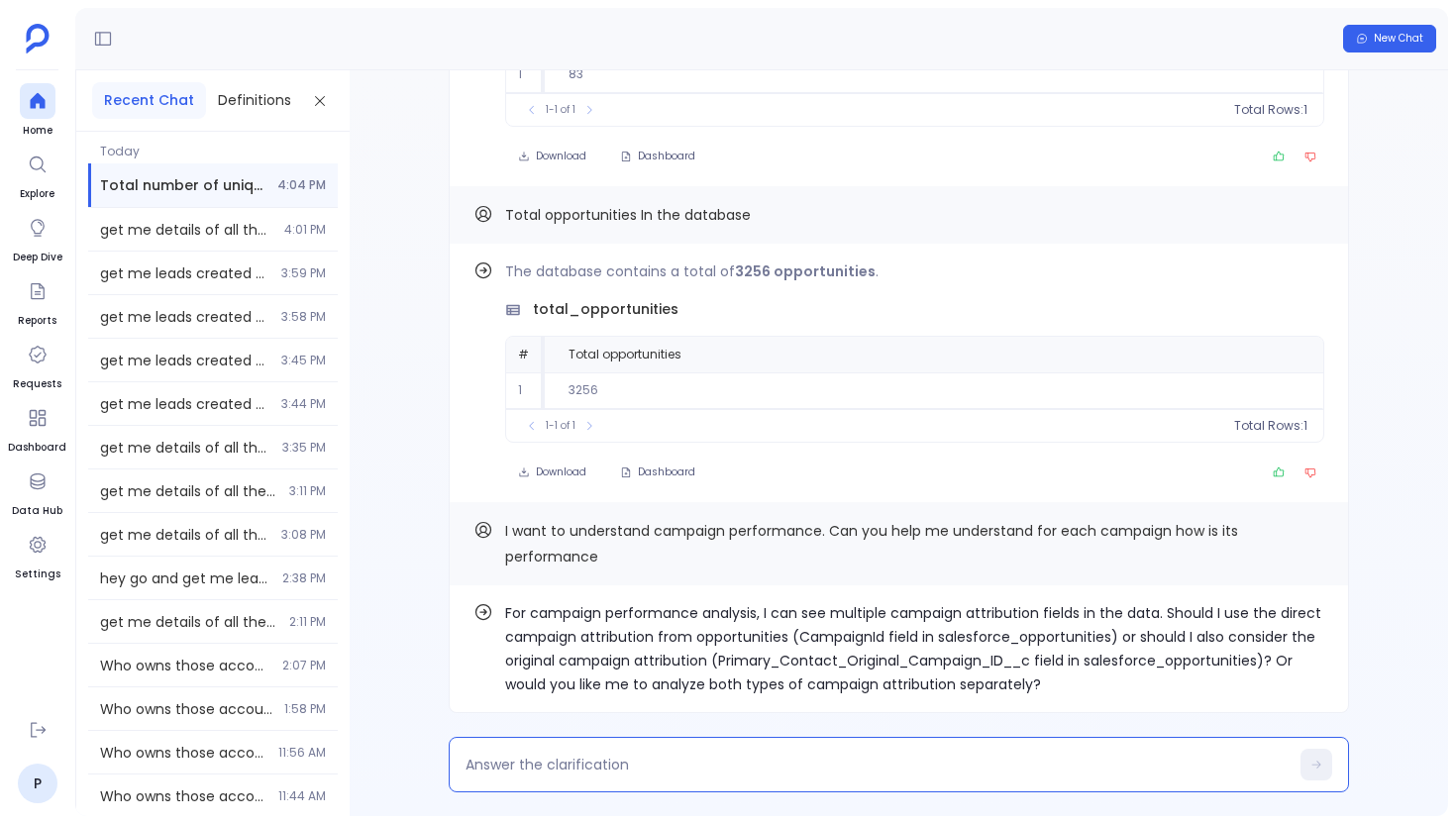 click at bounding box center [877, 765] 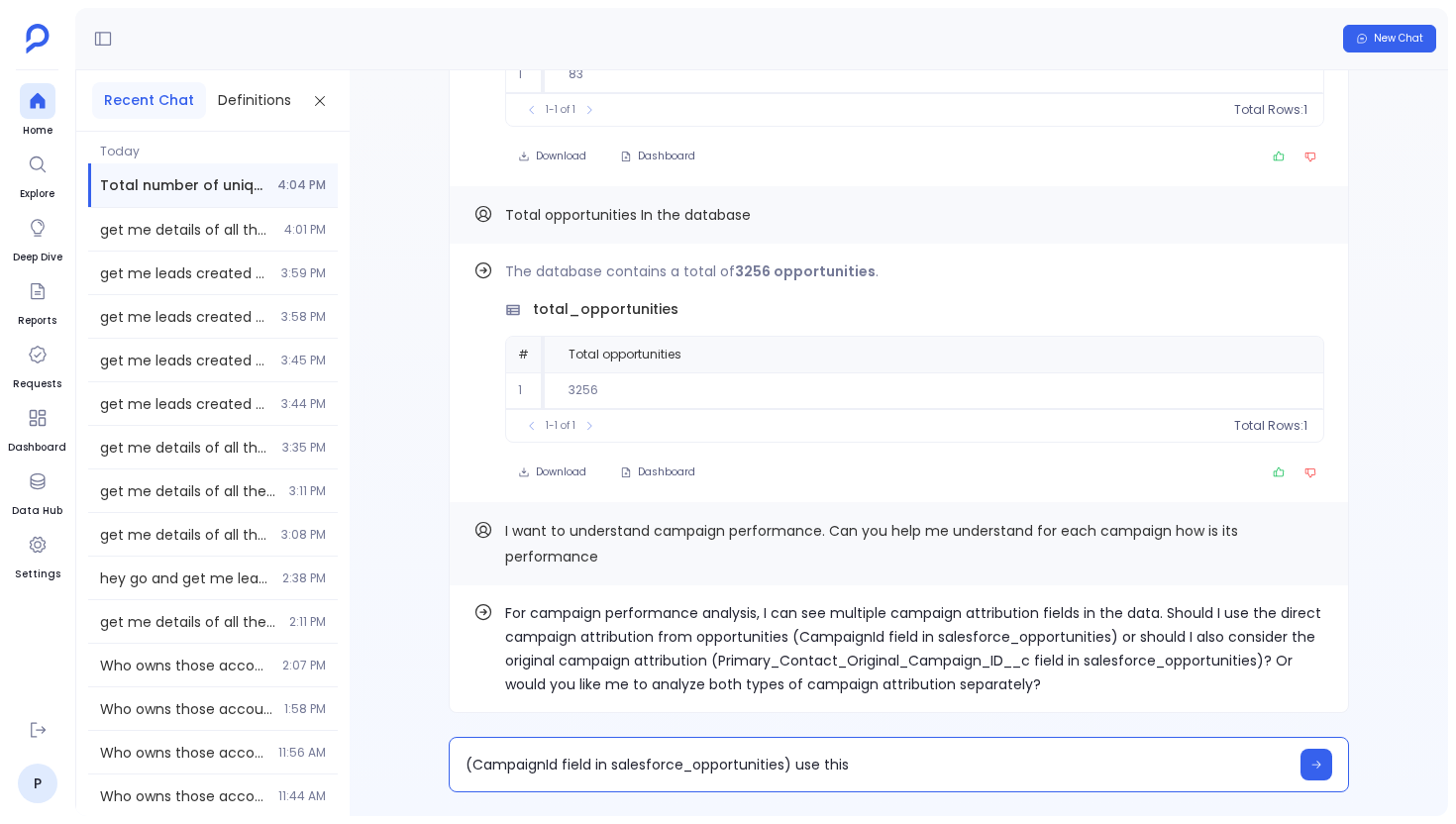 type on "(CampaignId field in salesforce_opportunities) use this" 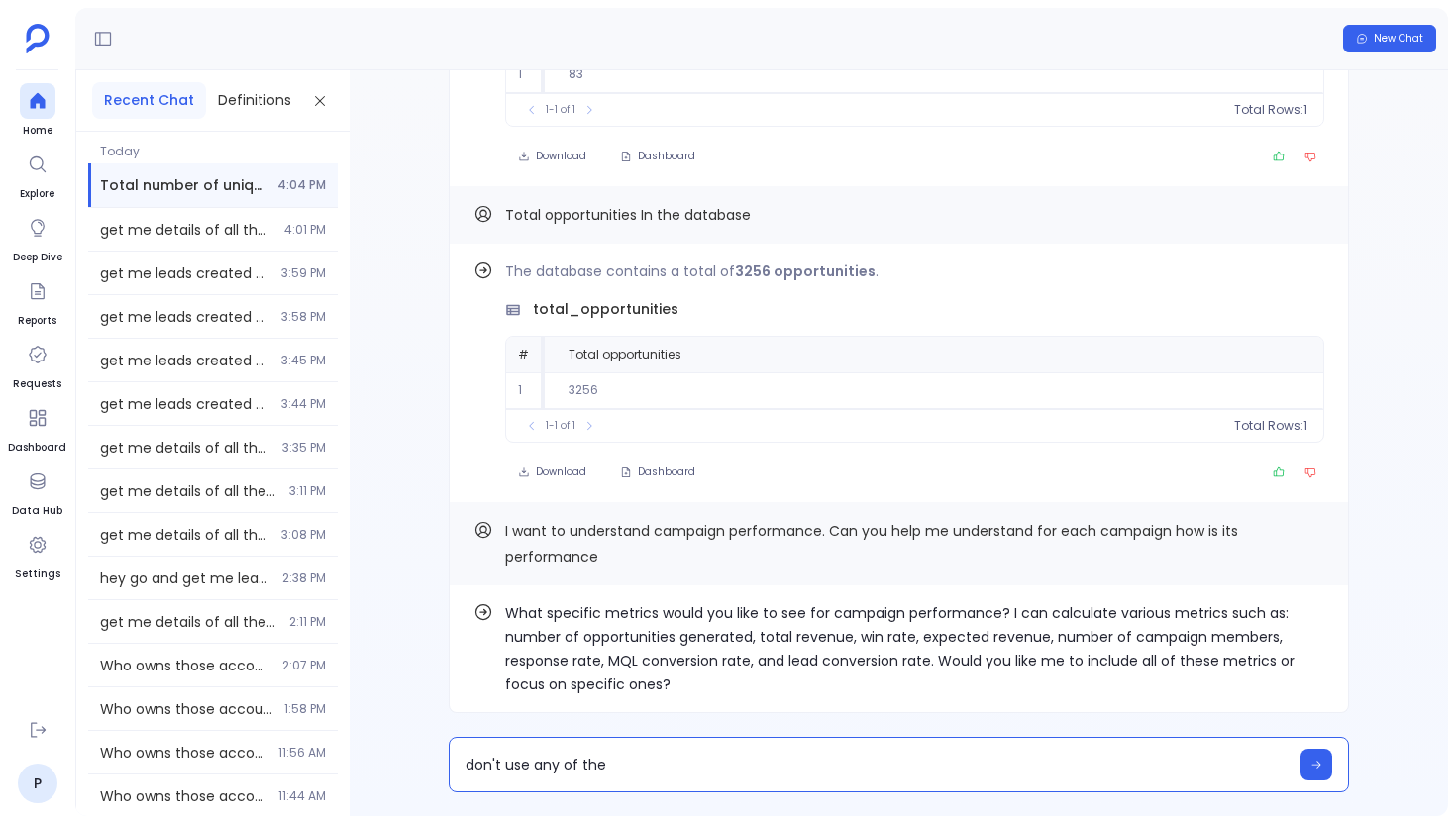 type on "don't use any of them" 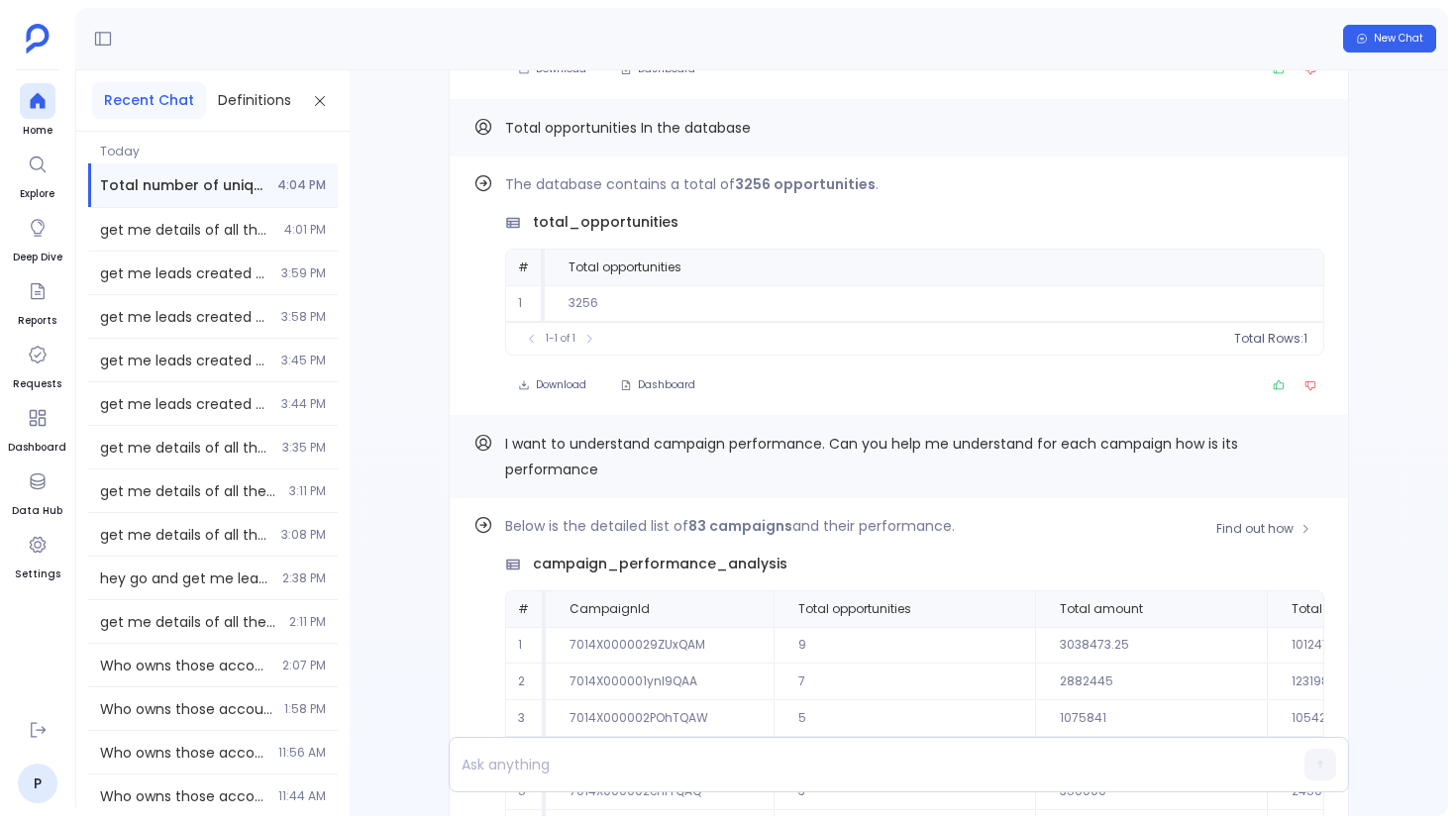 scroll, scrollTop: 0, scrollLeft: 0, axis: both 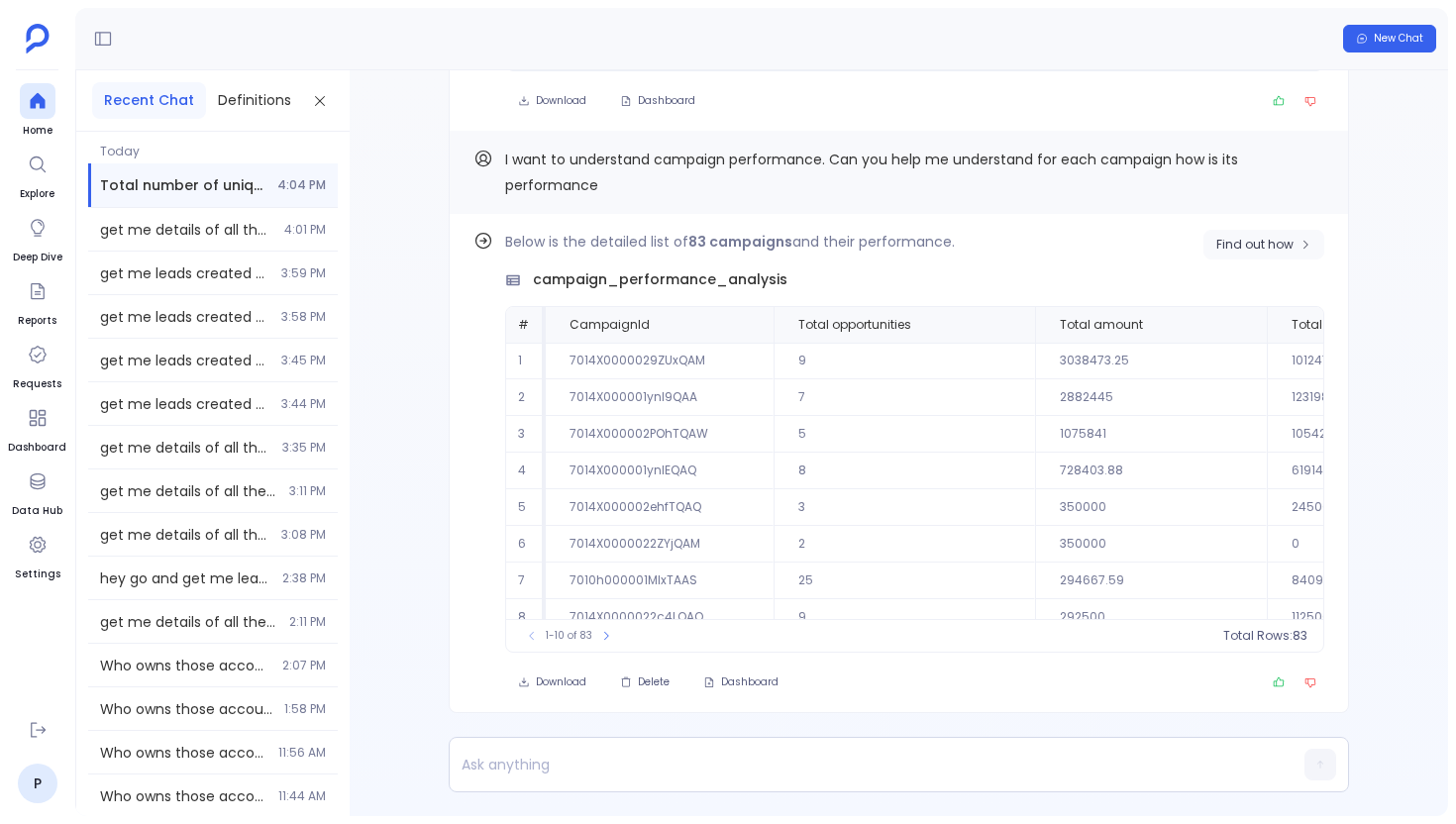 click on "Find out how" at bounding box center (1255, 245) 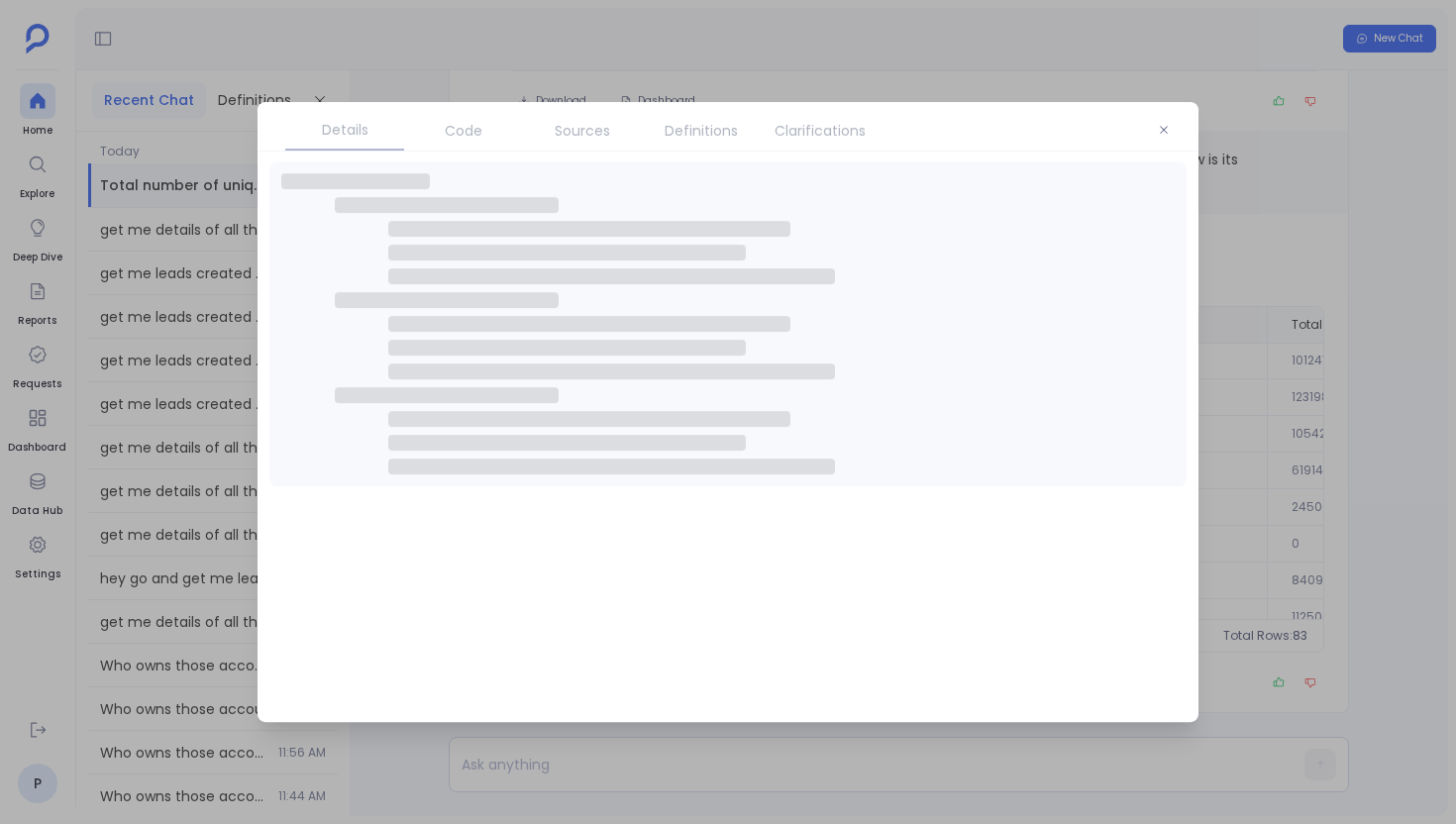 click on "Definitions" at bounding box center [701, 131] 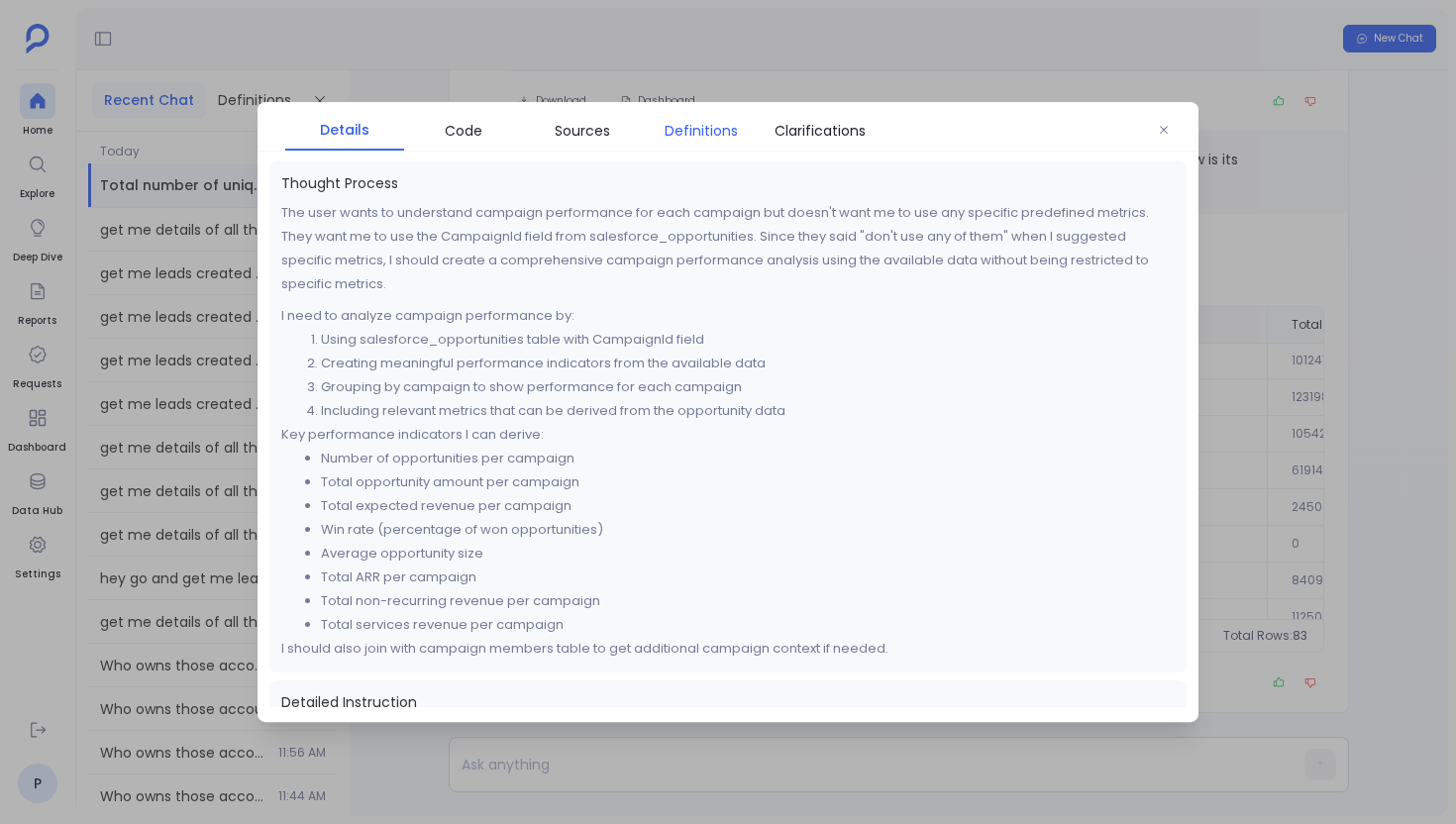 click on "Definitions" at bounding box center (701, 131) 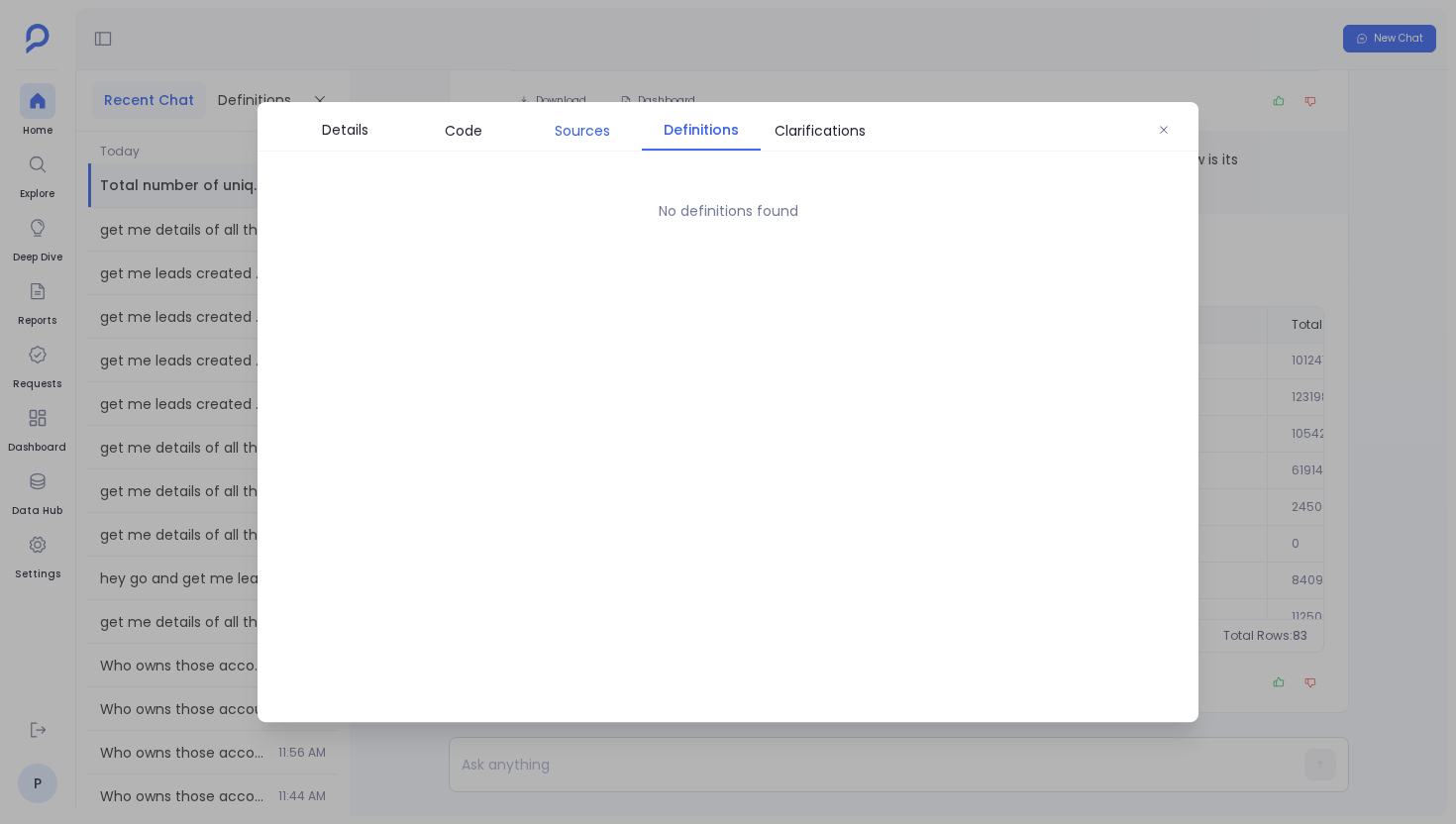 click on "Sources" at bounding box center [582, 131] 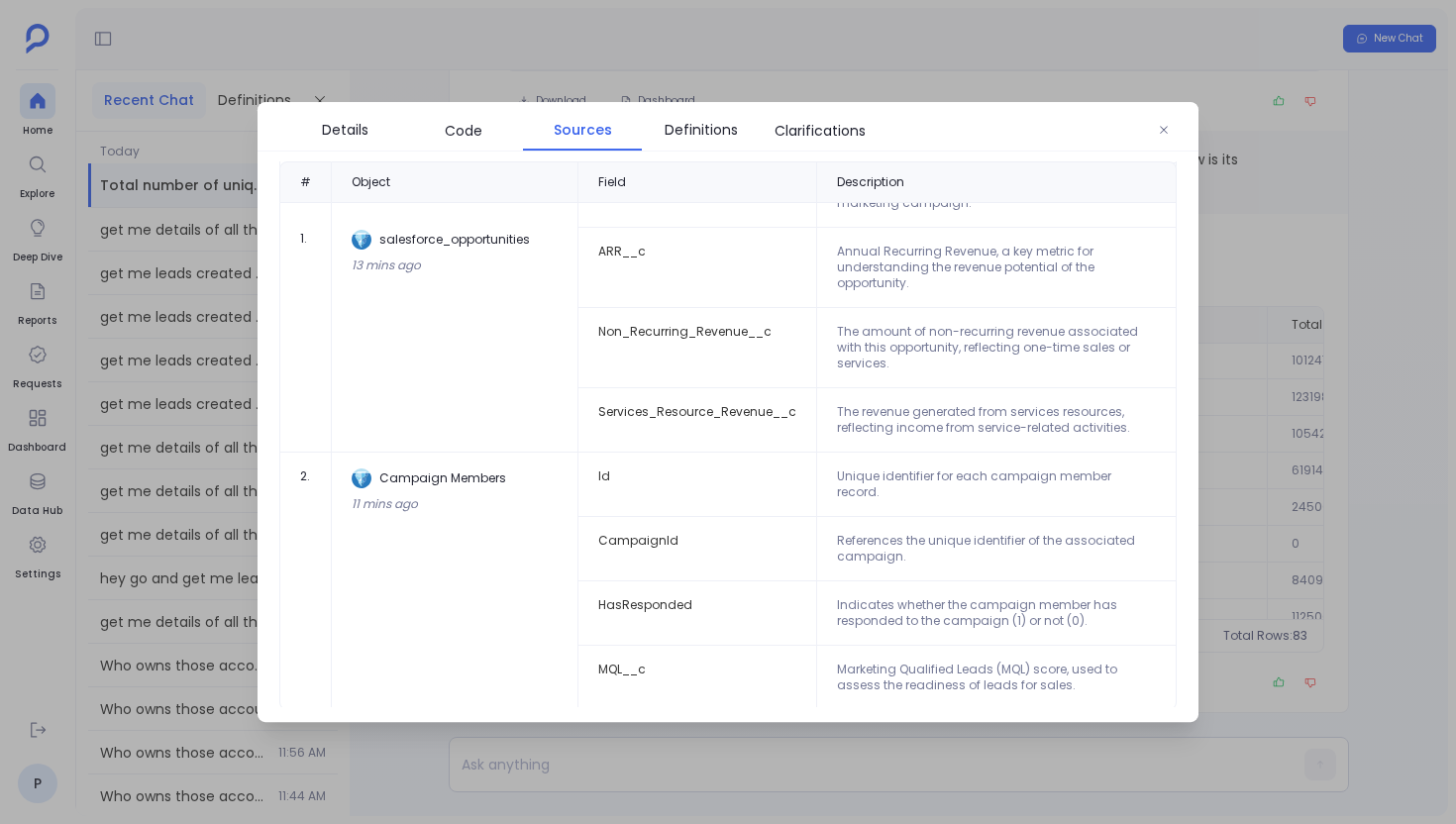 scroll, scrollTop: 0, scrollLeft: 0, axis: both 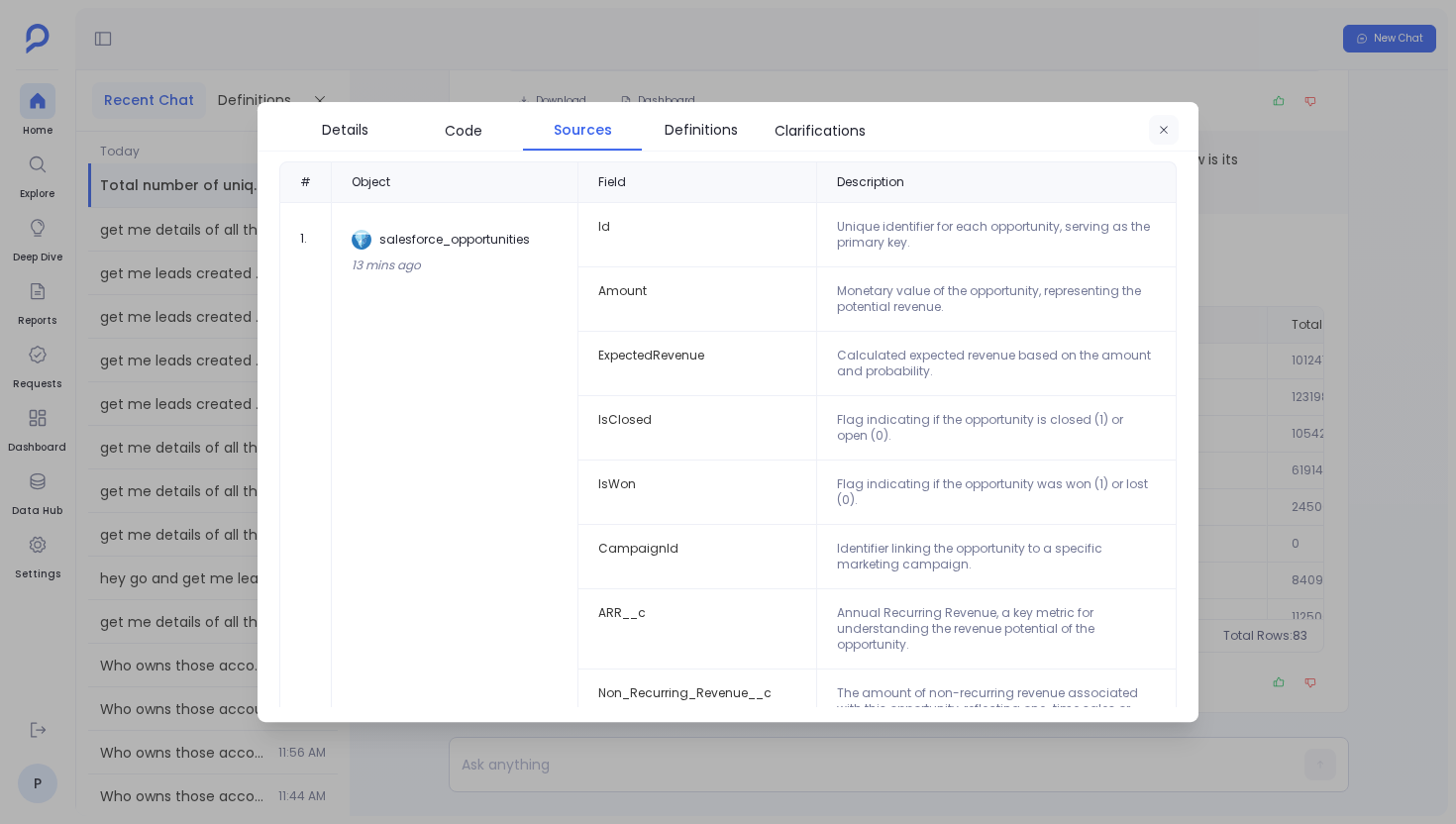 click at bounding box center [1164, 131] 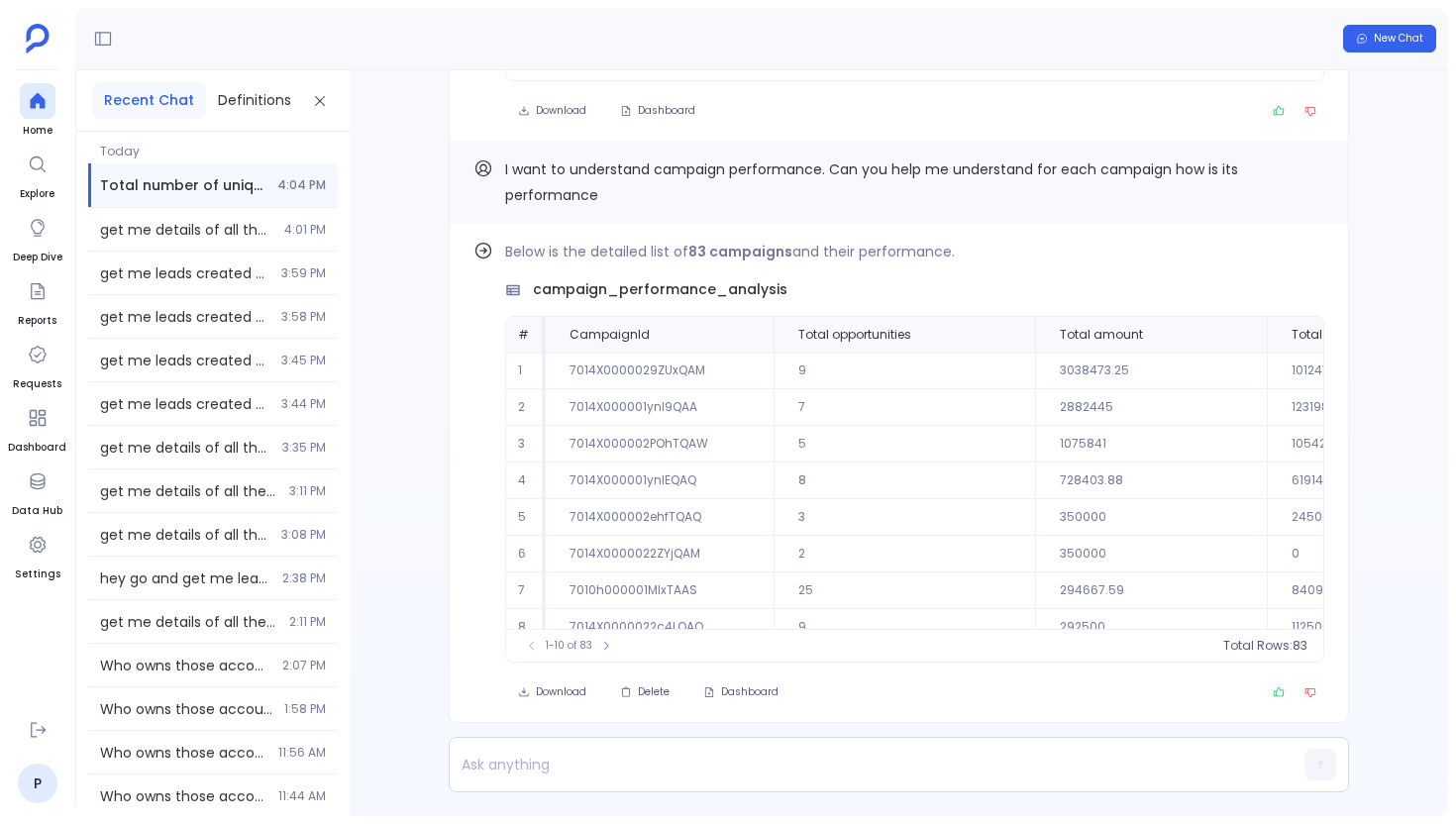 scroll, scrollTop: -12, scrollLeft: 0, axis: vertical 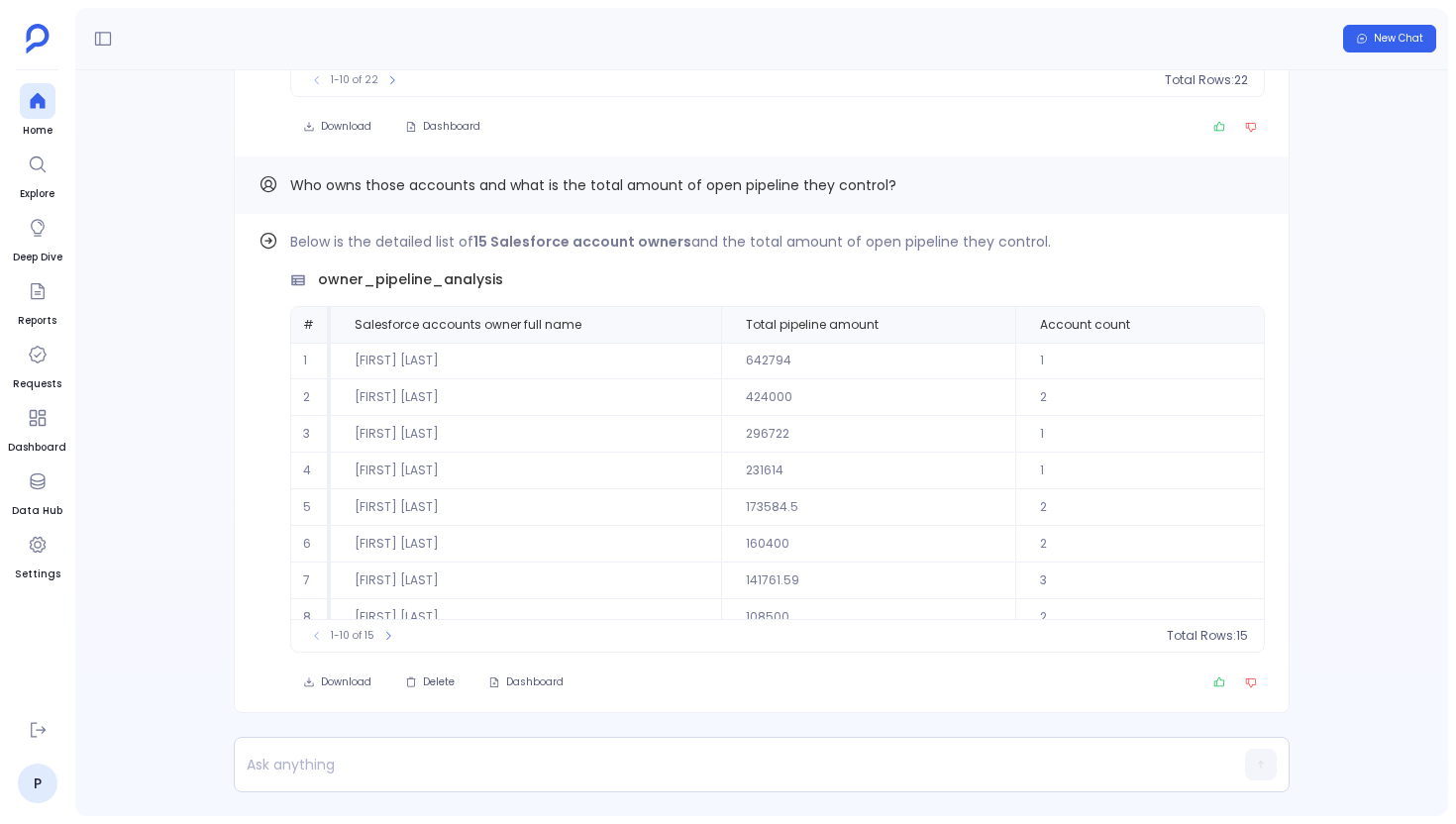 click 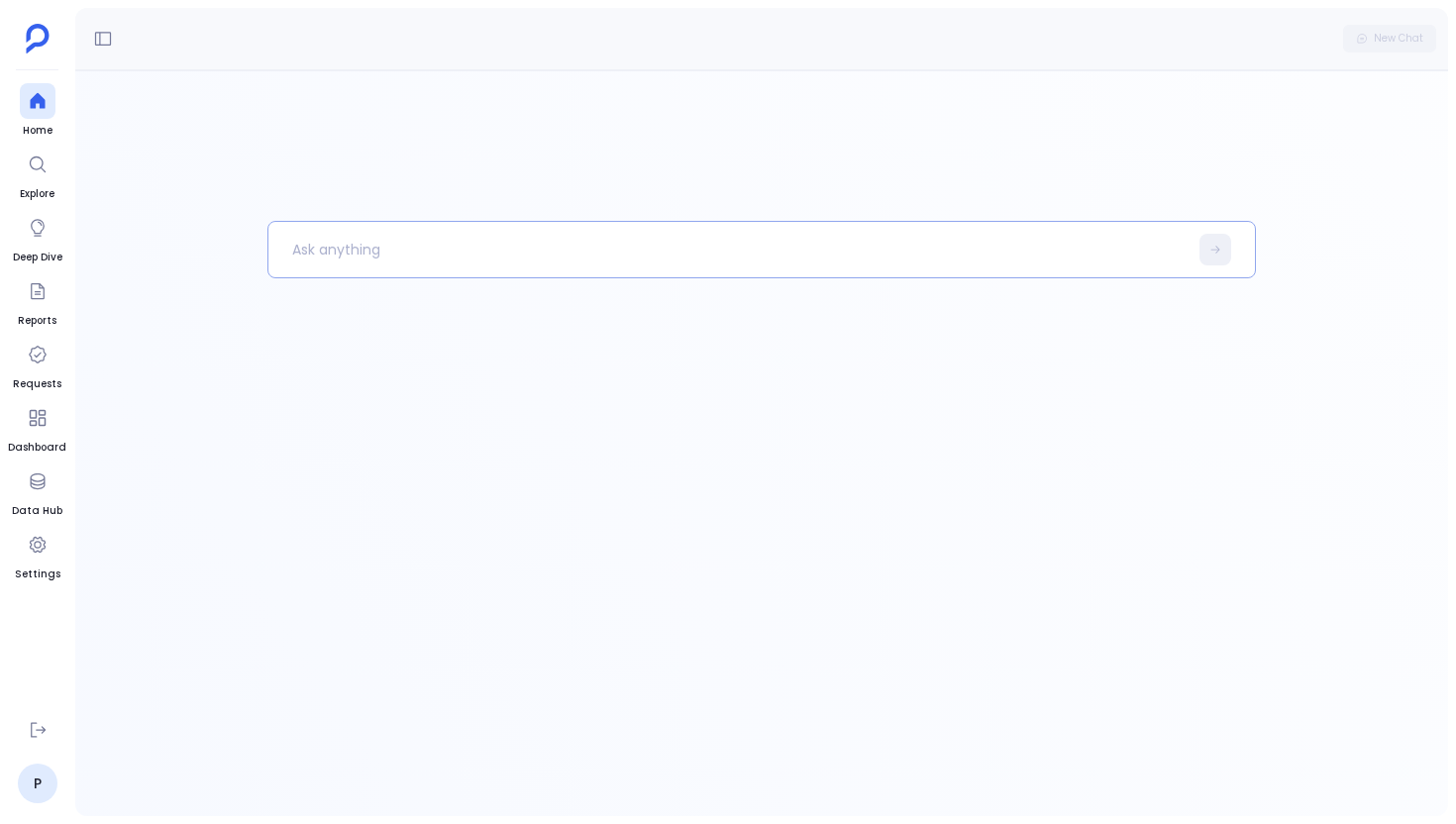 click at bounding box center [728, 250] 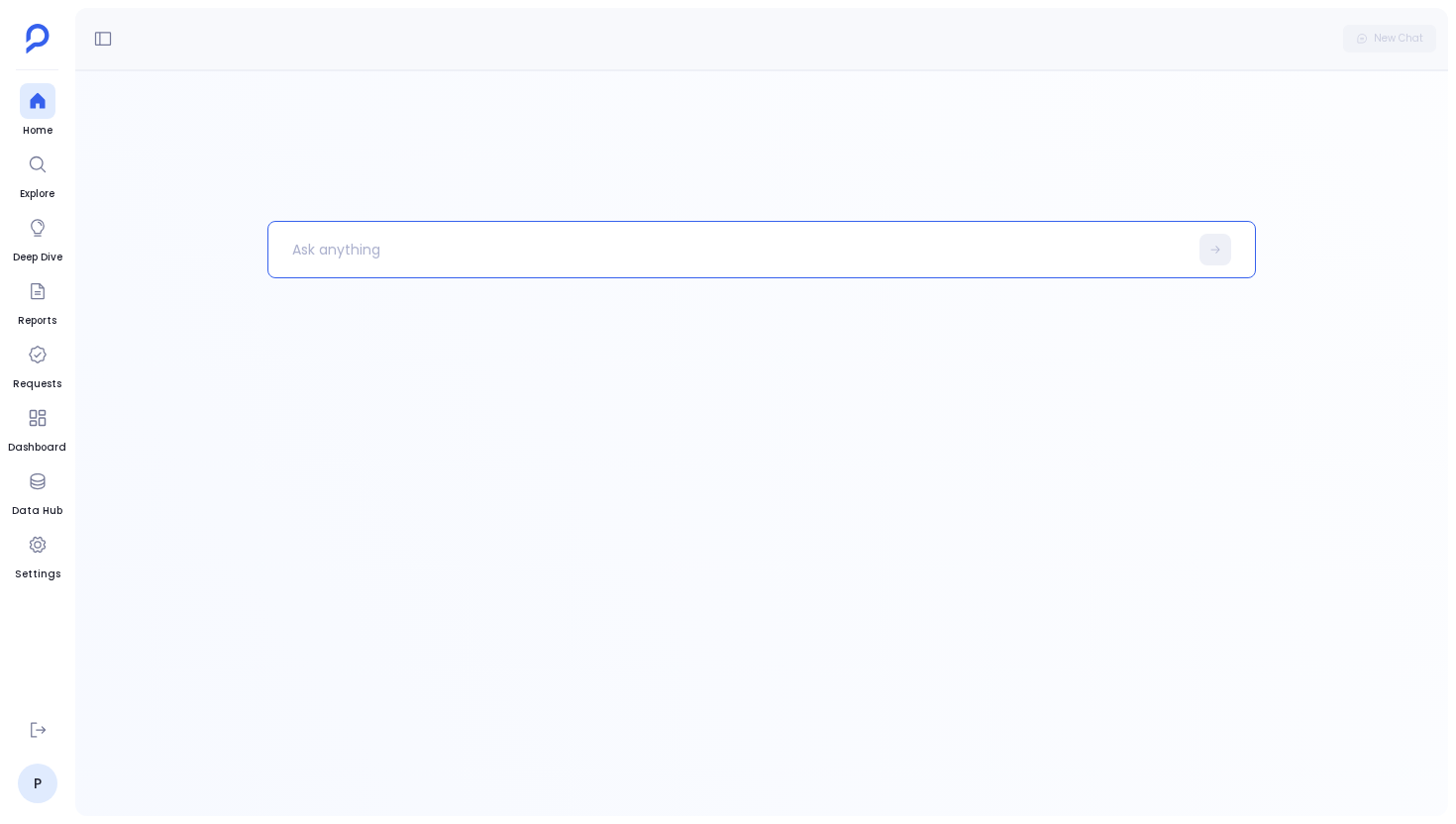 type 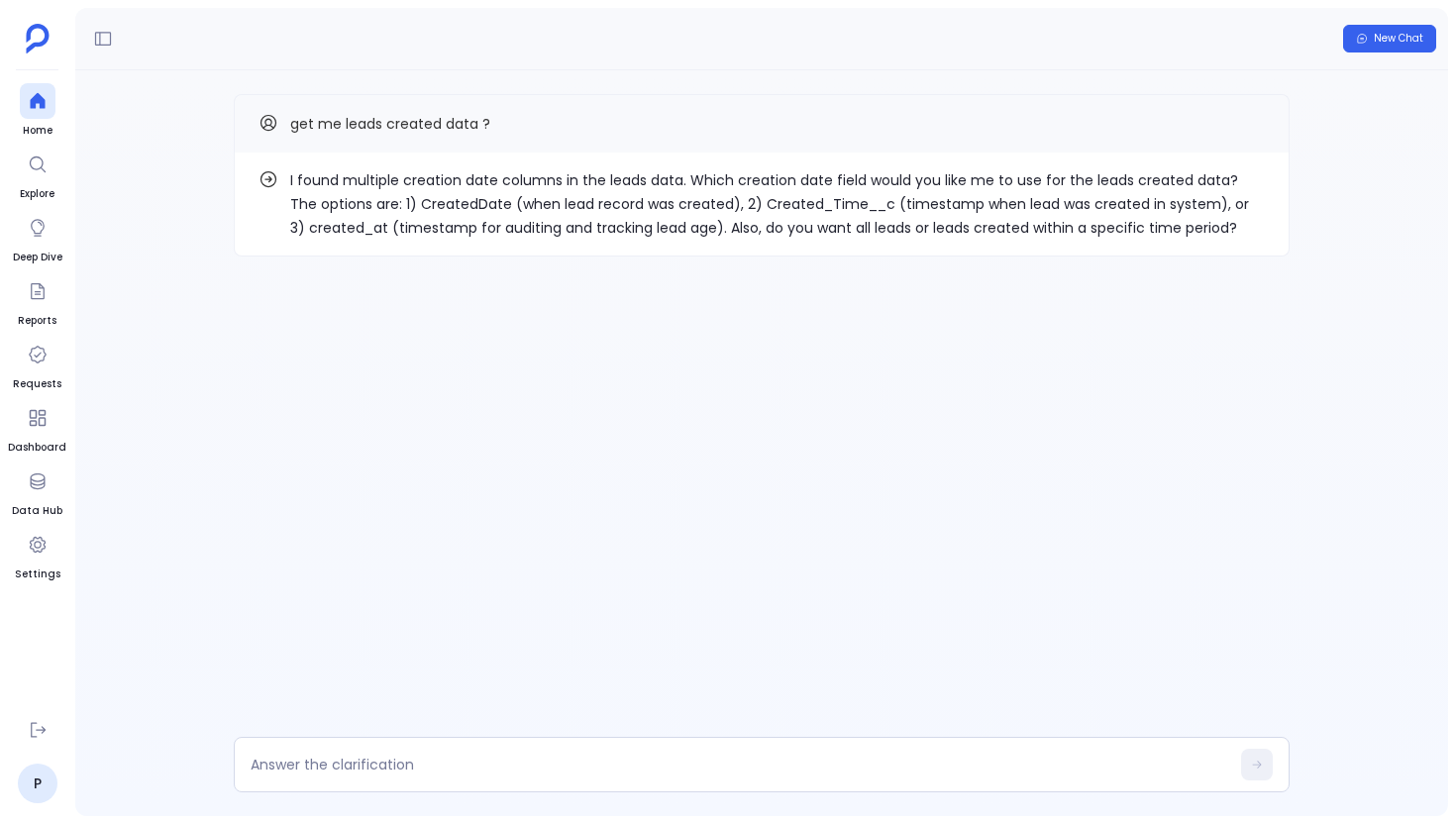 click on "I found multiple creation date columns in the leads data. Which creation date field would you like me to use for the leads created data? The options are: 1) CreatedDate (when lead record was created), 2) Created_Time__c (timestamp when lead was created in system), or 3) created_at (timestamp for auditing and tracking lead age). Also, do you want all leads or leads created within a specific time period?" at bounding box center [778, 204] 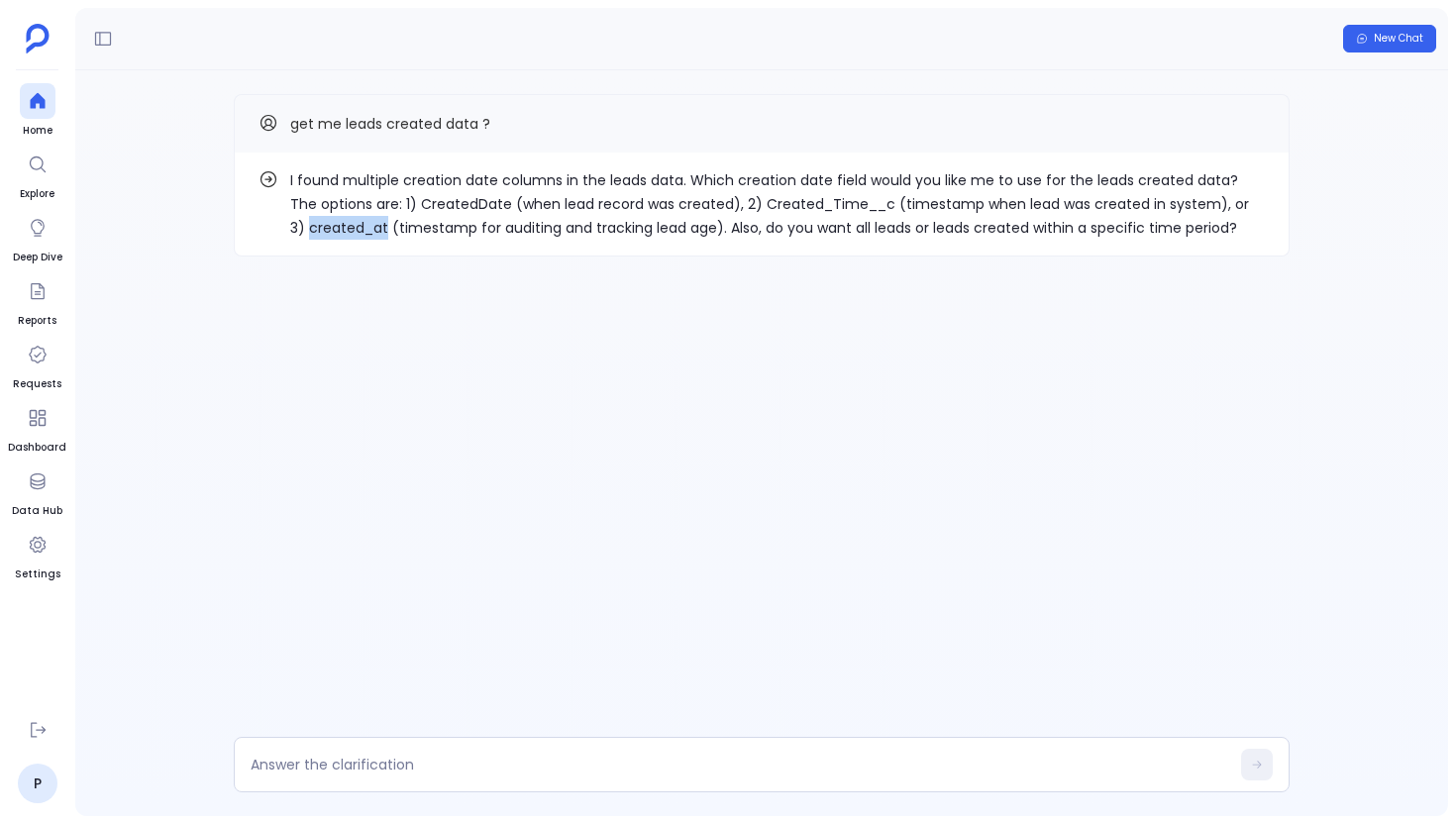 click on "I found multiple creation date columns in the leads data. Which creation date field would you like me to use for the leads created data? The options are: 1) CreatedDate (when lead record was created), 2) Created_Time__c (timestamp when lead was created in system), or 3) created_at (timestamp for auditing and tracking lead age). Also, do you want all leads or leads created within a specific time period?" at bounding box center [778, 204] 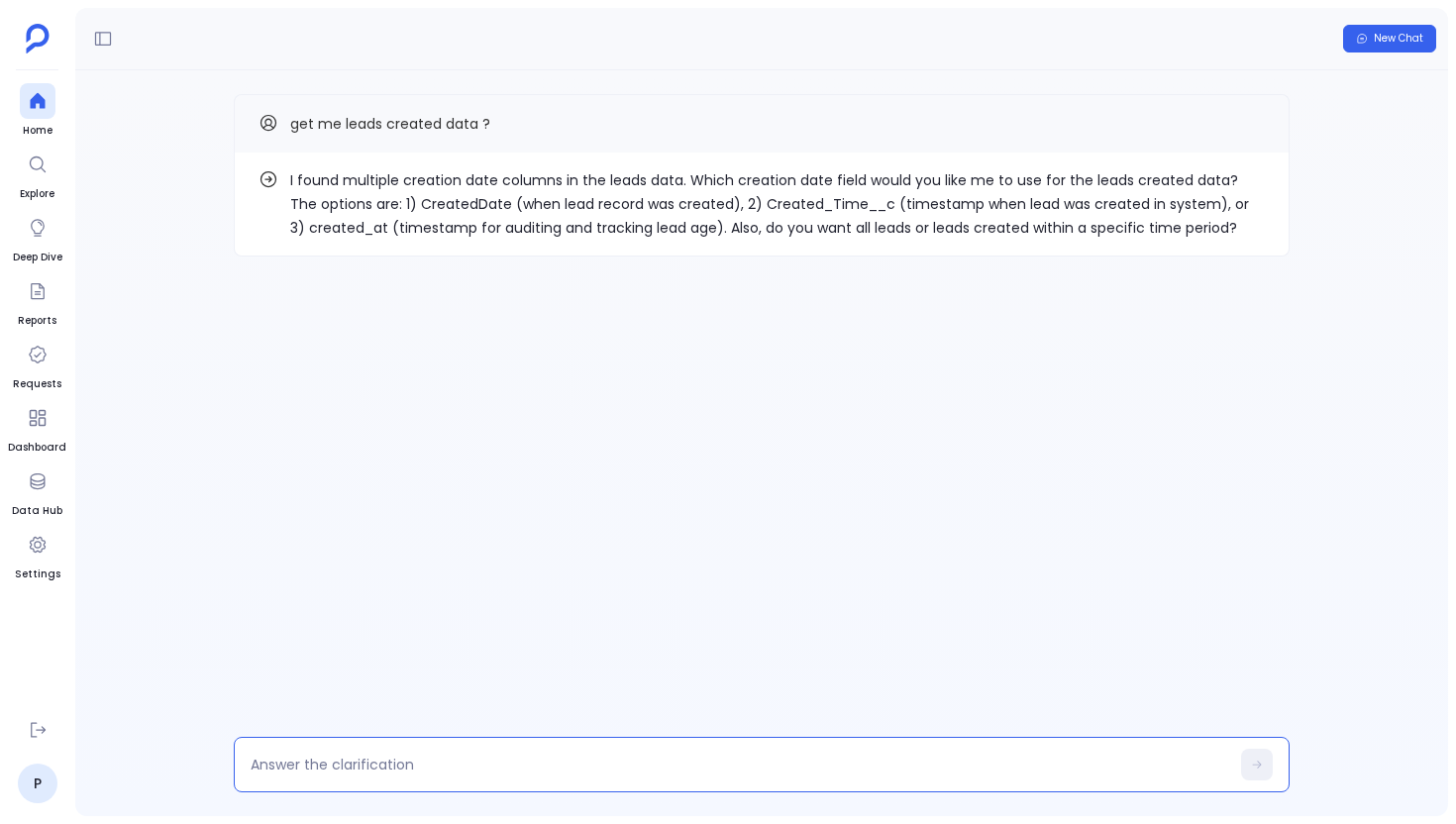 click at bounding box center [740, 765] 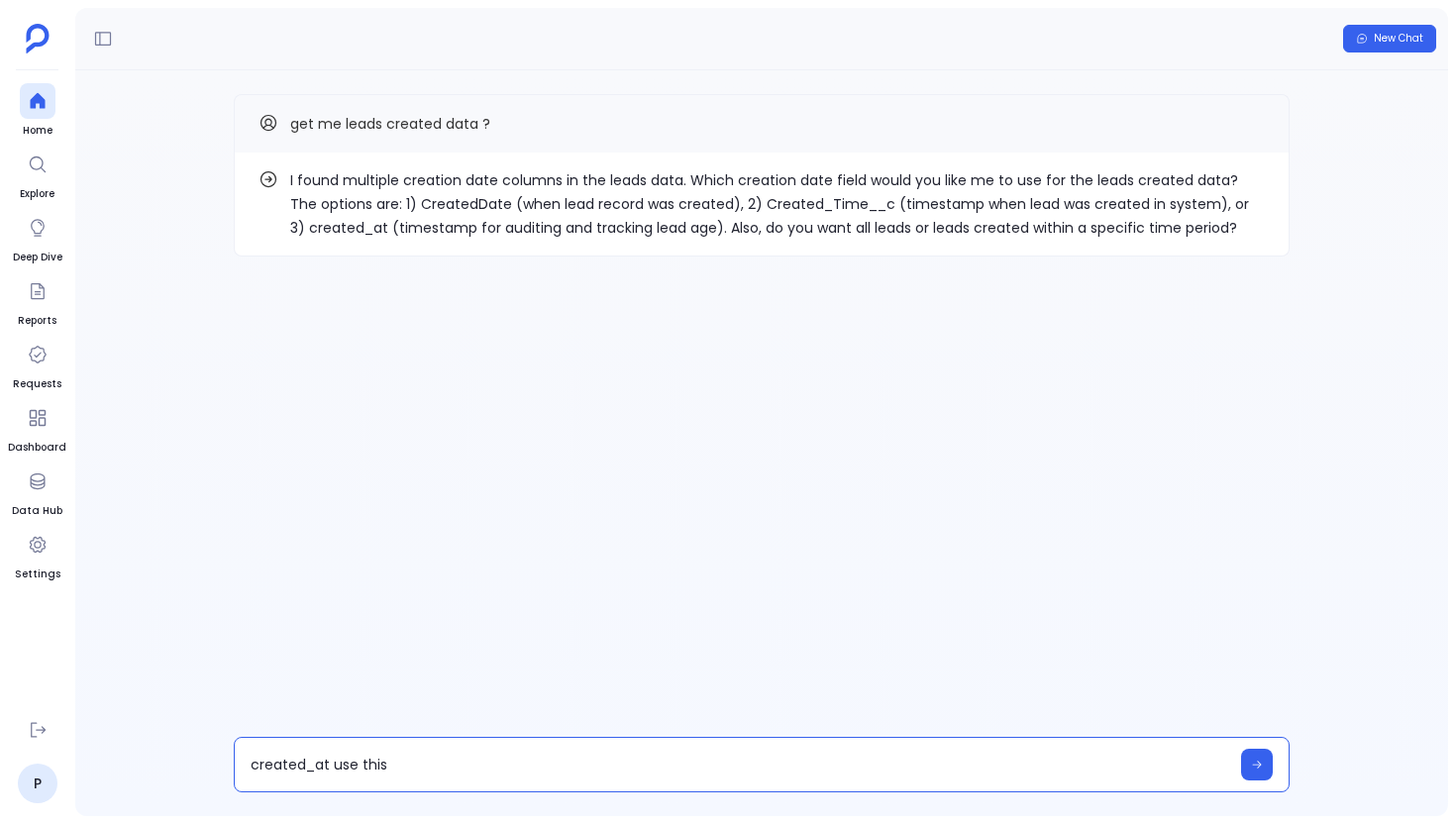 type on "created_at use this" 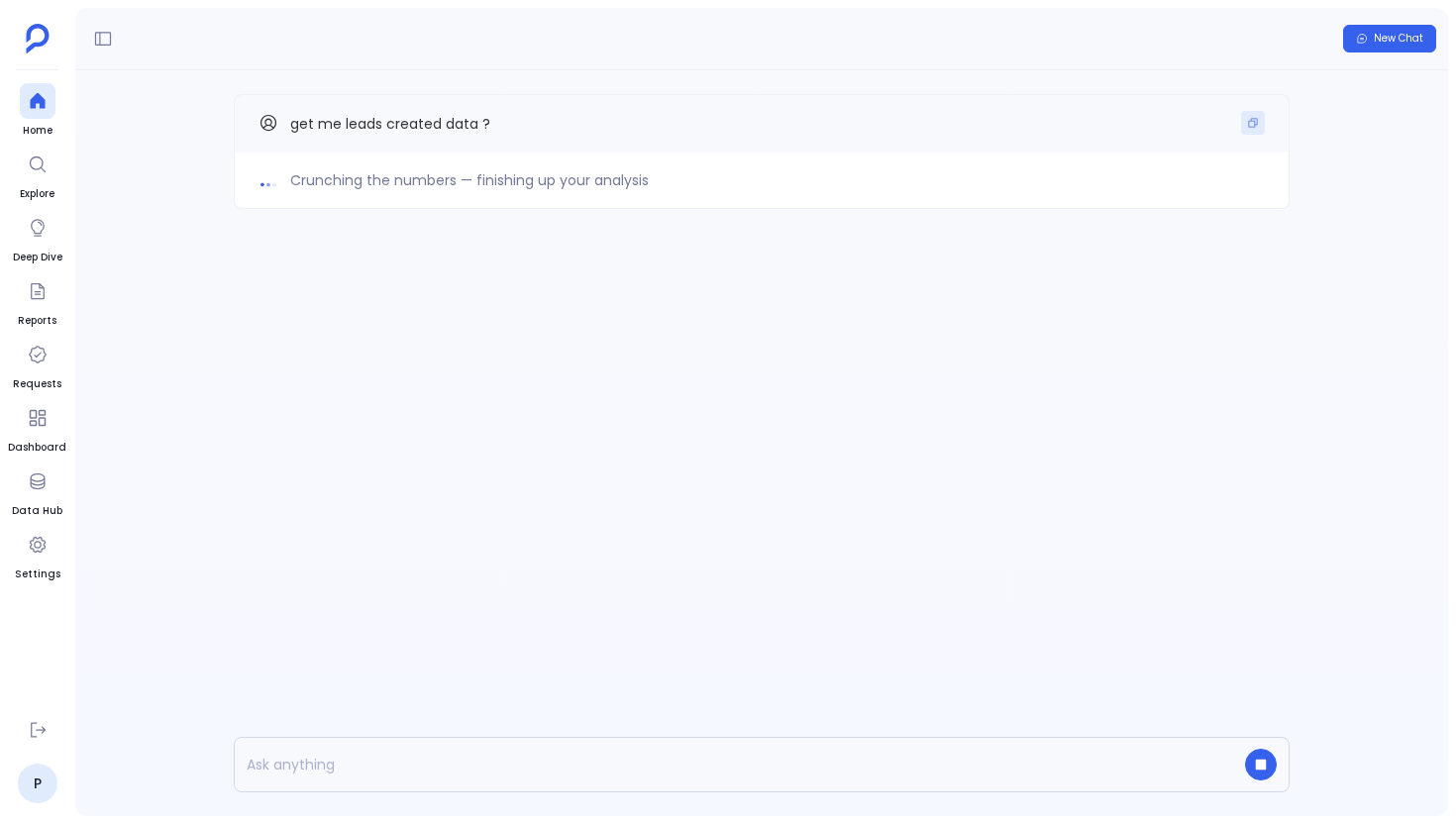 click at bounding box center (1253, 123) 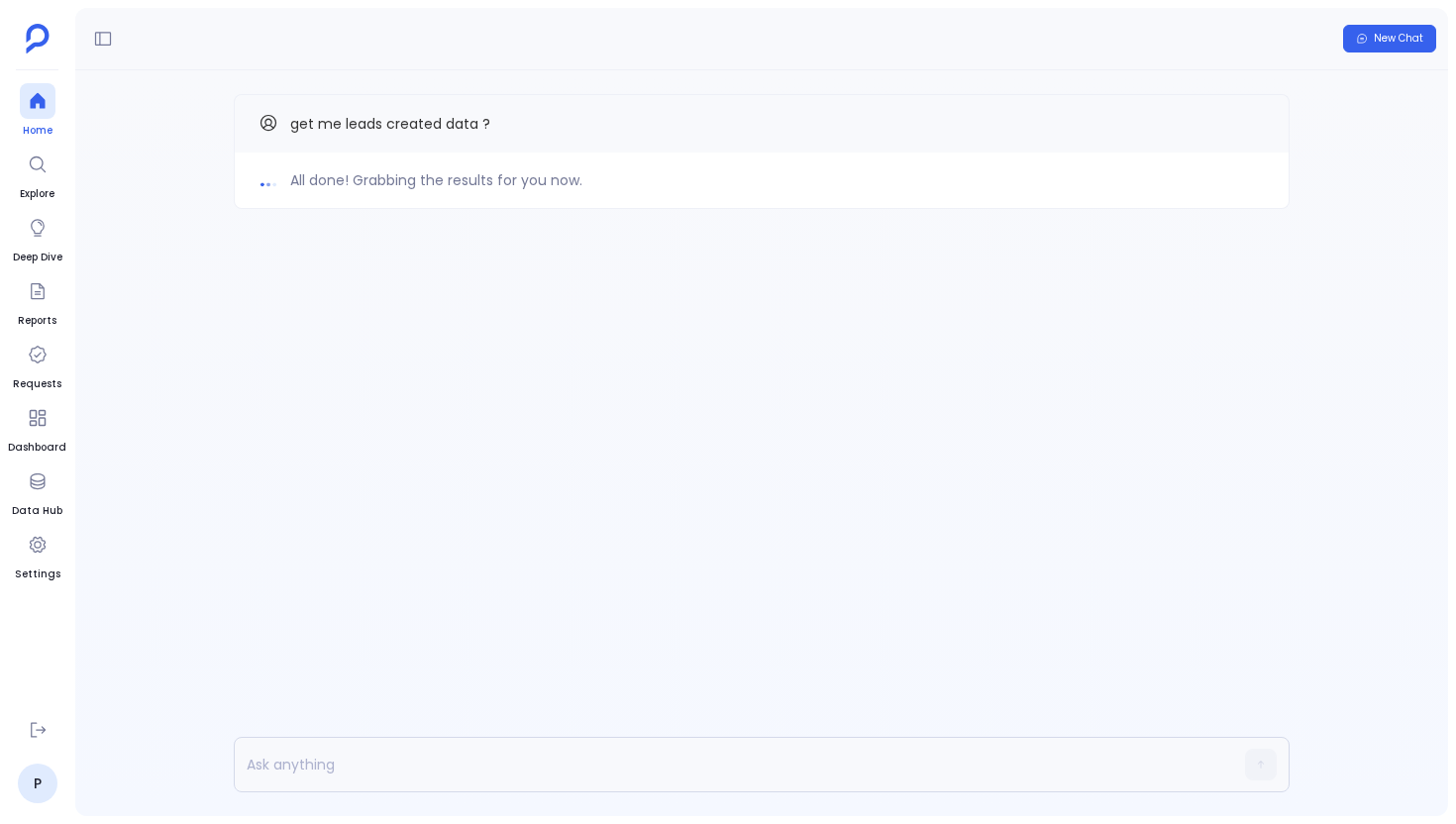 click at bounding box center [38, 101] 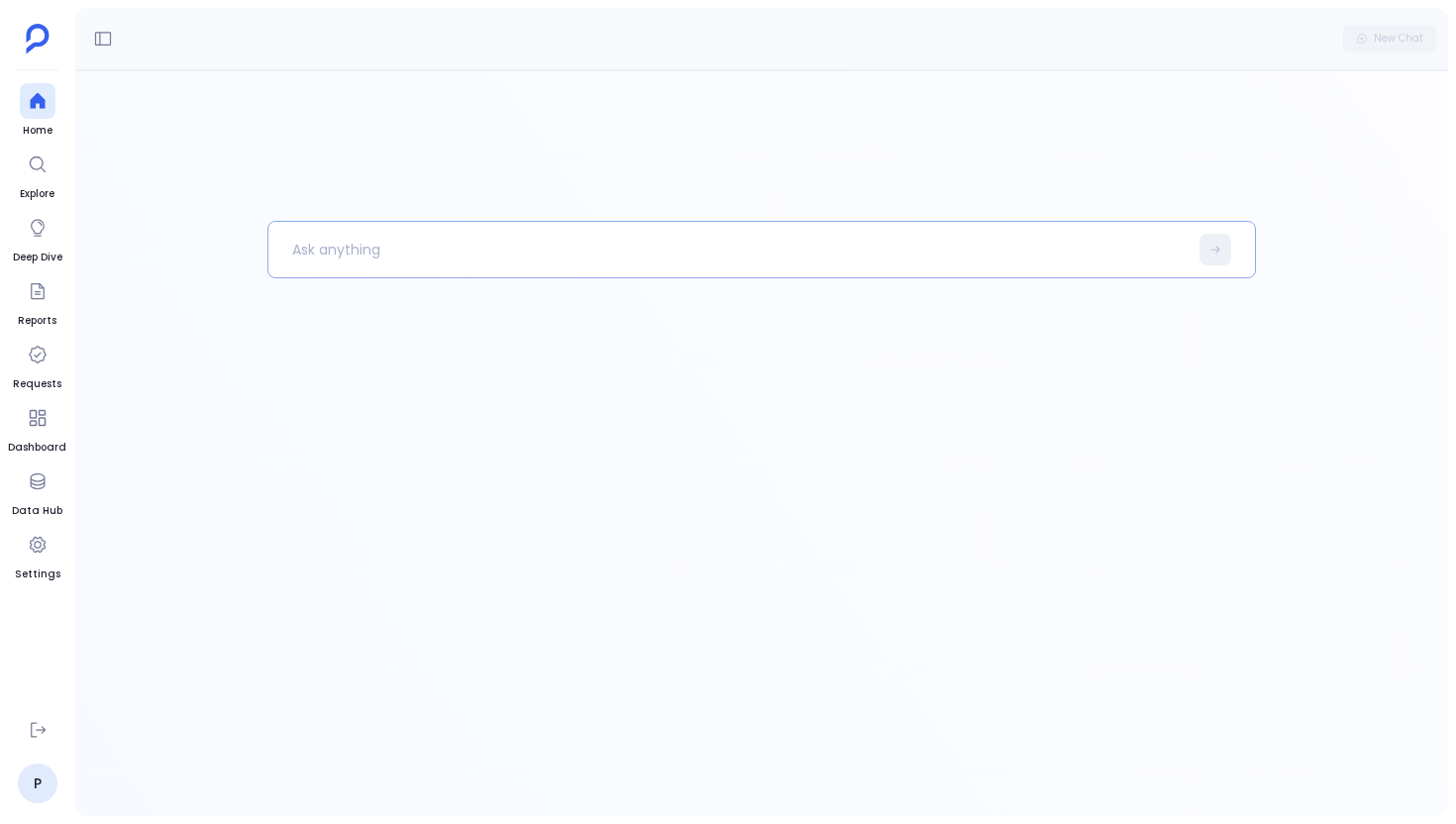 click at bounding box center [728, 250] 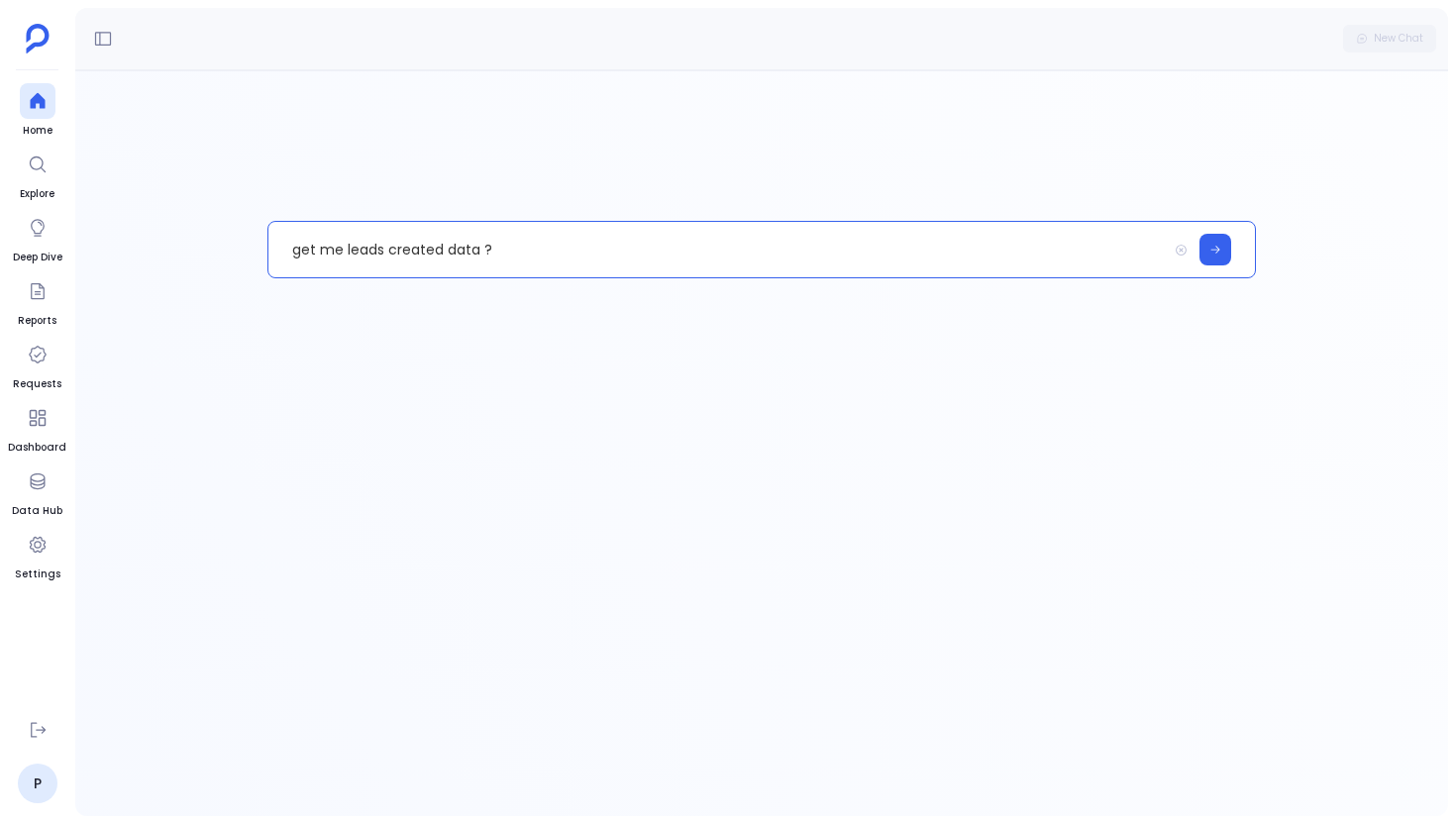 type 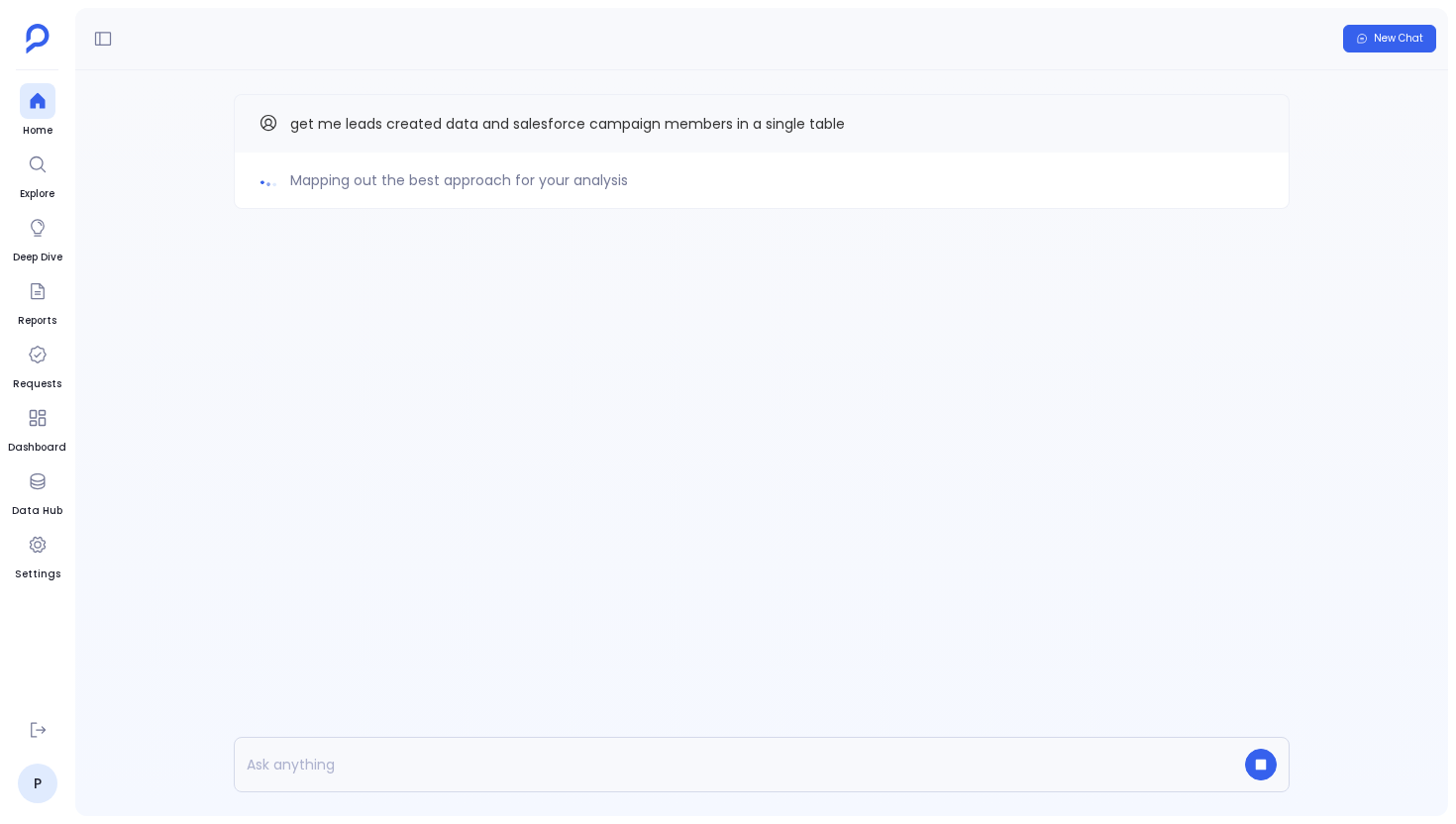 click on "Mapping out the best approach for your analysis get me leads created data and salesforce campaign members in a single table" at bounding box center (762, 191) 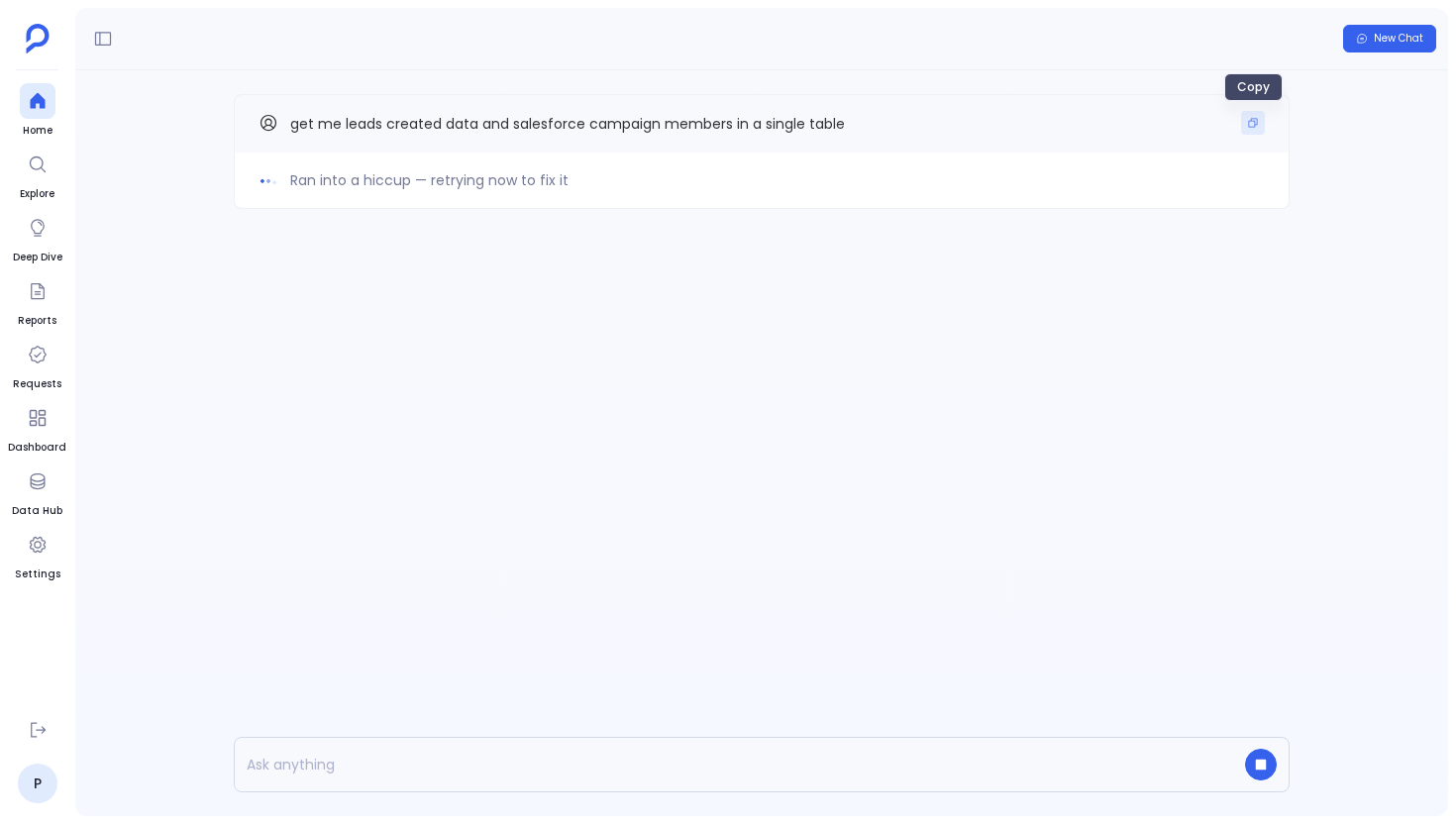 click at bounding box center [1253, 123] 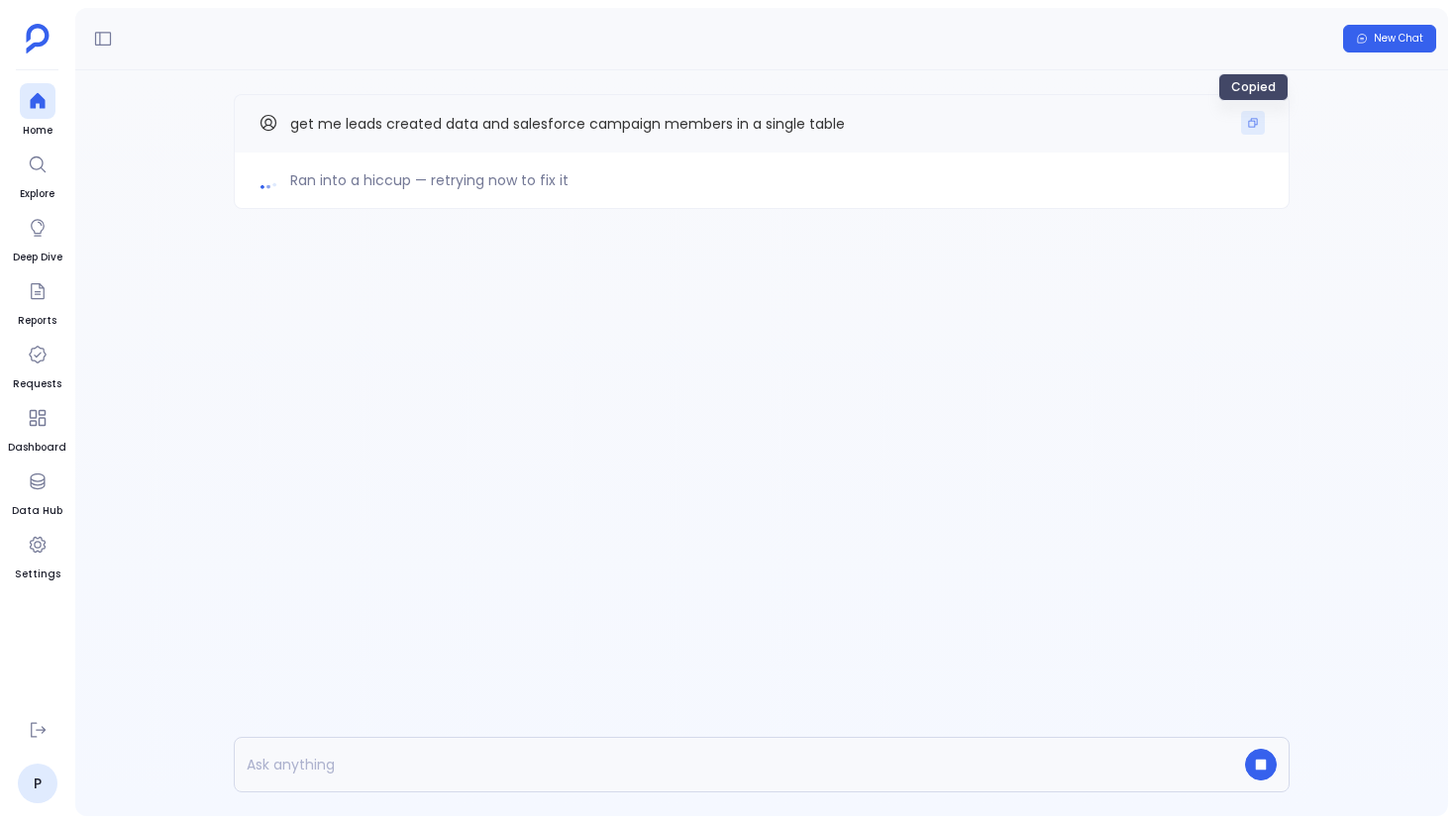 type 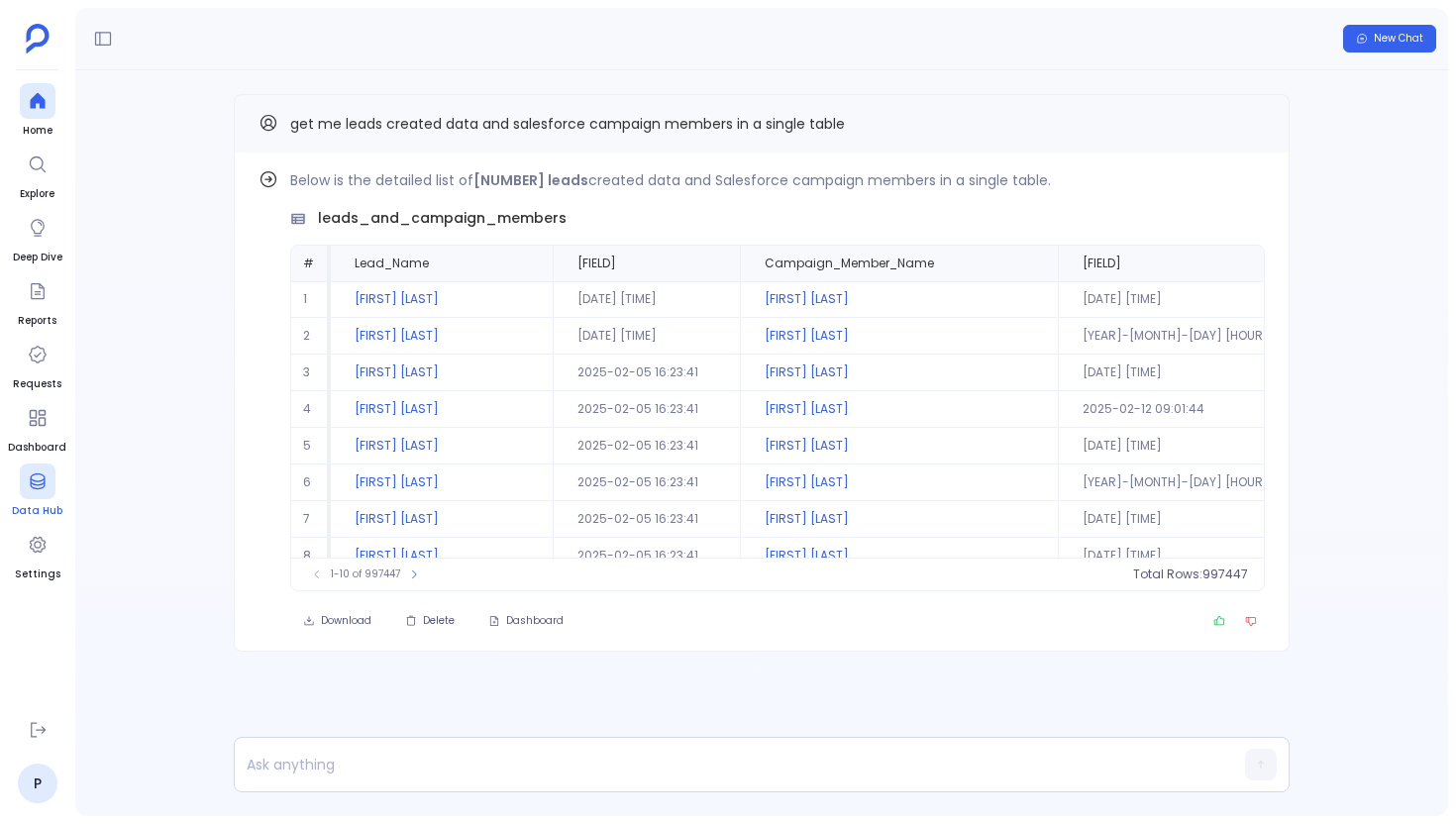 click at bounding box center [38, 481] 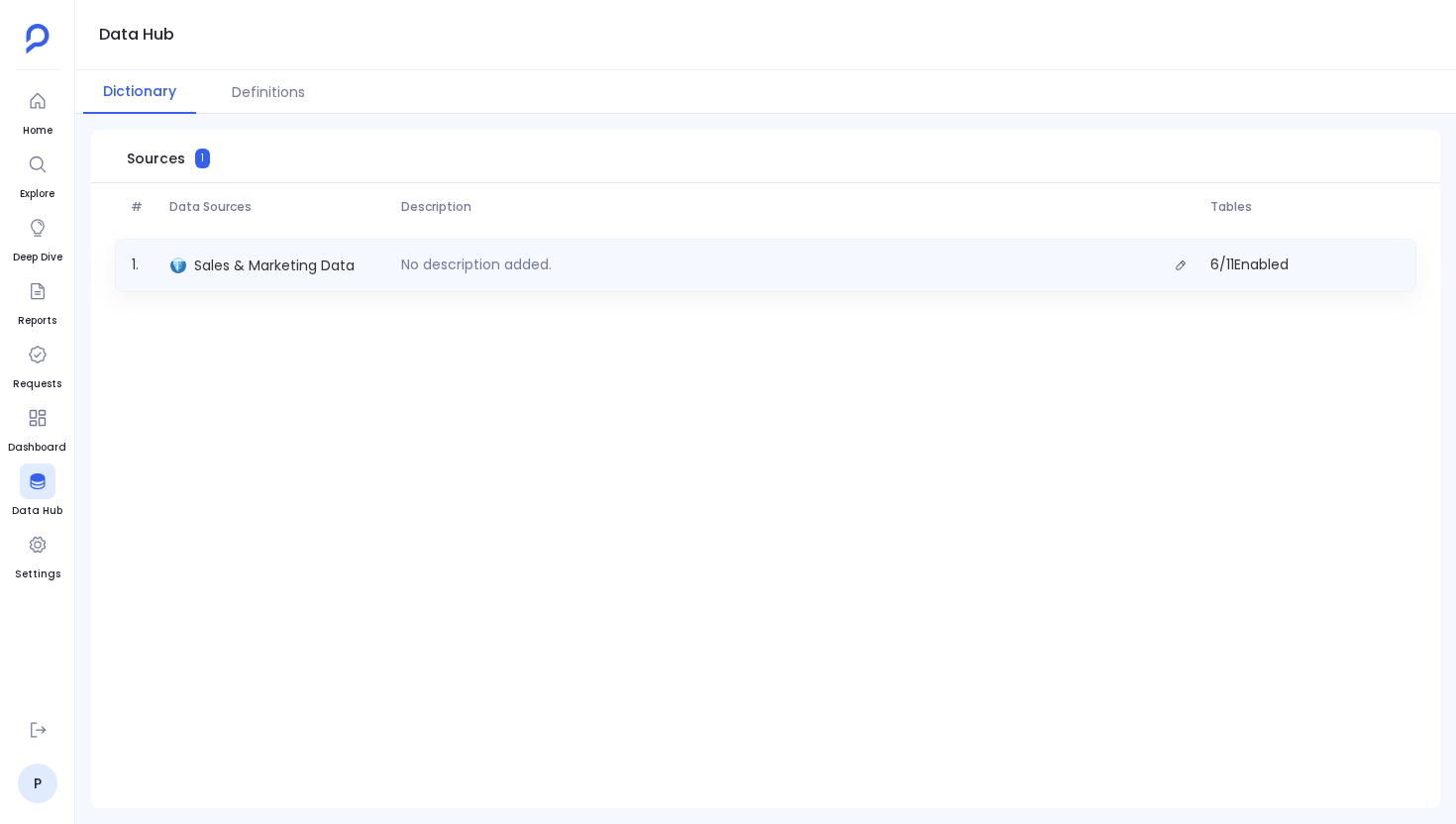 click on "Sales & Marketing Data" at bounding box center (277, 265) 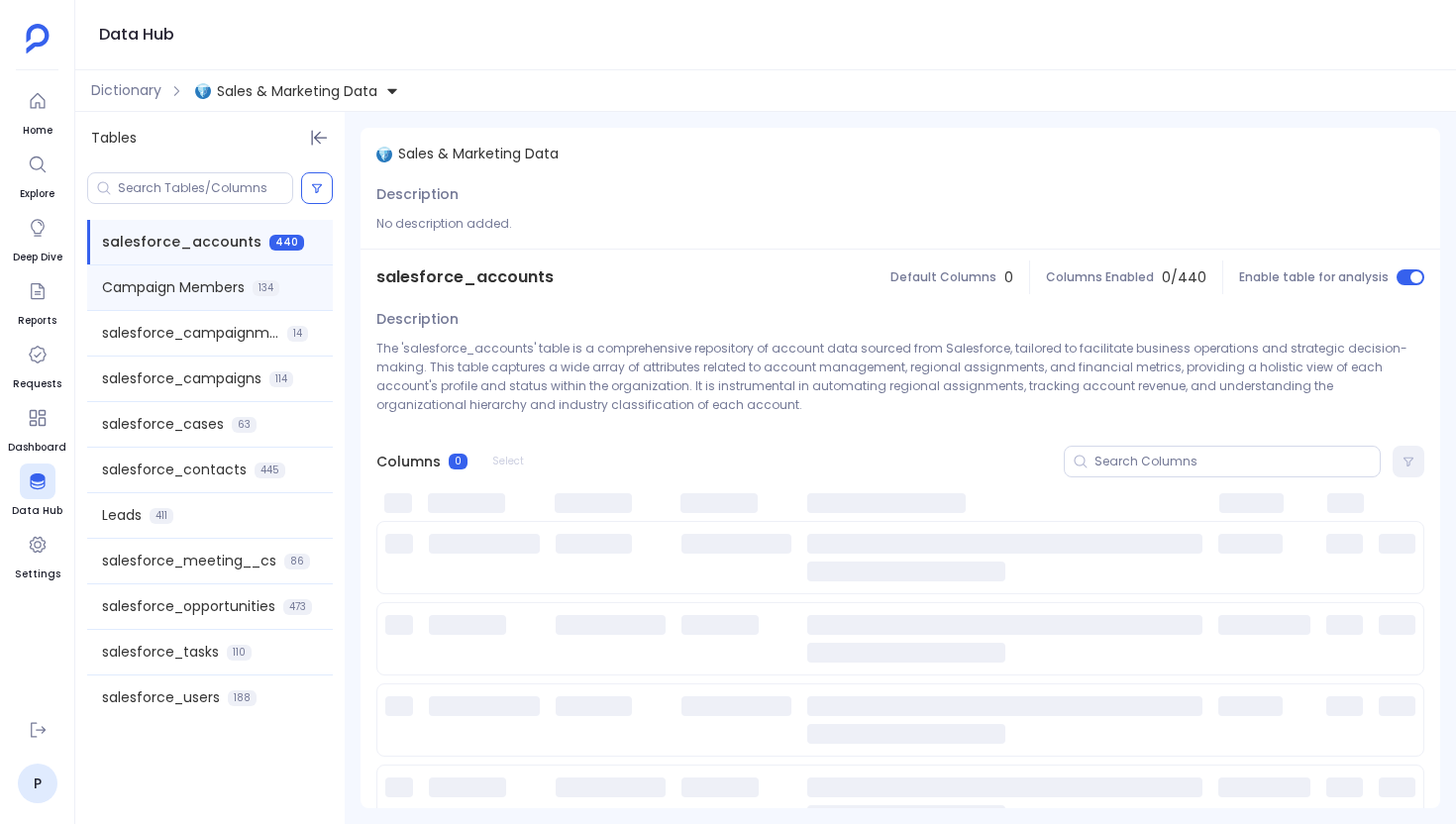 click on "134" at bounding box center (265, 288) 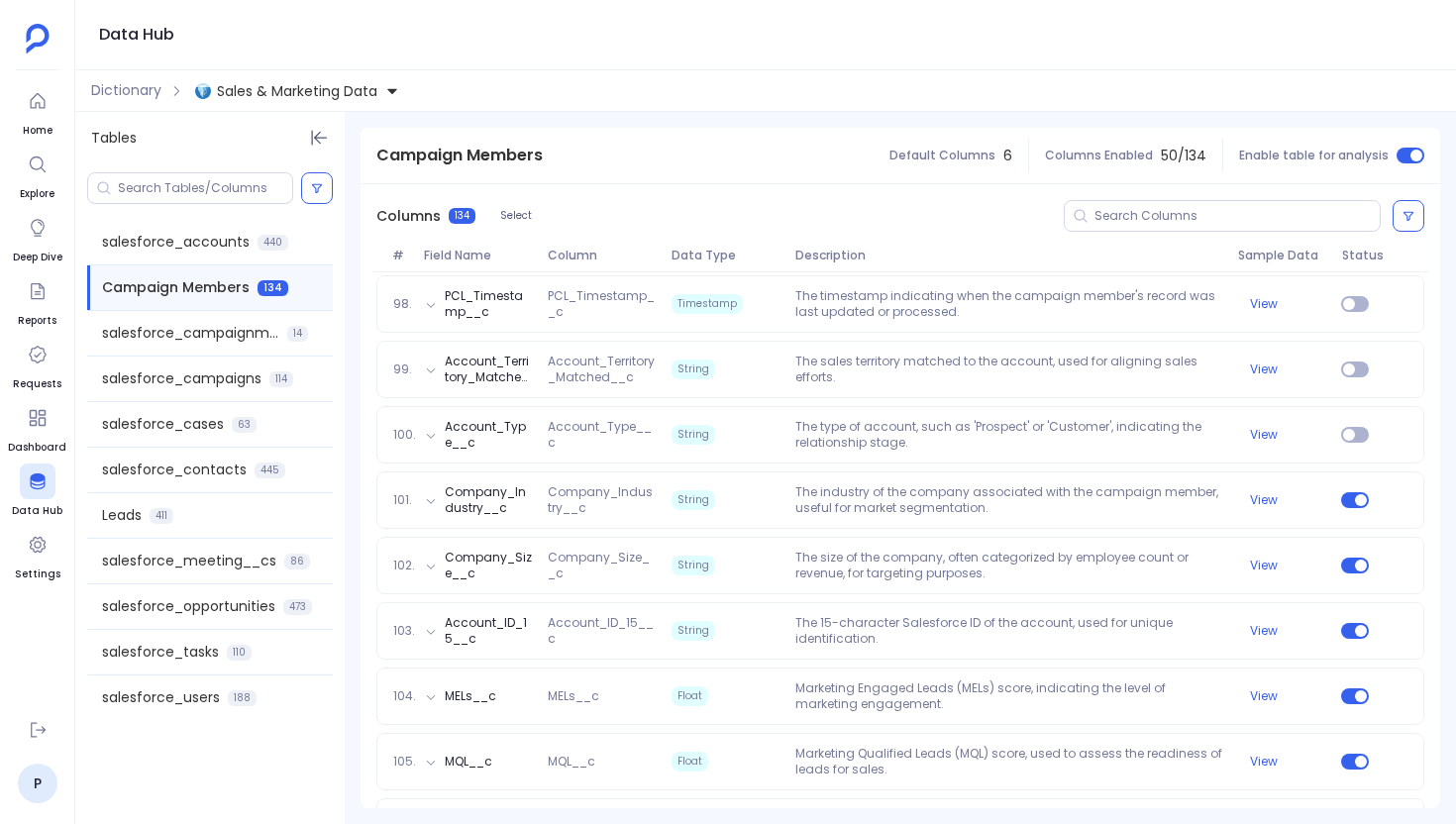 scroll, scrollTop: 6644, scrollLeft: 0, axis: vertical 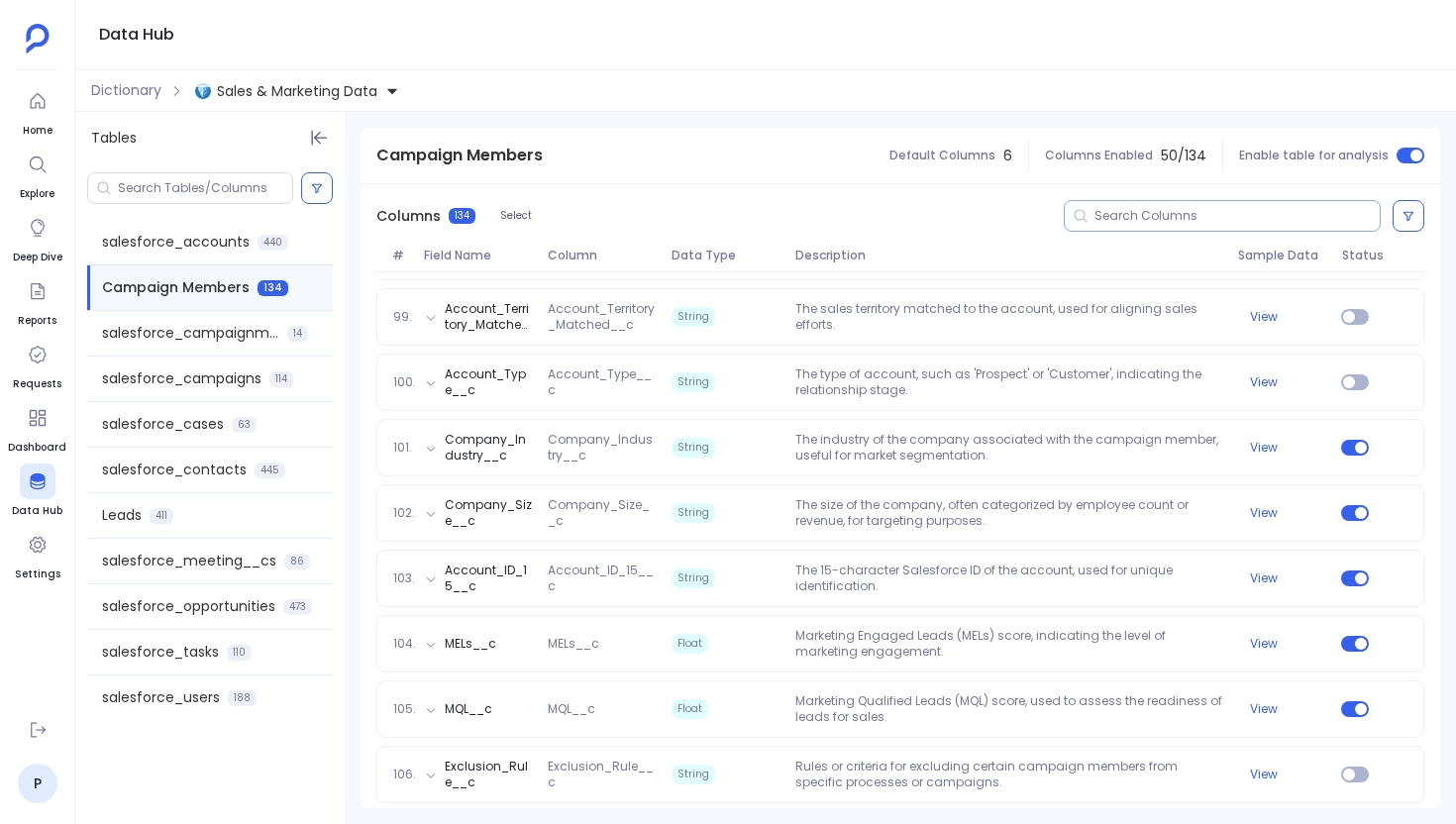 click at bounding box center [1222, 216] 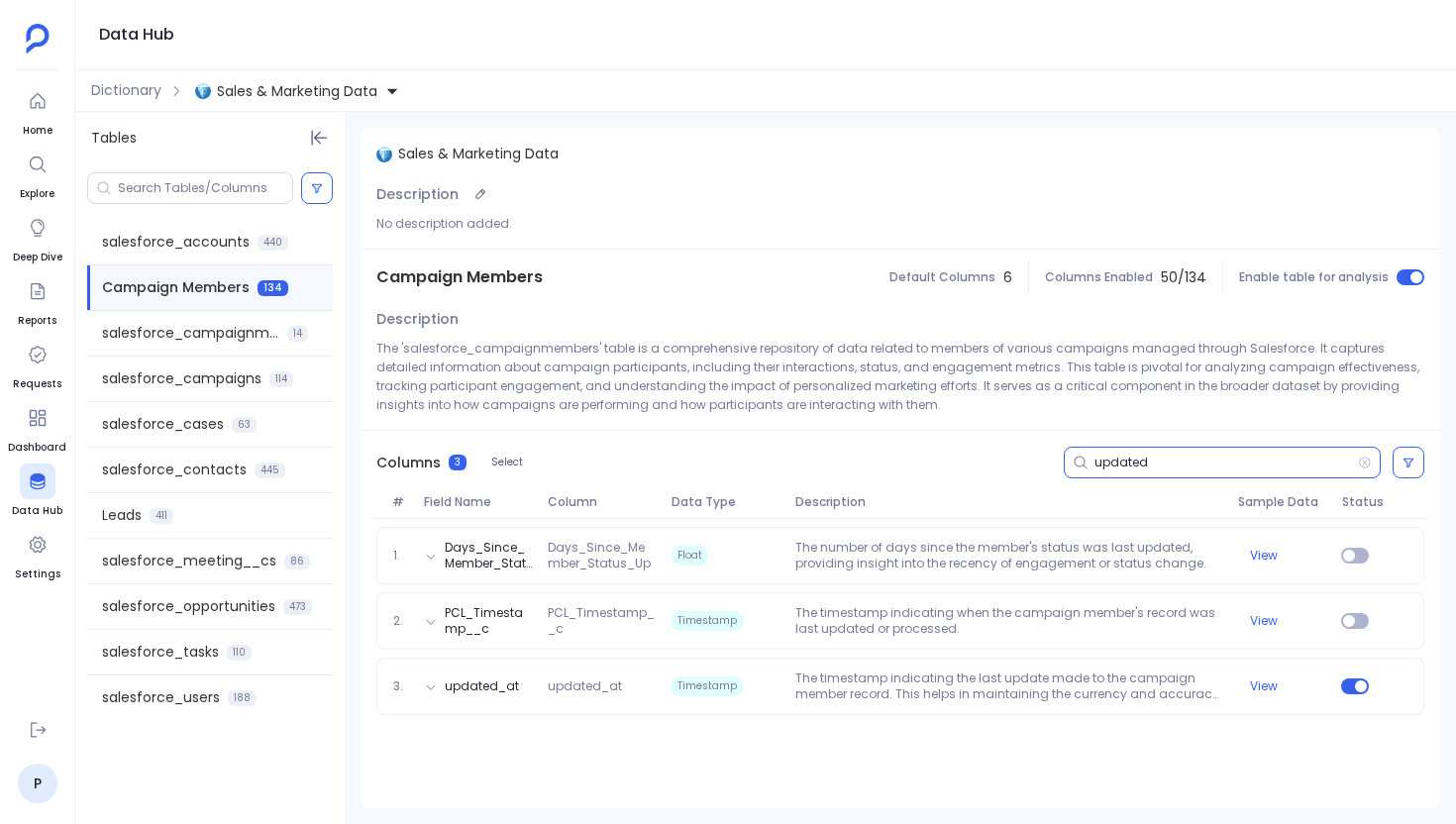 scroll, scrollTop: 0, scrollLeft: 0, axis: both 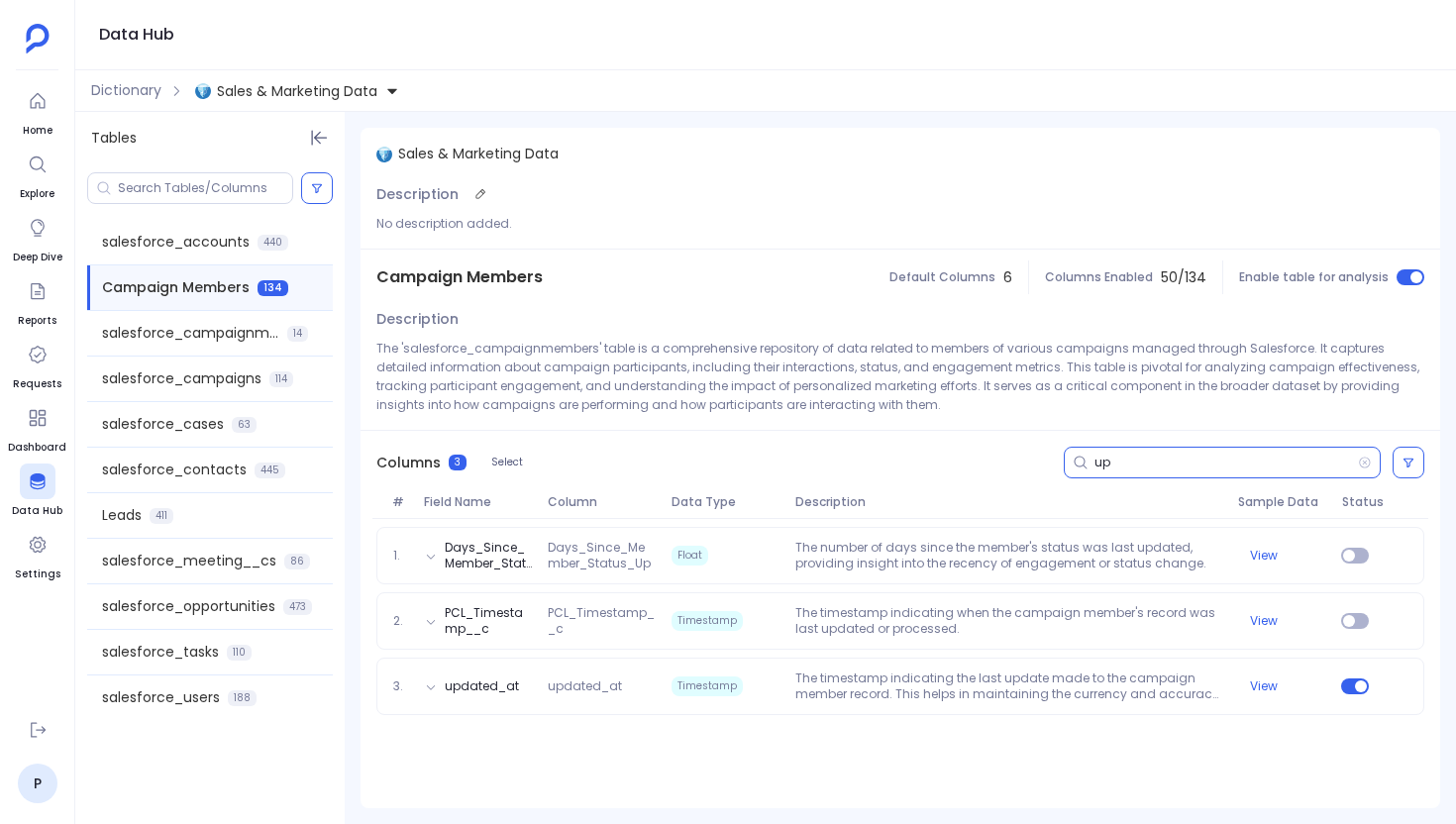 type on "u" 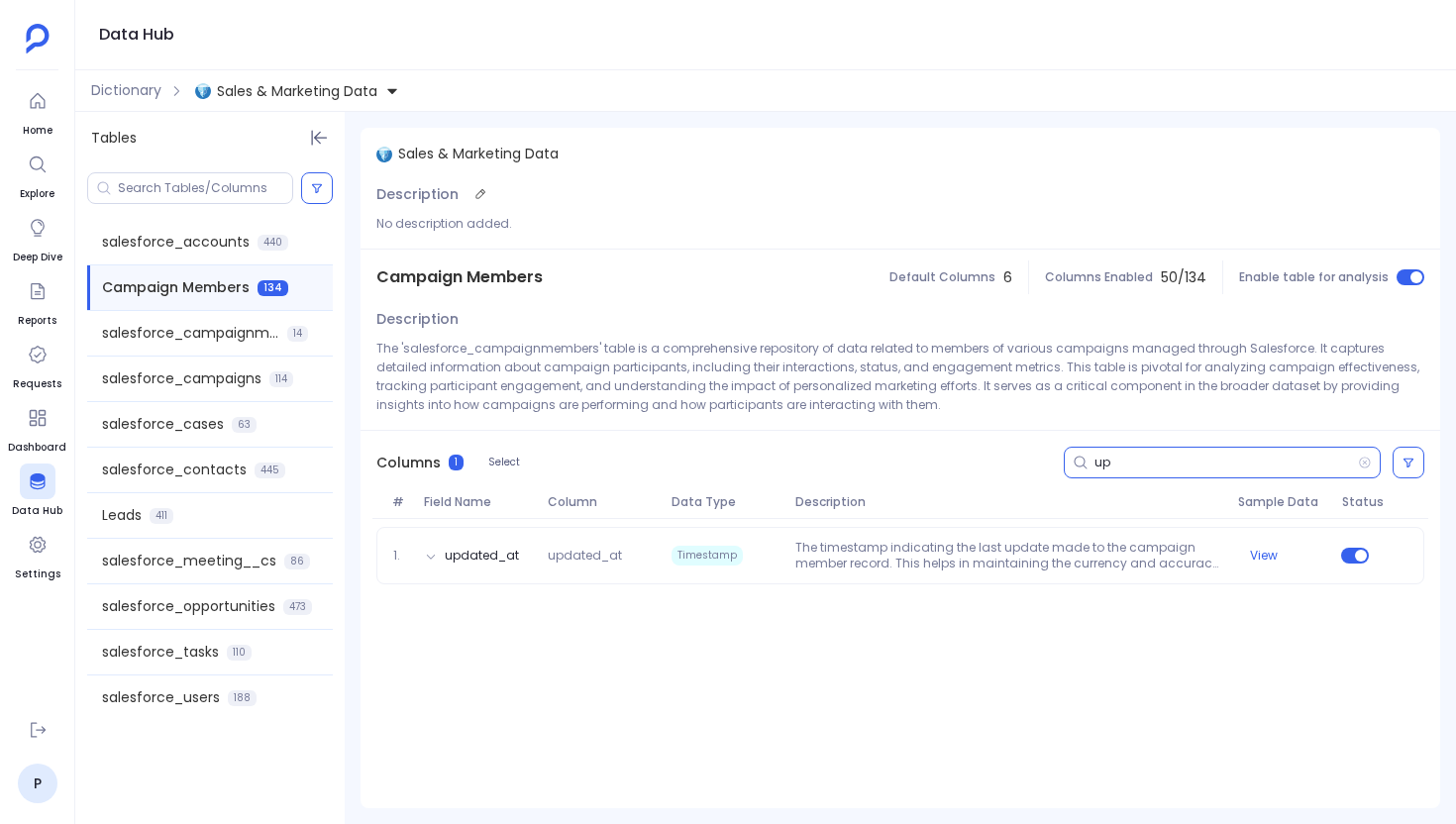 type on "u" 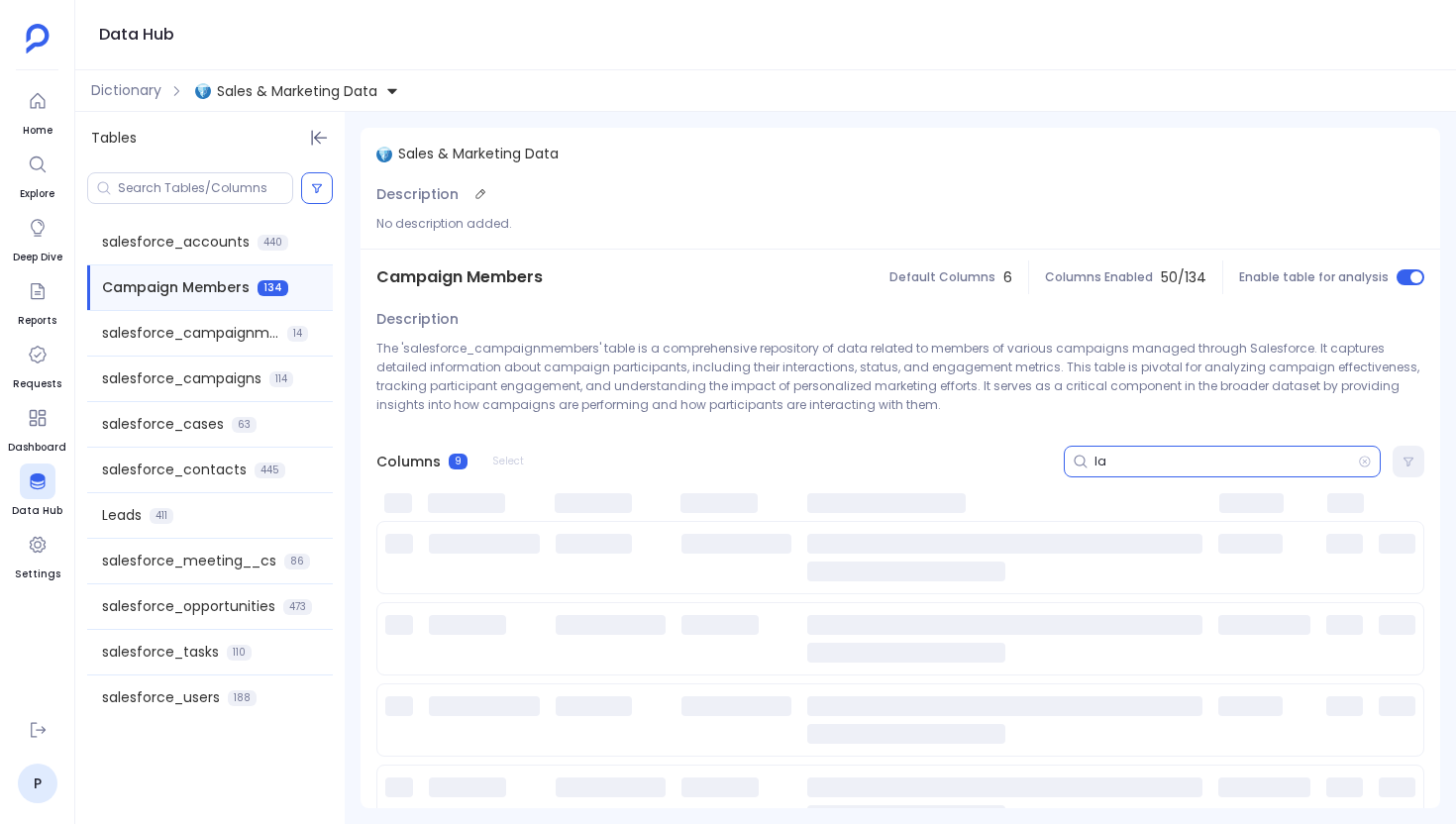 type on "l" 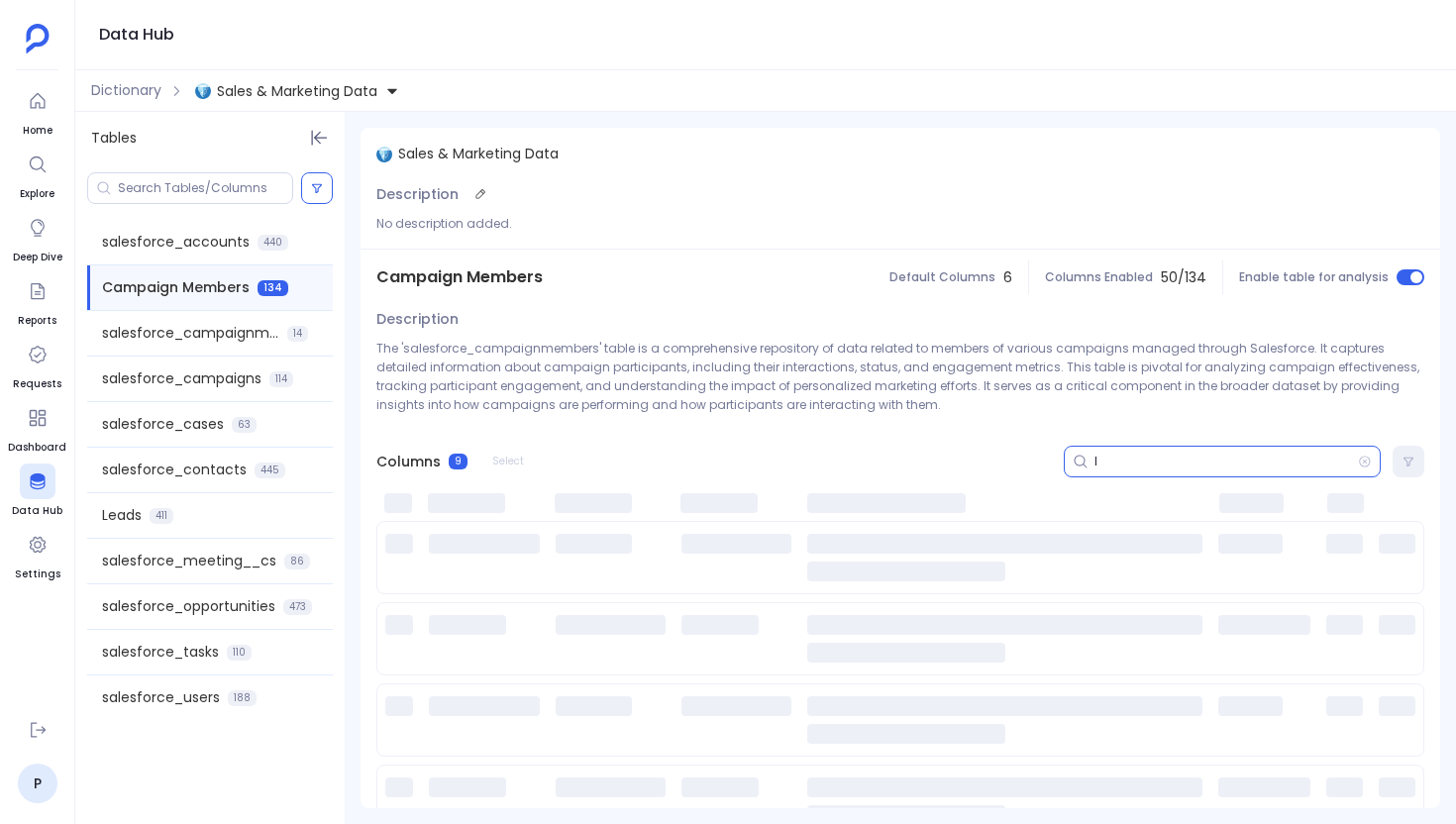 type 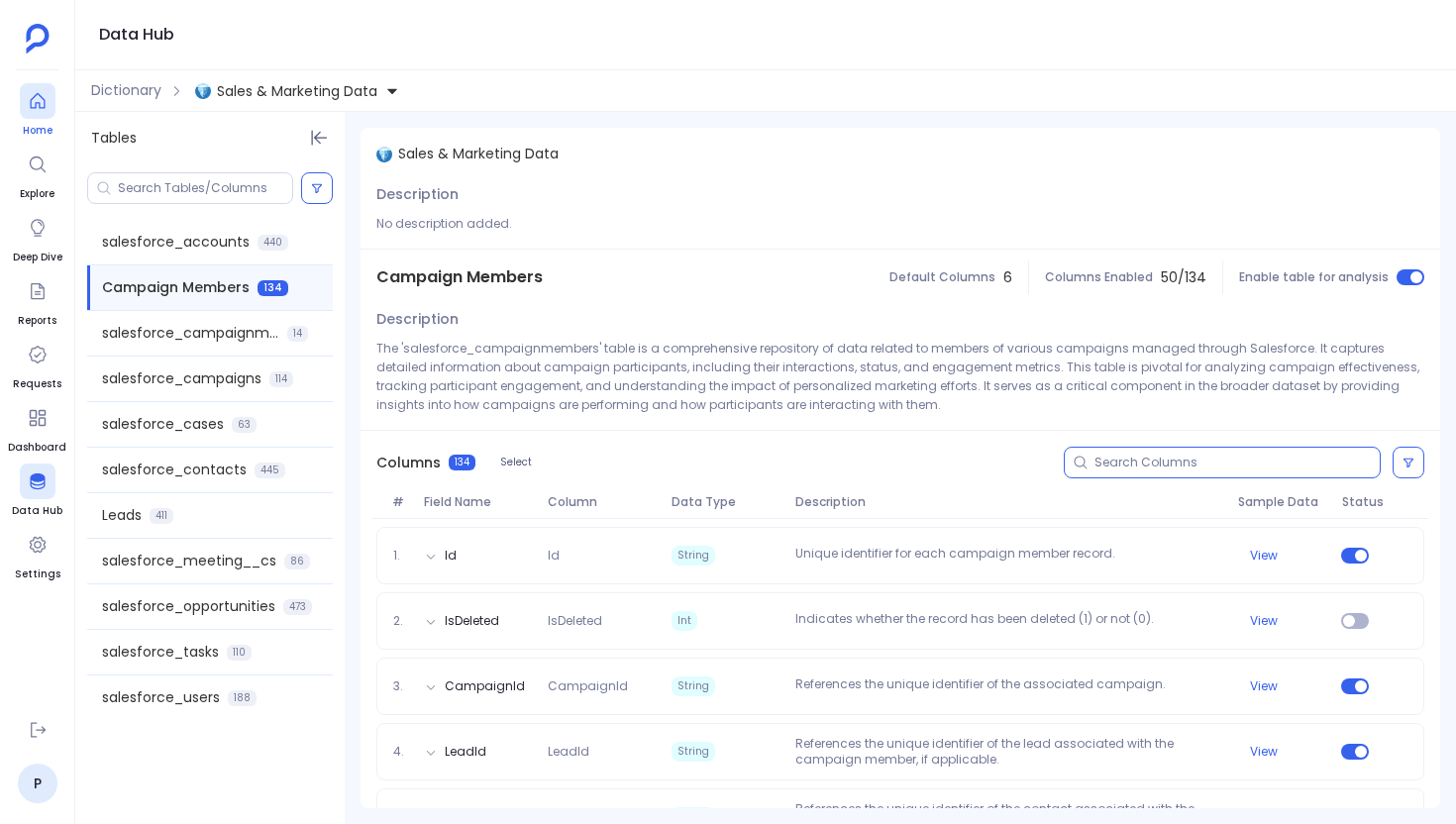 click at bounding box center [38, 101] 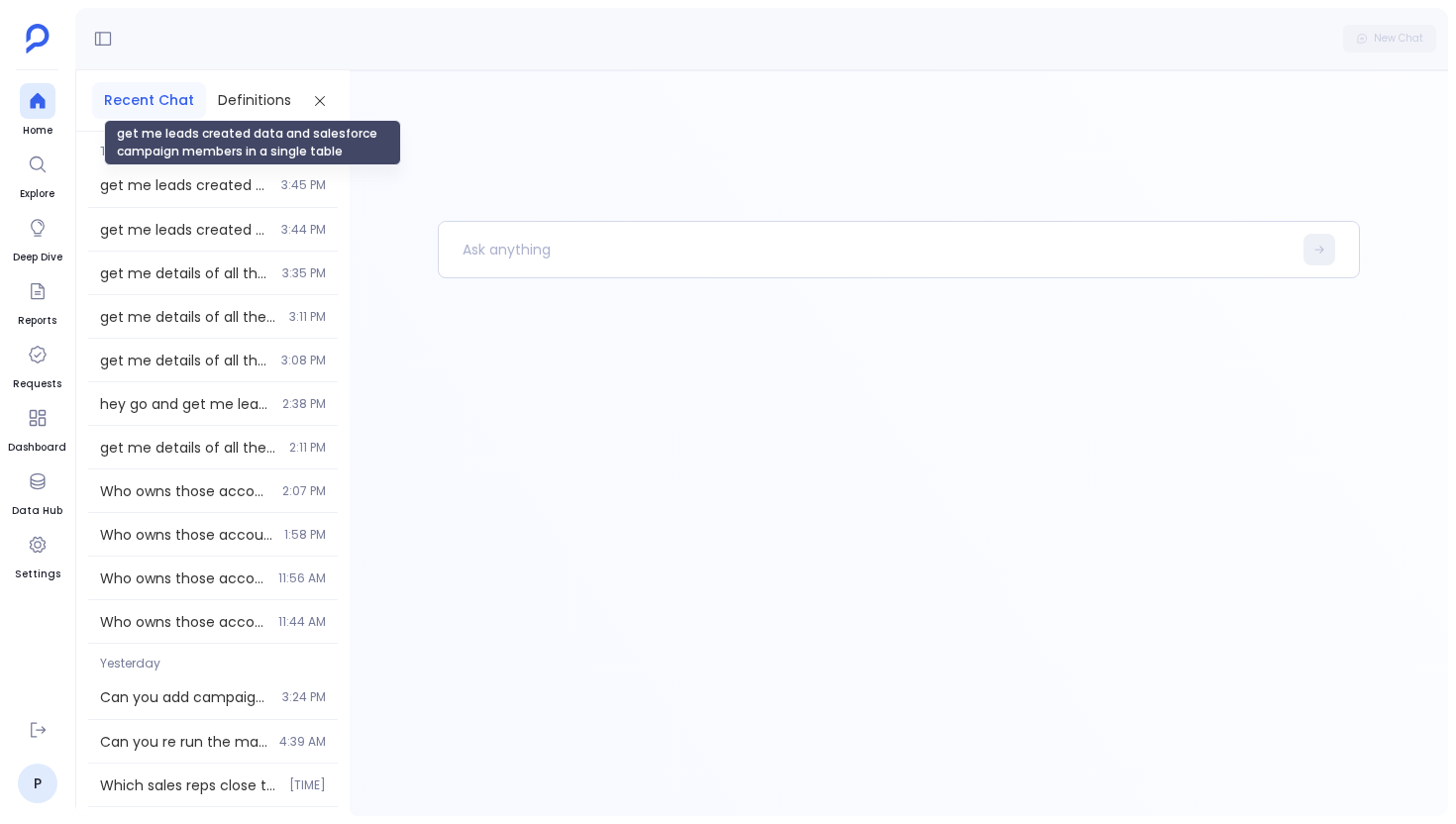 click on "get me leads created data and salesforce campaign members in a single table" at bounding box center [184, 185] 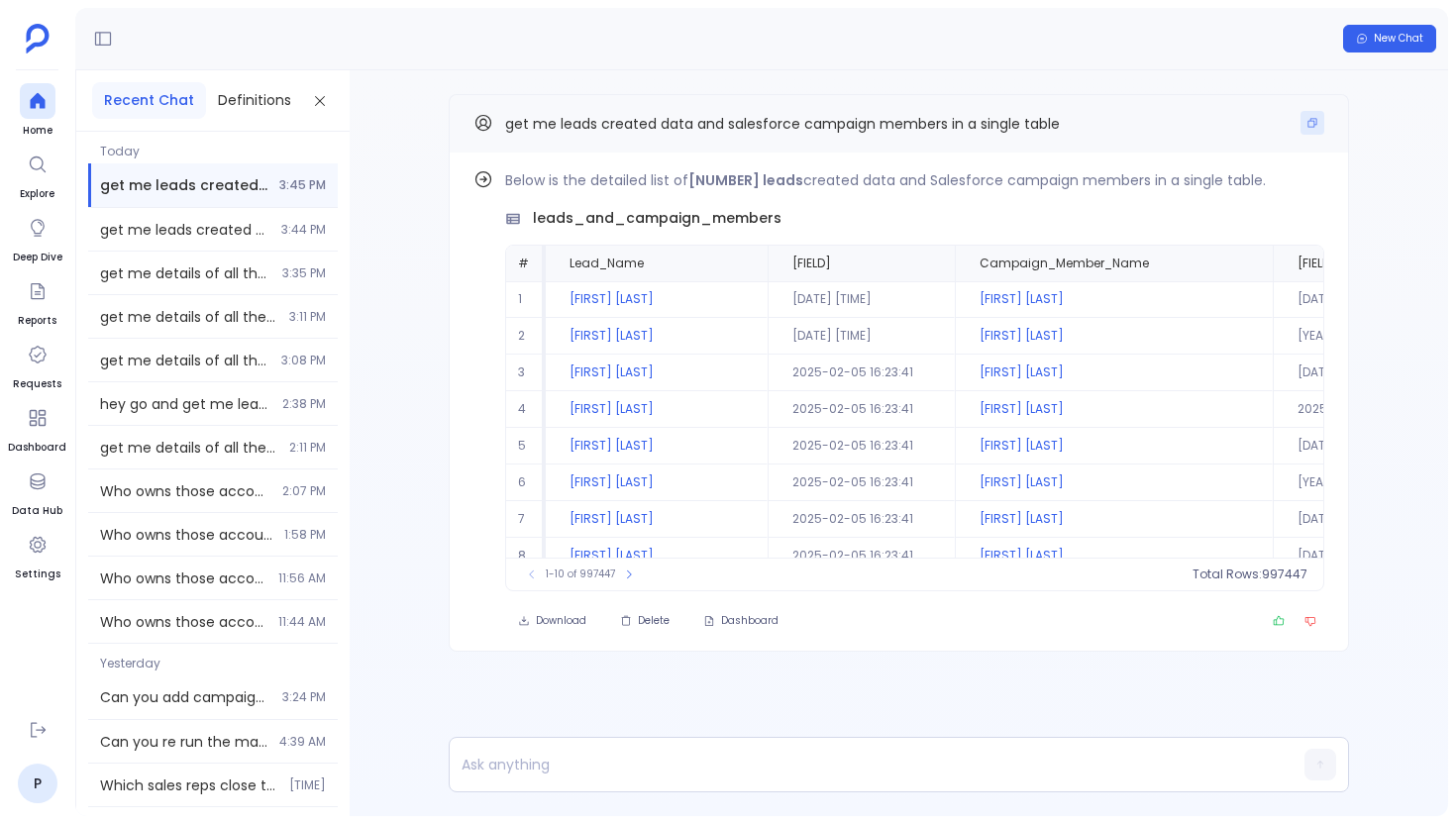 click 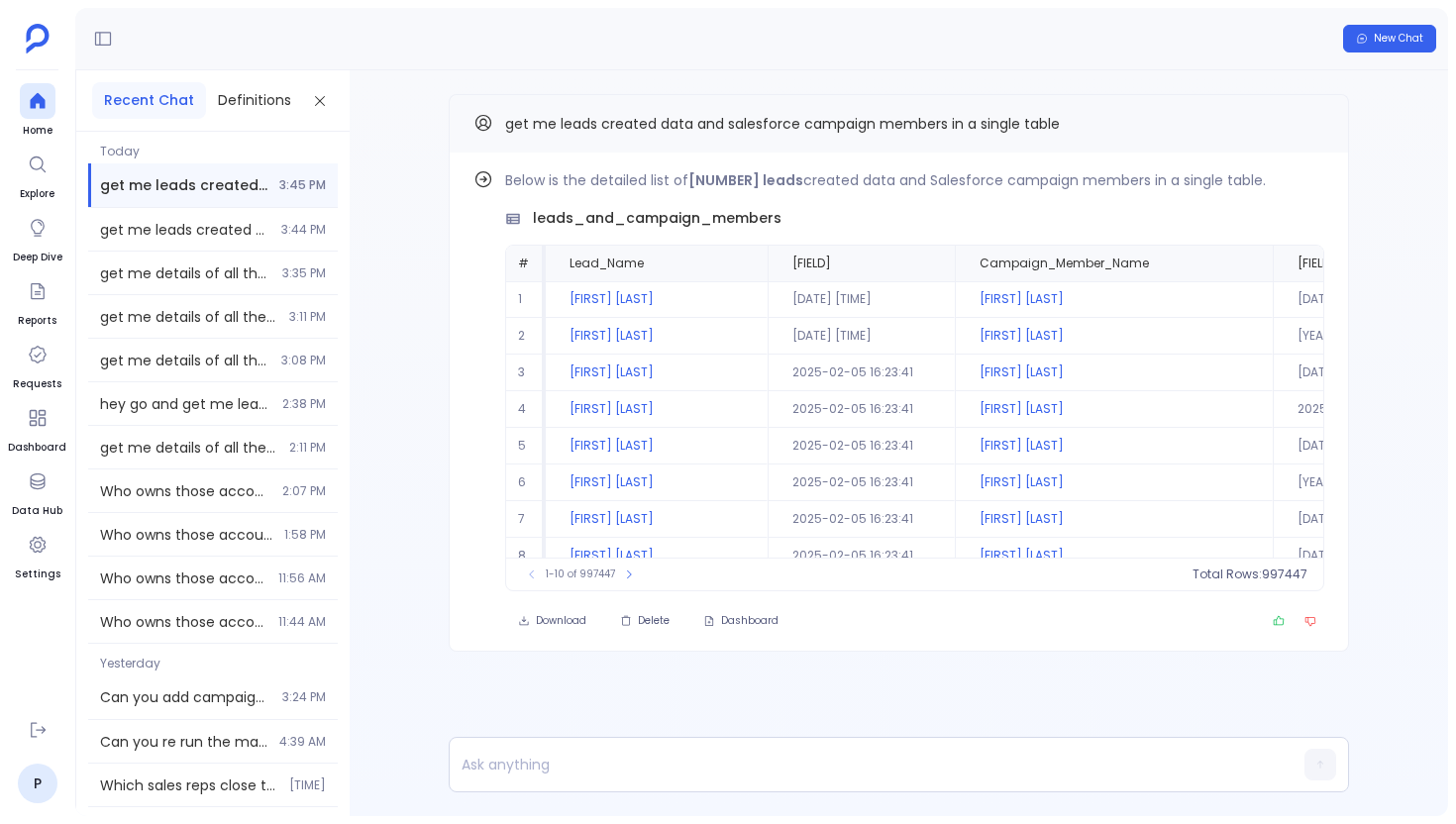 click on "Home Explore Deep Dive Reports Requests Dashboard Data Hub Settings" at bounding box center [37, 393] 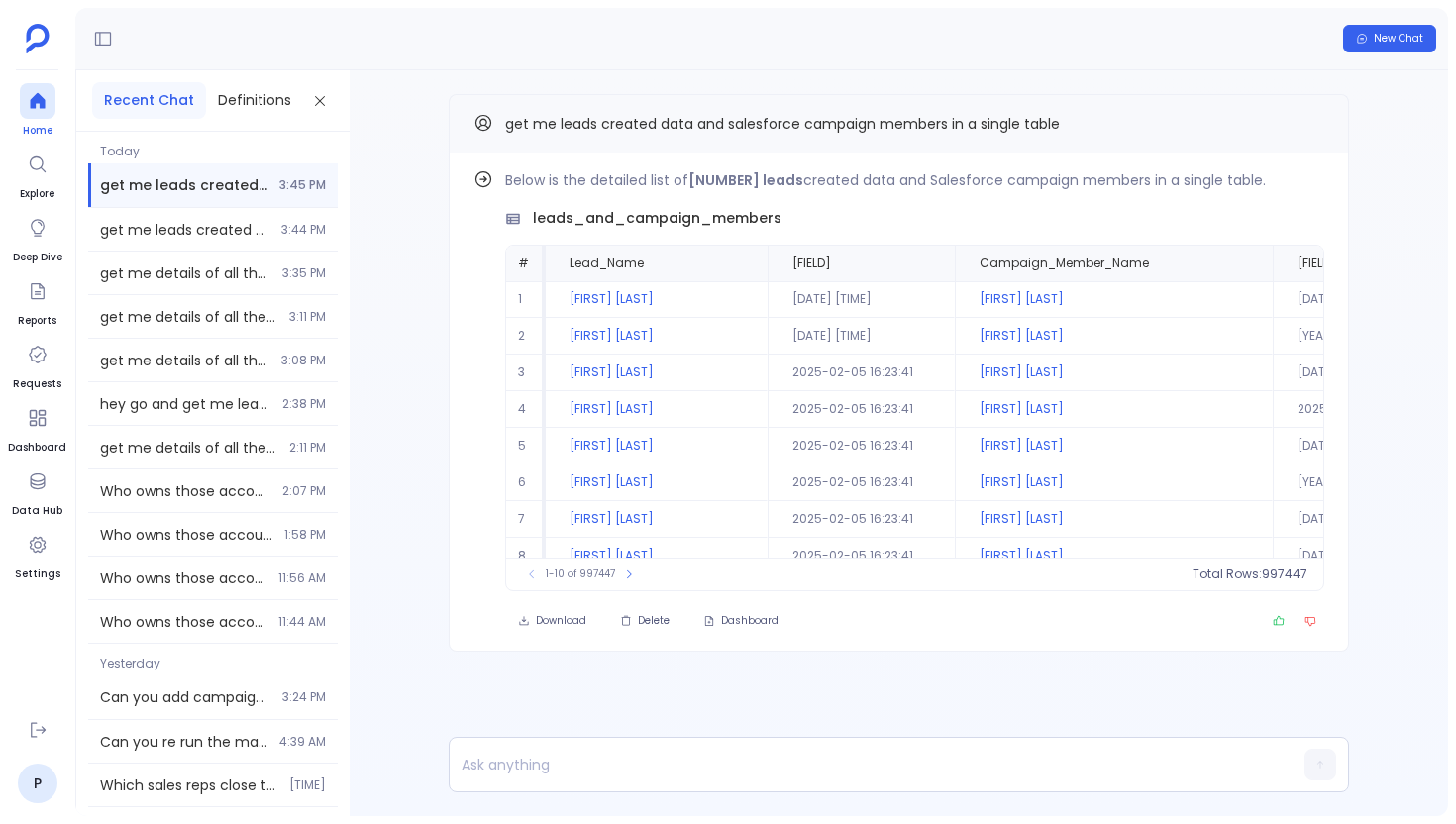 click 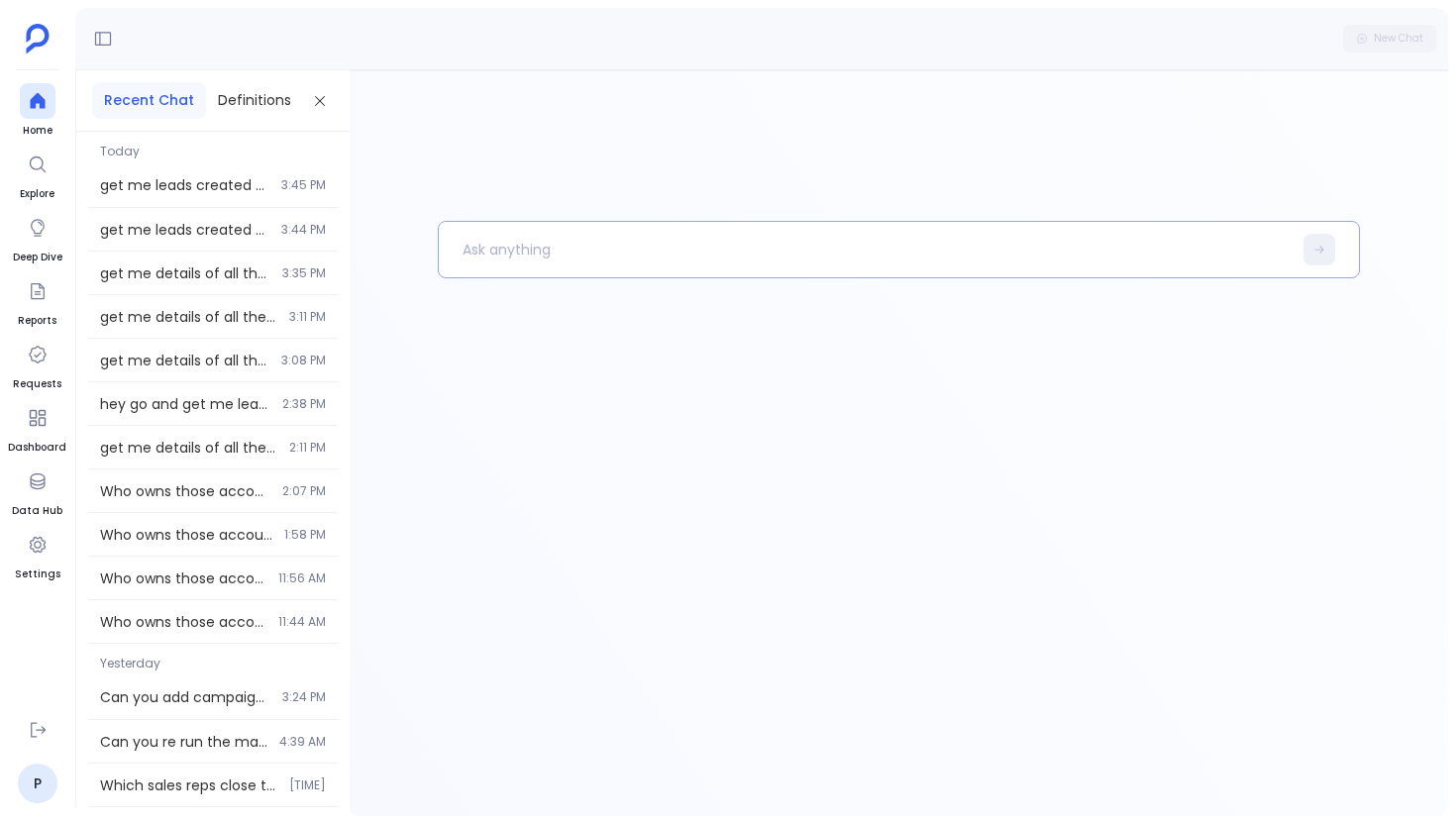 click at bounding box center (865, 250) 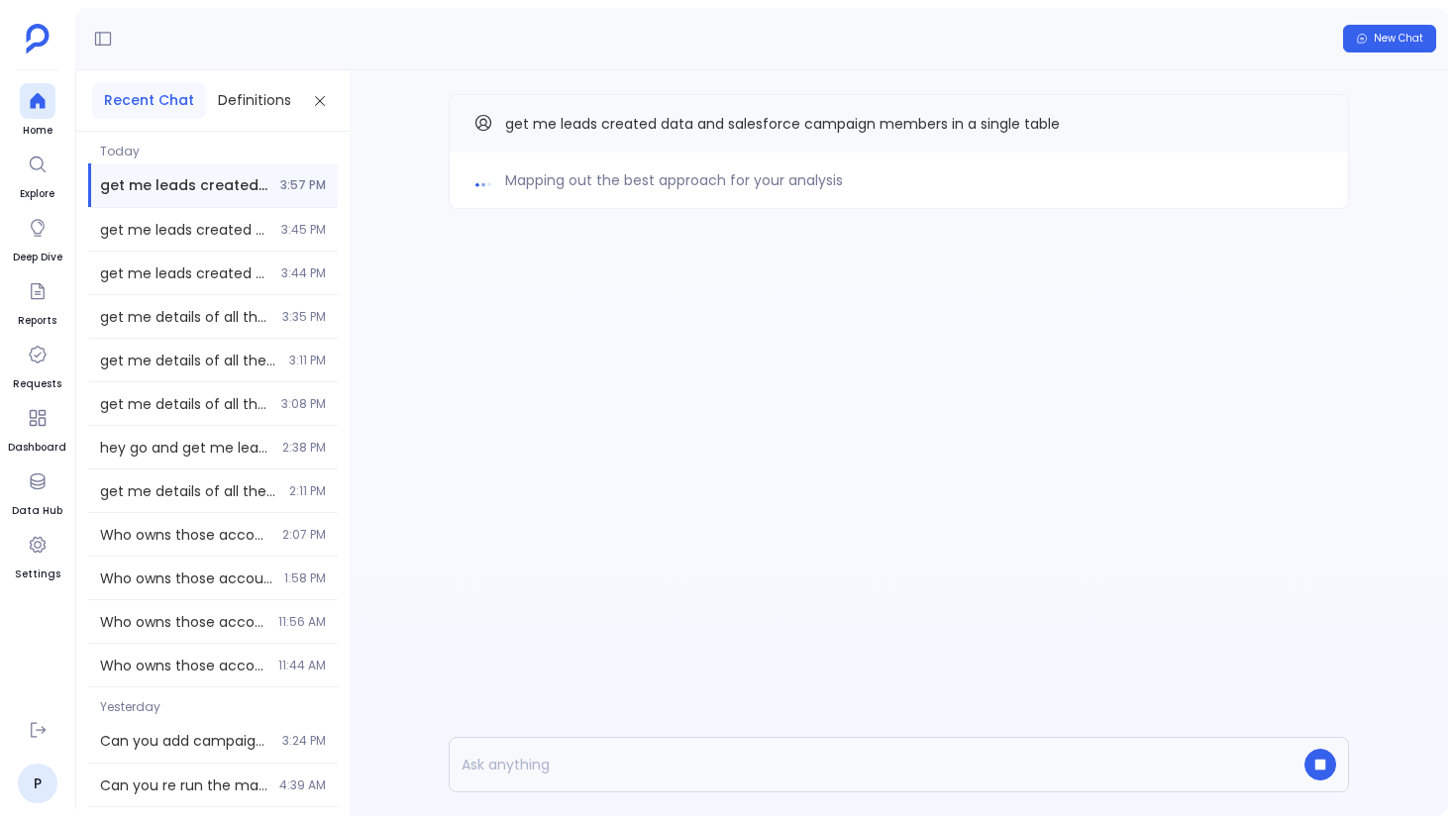 click on "Mapping out the best approach for your analysis get me leads created data and salesforce campaign members in a single table" at bounding box center (898, 443) 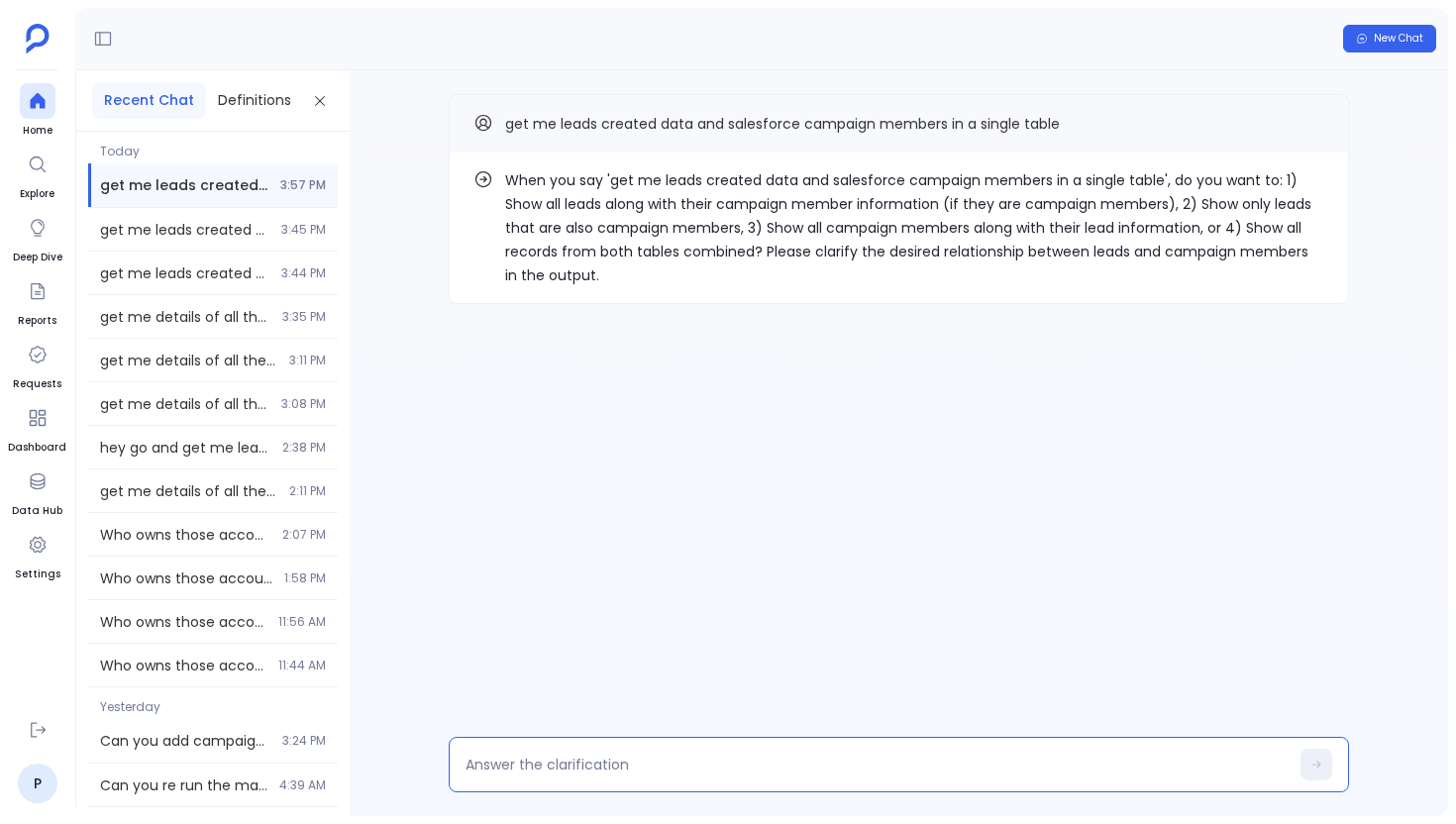 click at bounding box center (877, 765) 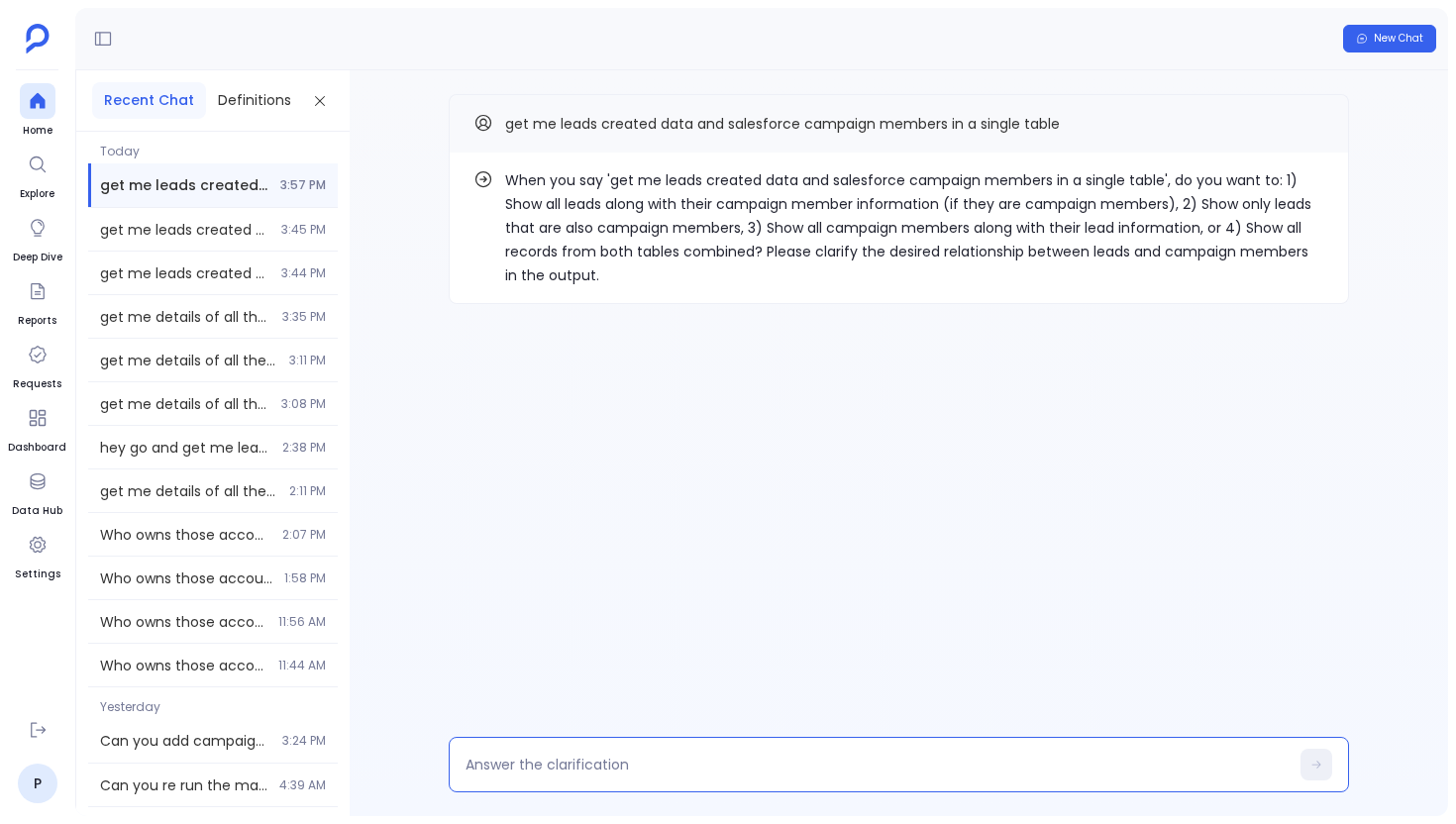 type on "4" 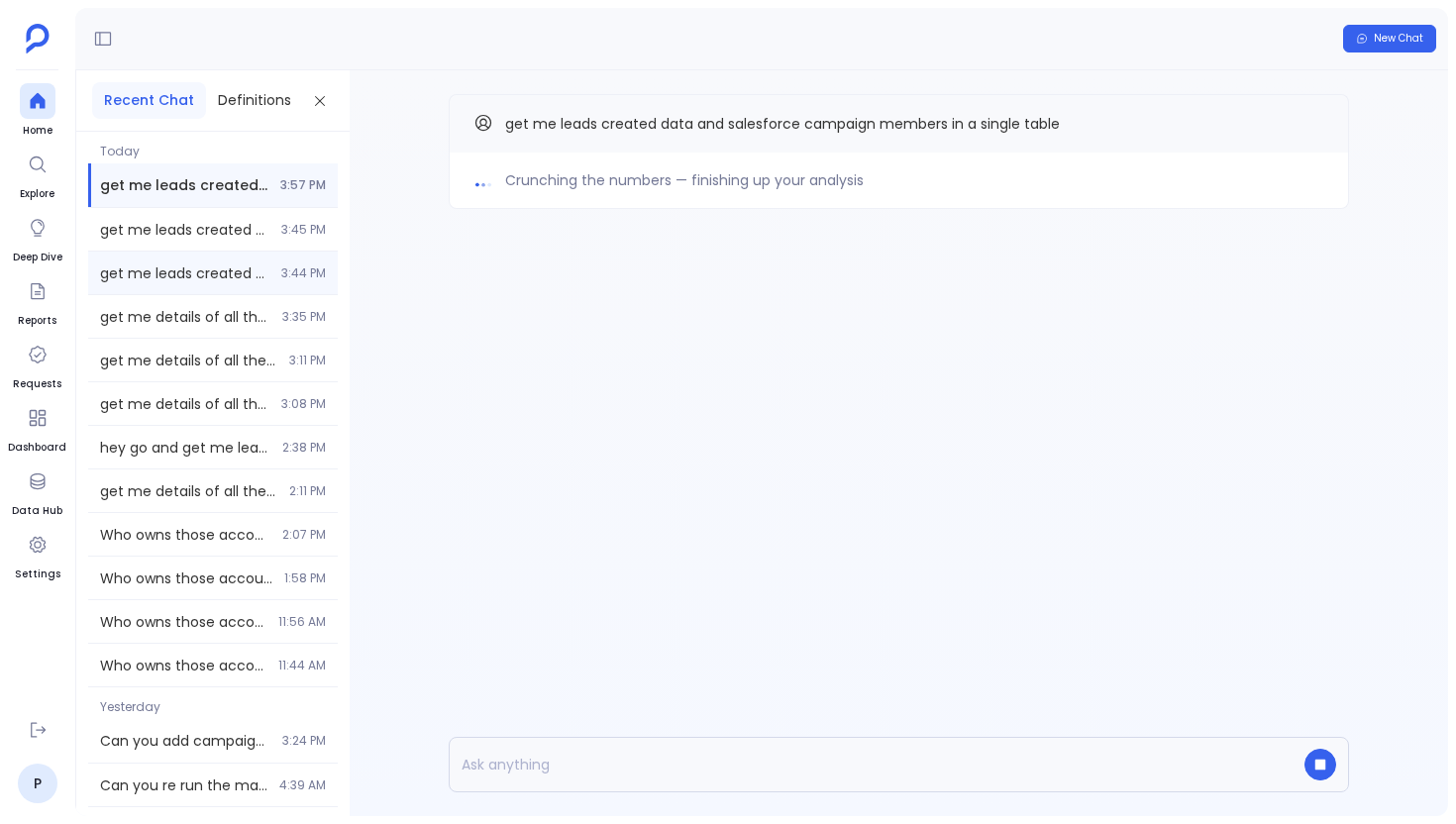 click on "get me leads created data ?" at bounding box center [184, 273] 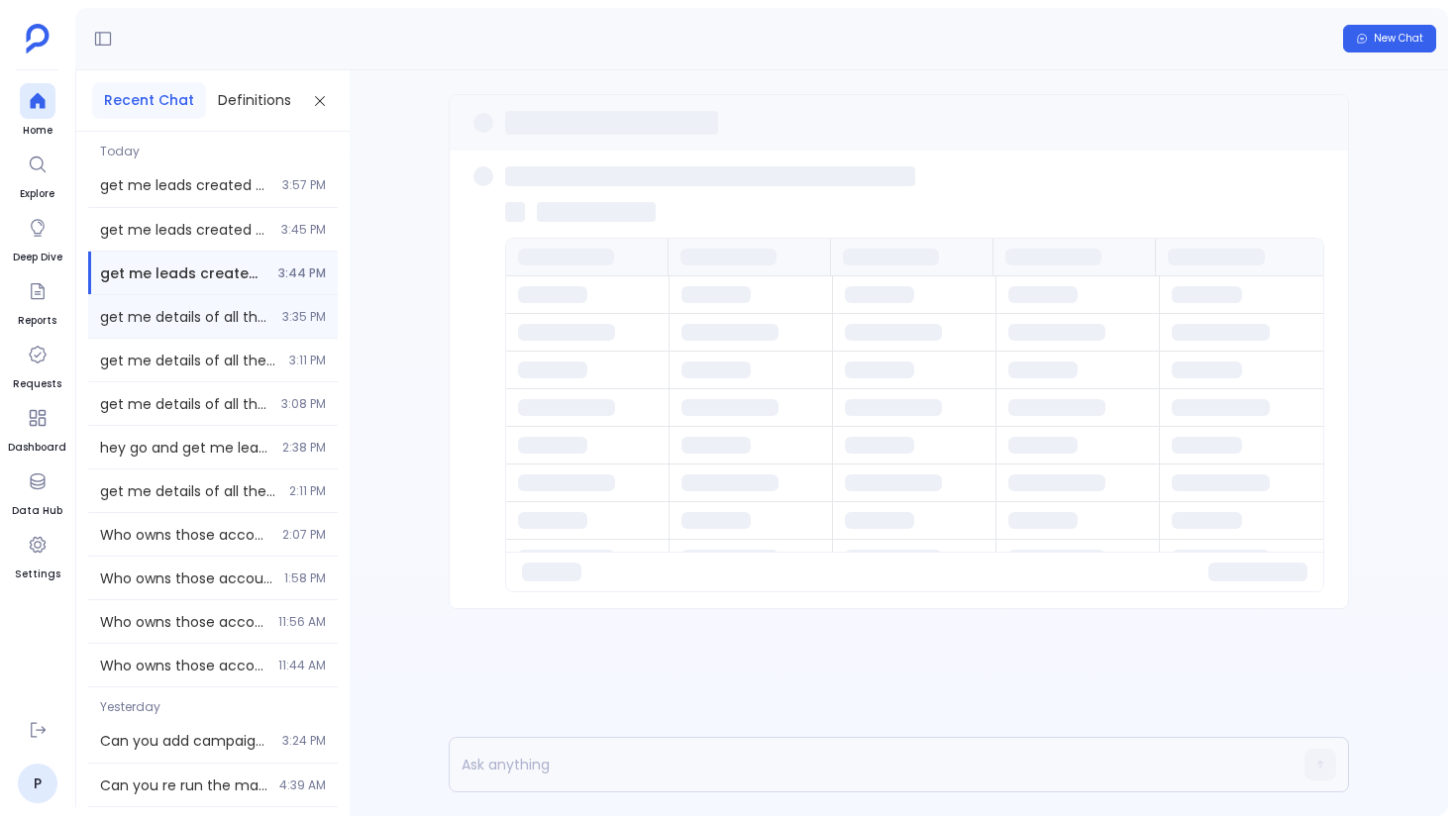 click on "get me details of all the members updated last week 3:35 PM" at bounding box center (213, 316) 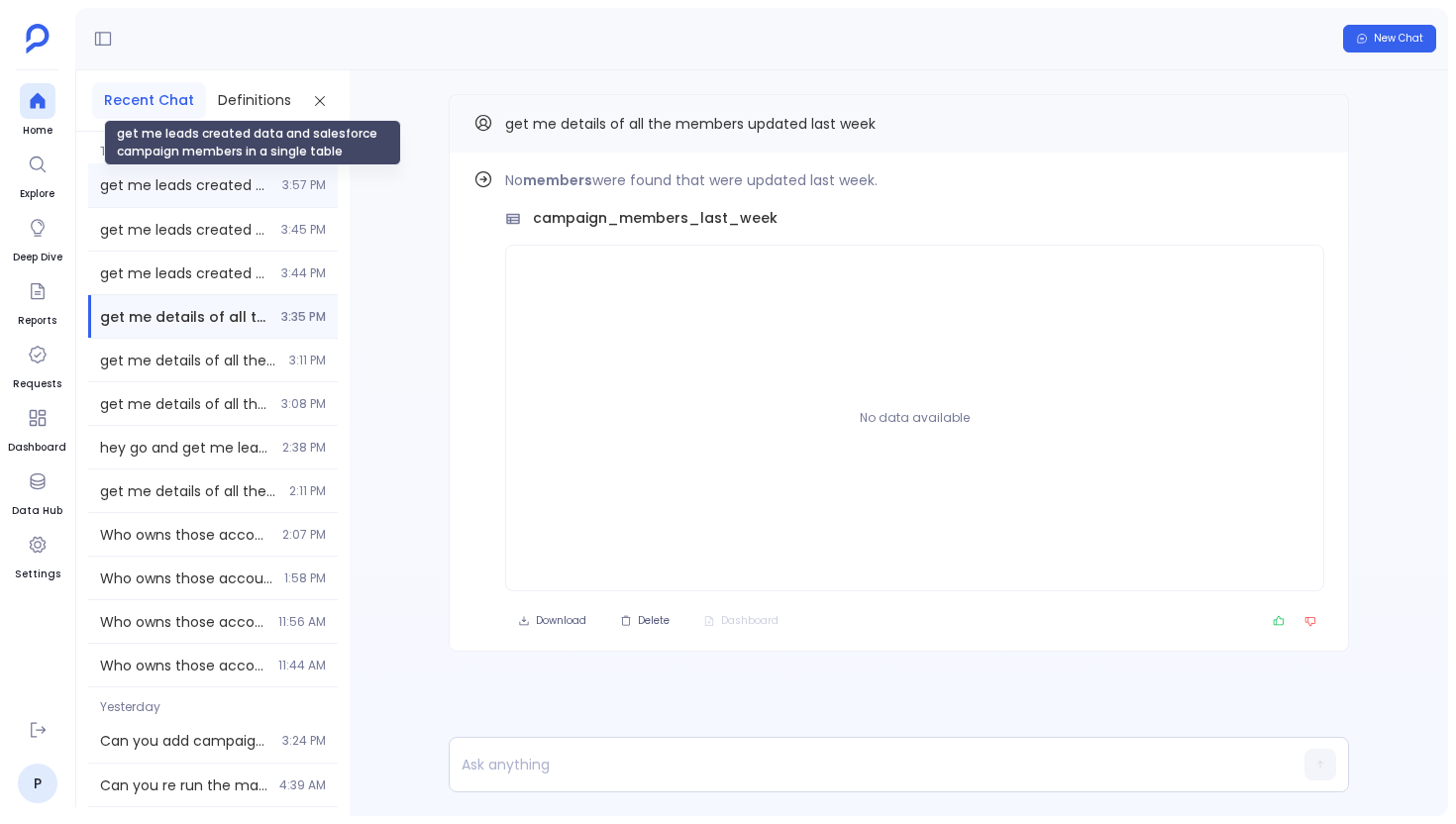 click on "get me leads created data and salesforce campaign members in a single table" at bounding box center (185, 185) 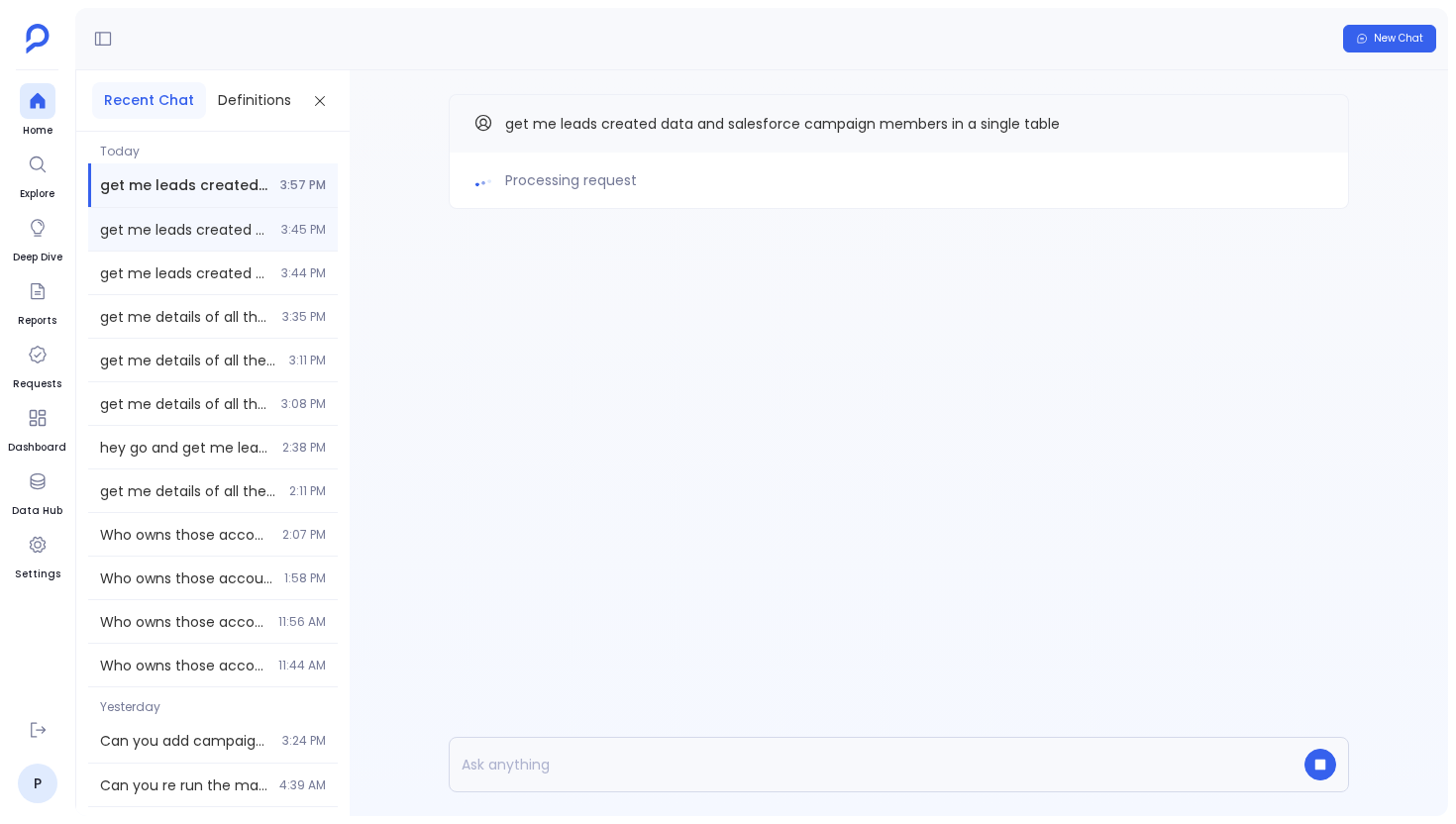 click on "get me details of all the members updated last week [TIME]" at bounding box center [213, 229] 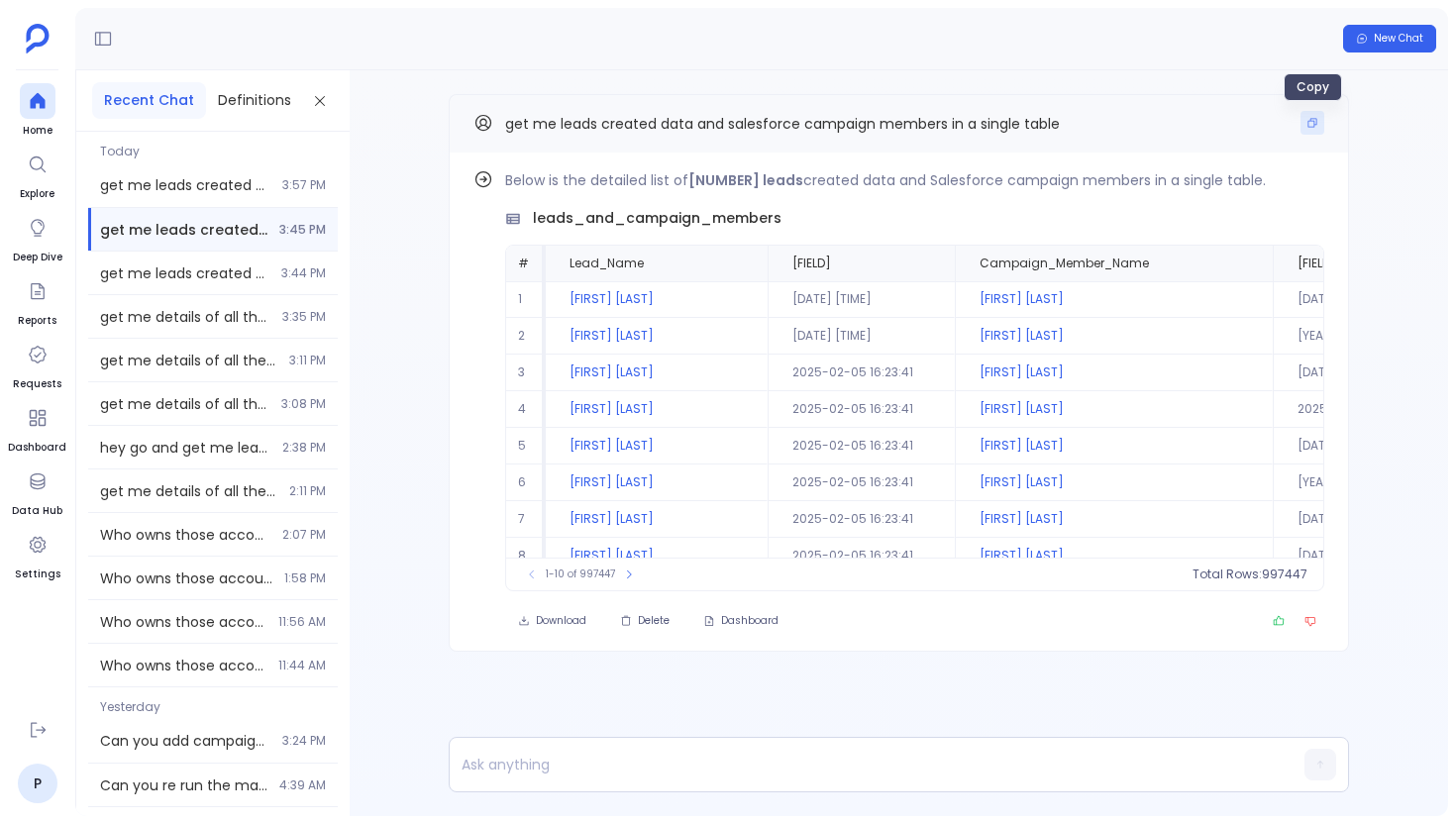 click 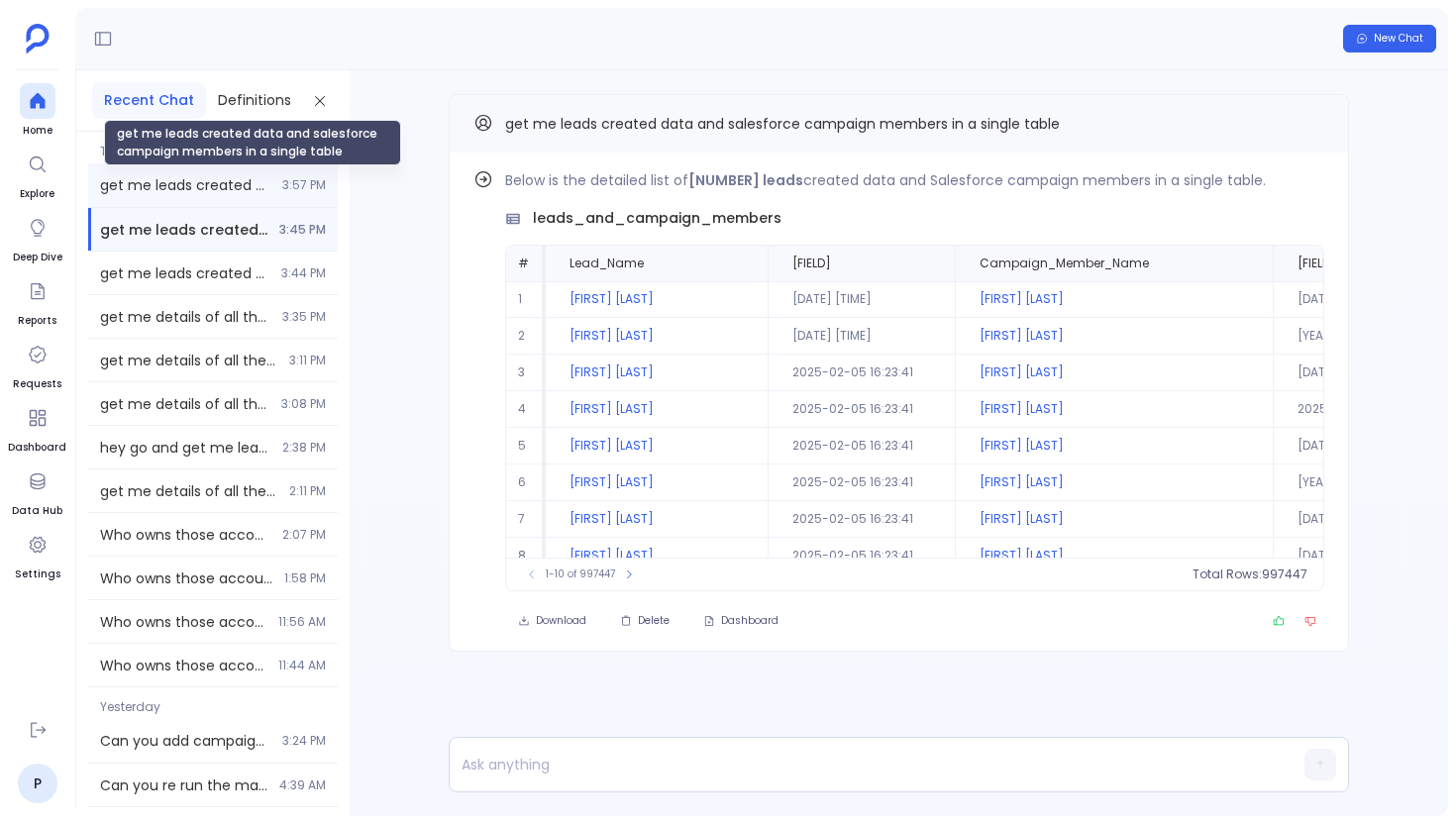 click on "get me leads created data and salesforce campaign members in a single table" at bounding box center (185, 185) 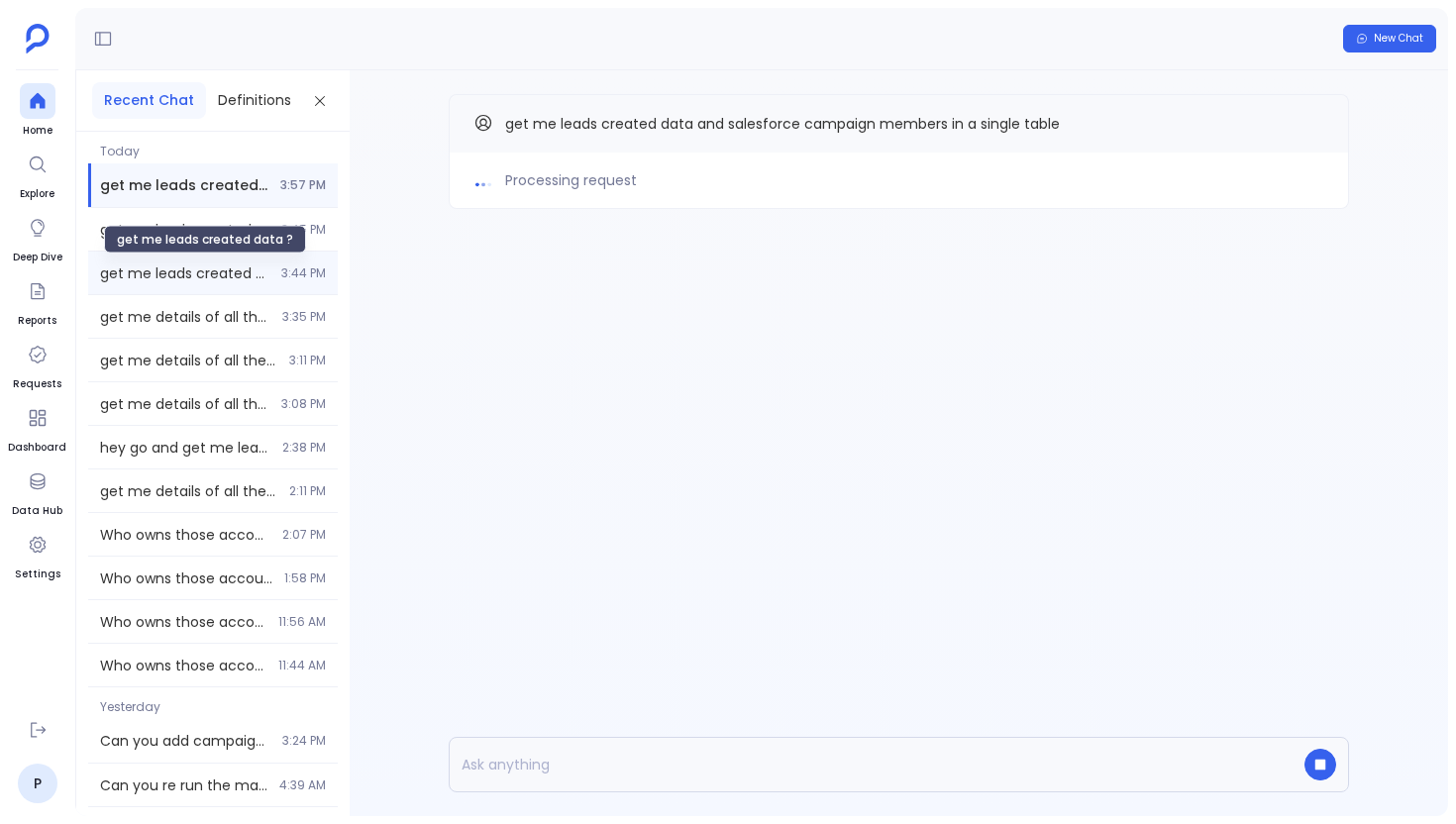 click on "get me leads created data ?" at bounding box center [184, 273] 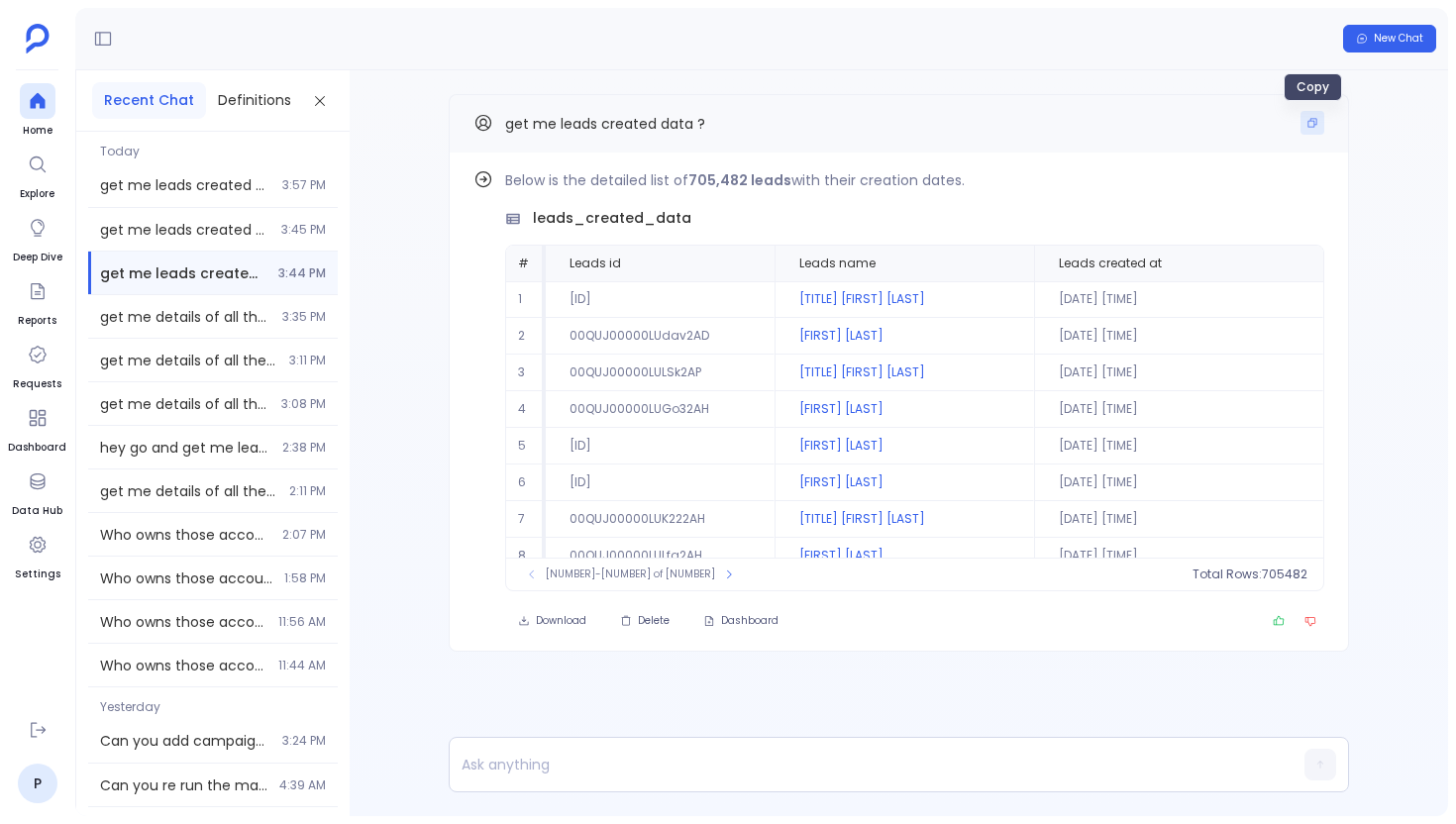 click 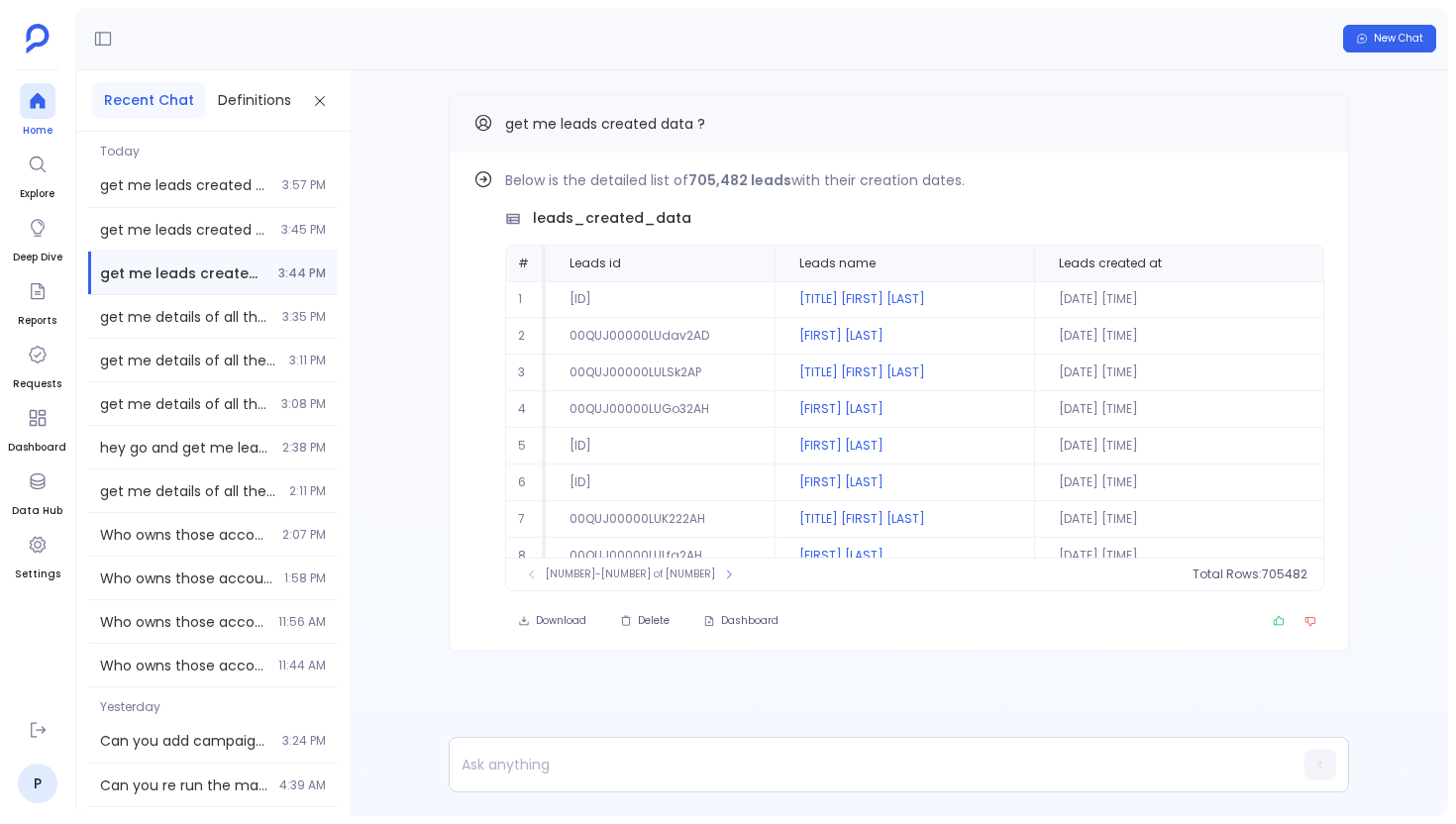 click at bounding box center (38, 101) 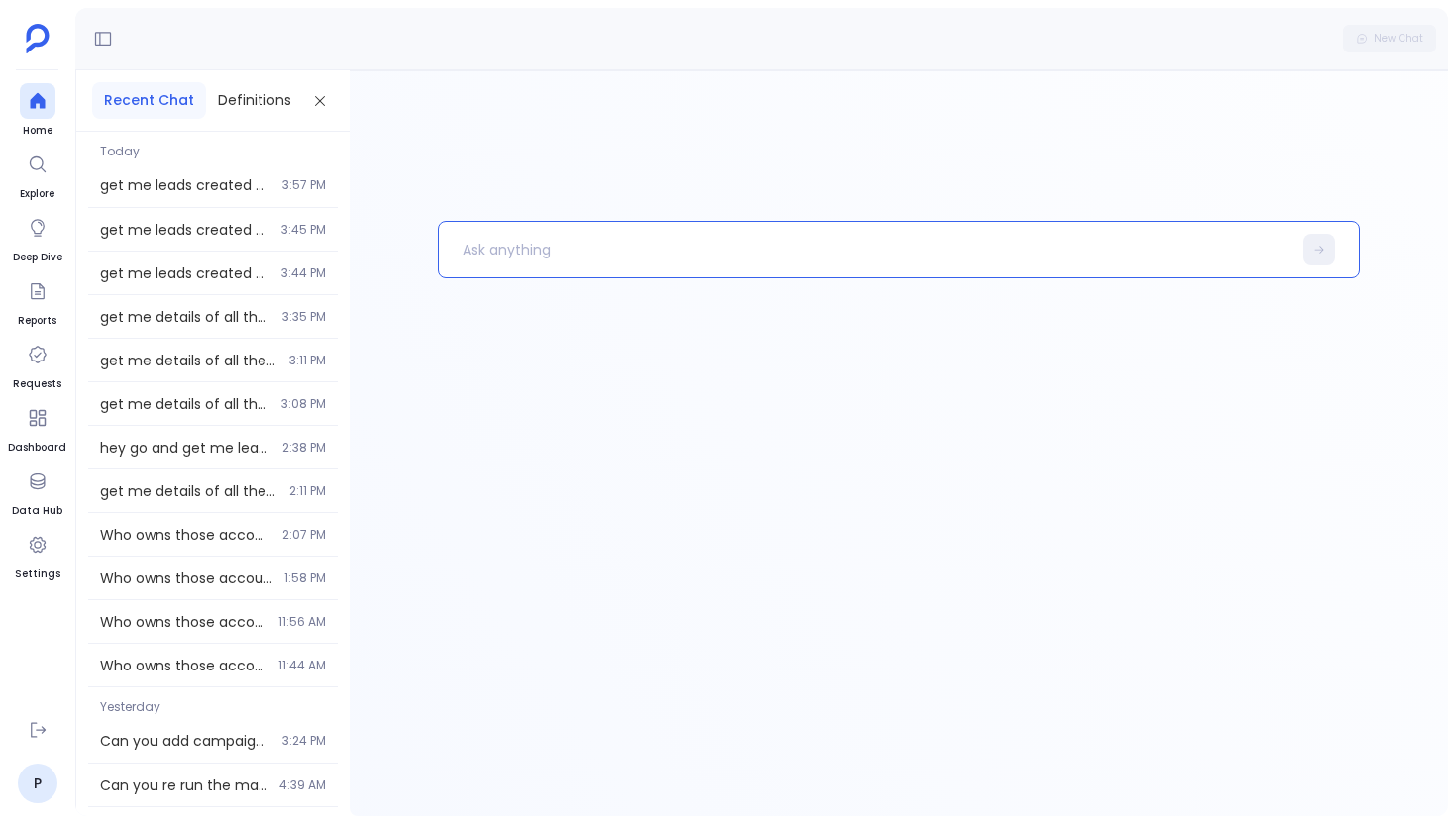 click at bounding box center [865, 250] 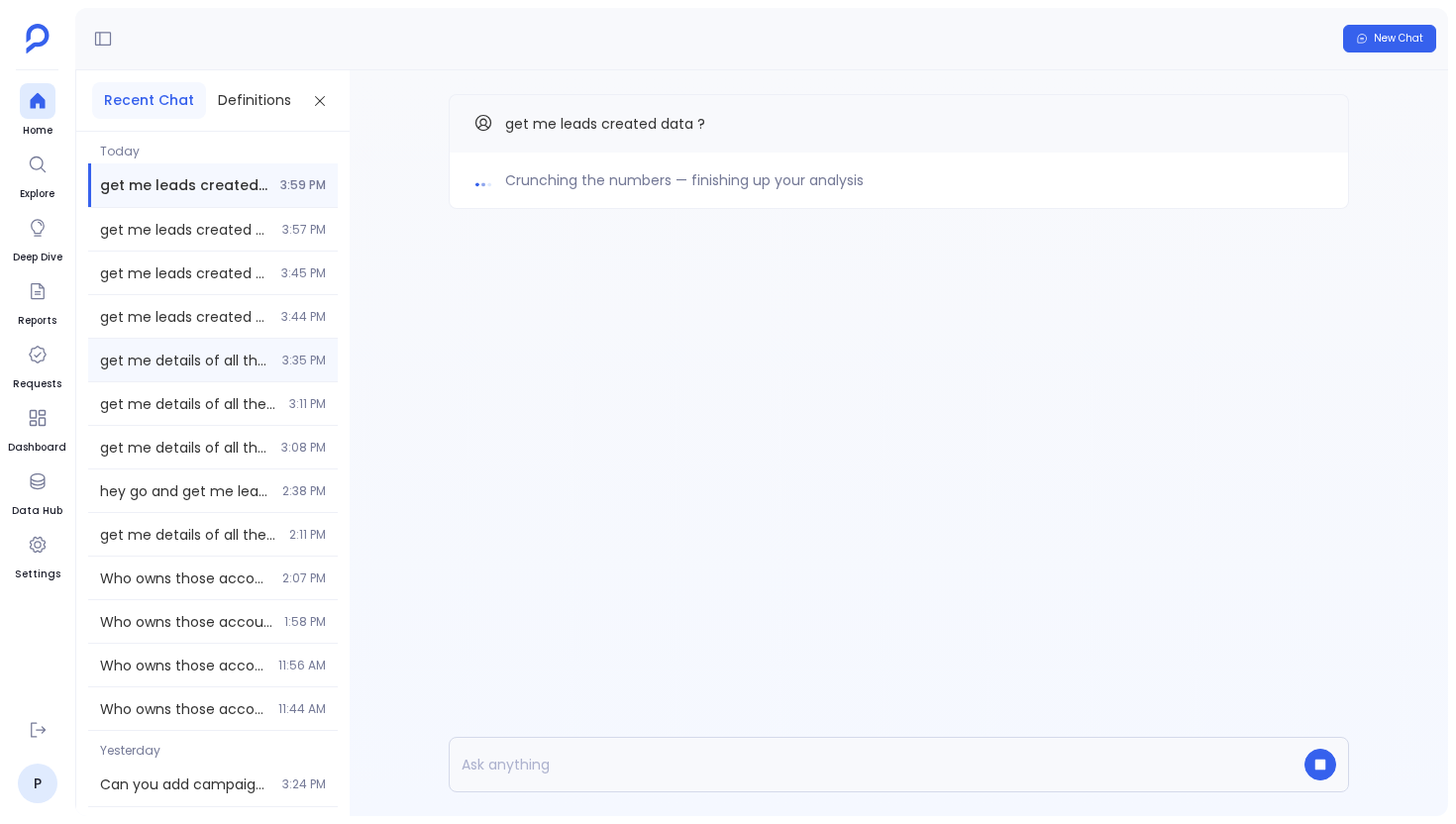 click on "3:35 PM" at bounding box center [304, 360] 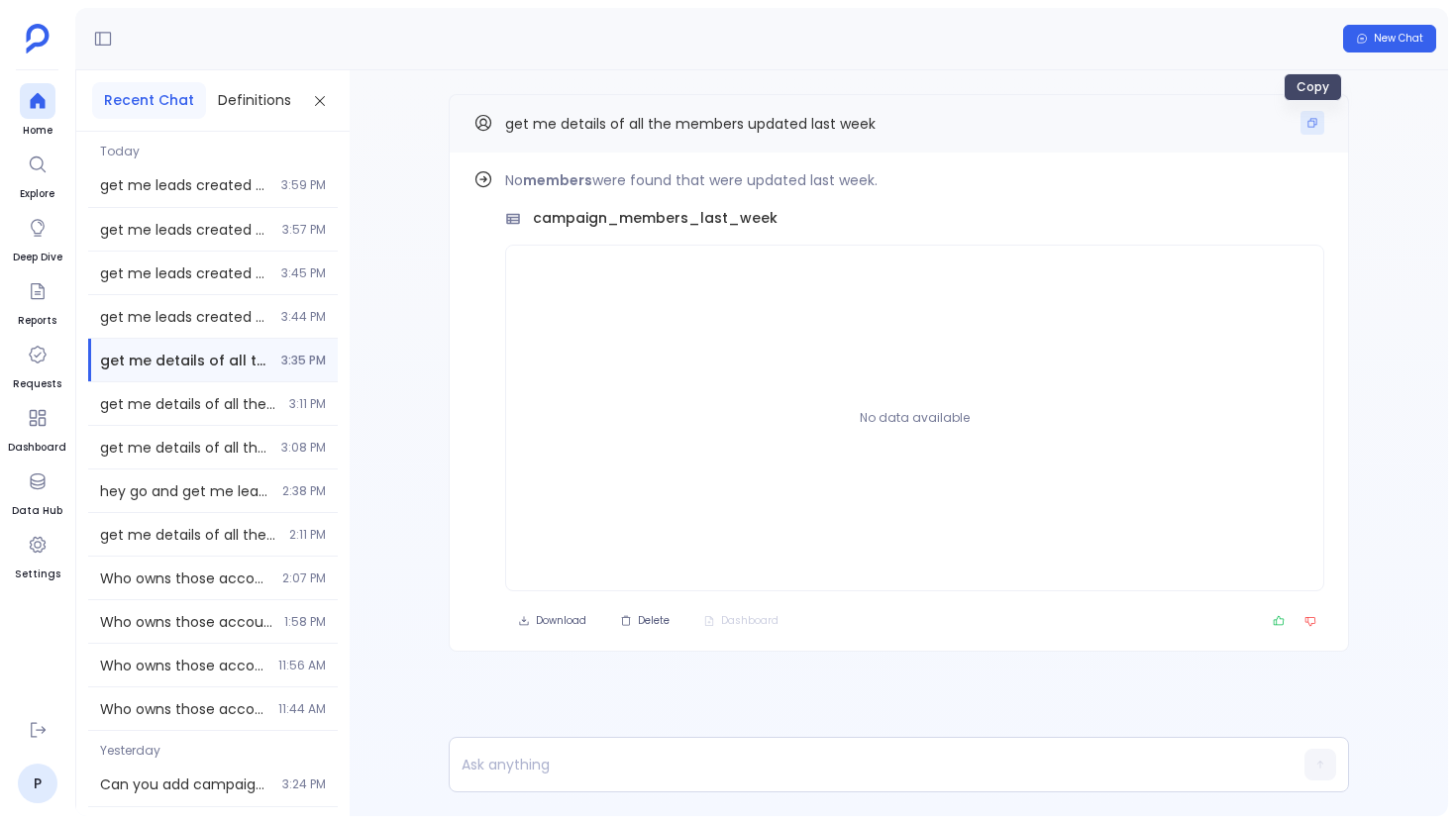 click 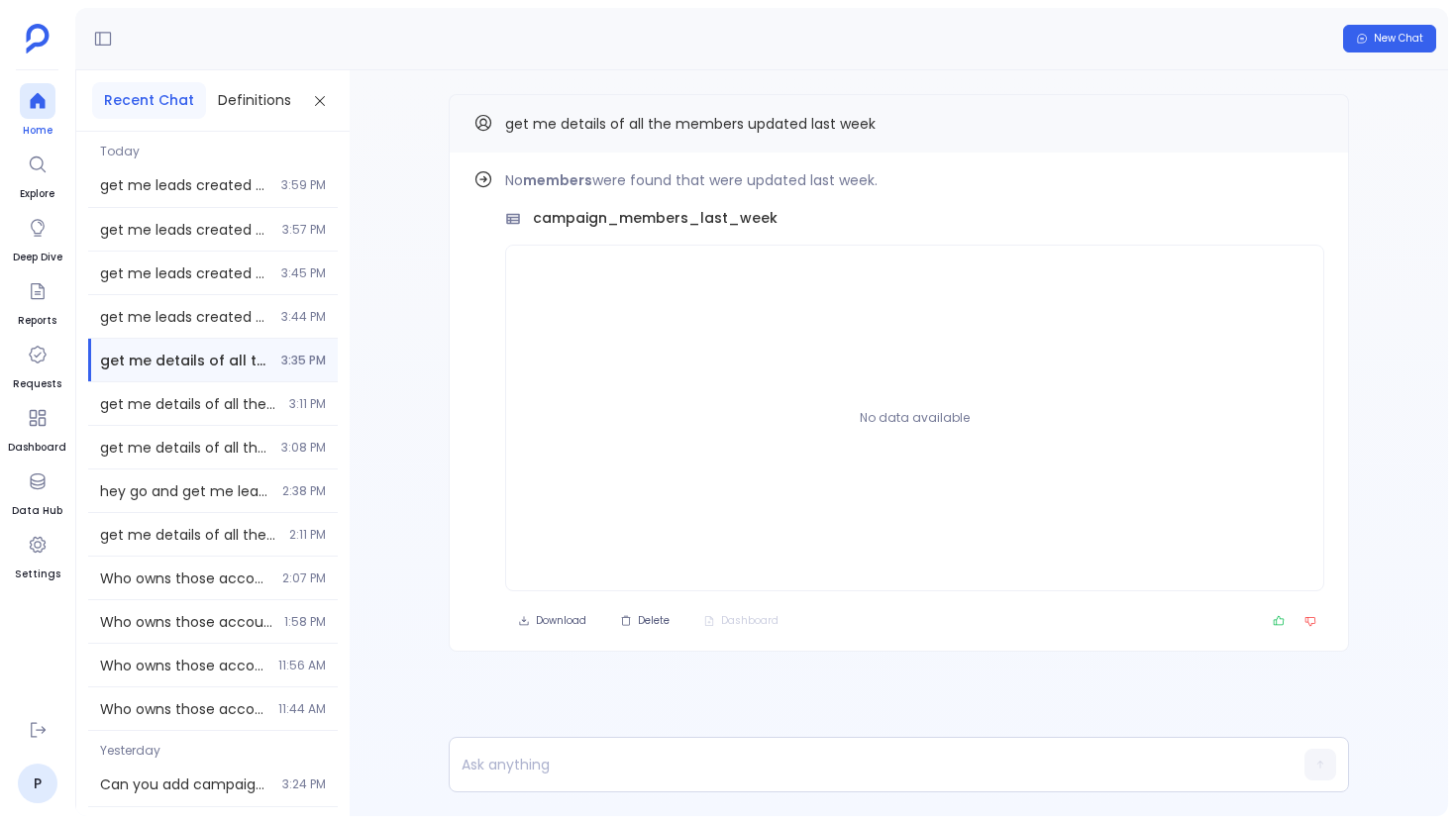 click 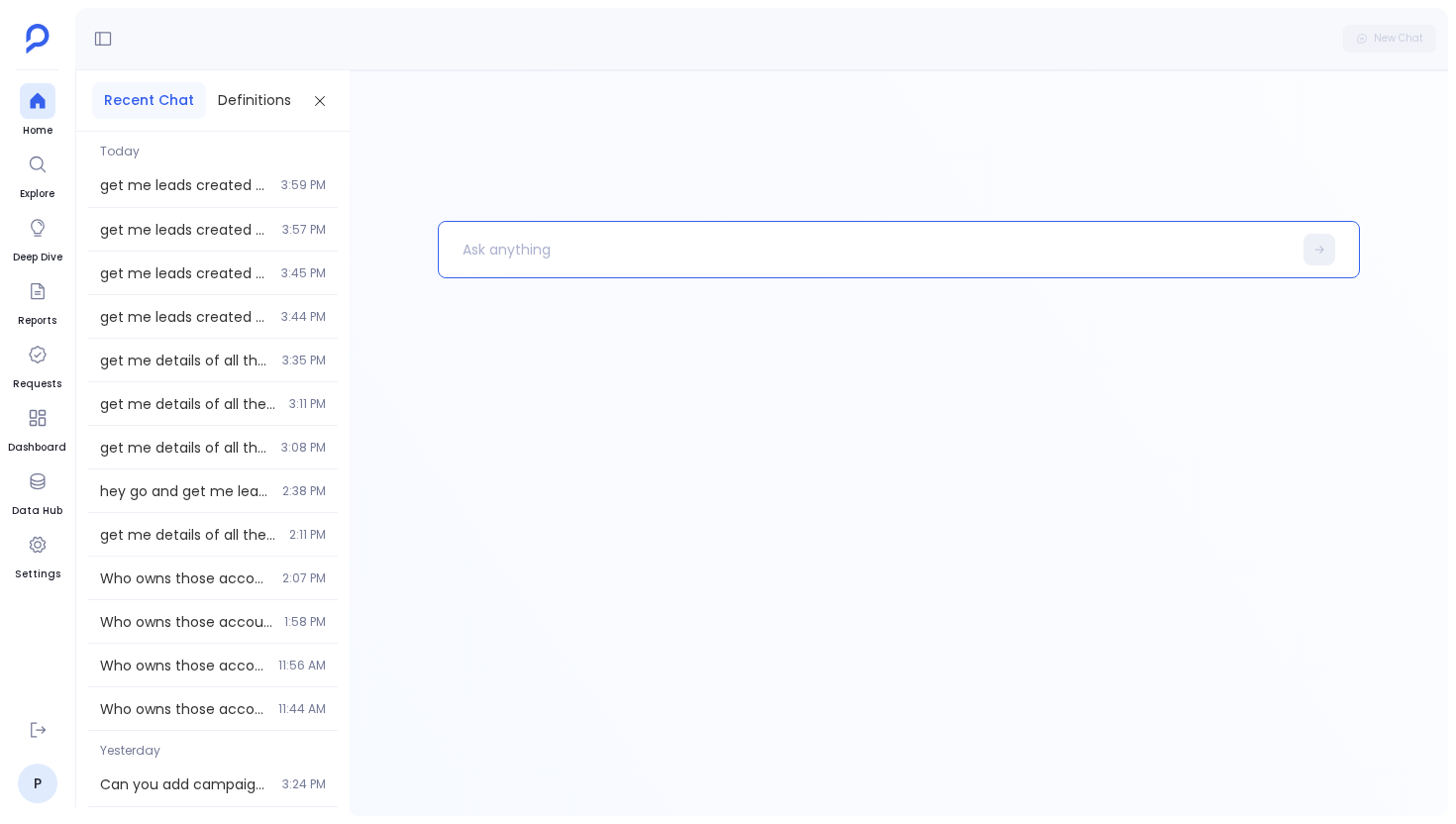 click at bounding box center [865, 250] 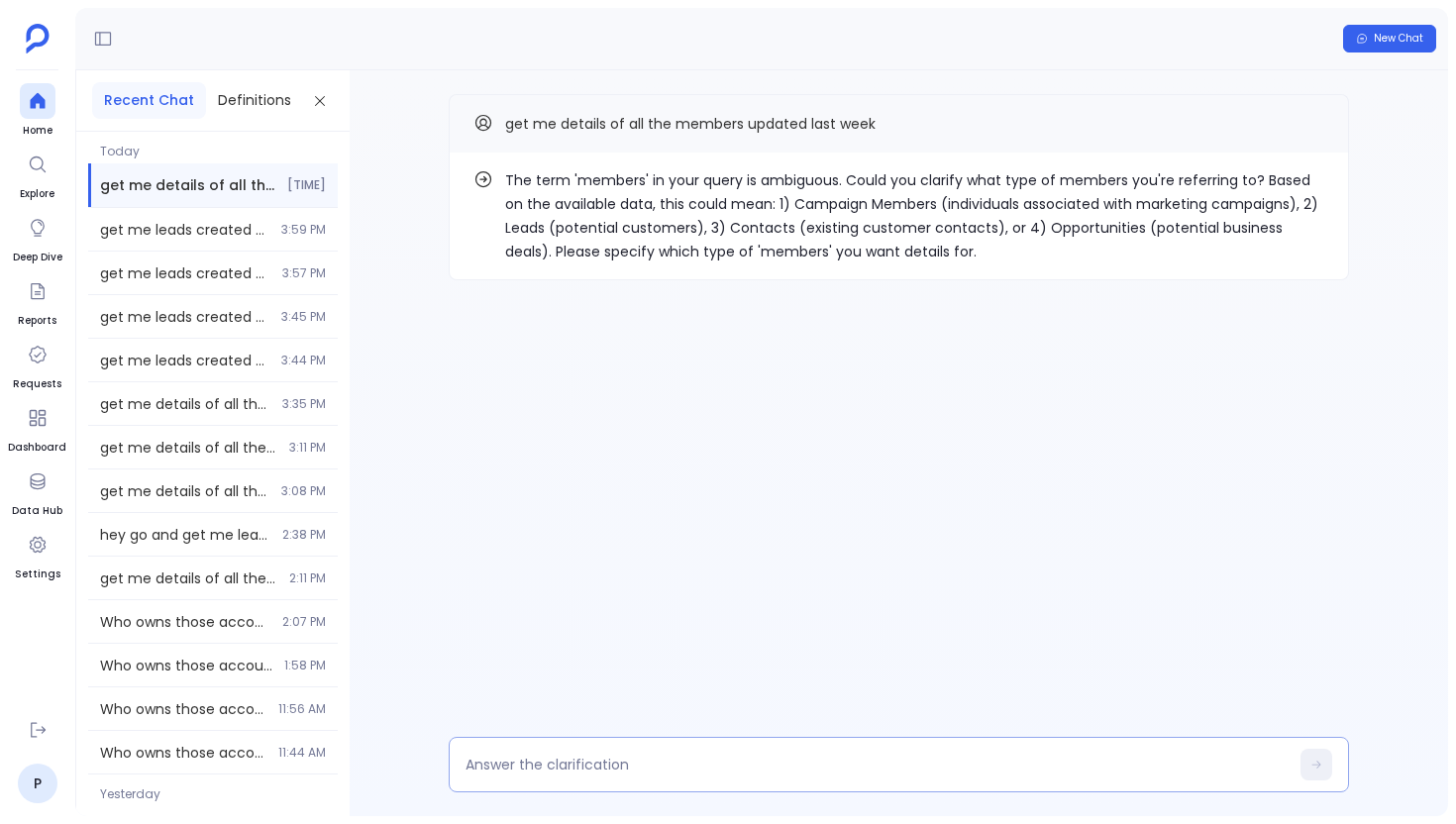 click at bounding box center [898, 765] 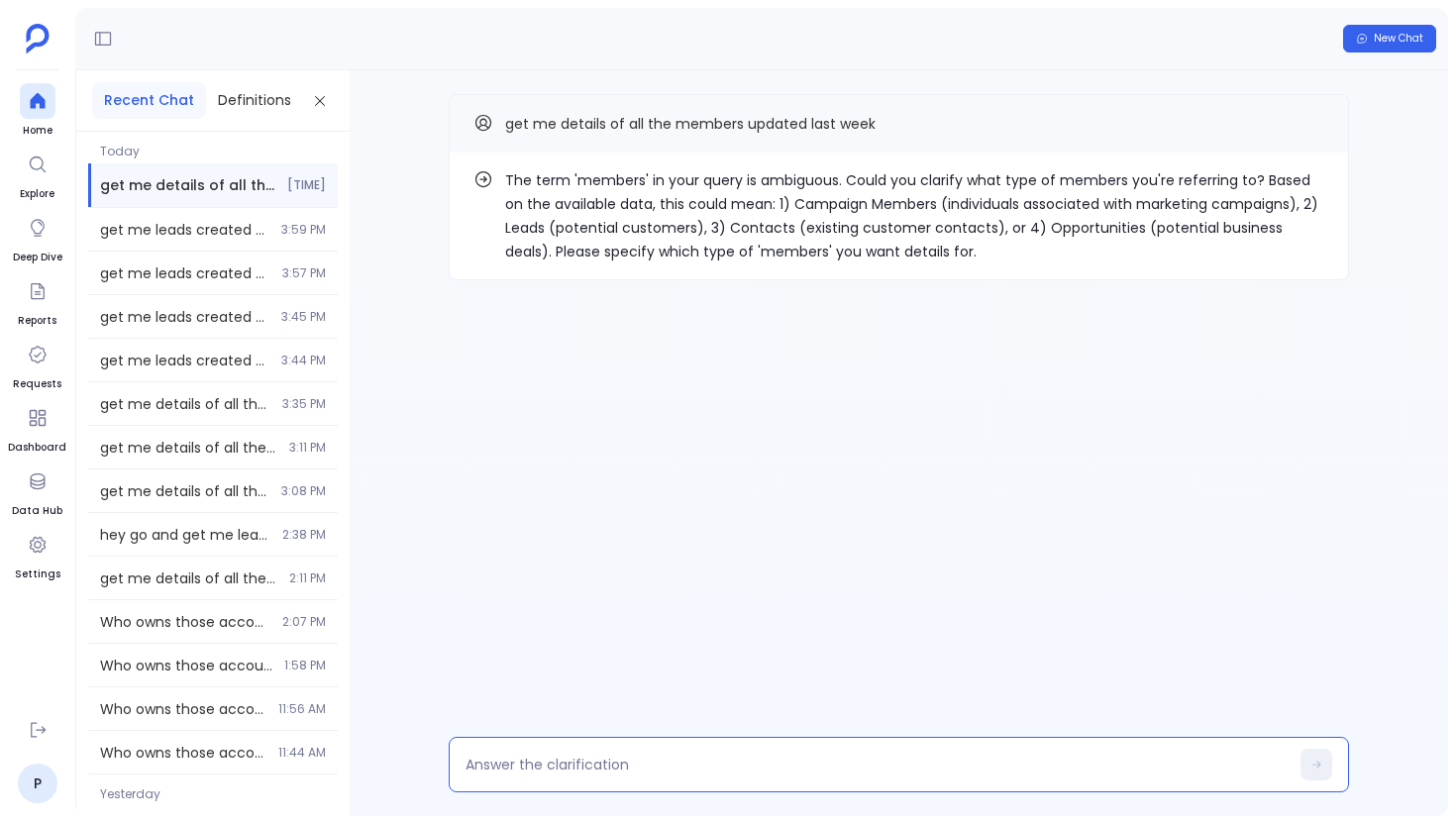 type on "2" 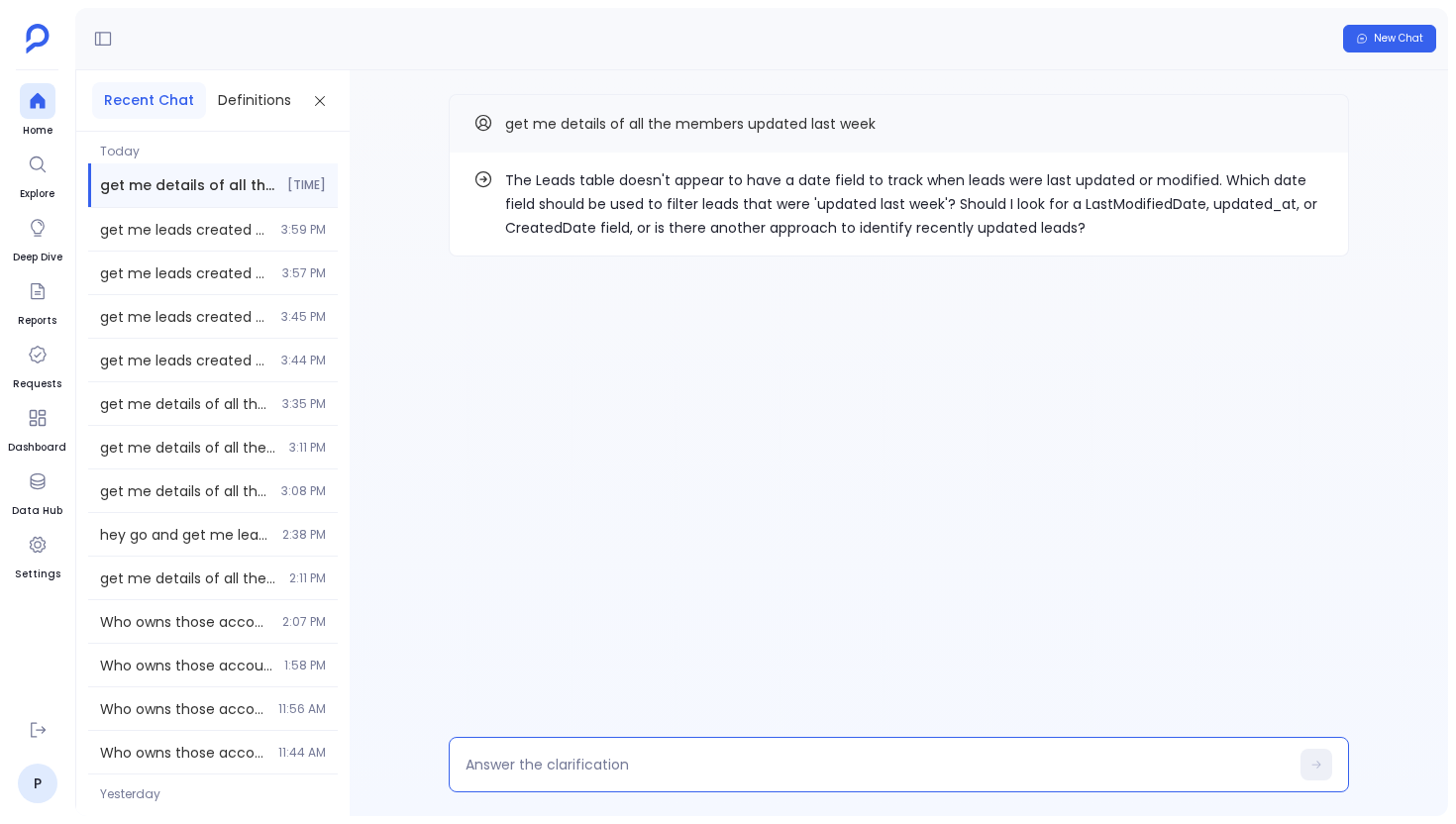 click at bounding box center [877, 765] 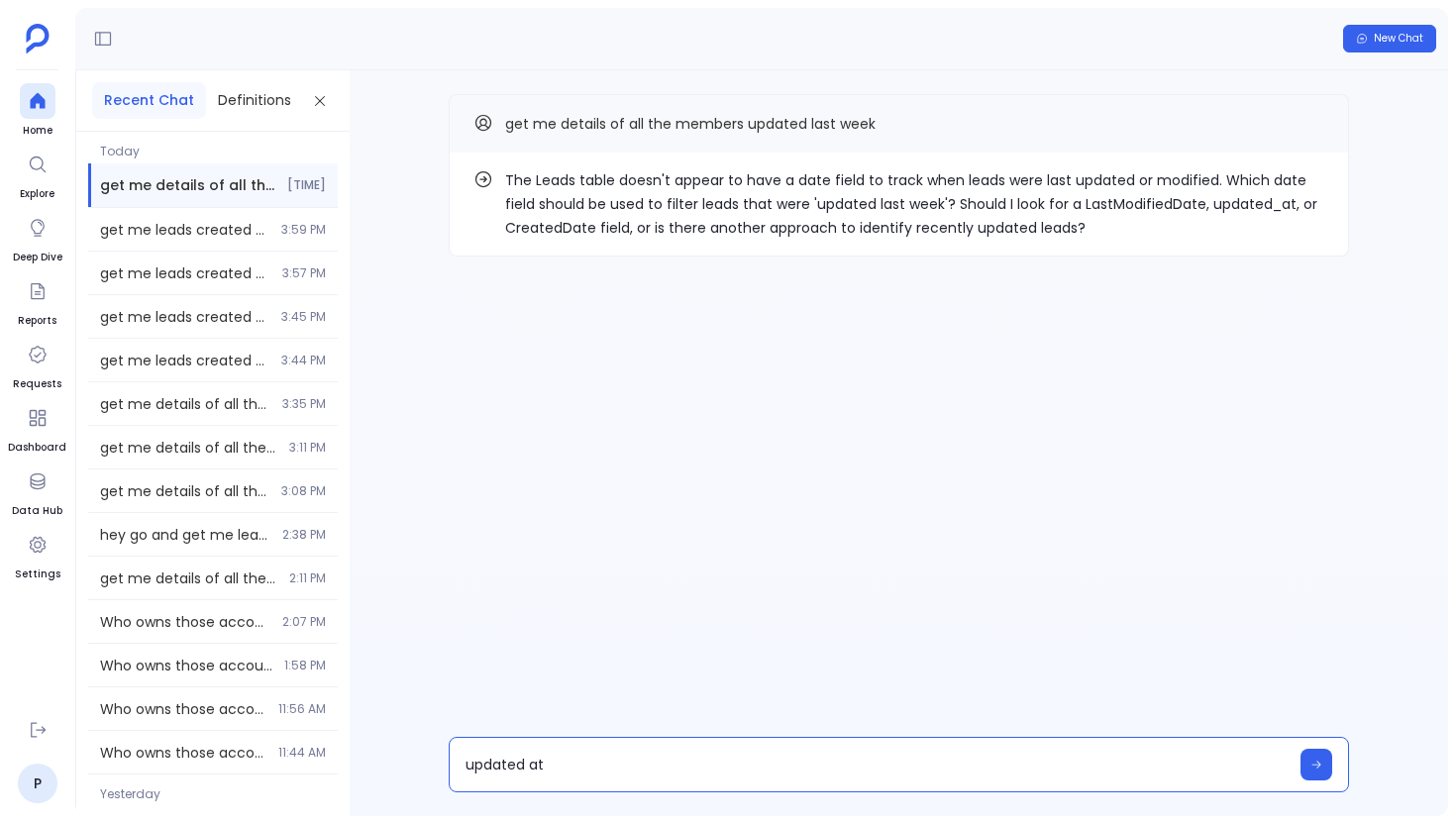 type on "updated at" 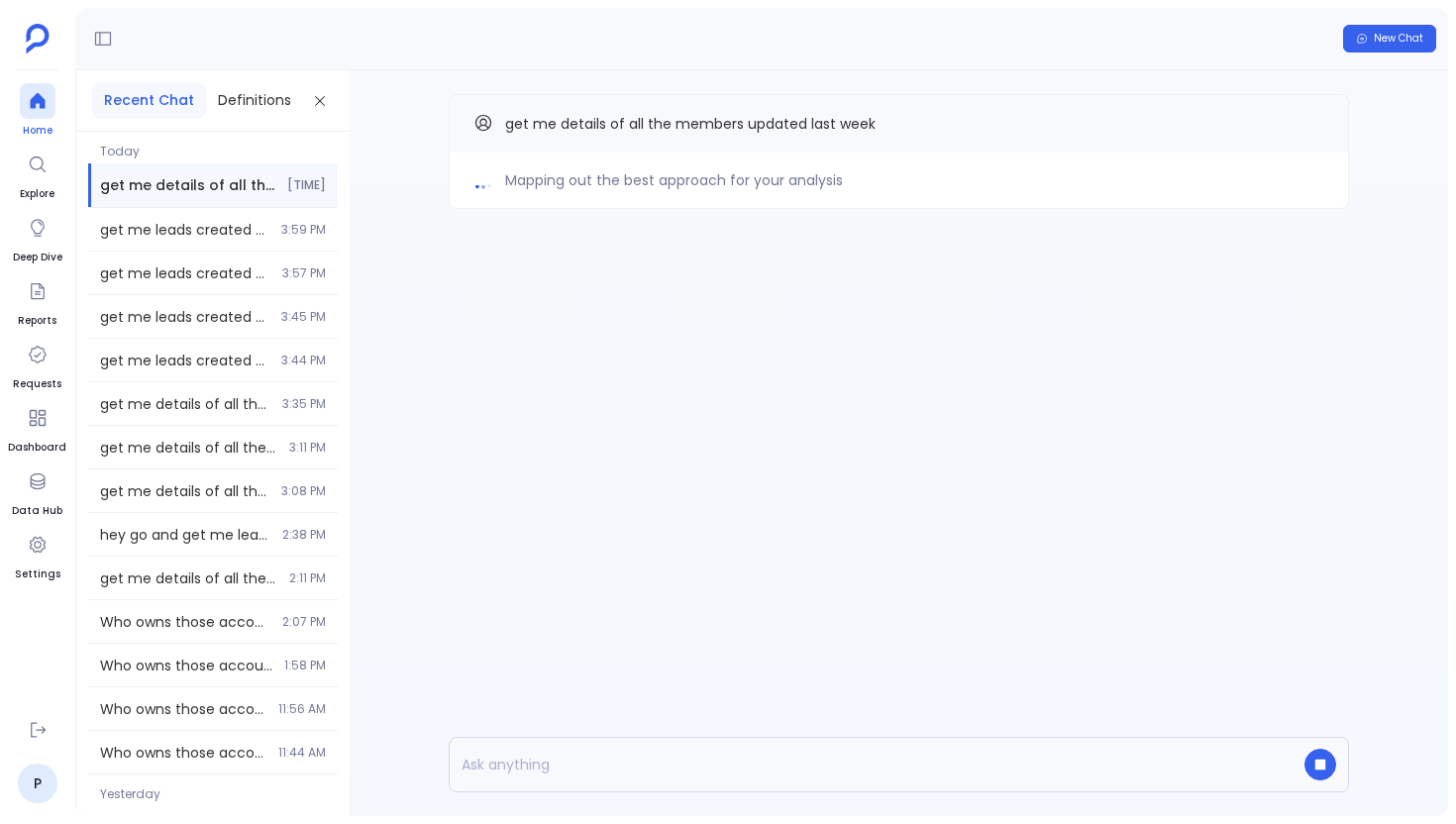 click 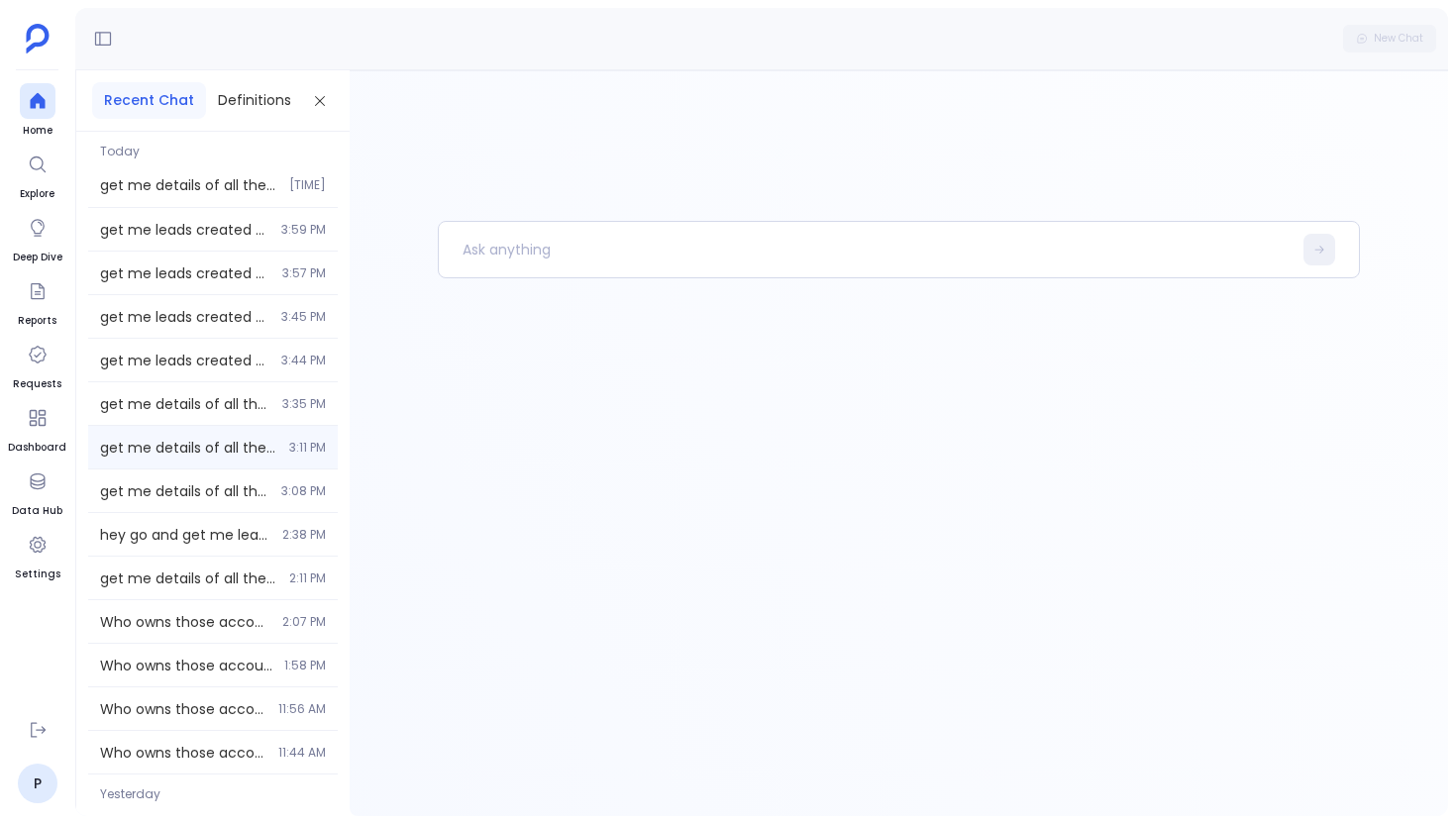 scroll, scrollTop: 121, scrollLeft: 0, axis: vertical 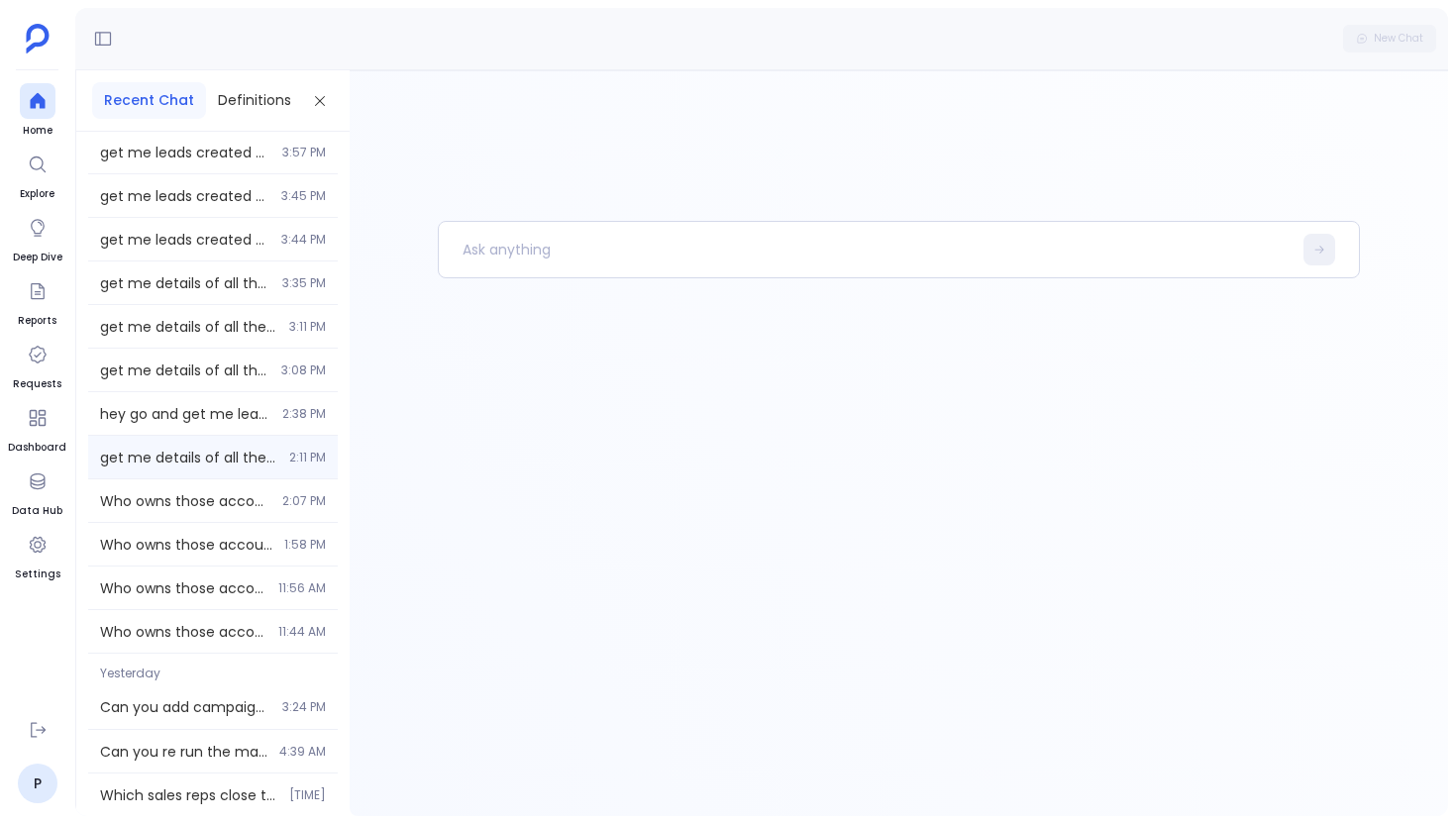 click on "get me details of all the members updated last week [TIME]" at bounding box center [213, 457] 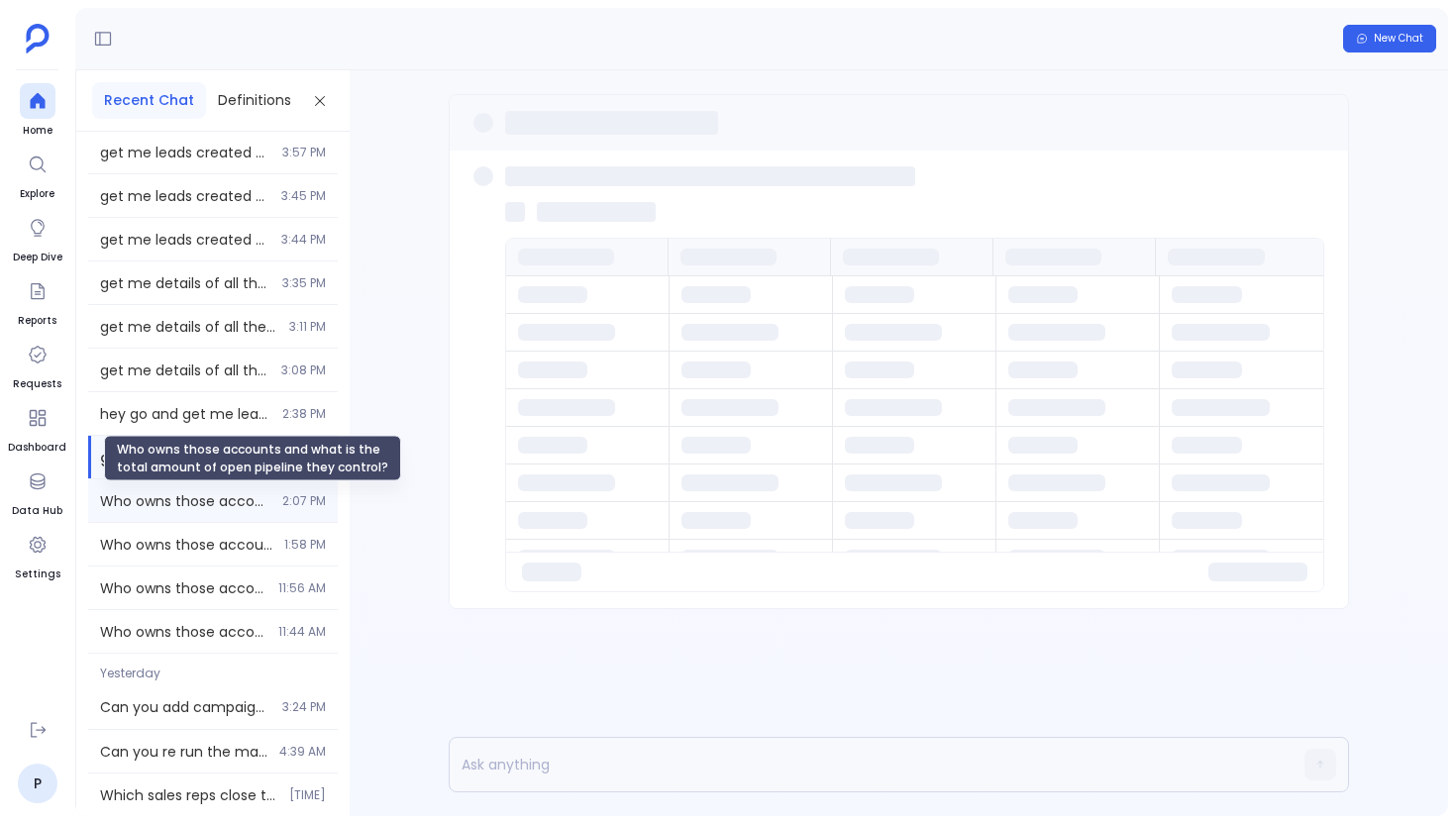 click on "Who owns those accounts and what is the total amount of open pipeline they control?" at bounding box center (185, 501) 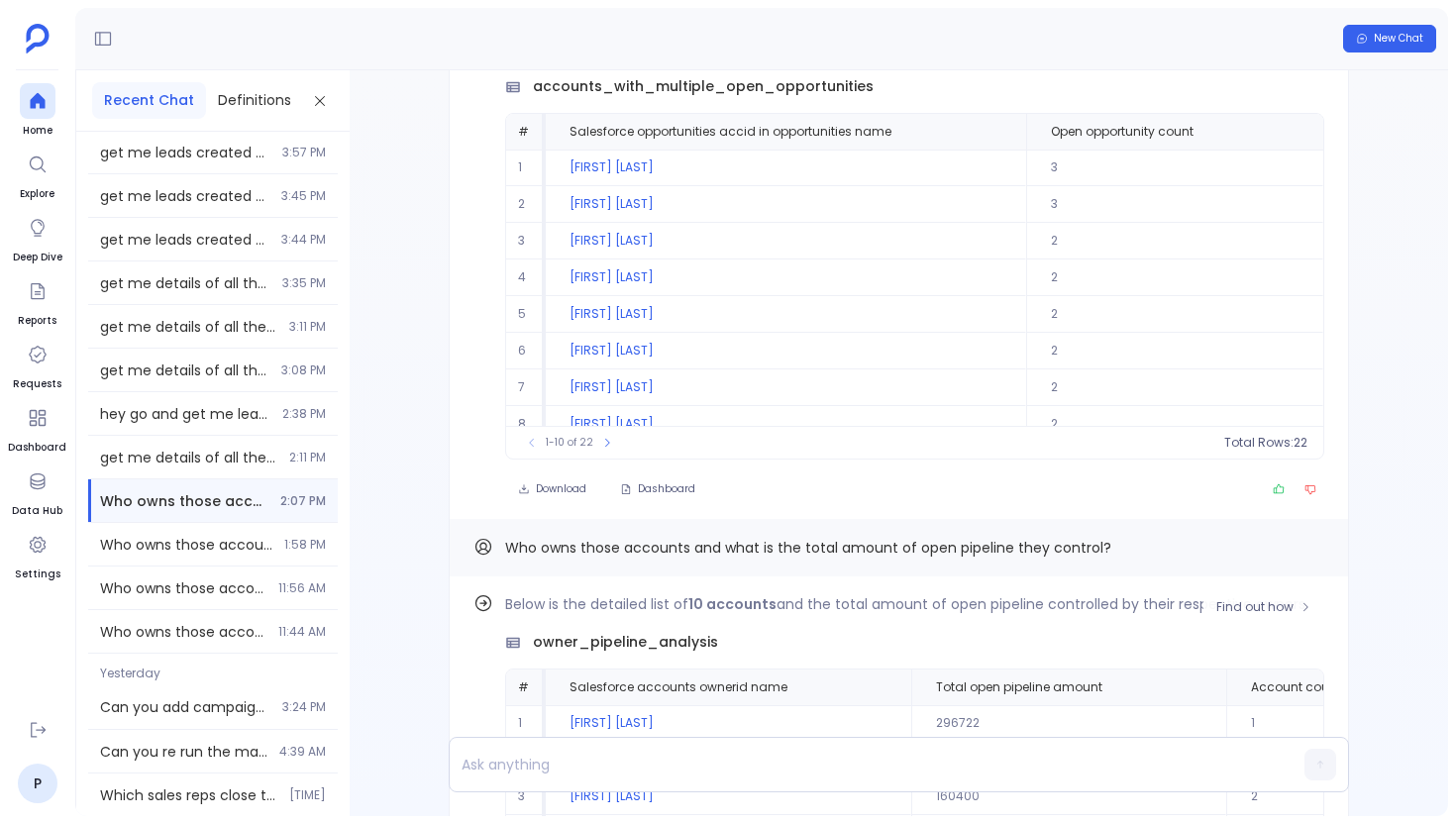 scroll, scrollTop: -494, scrollLeft: 0, axis: vertical 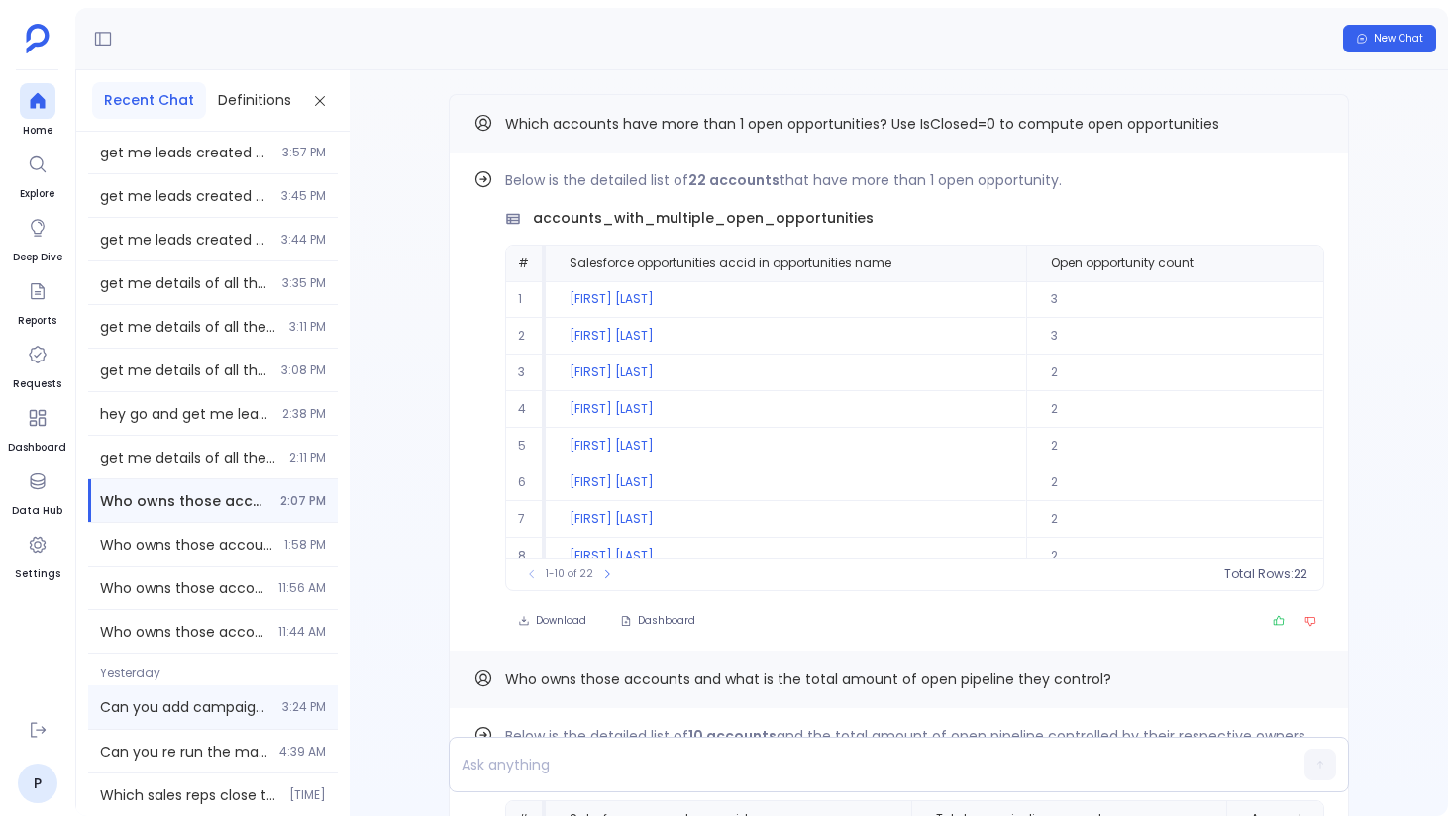 click on "Can you add campaign name to the above table 3:24 PM" at bounding box center (213, 707) 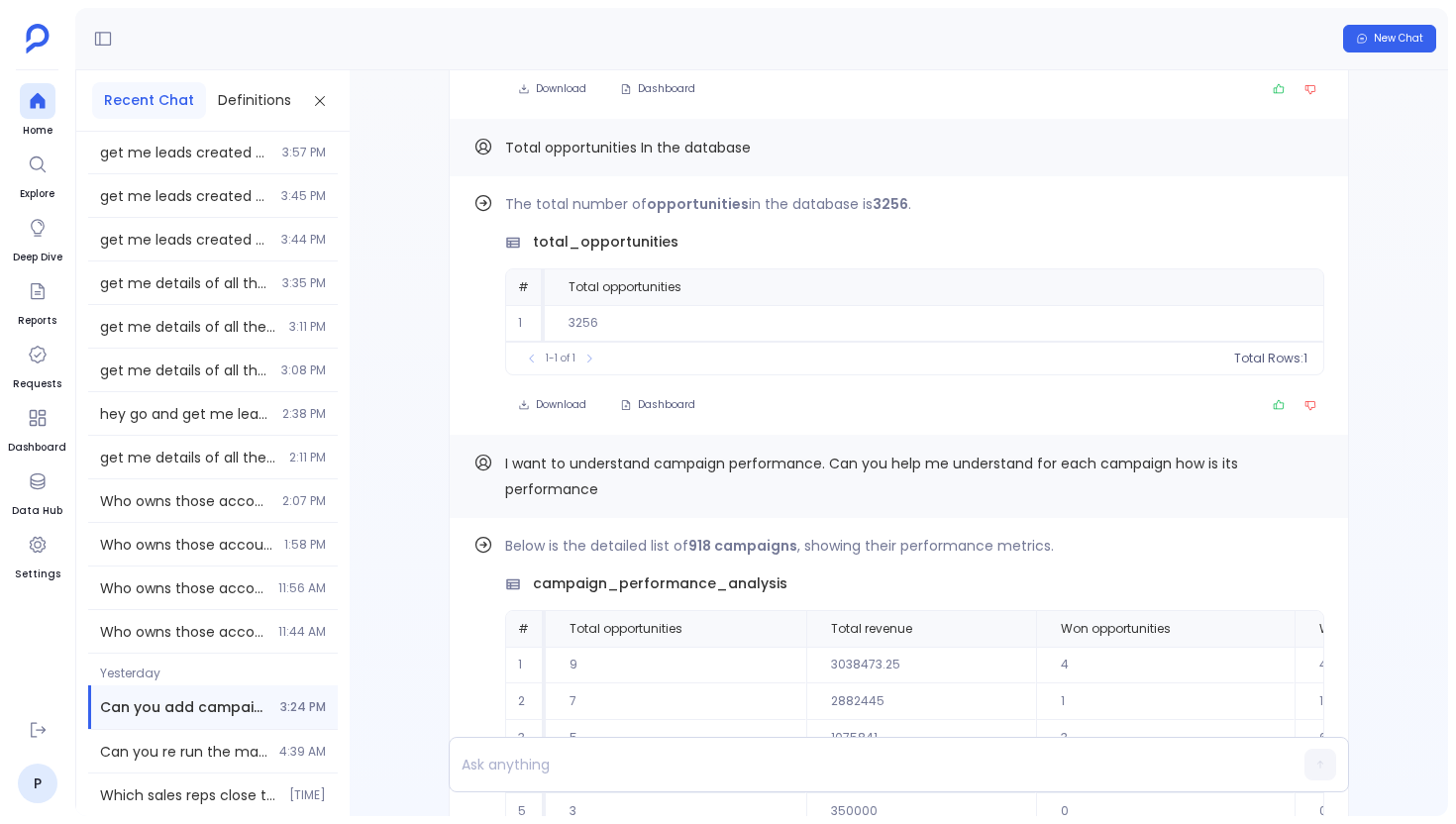 scroll, scrollTop: -1668, scrollLeft: 0, axis: vertical 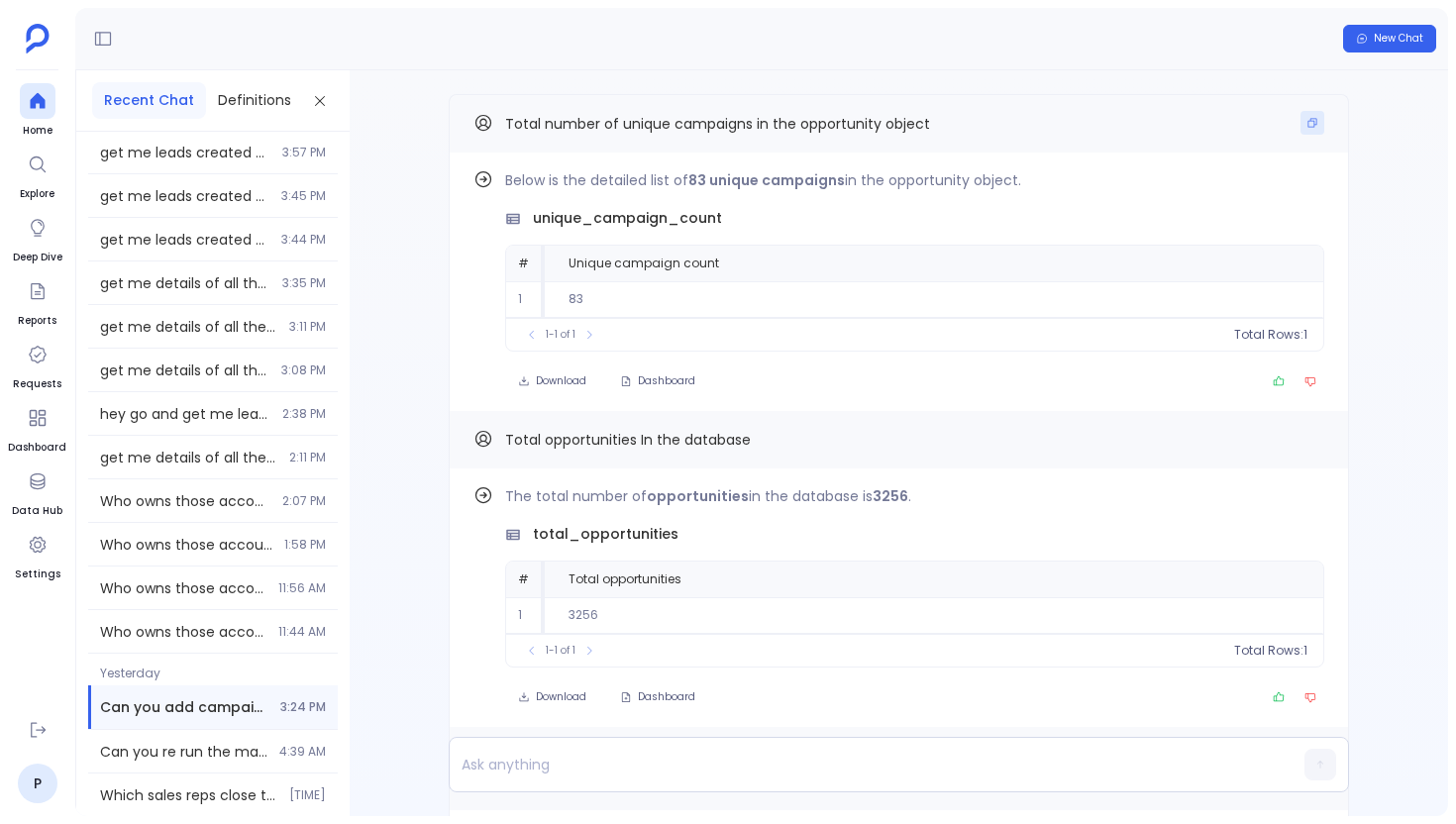click 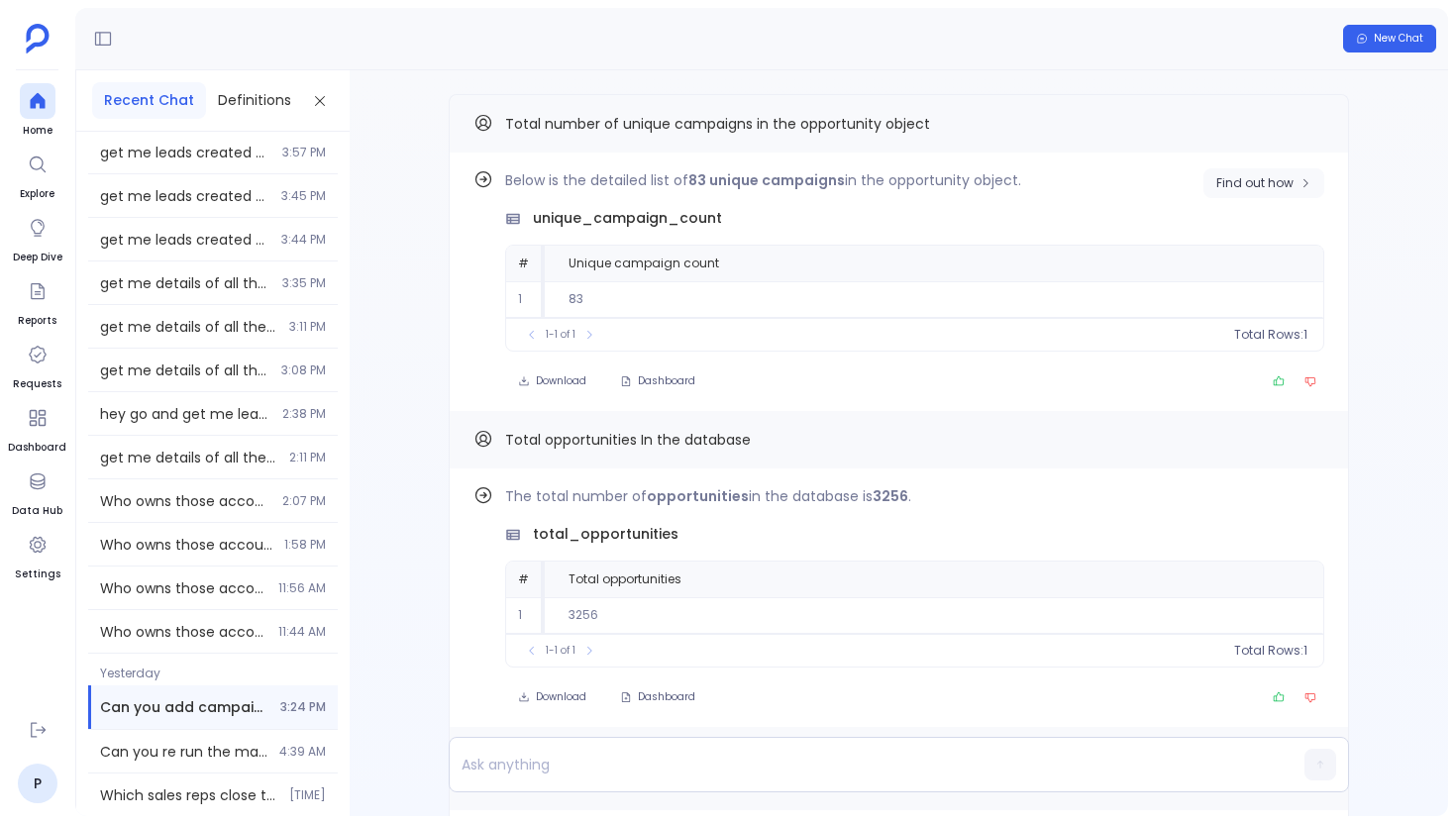 click on "Find out how" at bounding box center [1264, 183] 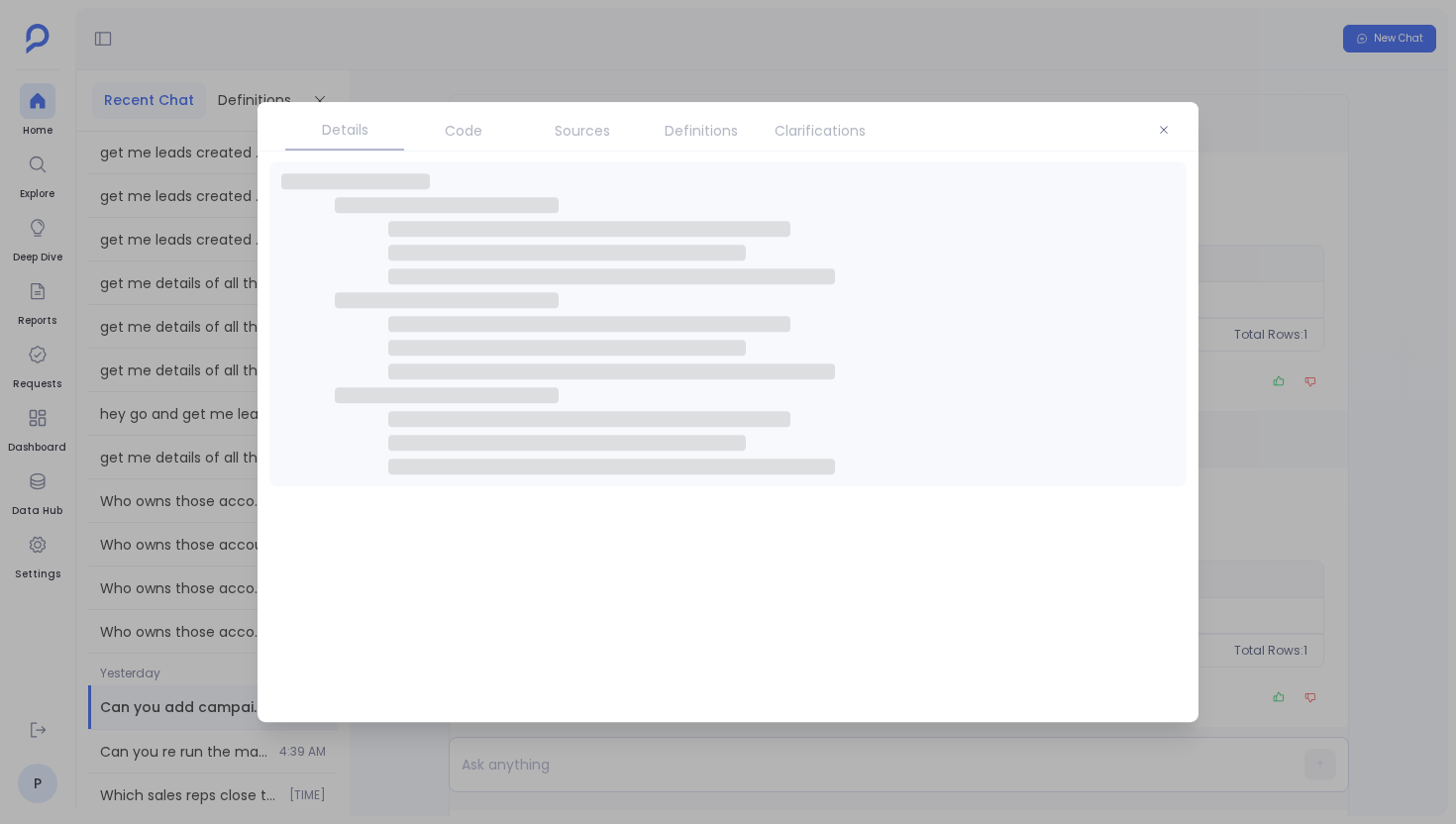 click on "Definitions" at bounding box center [701, 131] 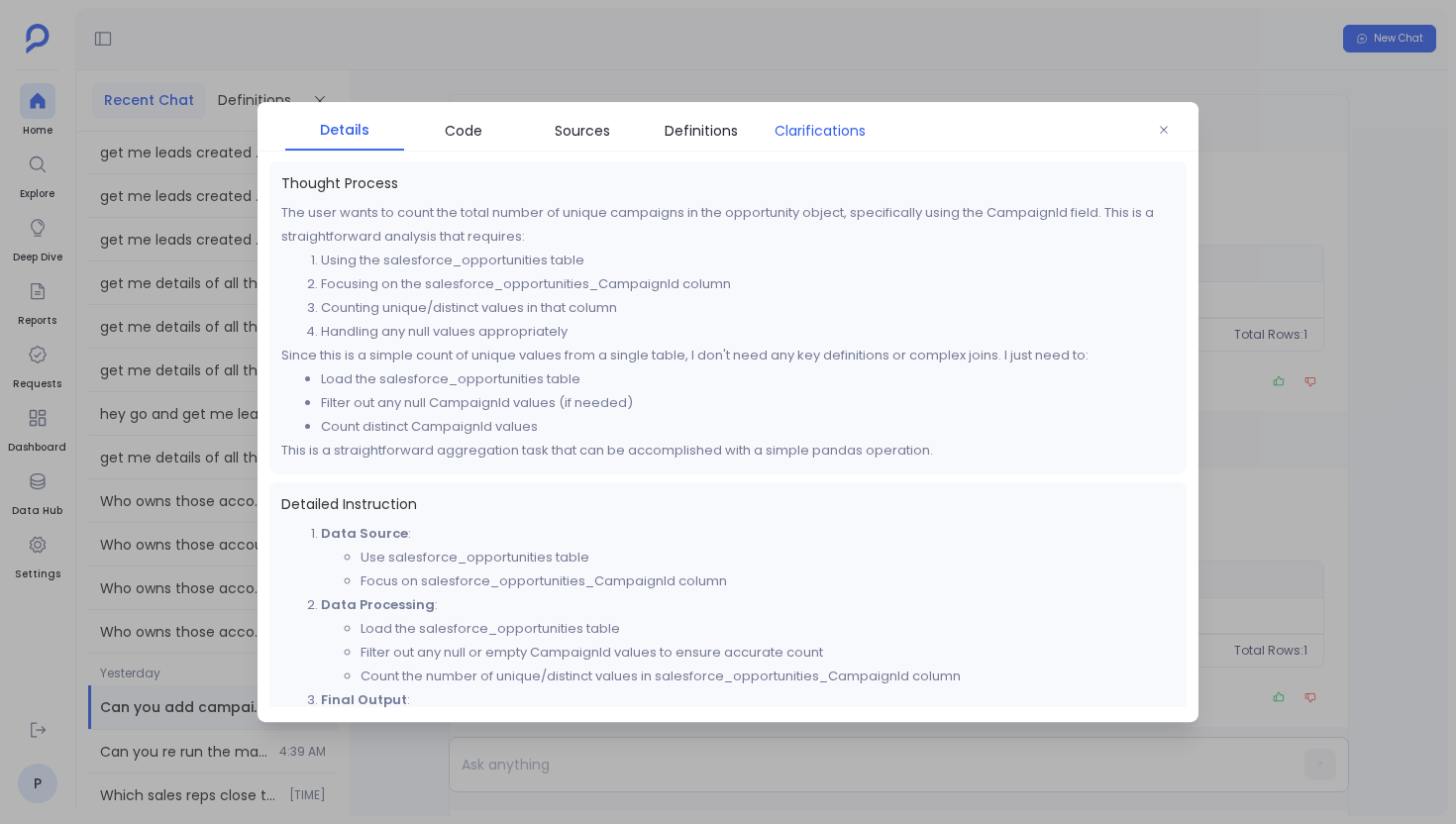click on "Clarifications" at bounding box center [820, 131] 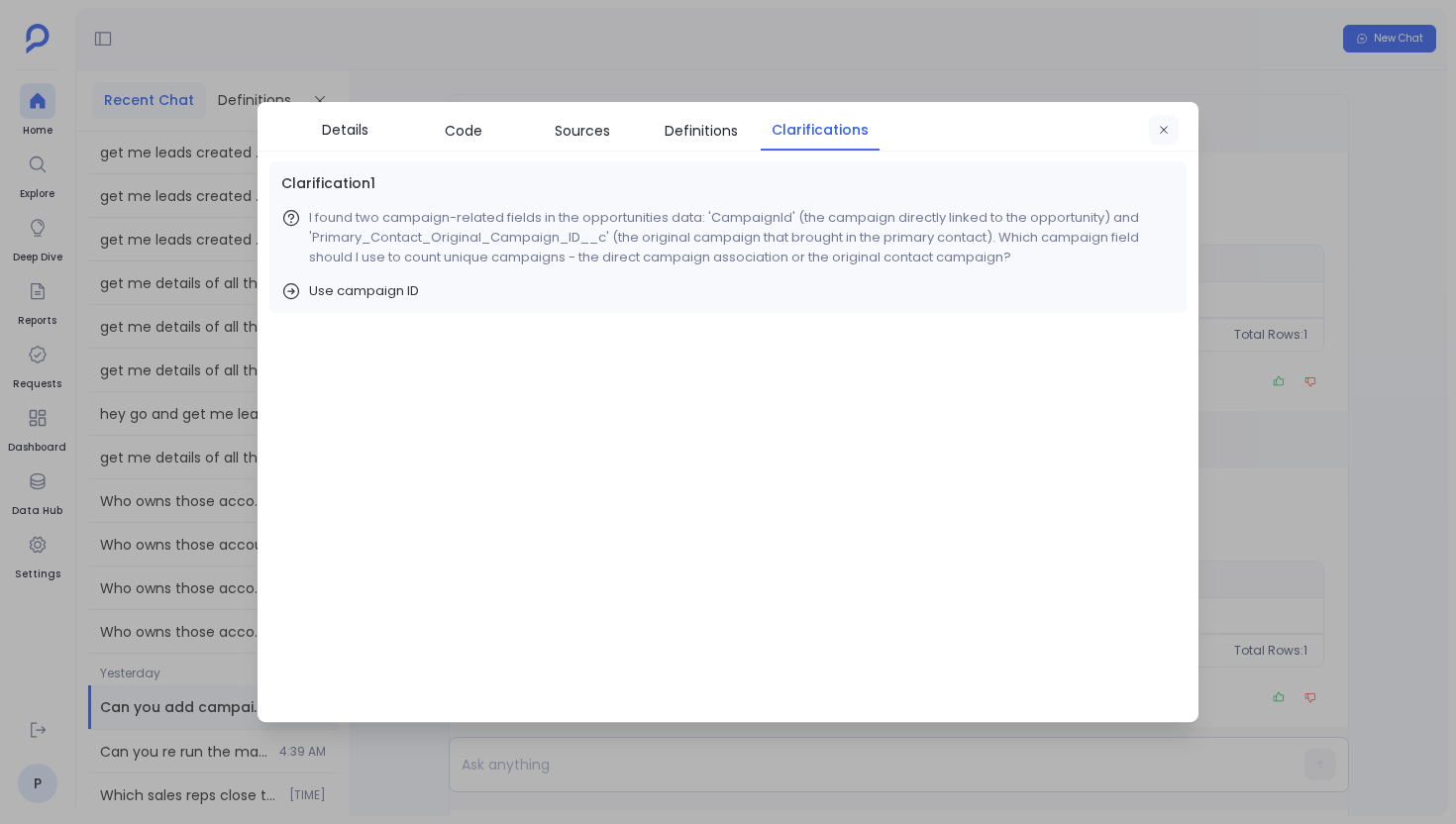 click 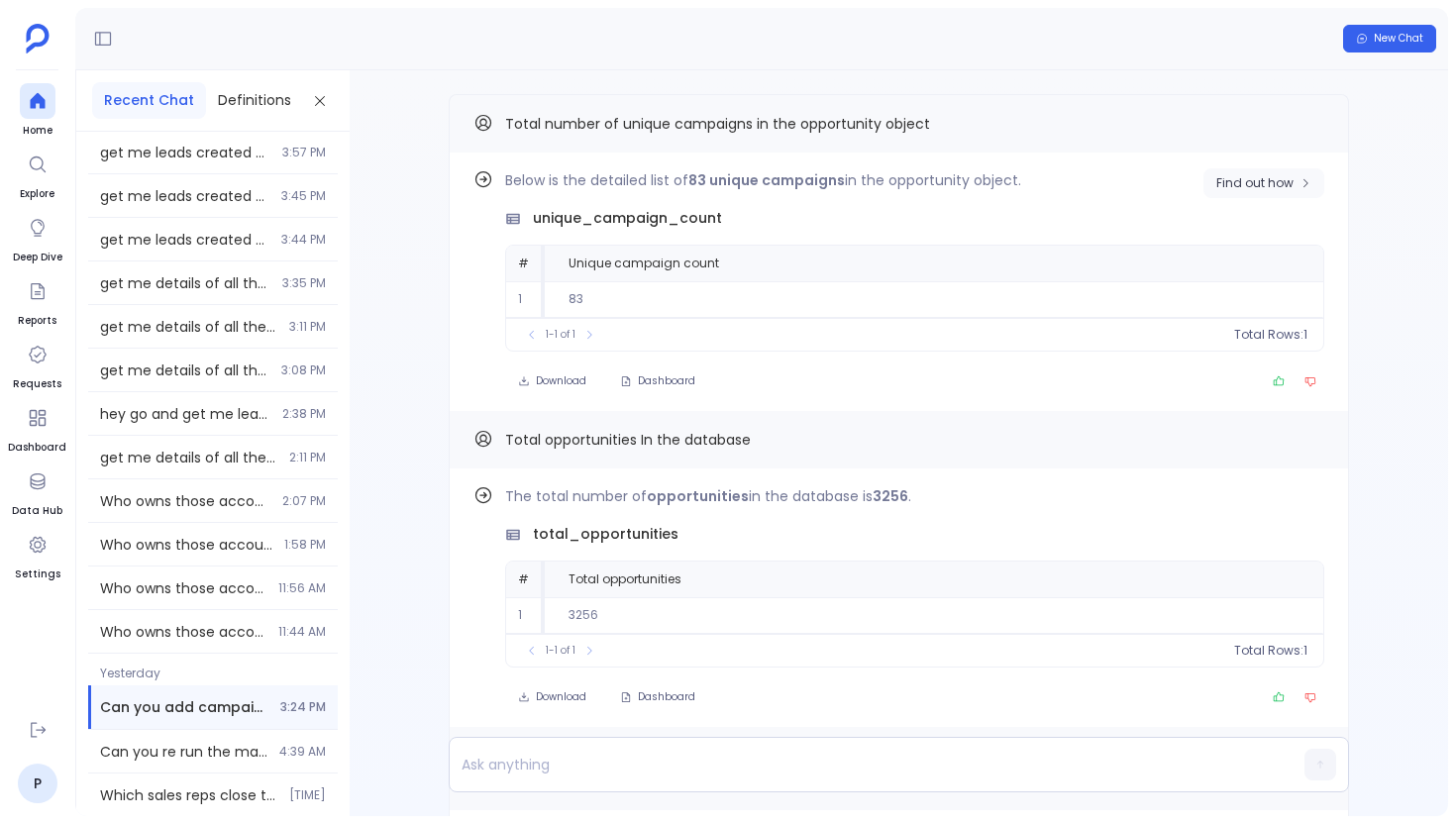 click on "Find out how" at bounding box center [1255, 183] 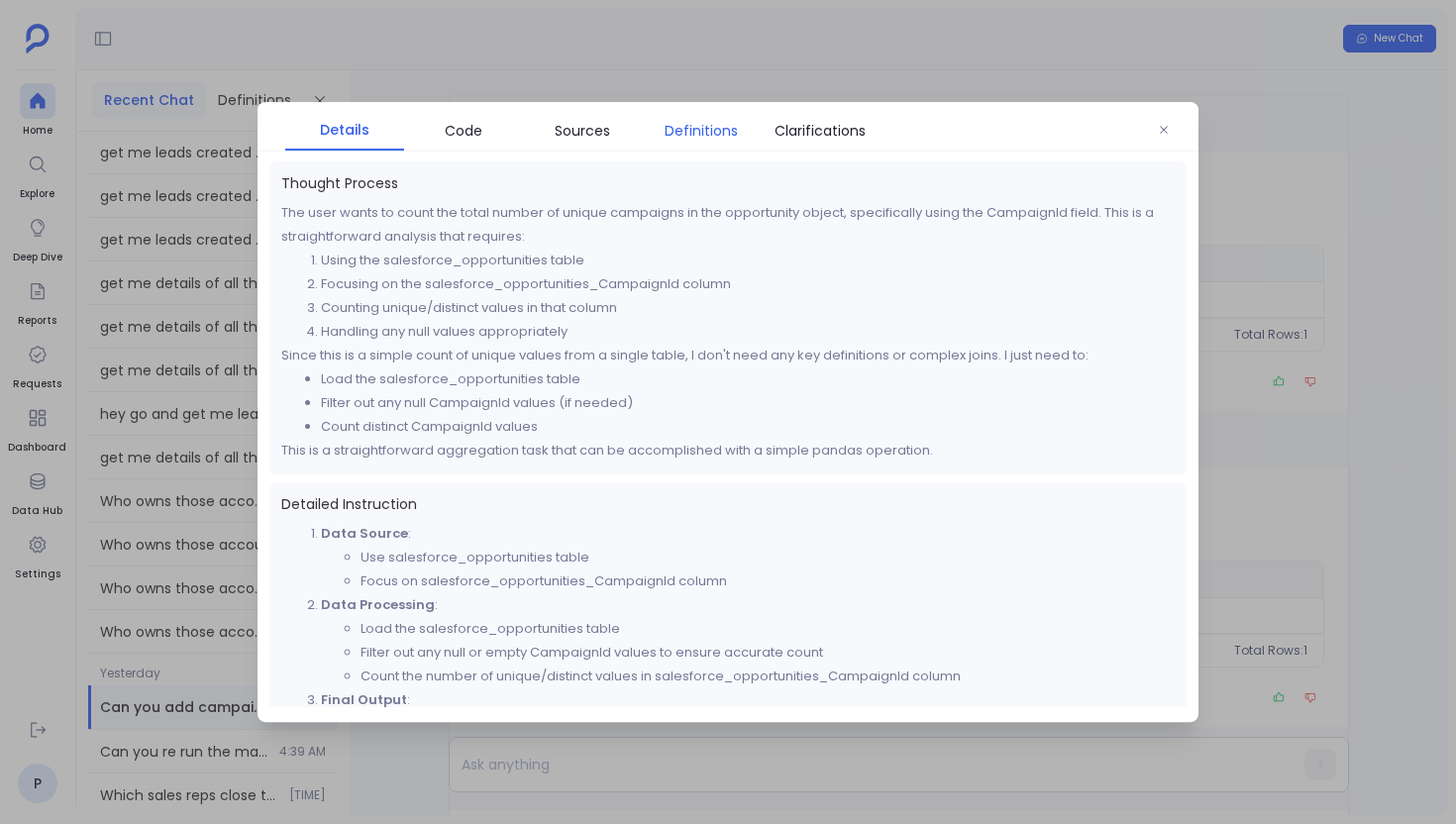 click on "Definitions" at bounding box center [701, 131] 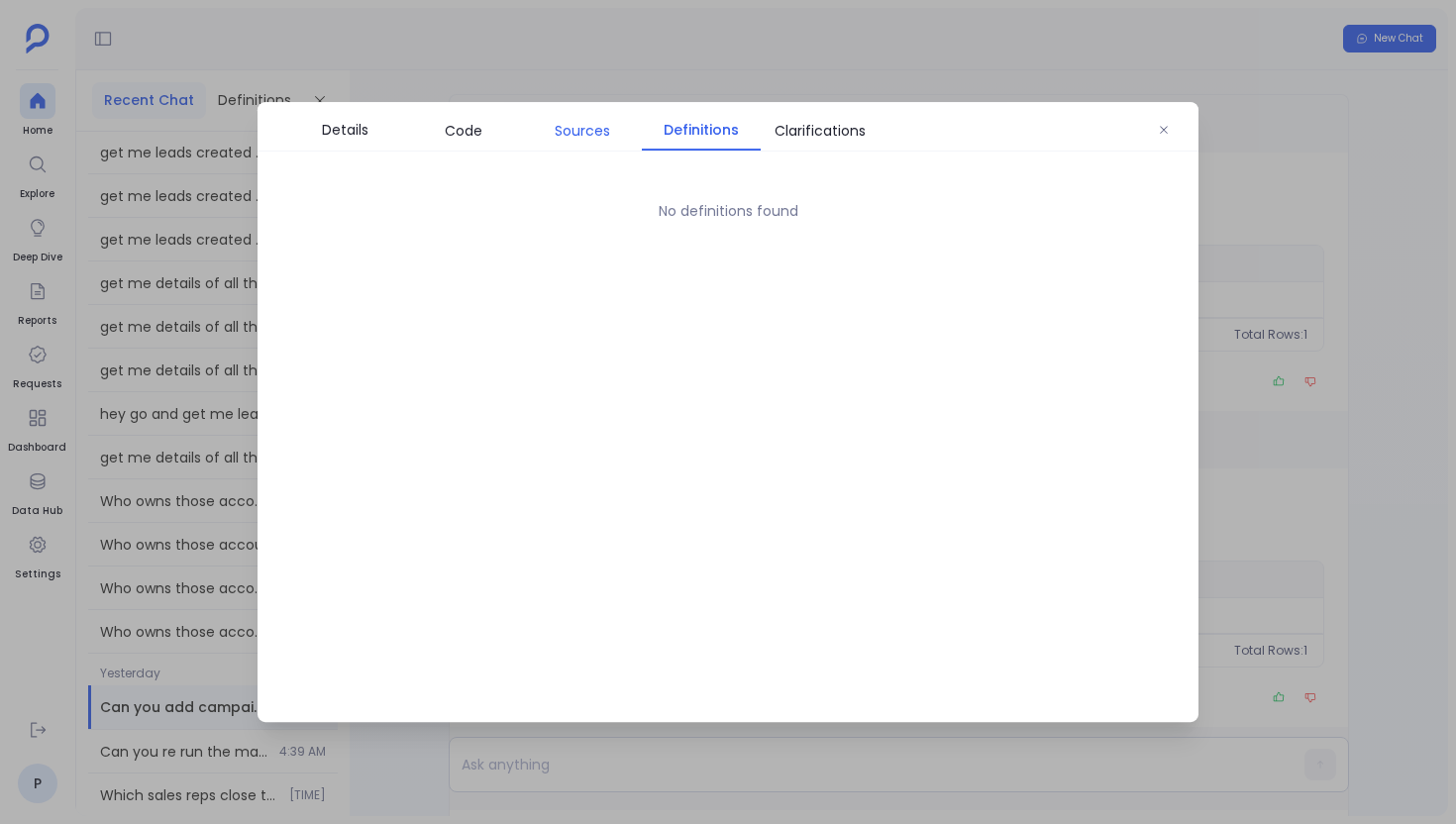 click on "Sources" at bounding box center [582, 131] 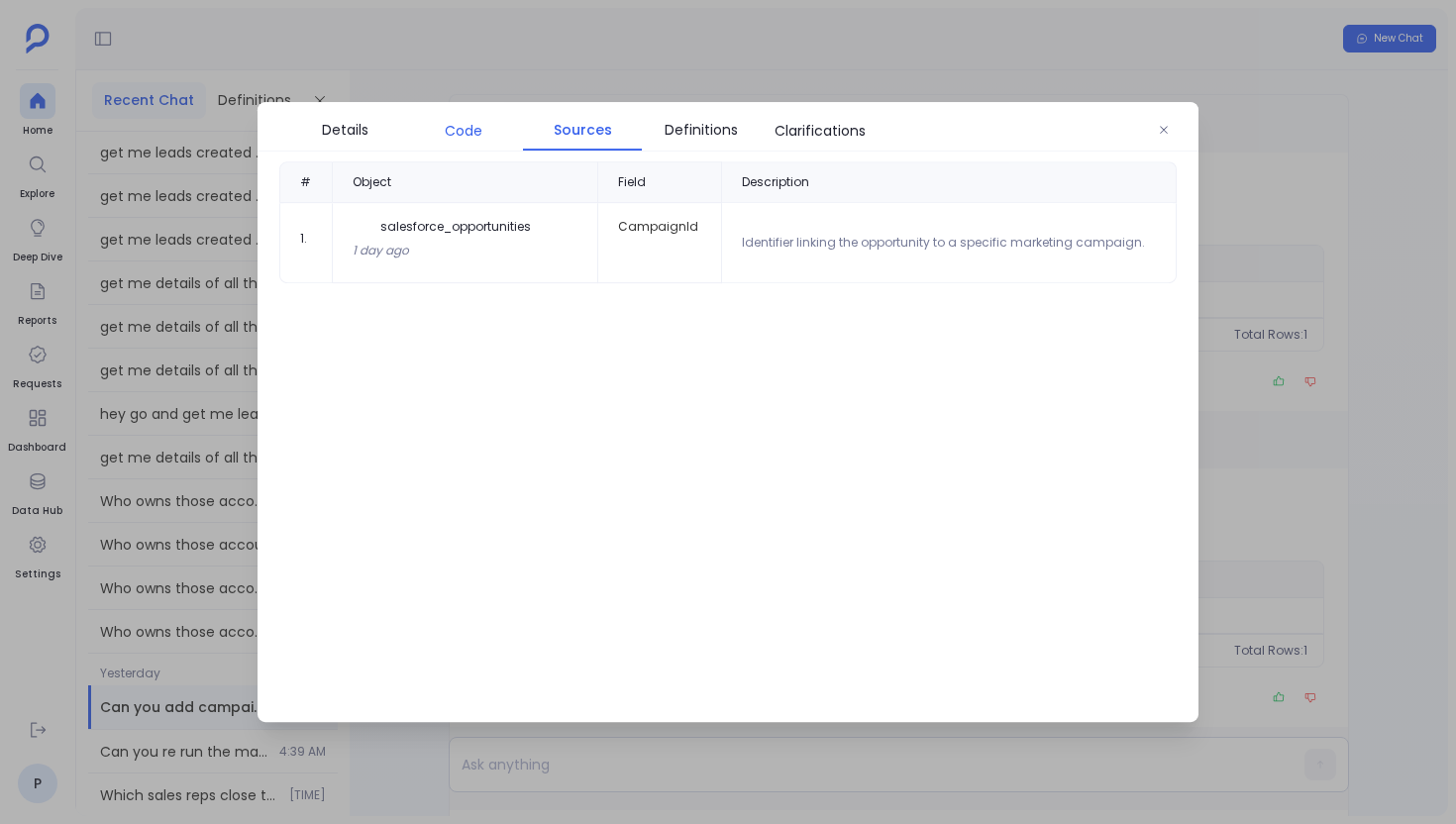 click on "Code" at bounding box center (464, 131) 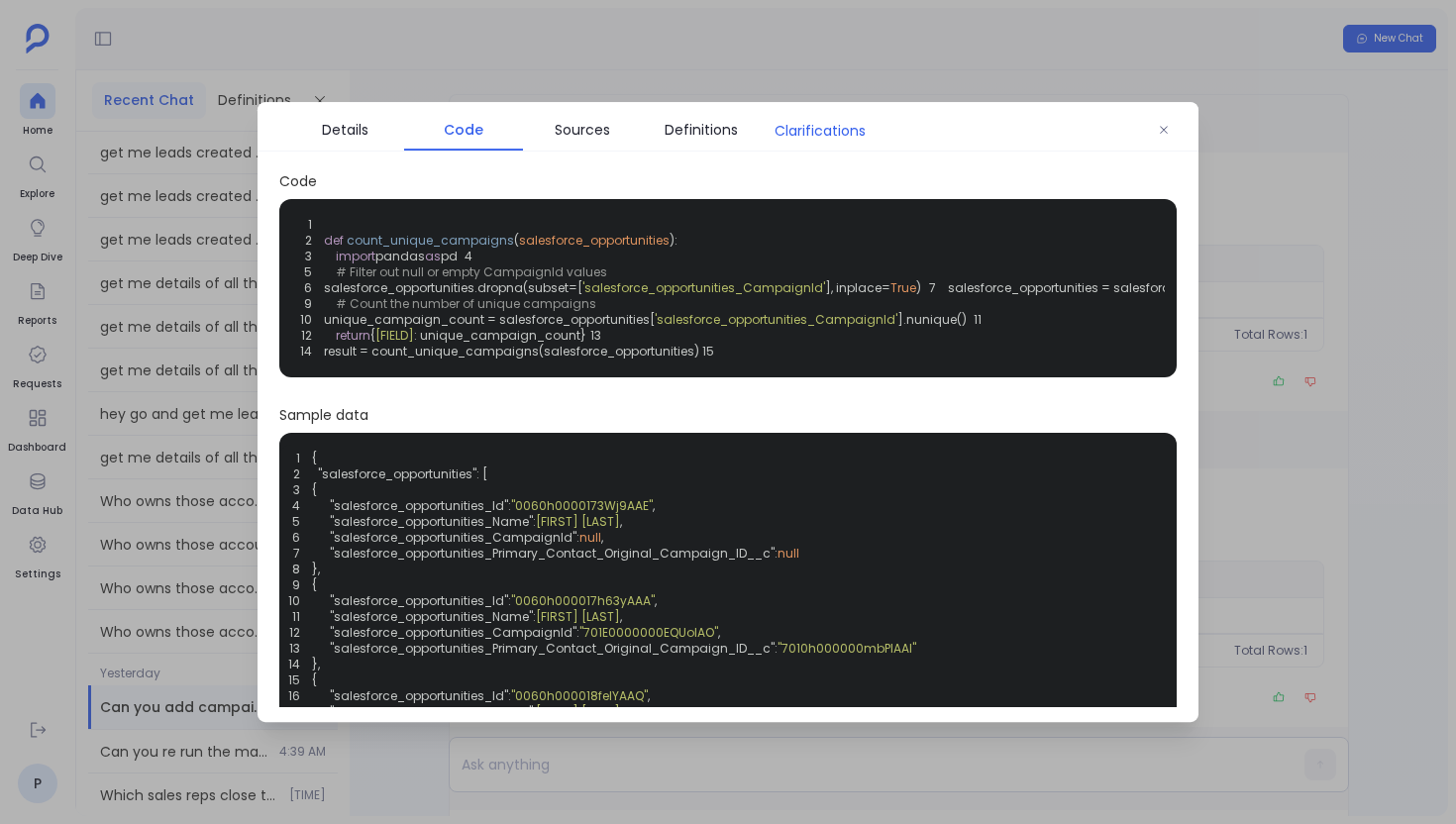 click on "Clarifications" at bounding box center [820, 131] 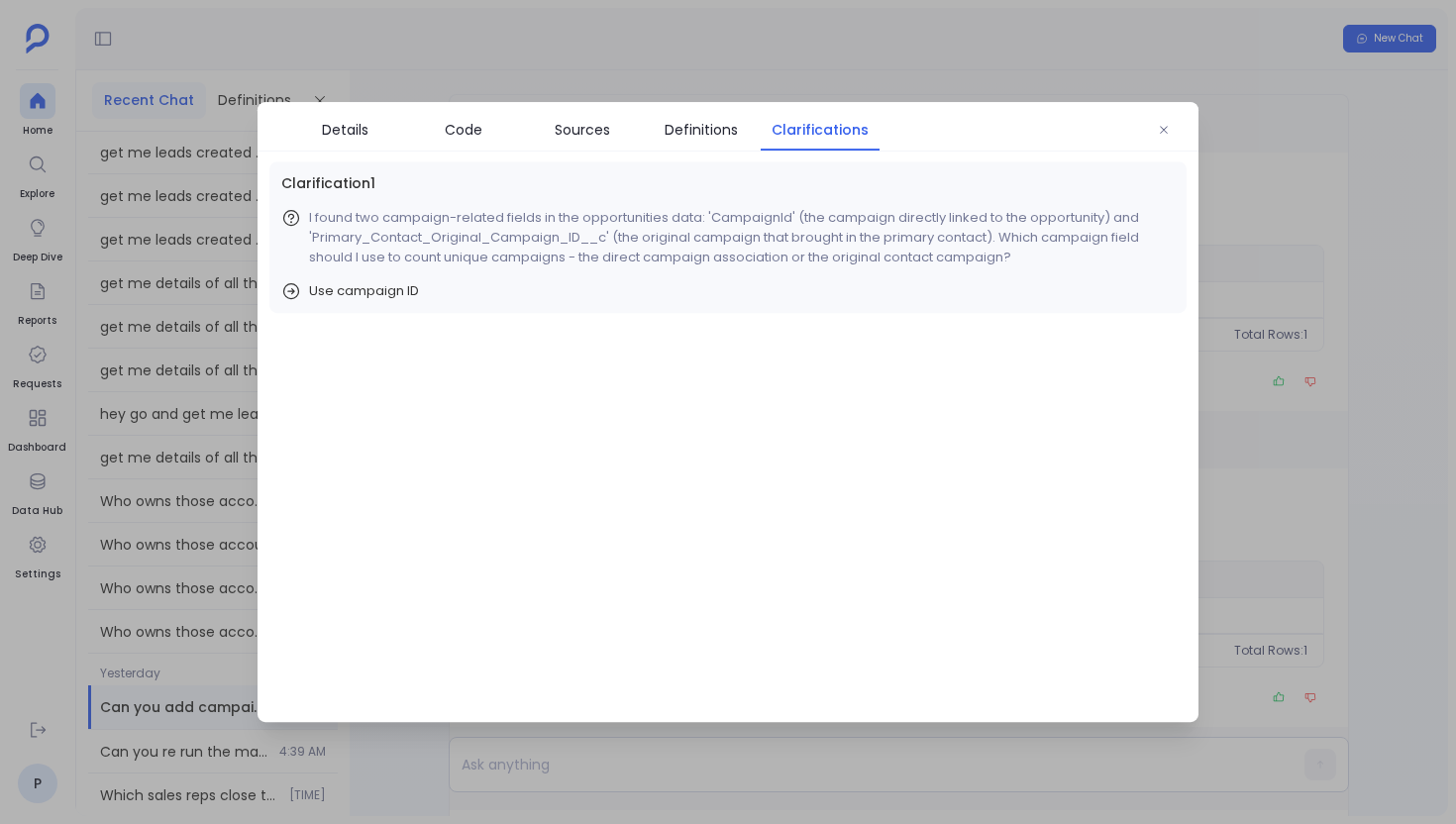 click on "Use campaign ID" at bounding box center [364, 291] 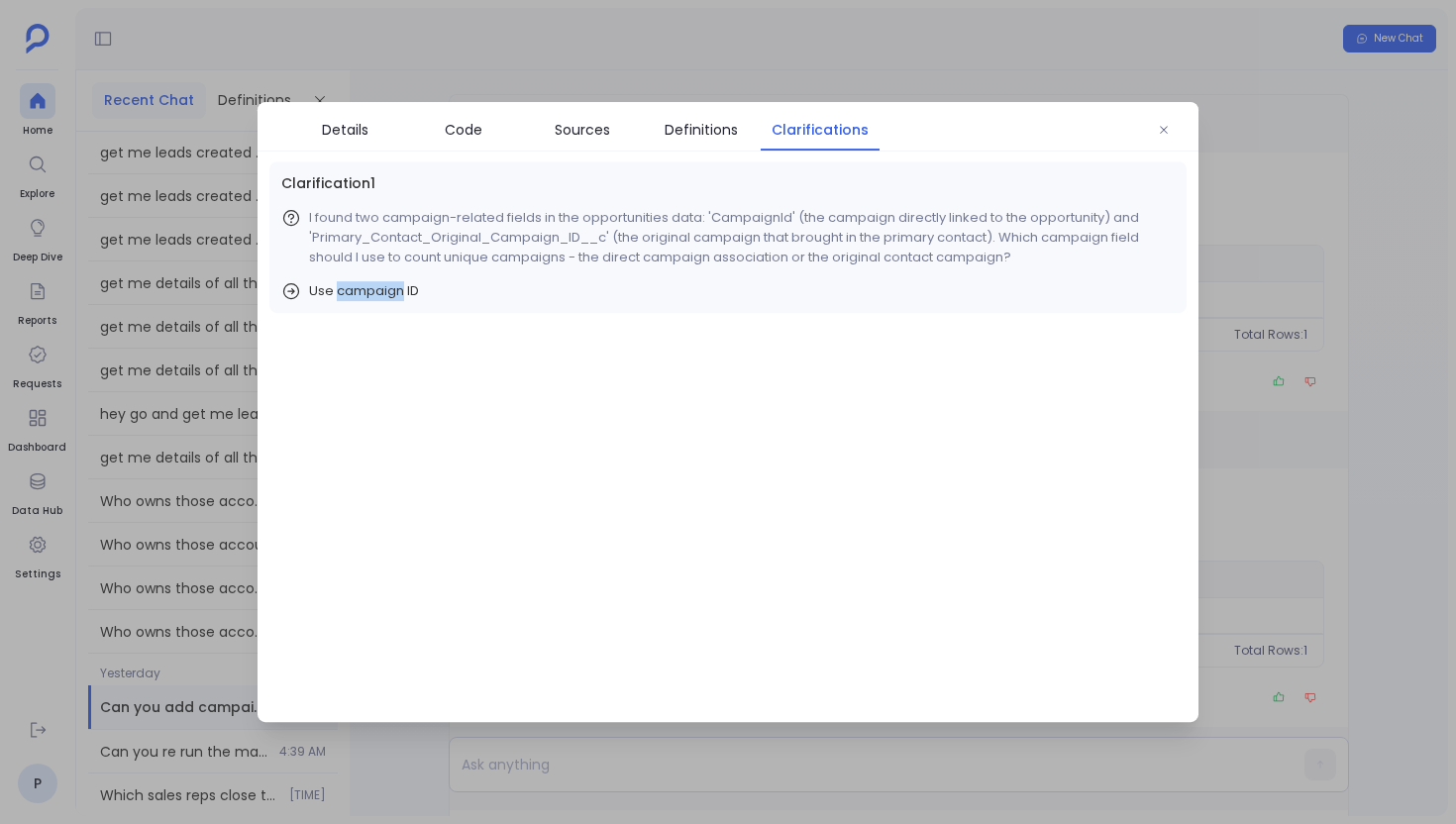 click on "Use campaign ID" at bounding box center [364, 291] 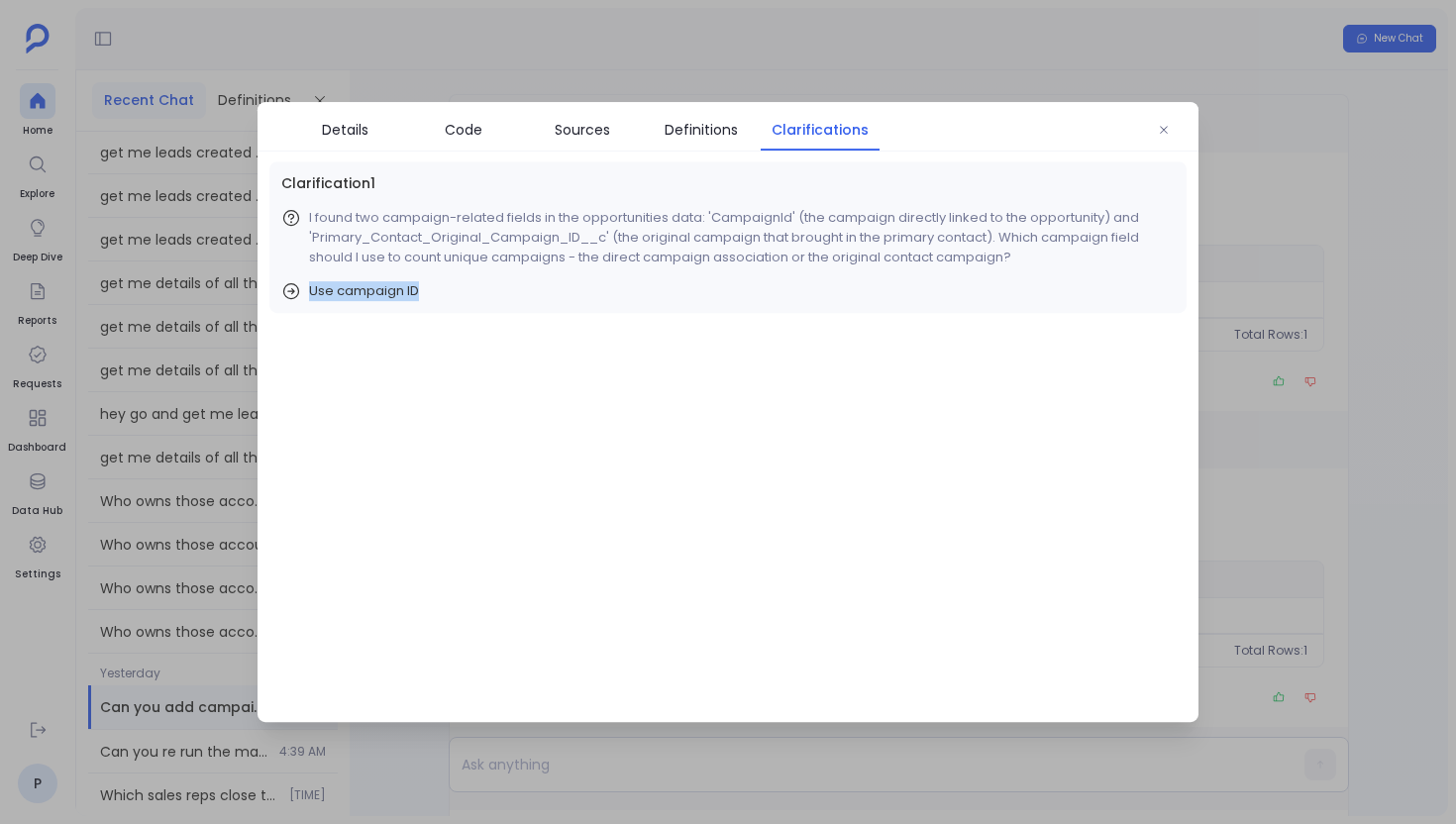 copy on "Use campaign ID" 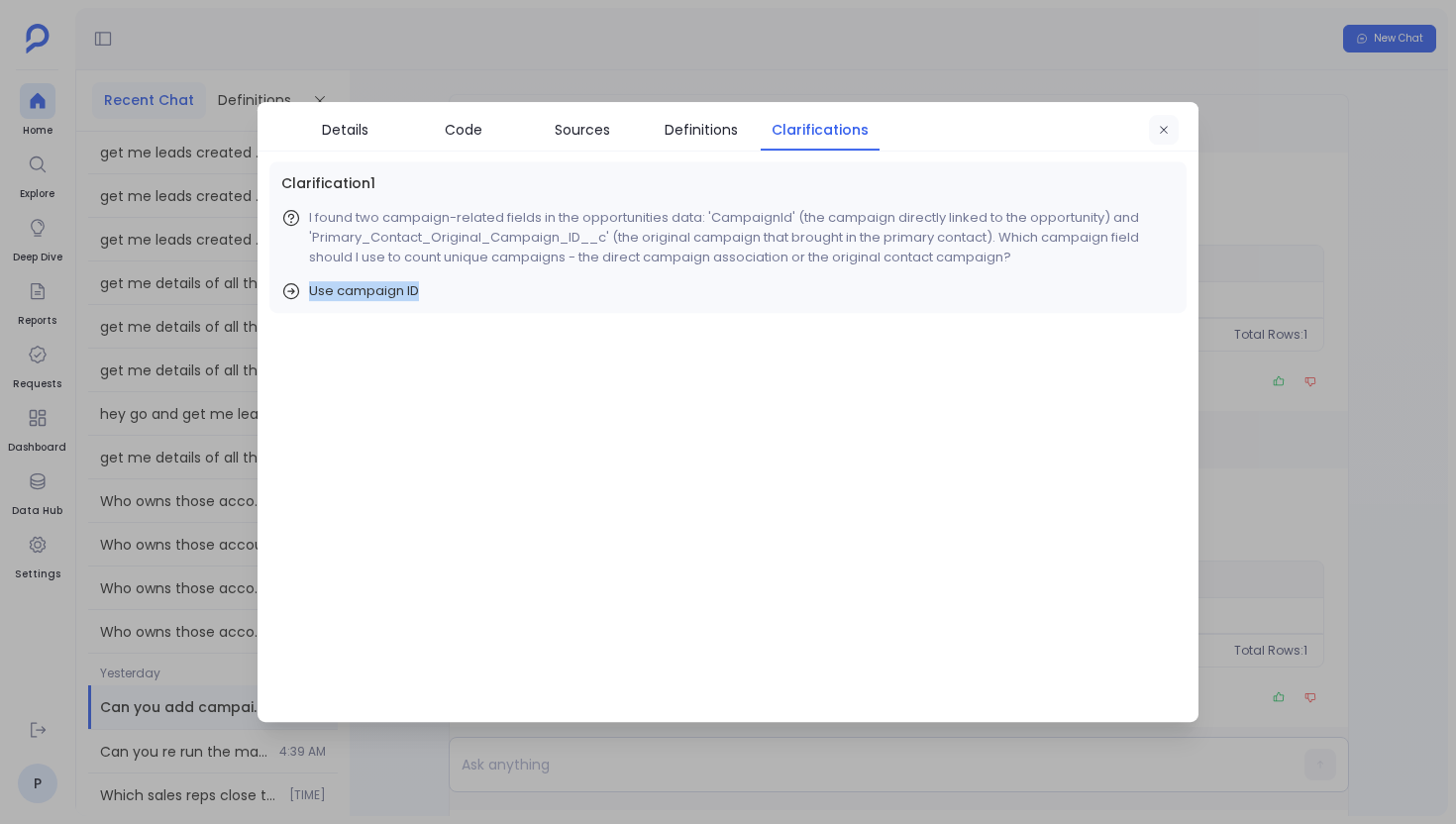 click 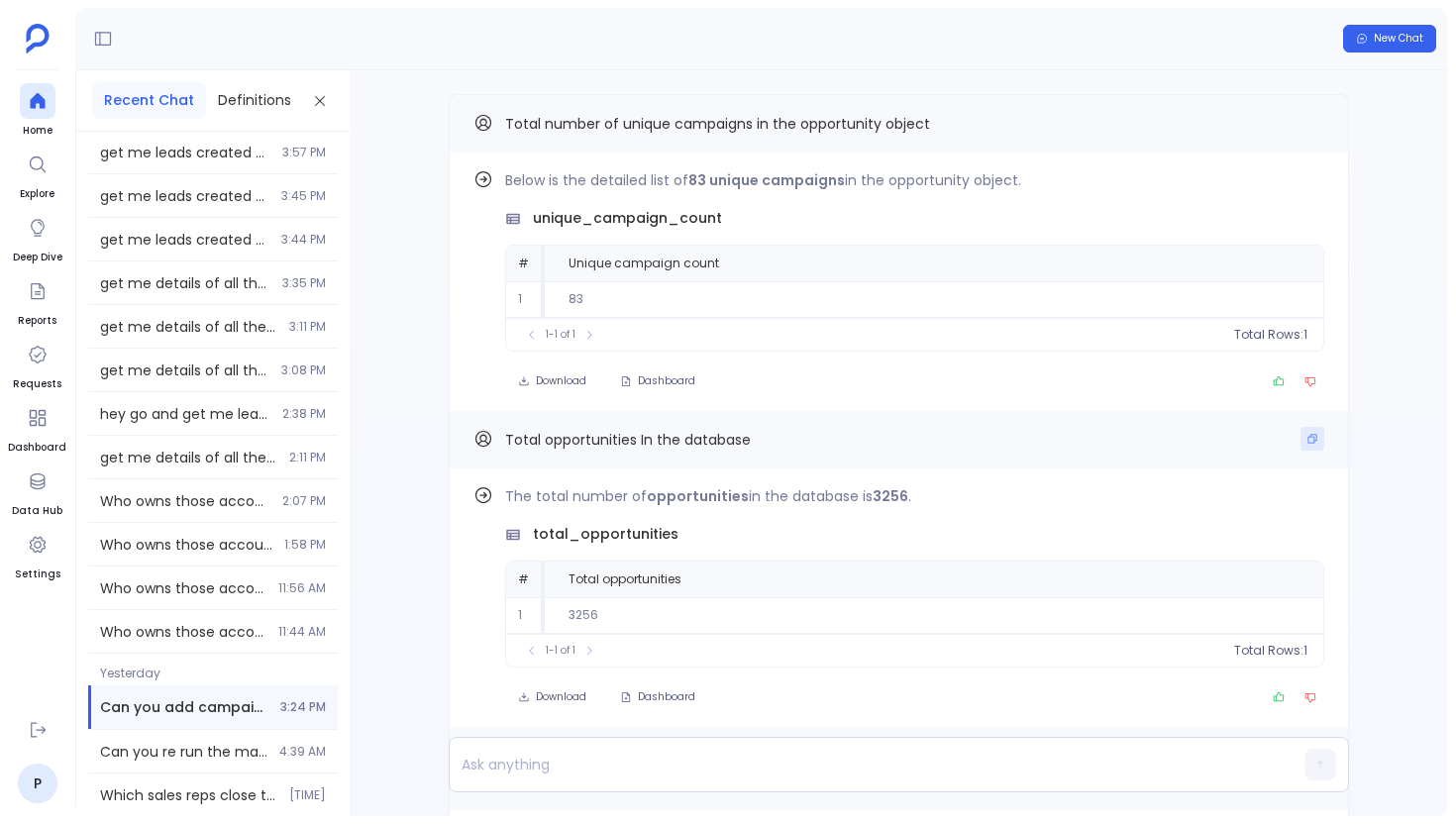 click 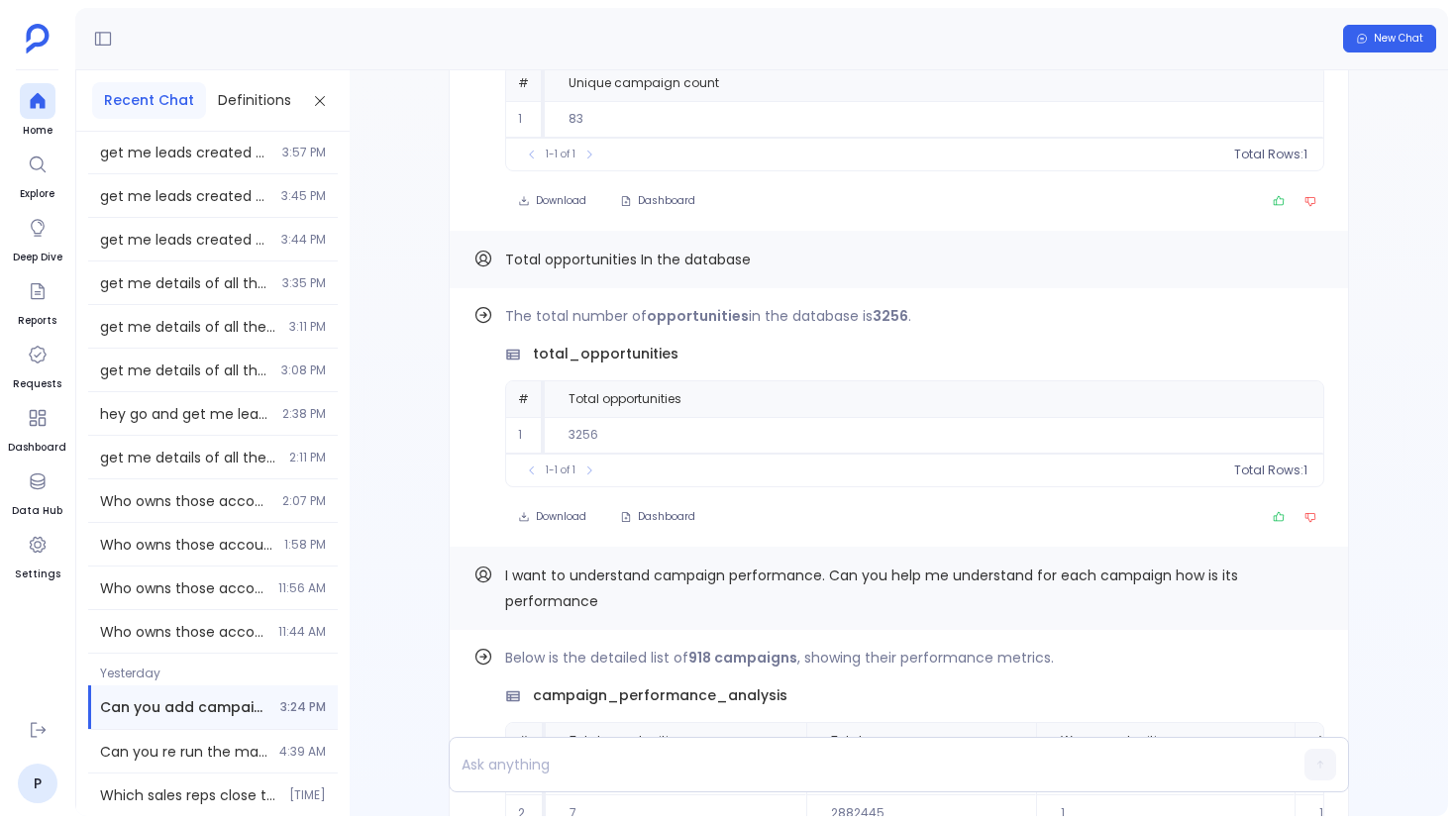 scroll, scrollTop: -1476, scrollLeft: 0, axis: vertical 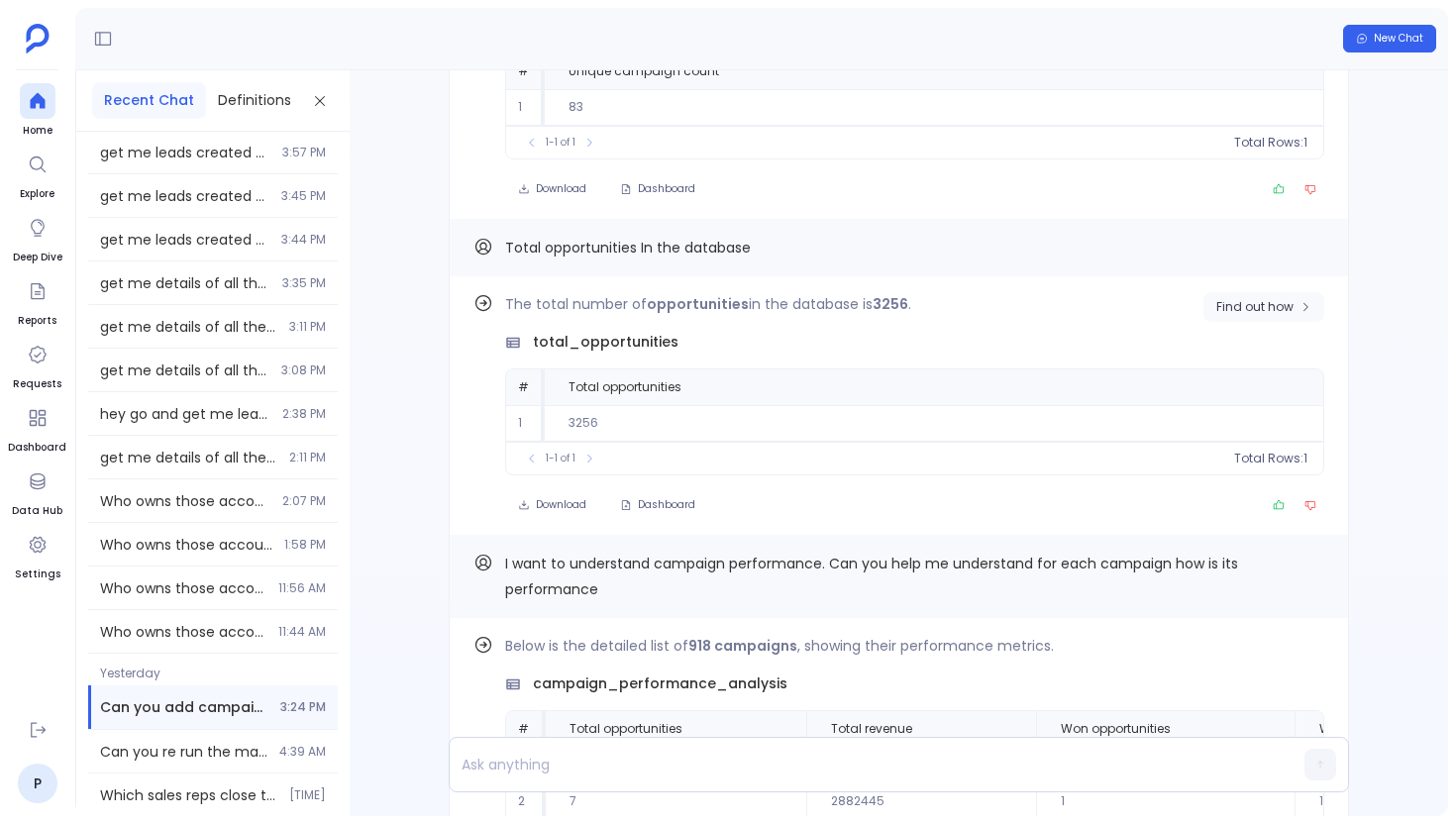 click on "Find out how" at bounding box center (1255, 307) 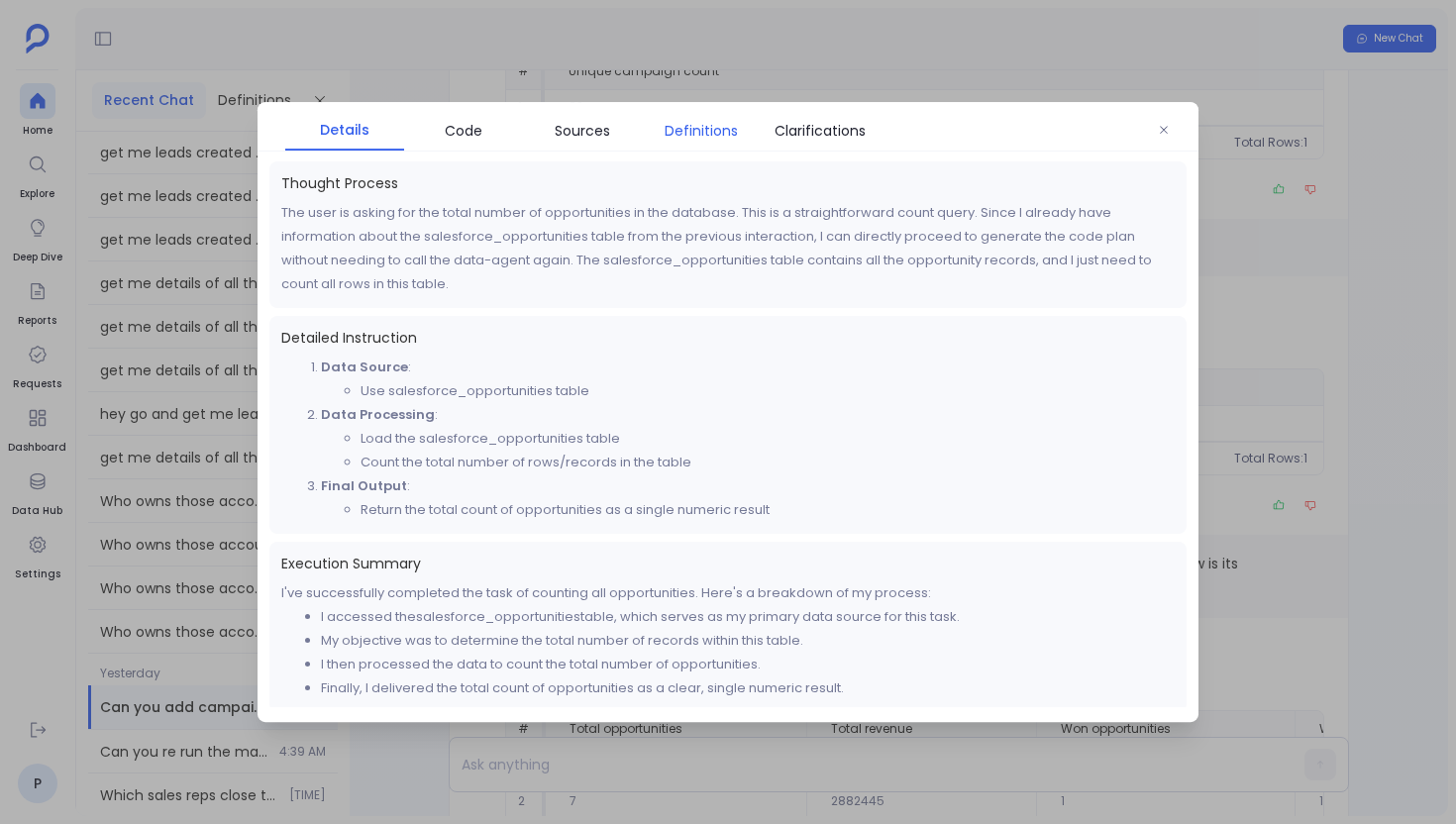 click on "Definitions" at bounding box center (701, 131) 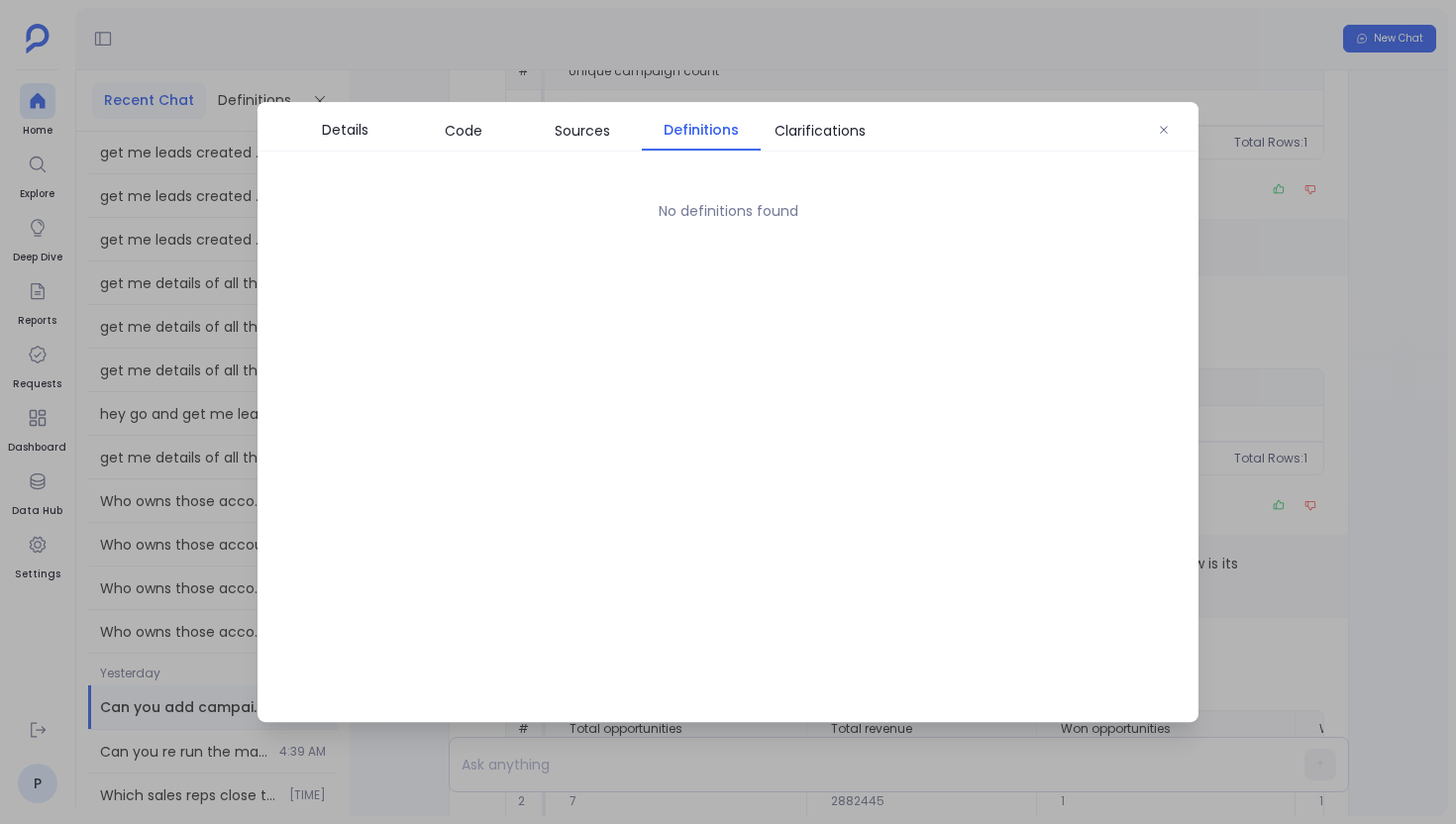 click on "Definitions" at bounding box center [701, 130] 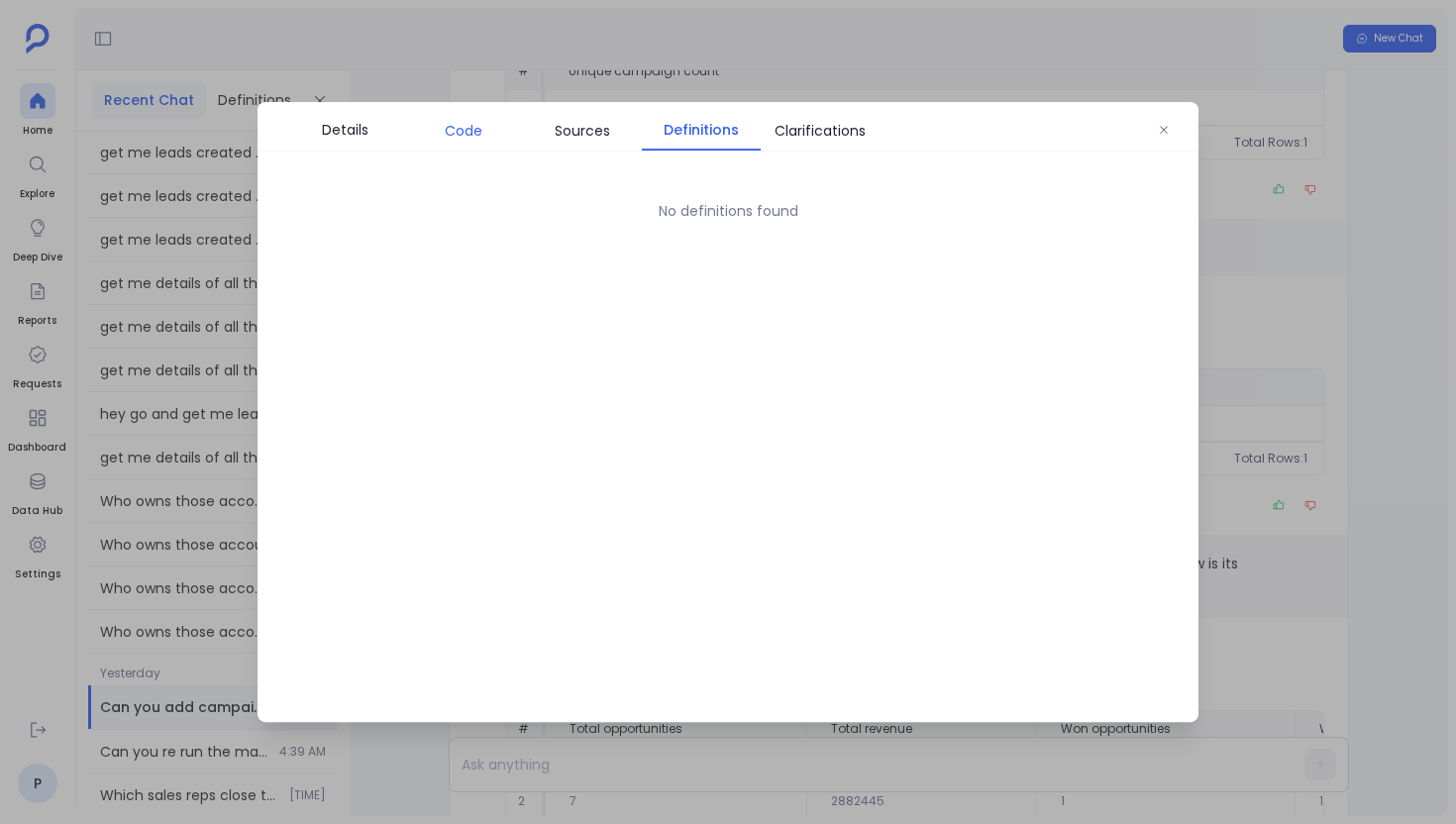 click on "Code" at bounding box center [464, 131] 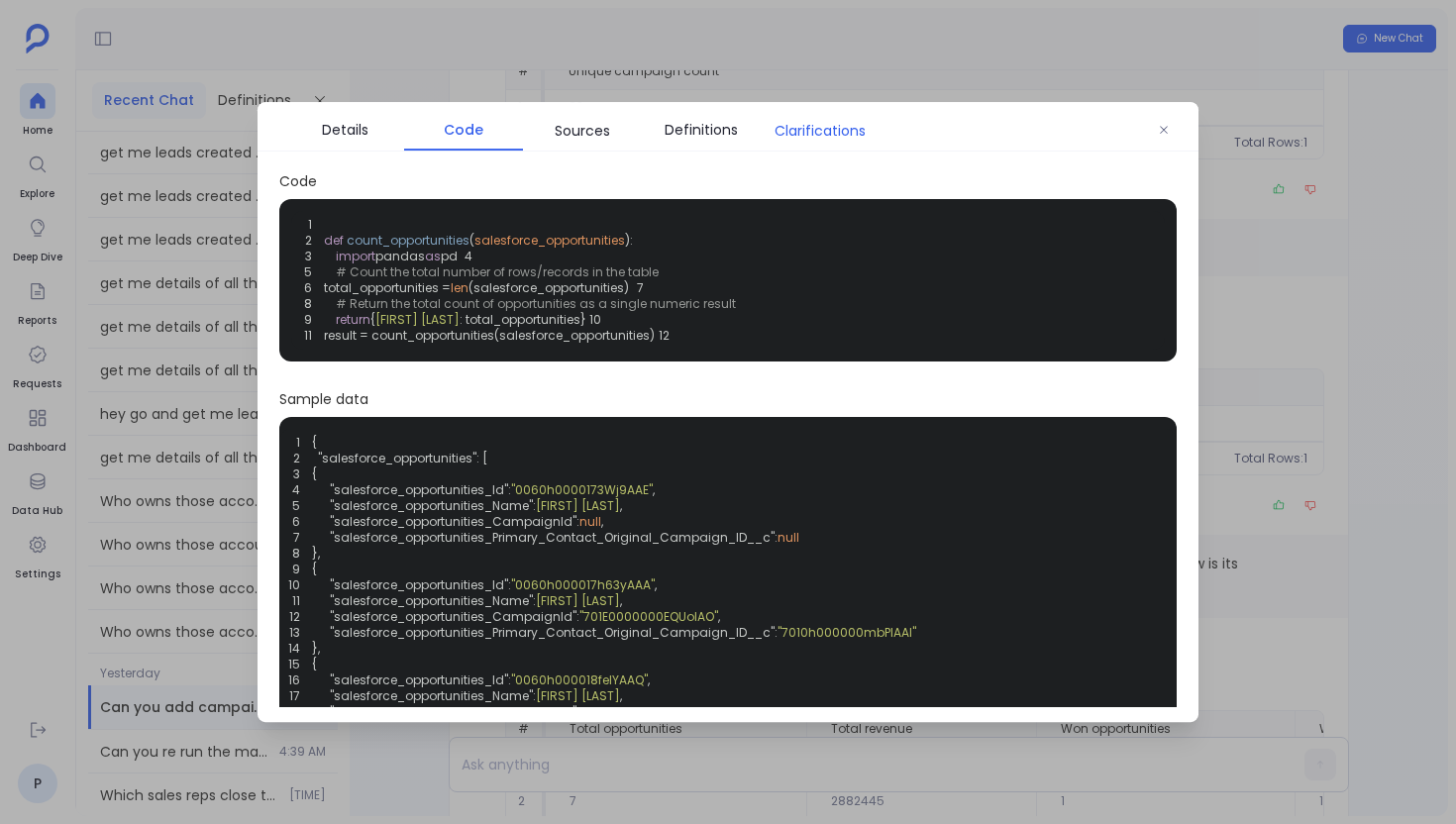 click on "Clarifications" at bounding box center [820, 131] 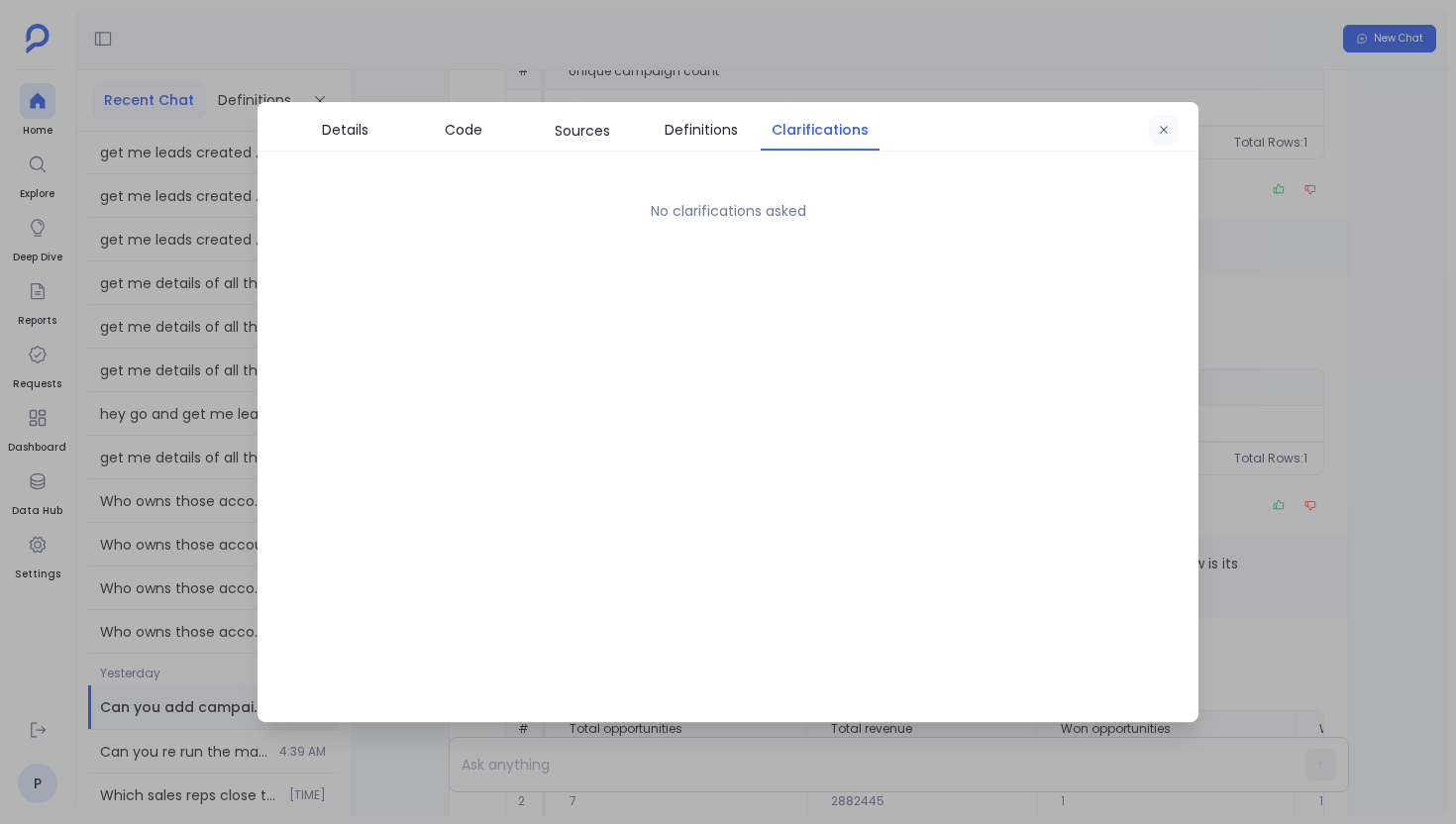 click 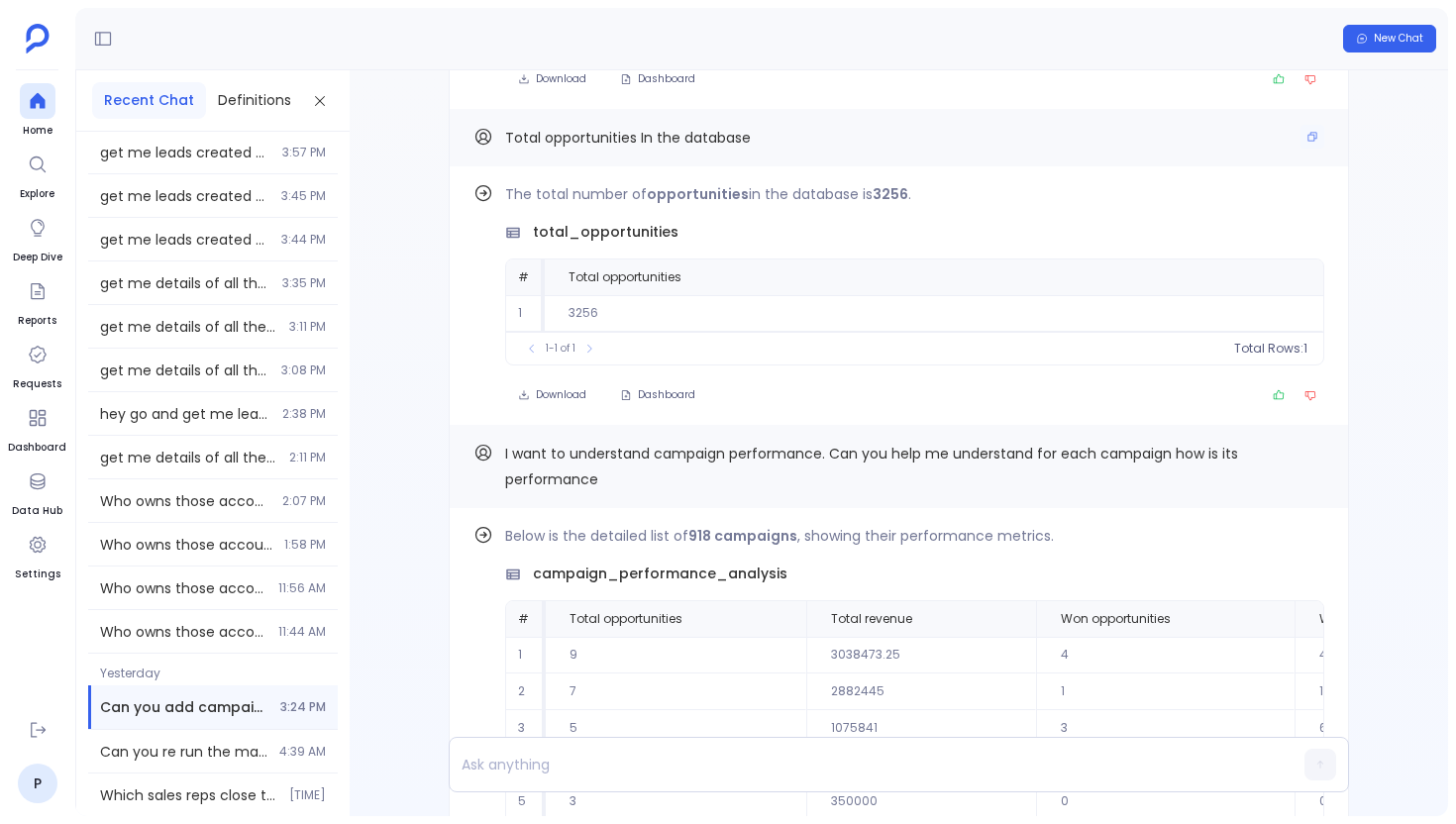 scroll, scrollTop: -1234, scrollLeft: 0, axis: vertical 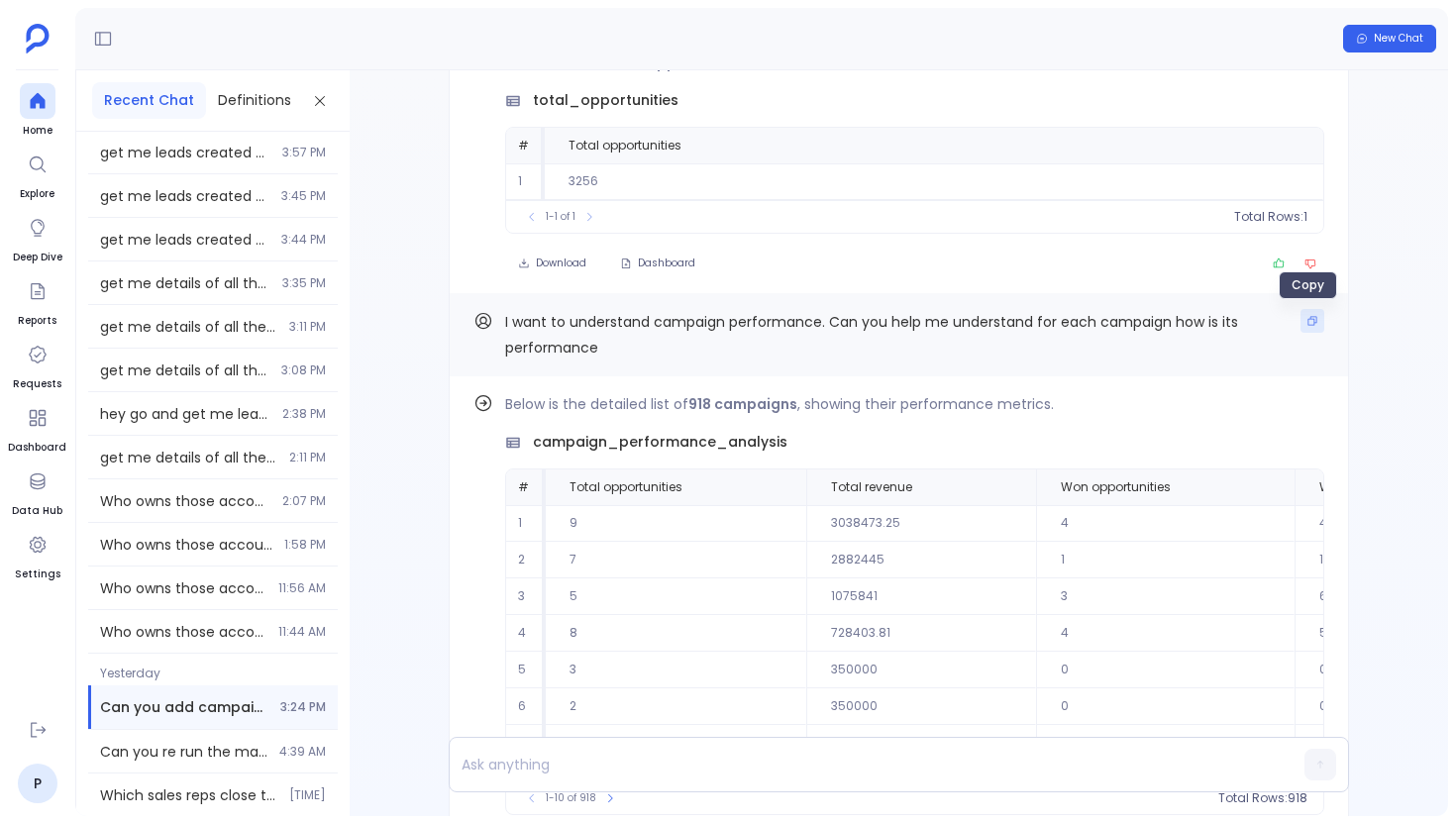 click 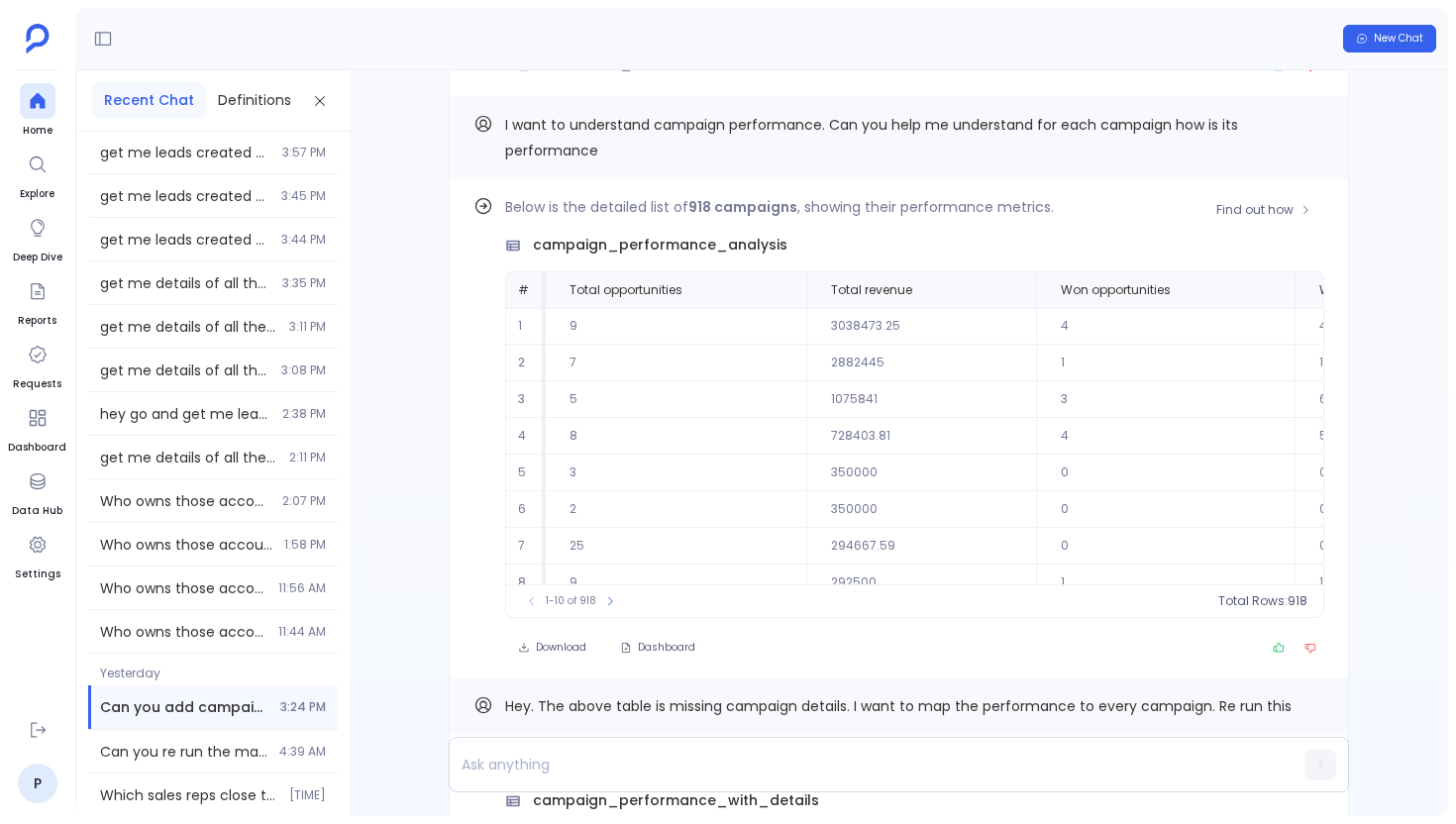 scroll, scrollTop: -1033, scrollLeft: 0, axis: vertical 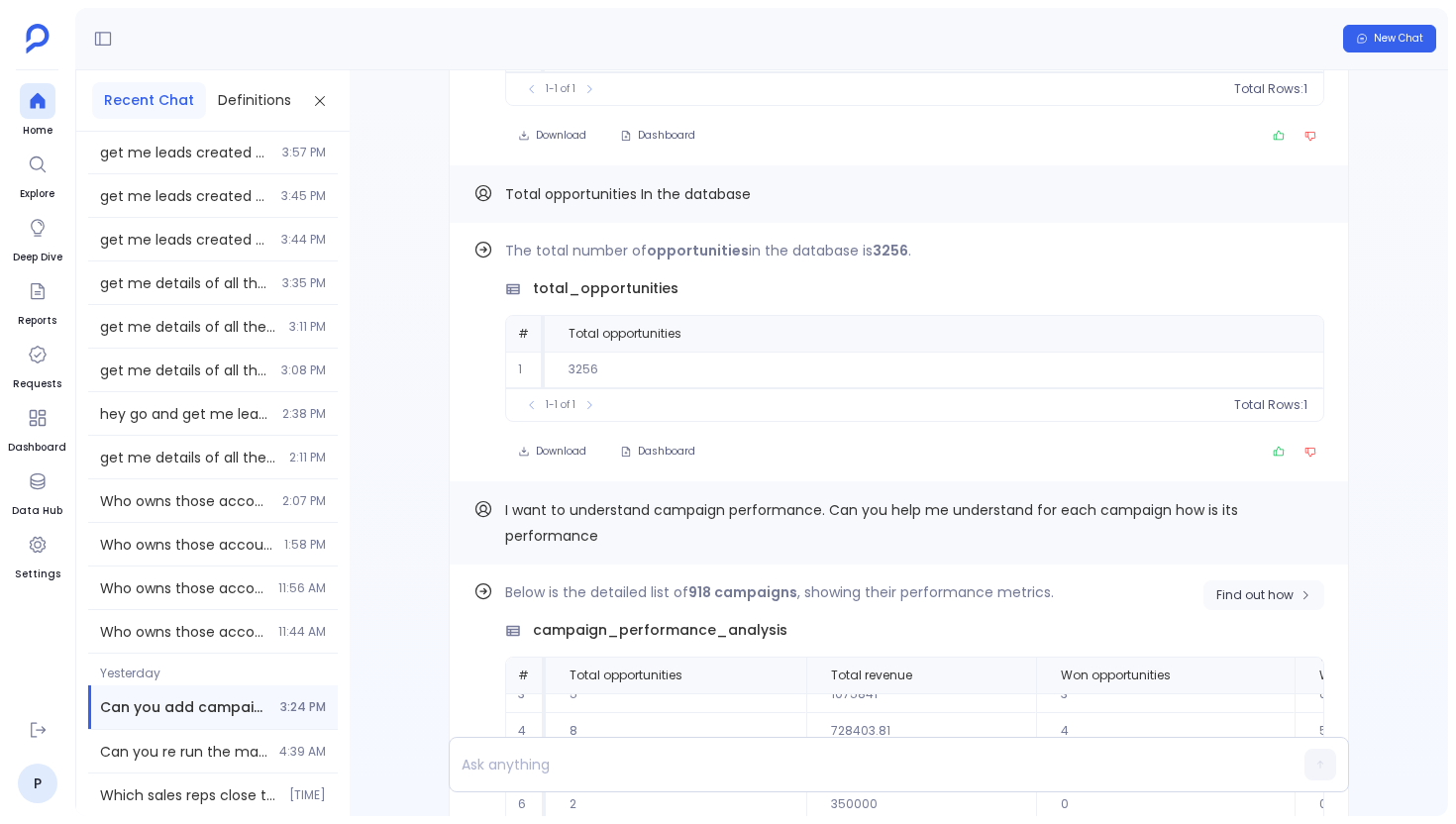 click on "Find out how" at bounding box center [1255, 595] 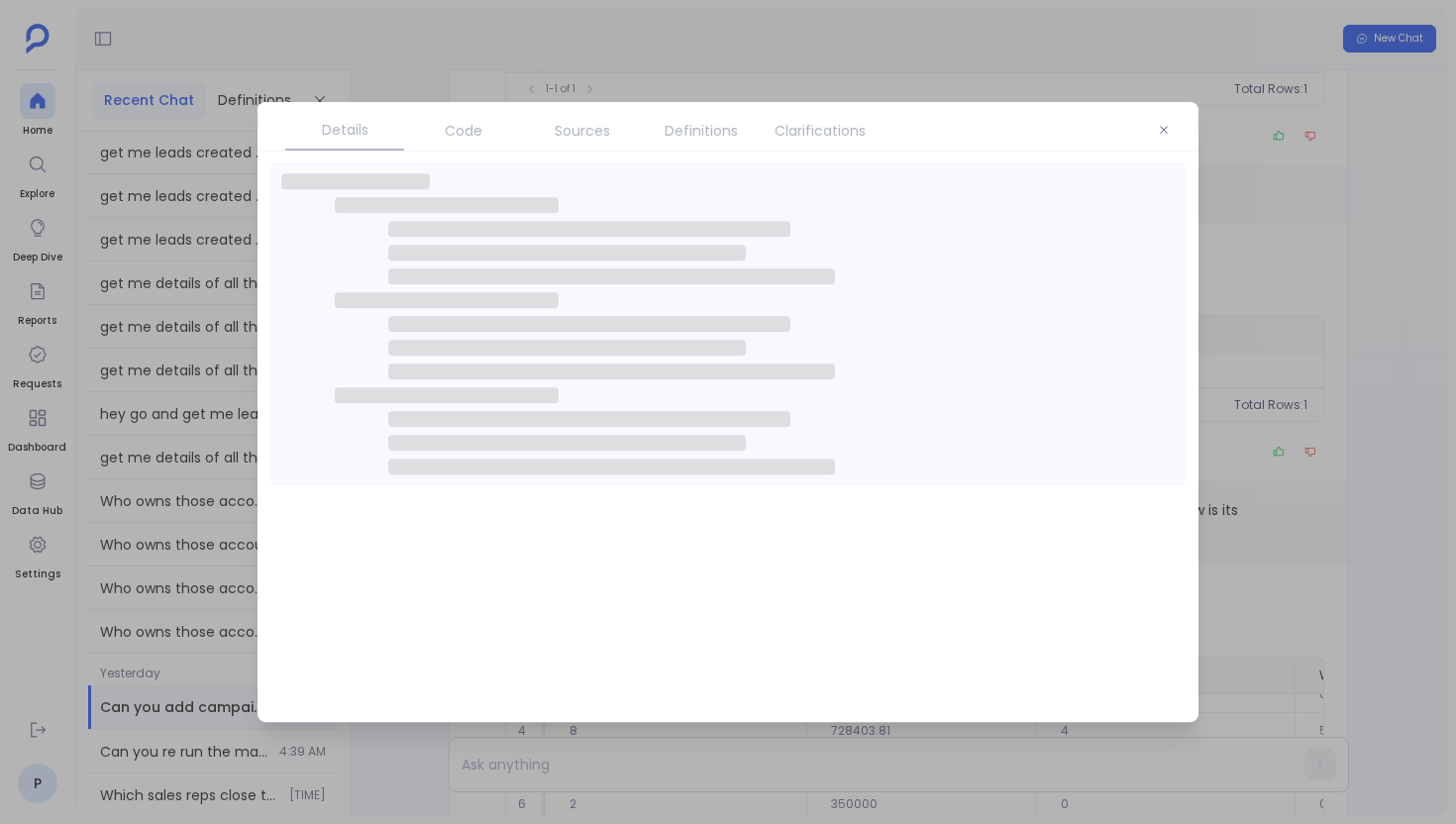 click on "Definitions" at bounding box center (701, 131) 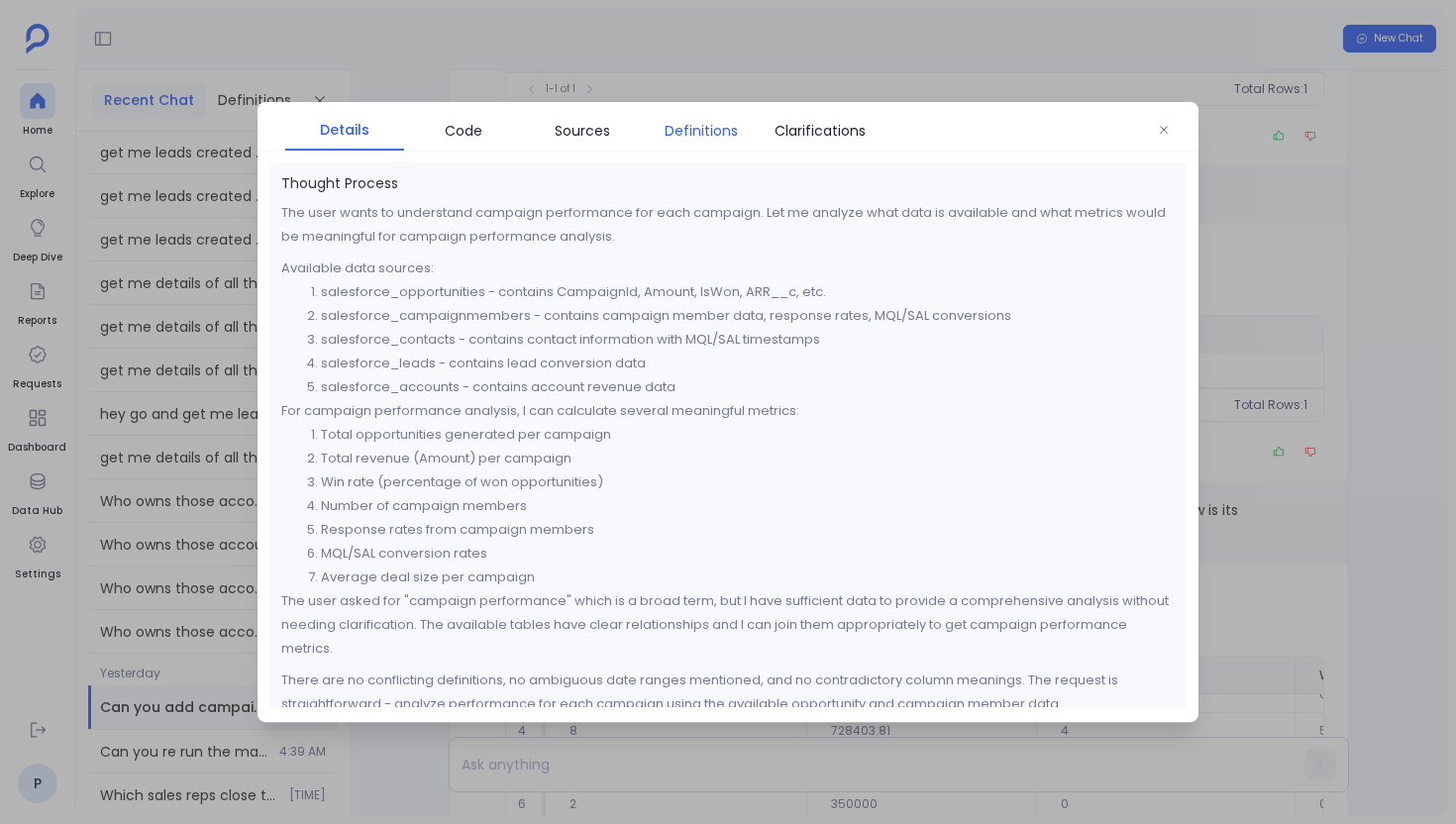 click on "Definitions" at bounding box center (701, 131) 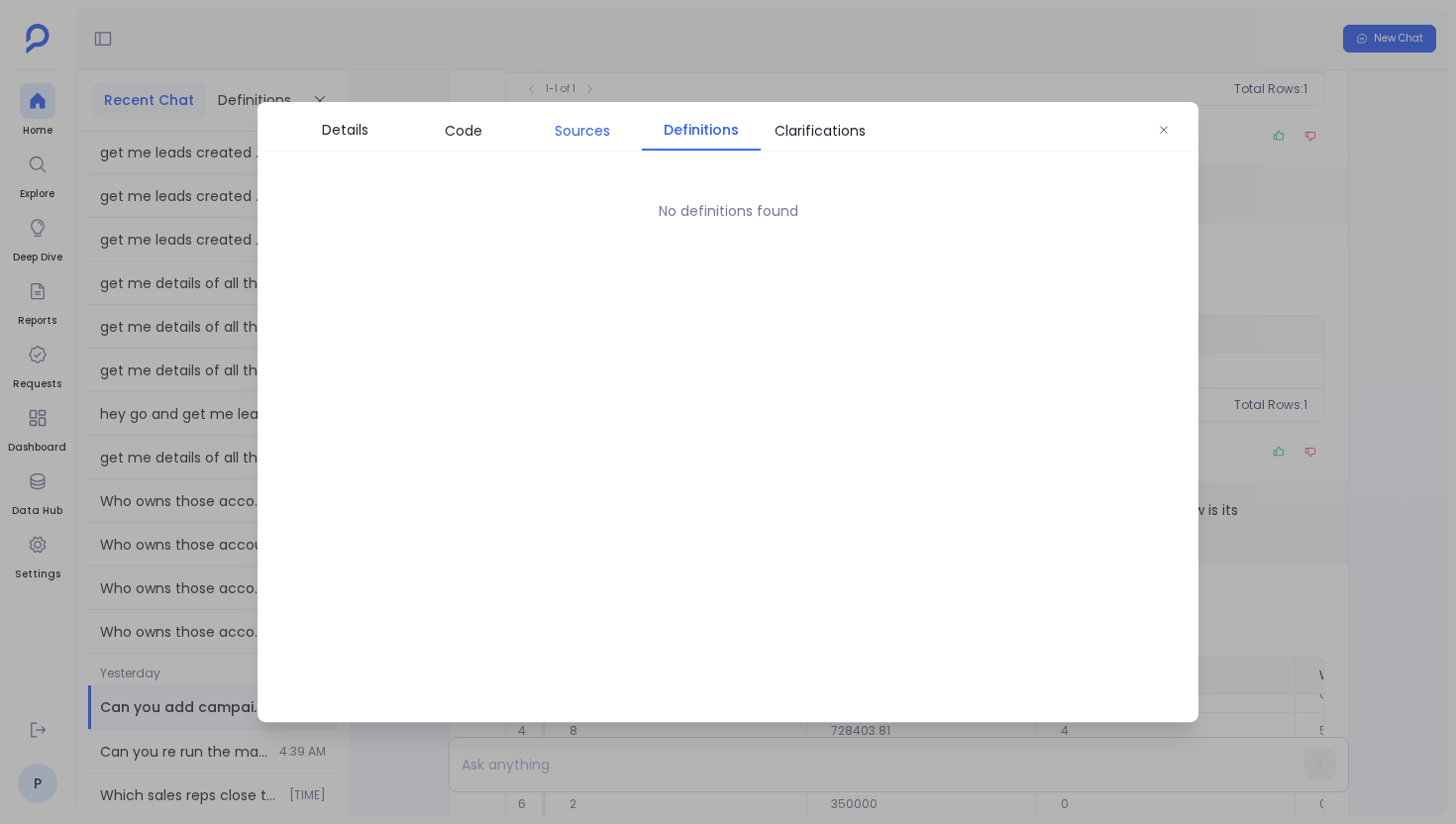 click on "Sources" at bounding box center (582, 131) 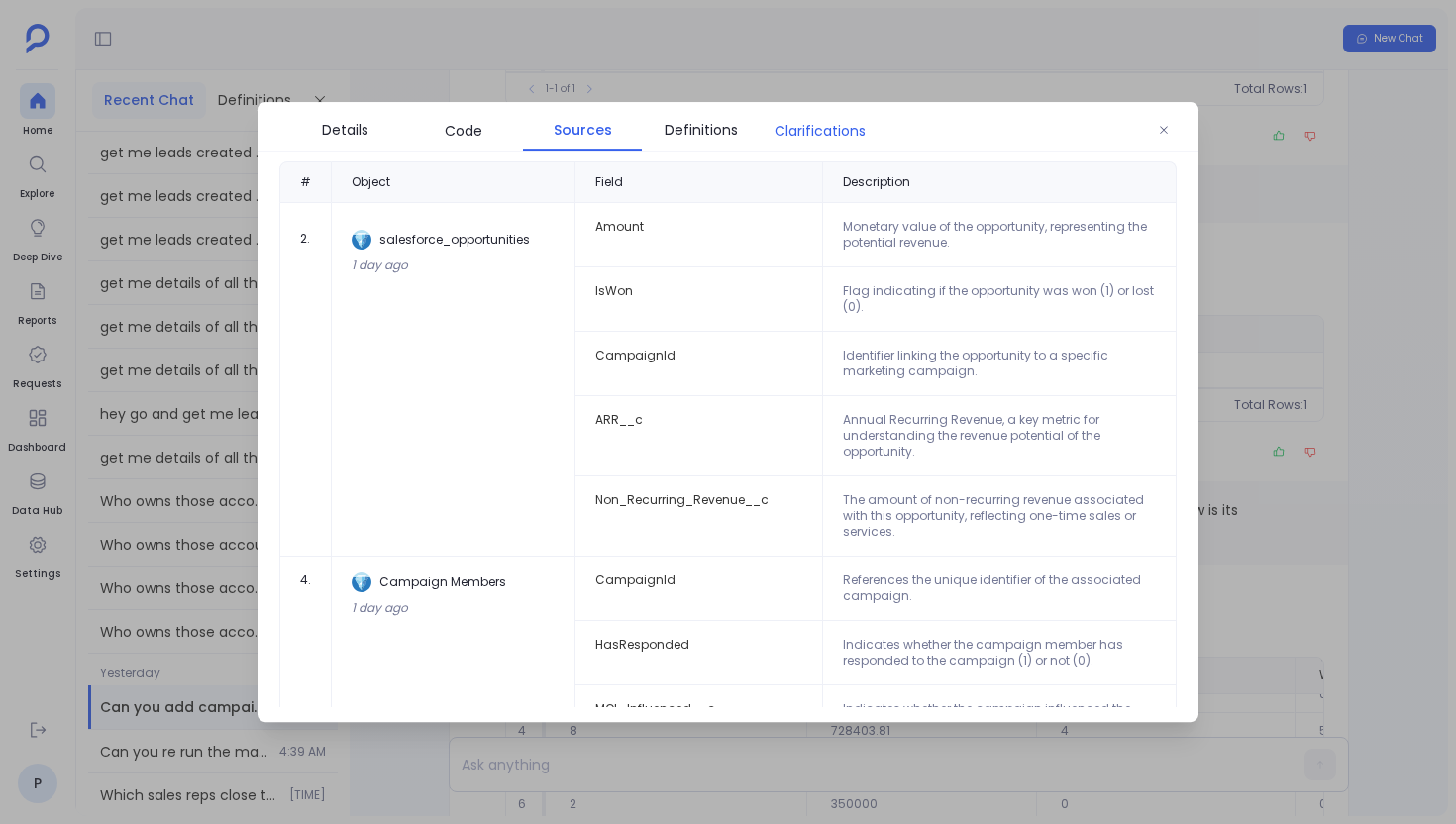 click on "Clarifications" at bounding box center (820, 131) 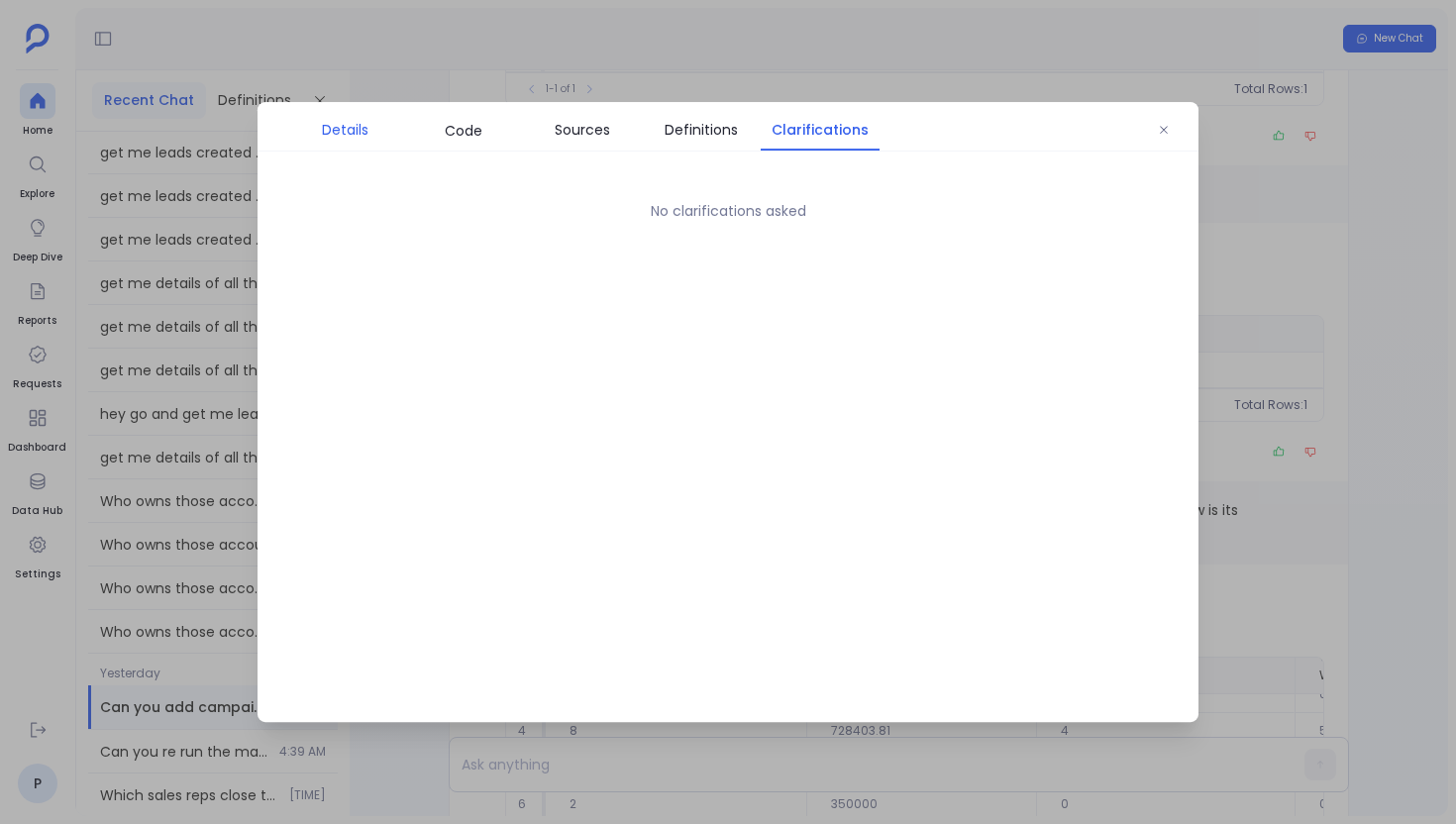 click on "Details" at bounding box center [345, 130] 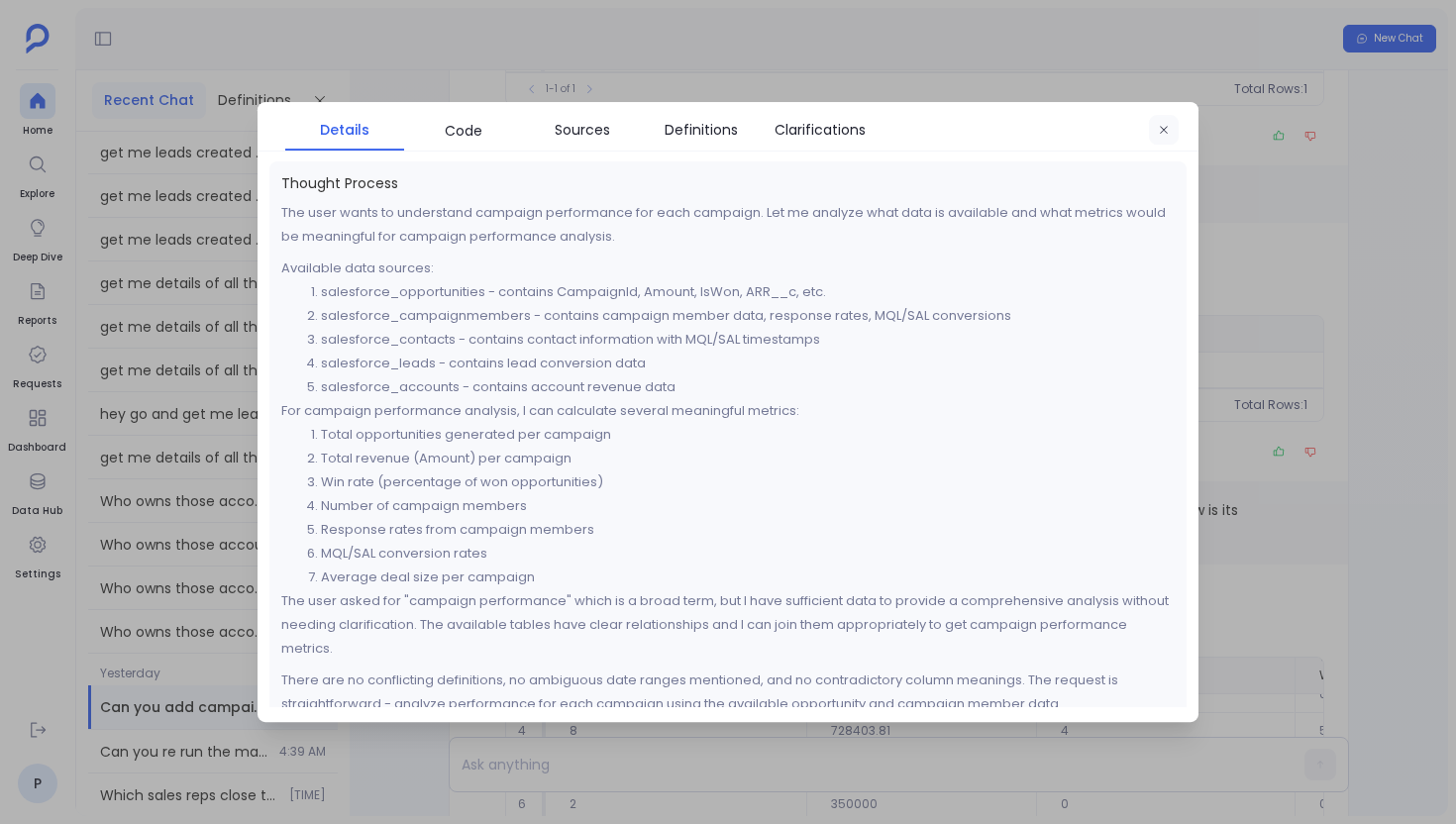 click at bounding box center [1164, 131] 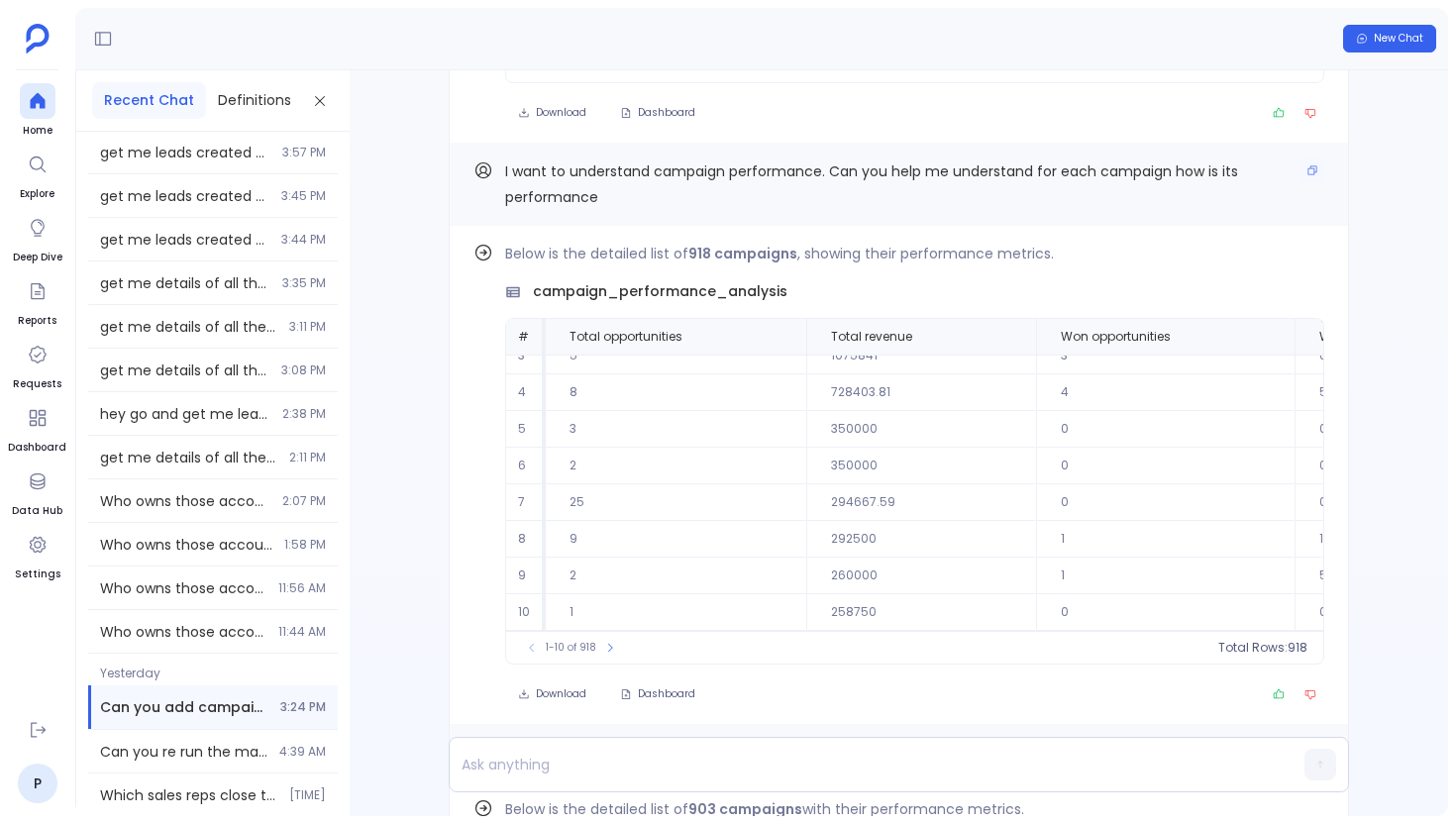 scroll, scrollTop: -1075, scrollLeft: 0, axis: vertical 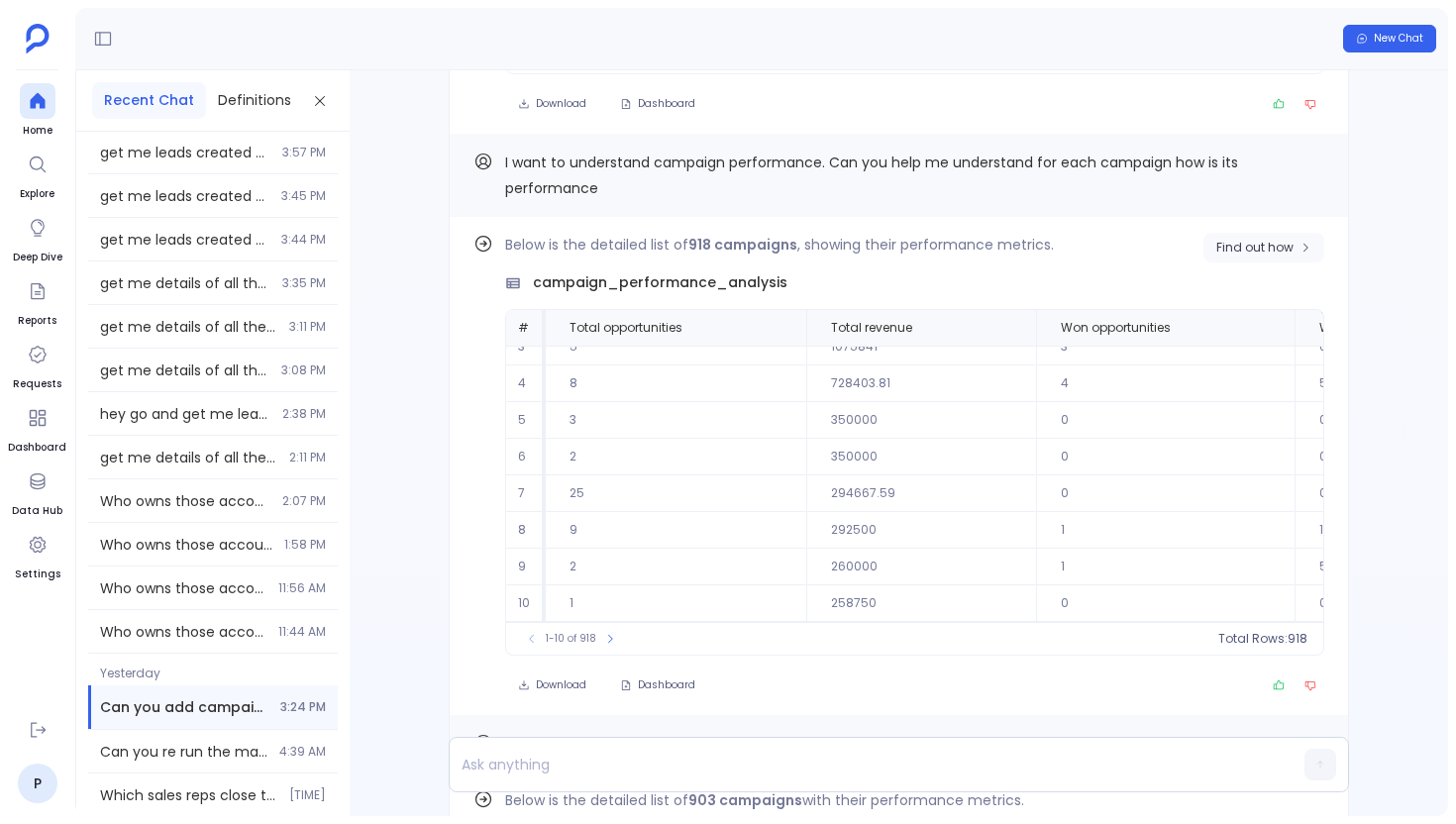click on "Find out how" at bounding box center [1255, 248] 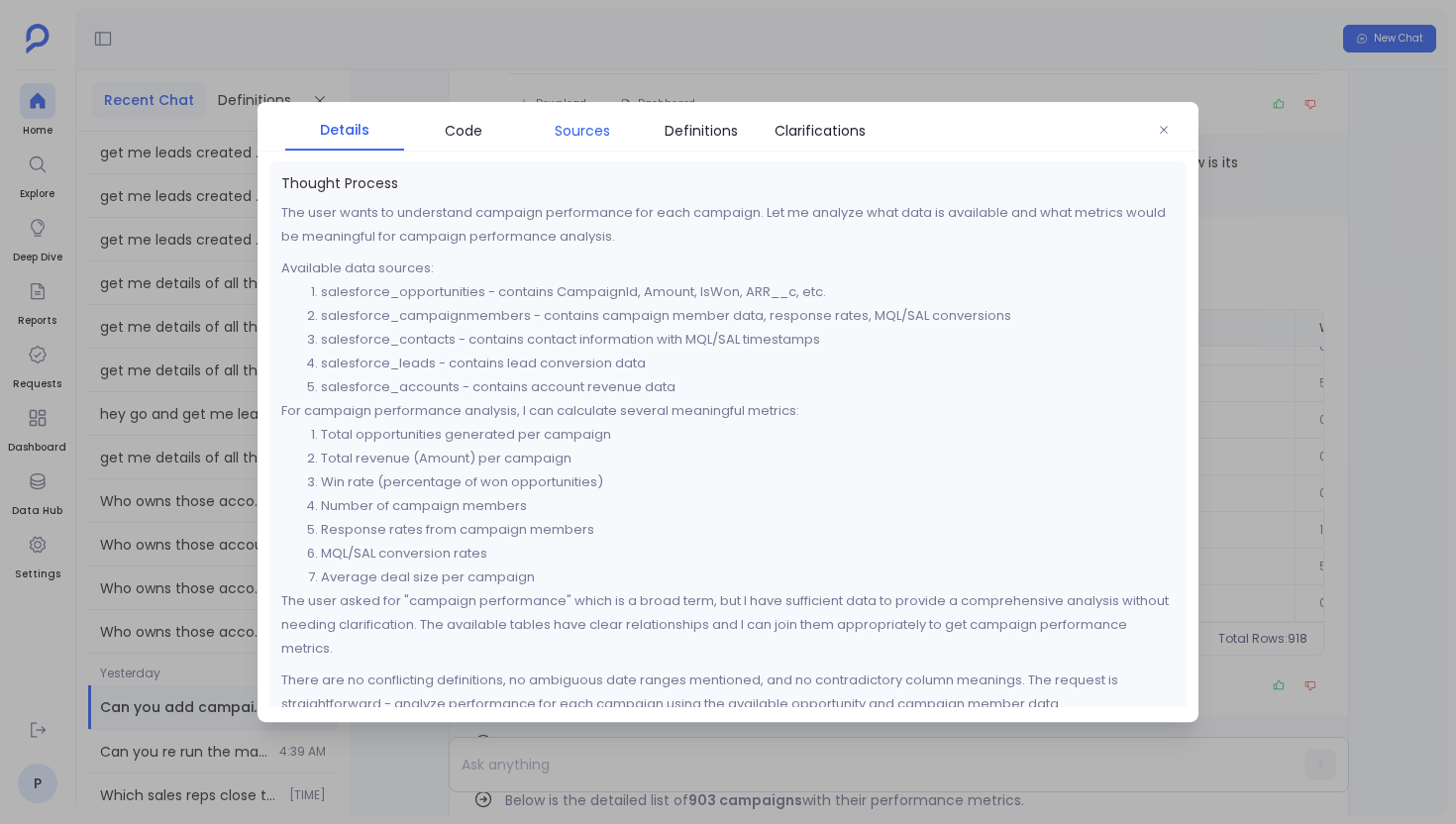 click on "Sources" at bounding box center [582, 131] 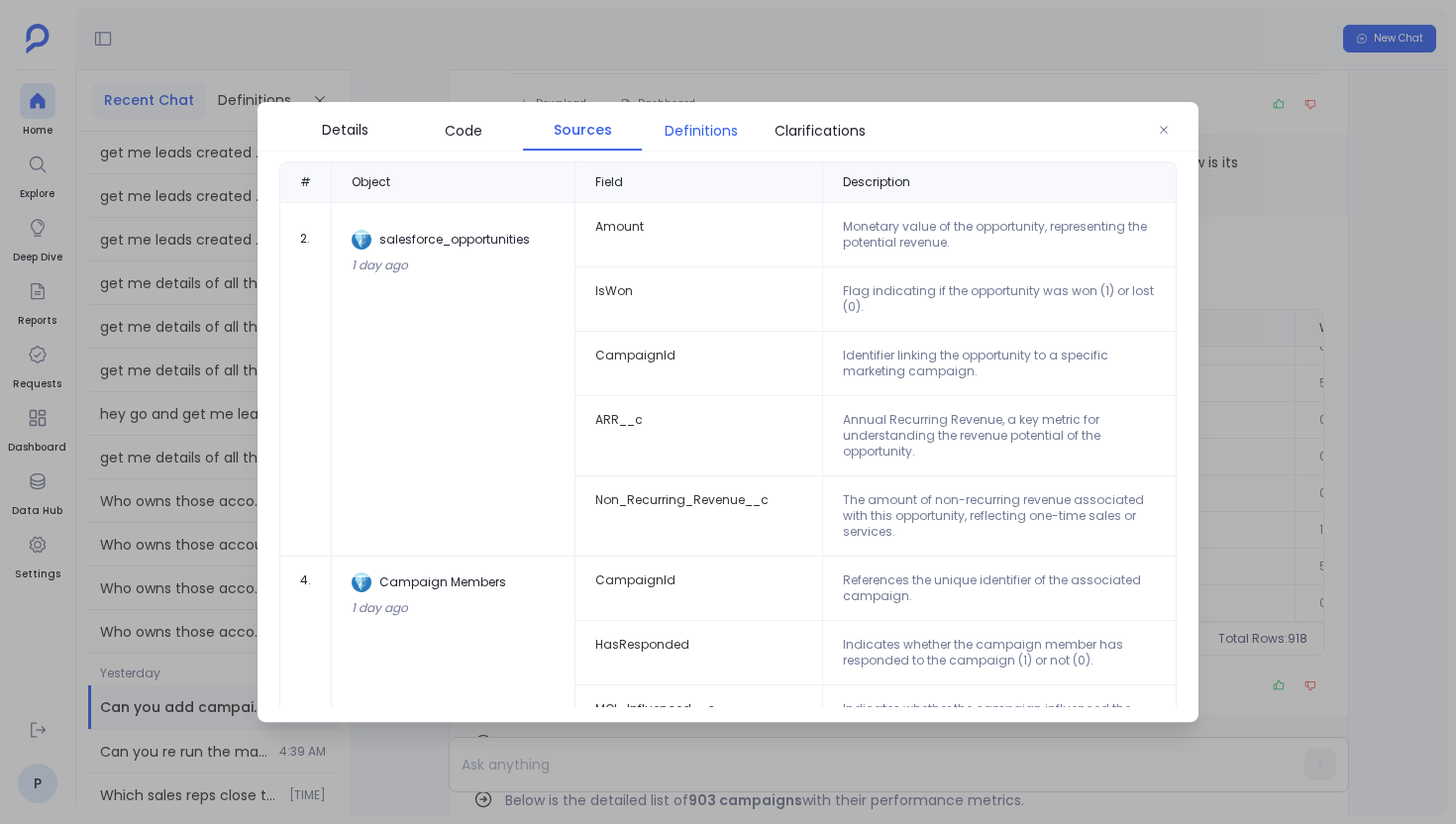 click on "Definitions" at bounding box center [701, 131] 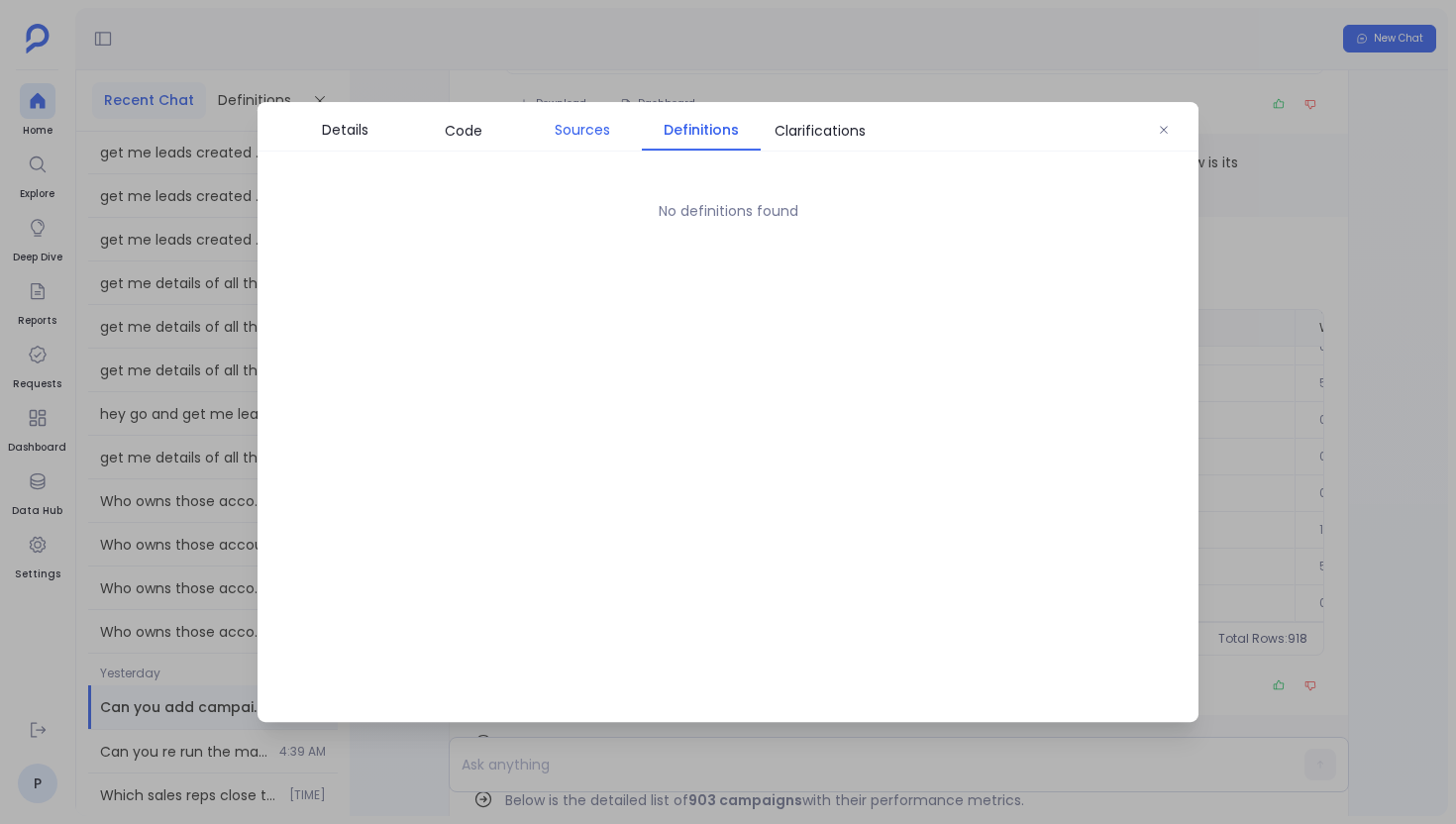 click on "Sources" at bounding box center (582, 130) 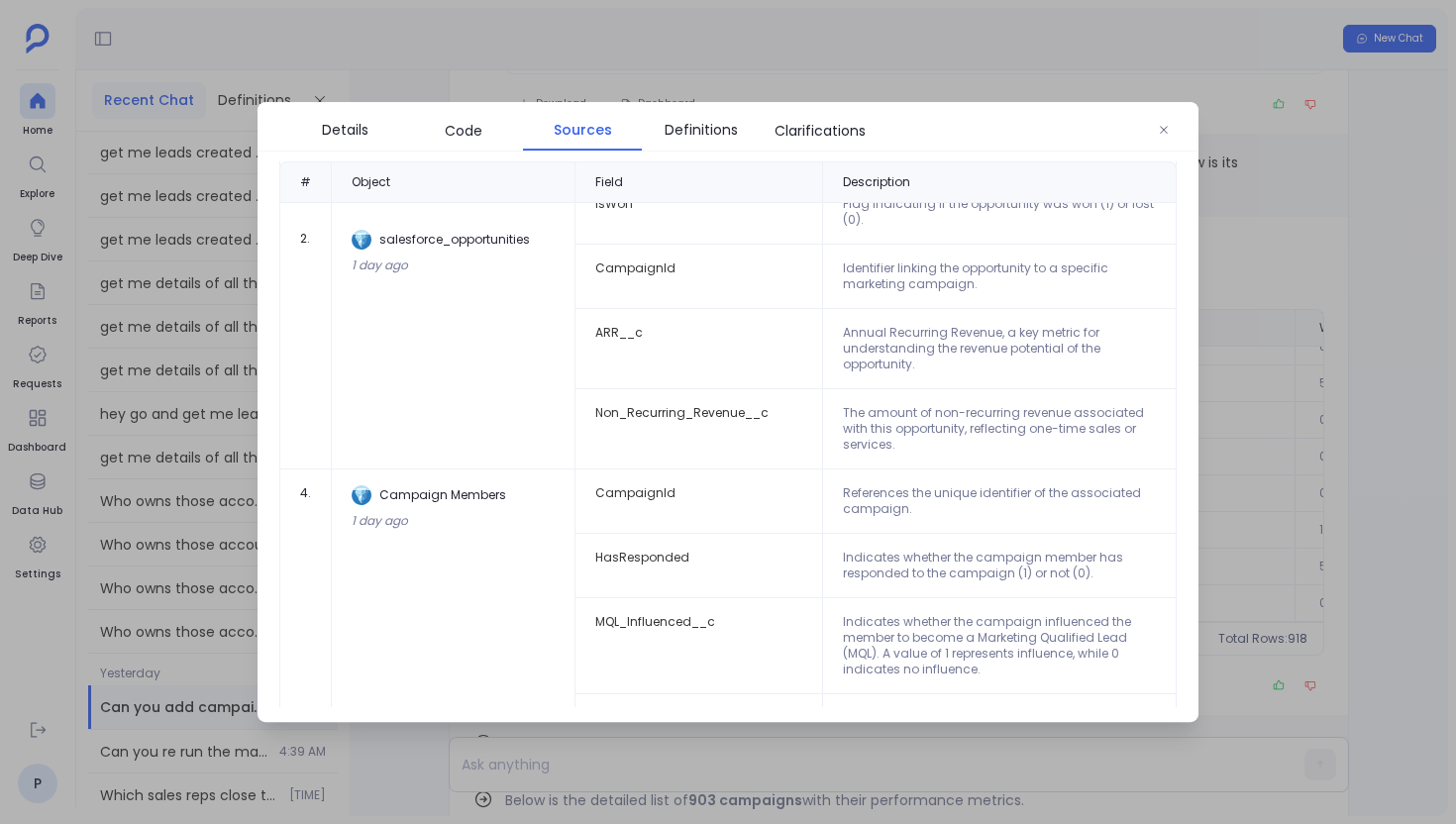 scroll, scrollTop: 0, scrollLeft: 0, axis: both 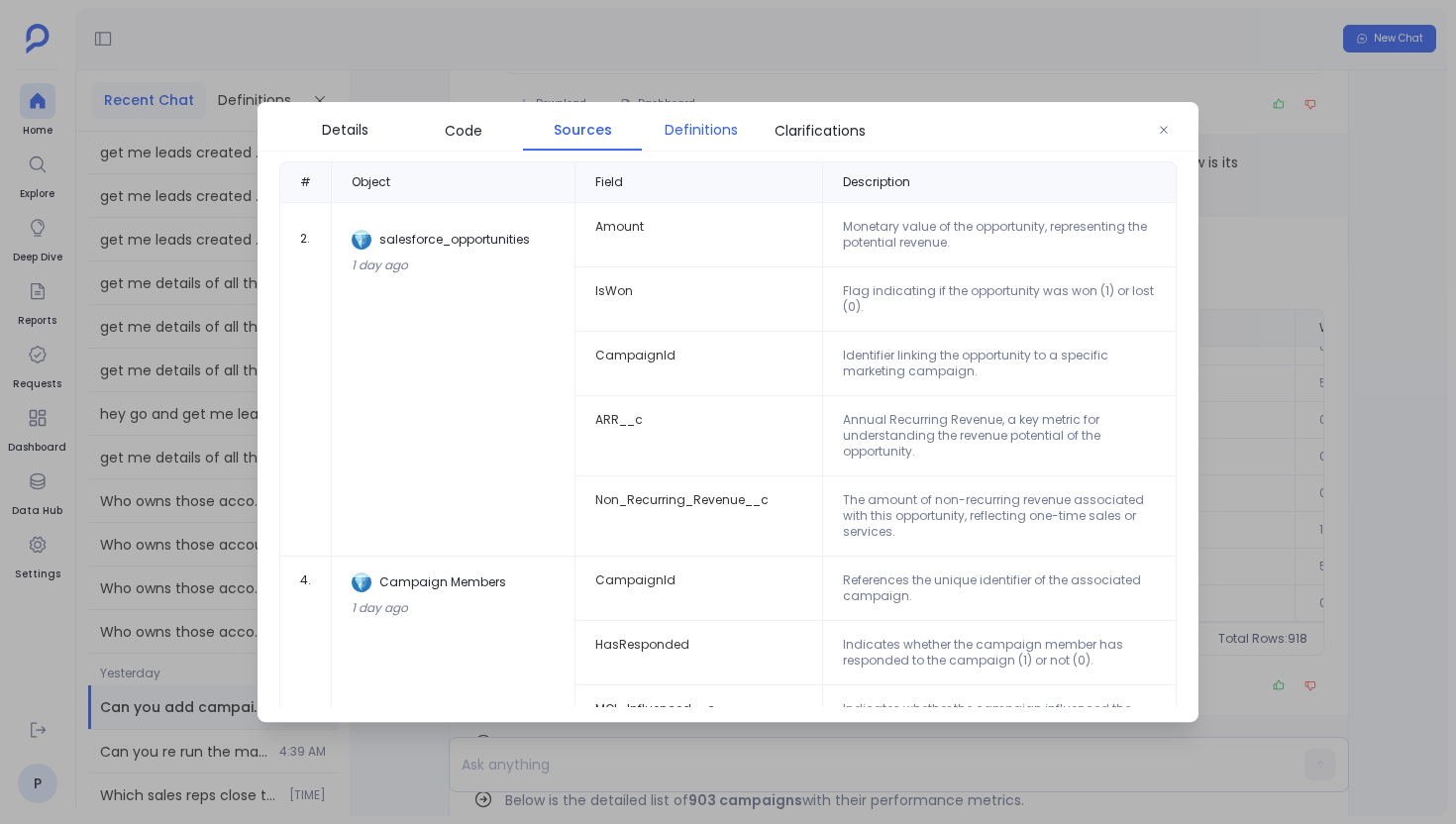 click on "Definitions" at bounding box center (701, 130) 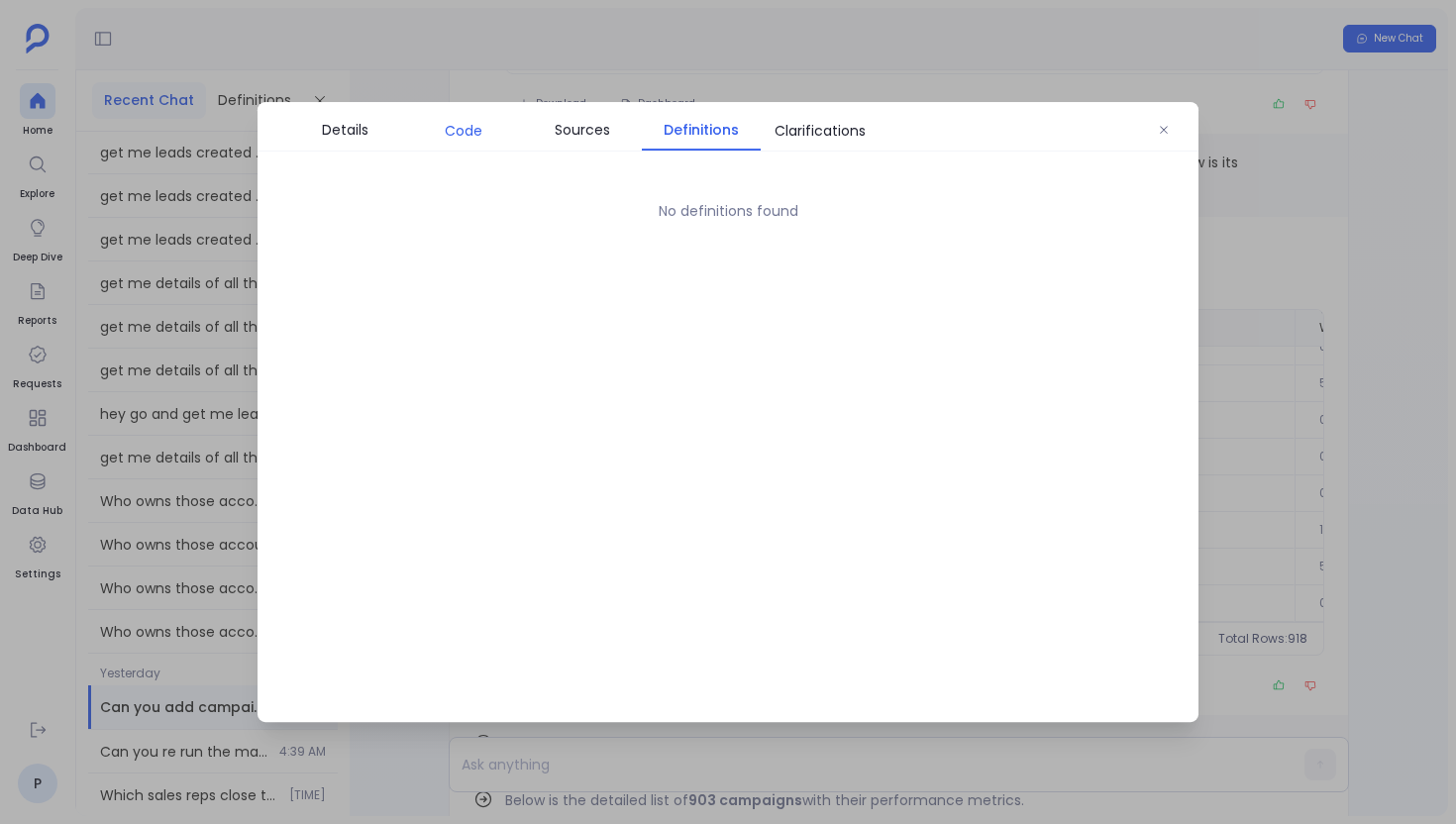 click on "Code" at bounding box center [464, 131] 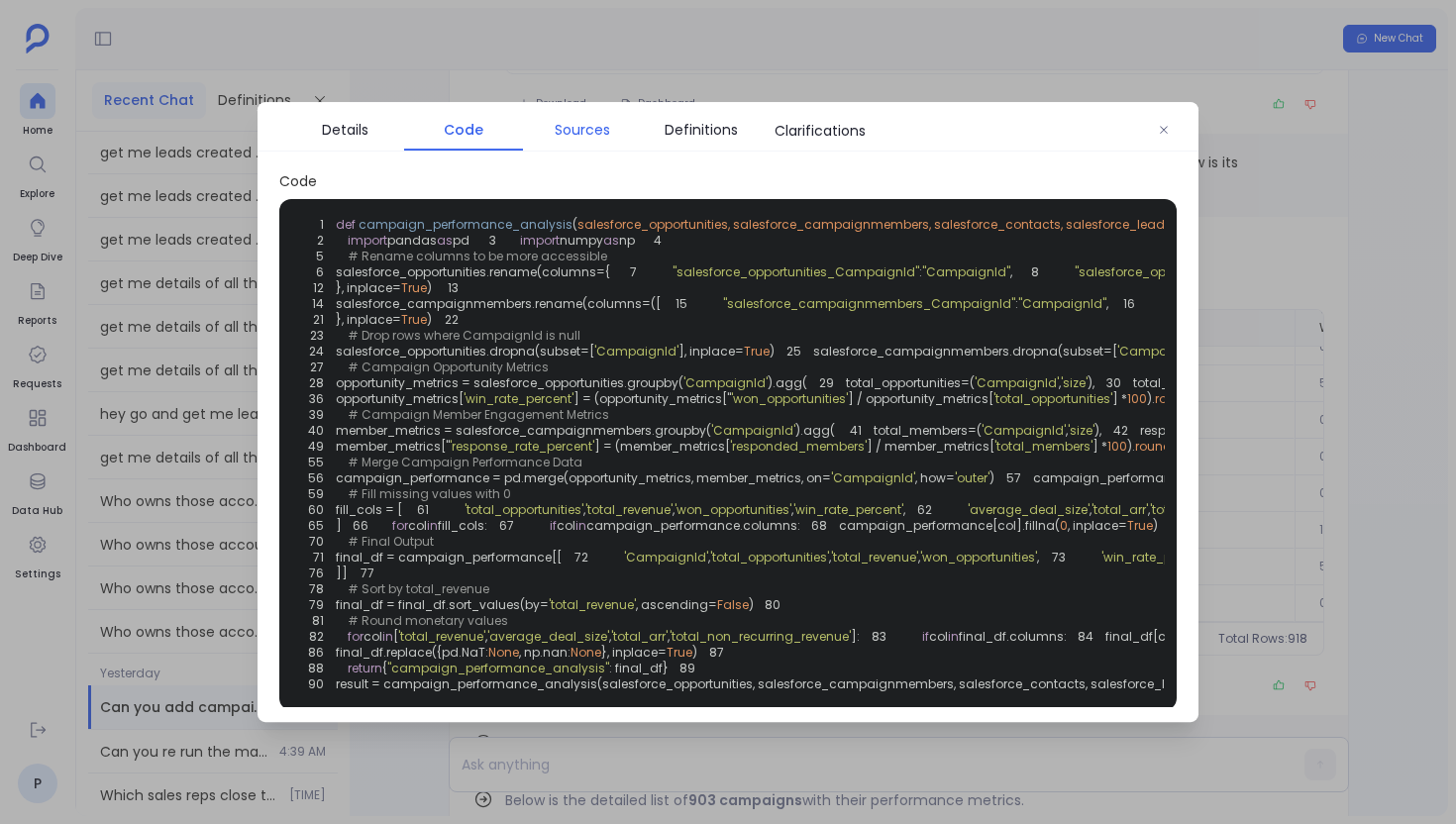 click on "Sources" at bounding box center (582, 130) 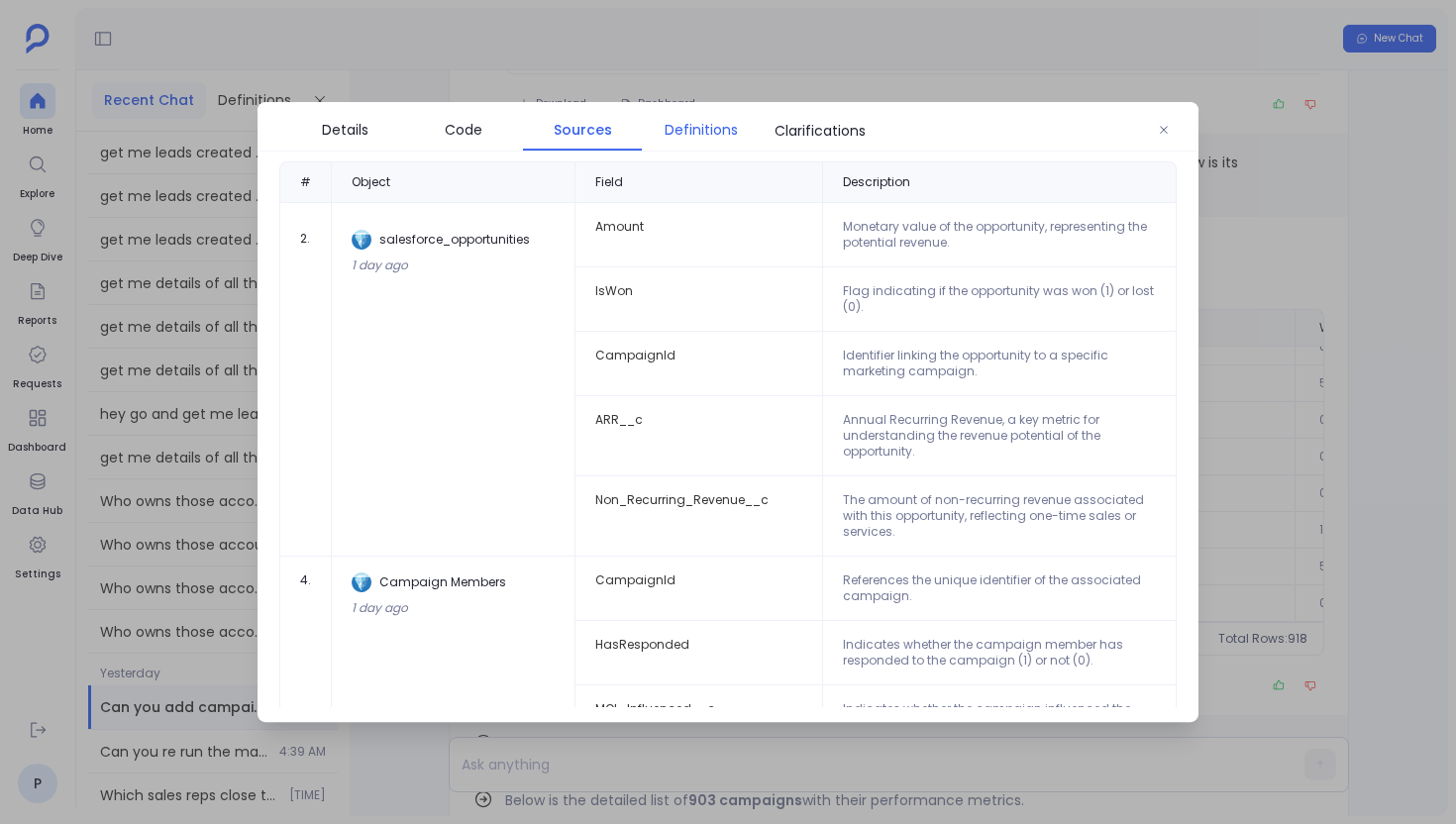 click on "Definitions" at bounding box center (701, 130) 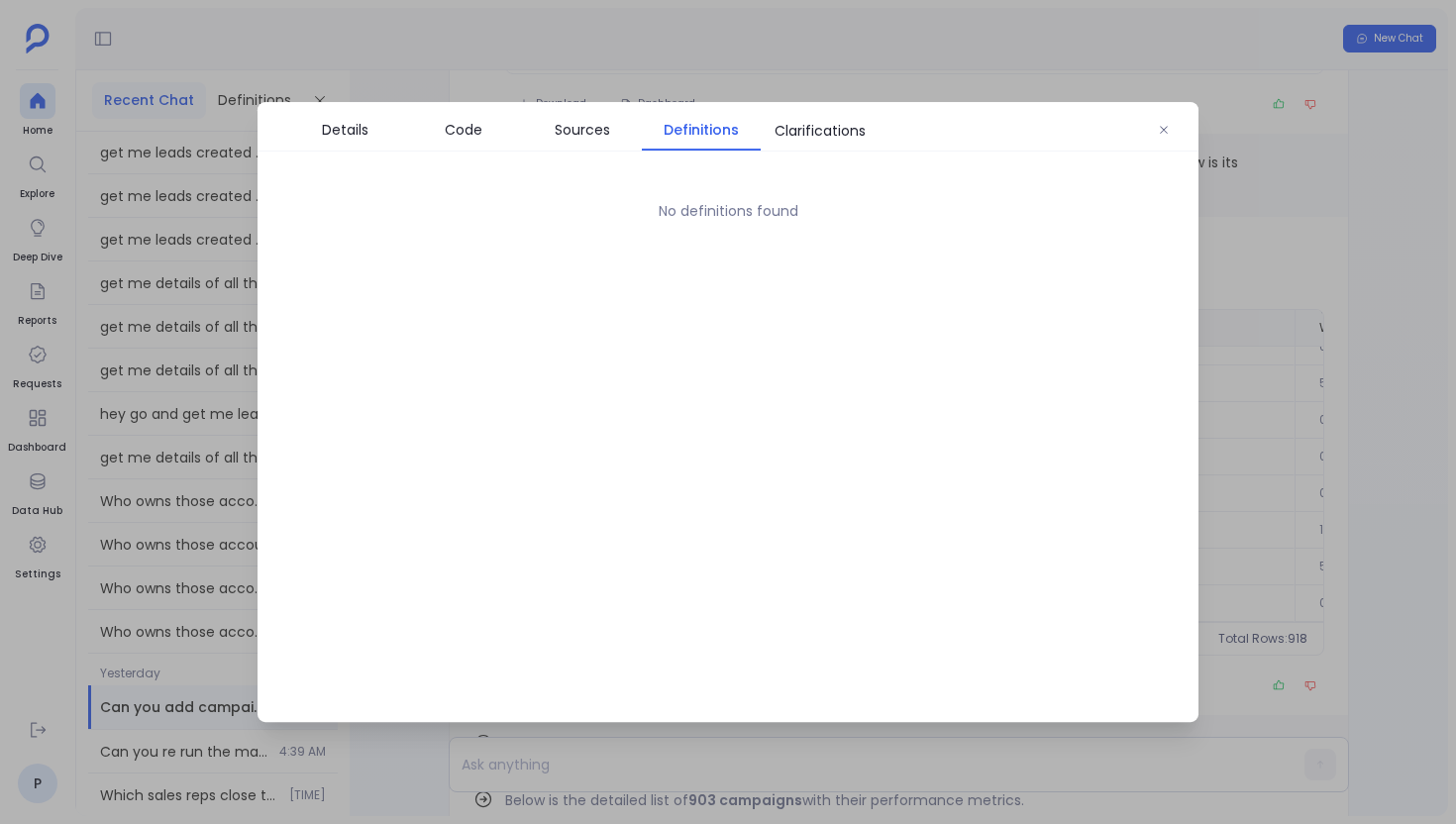 click on "Details Code Sources Definitions Clarifications" at bounding box center (728, 127) 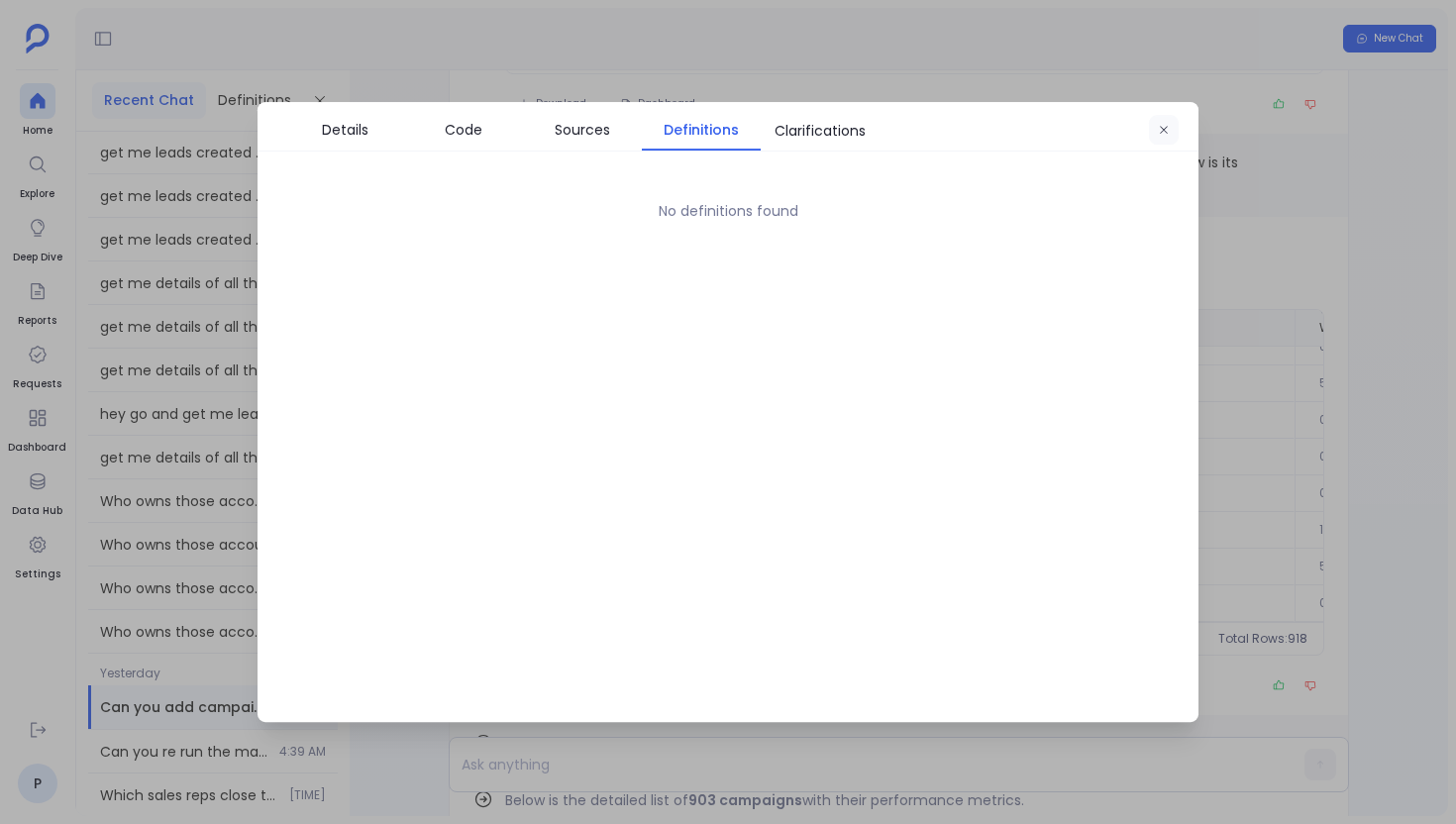 click at bounding box center [1164, 131] 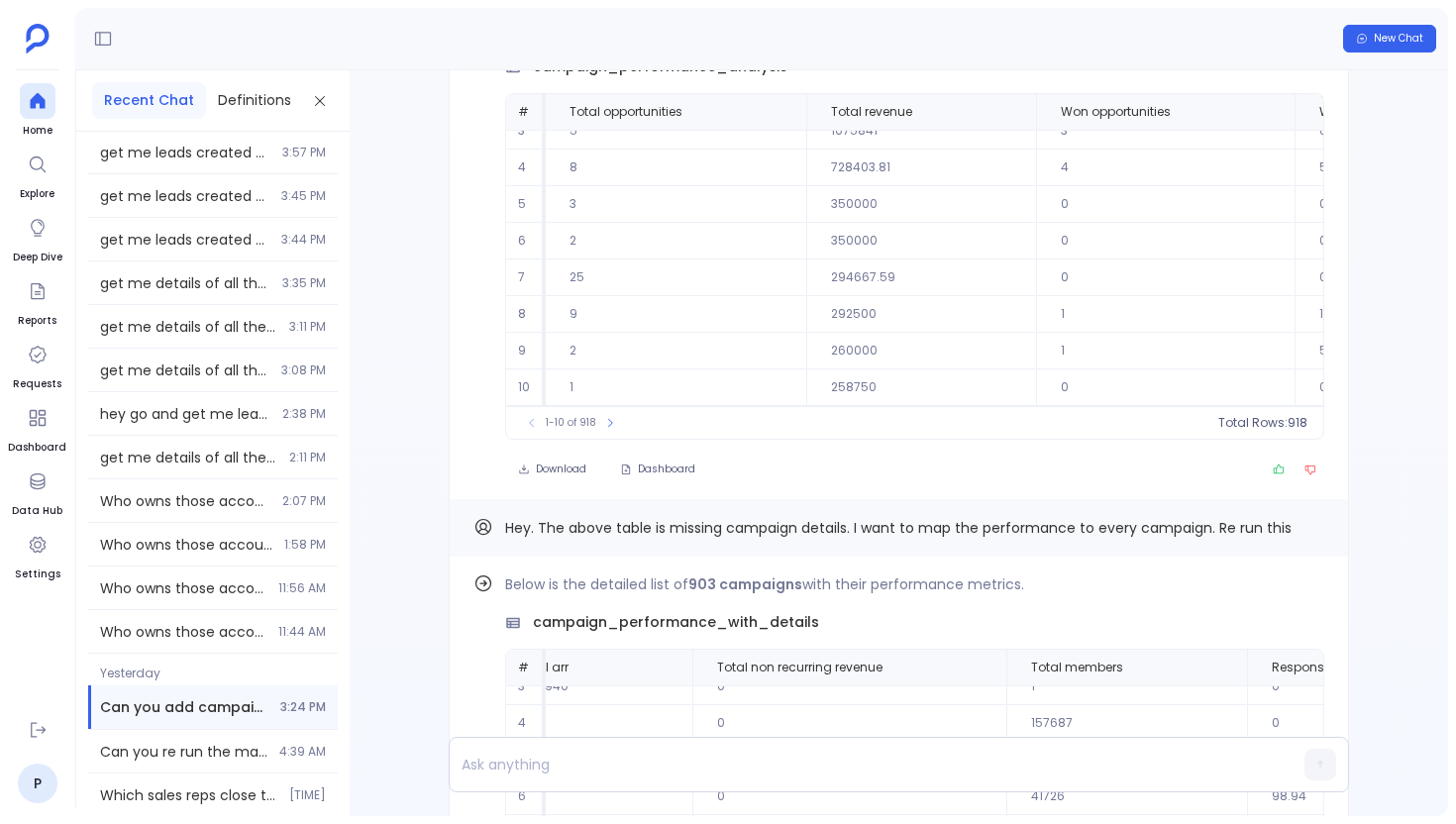 scroll, scrollTop: -850, scrollLeft: 0, axis: vertical 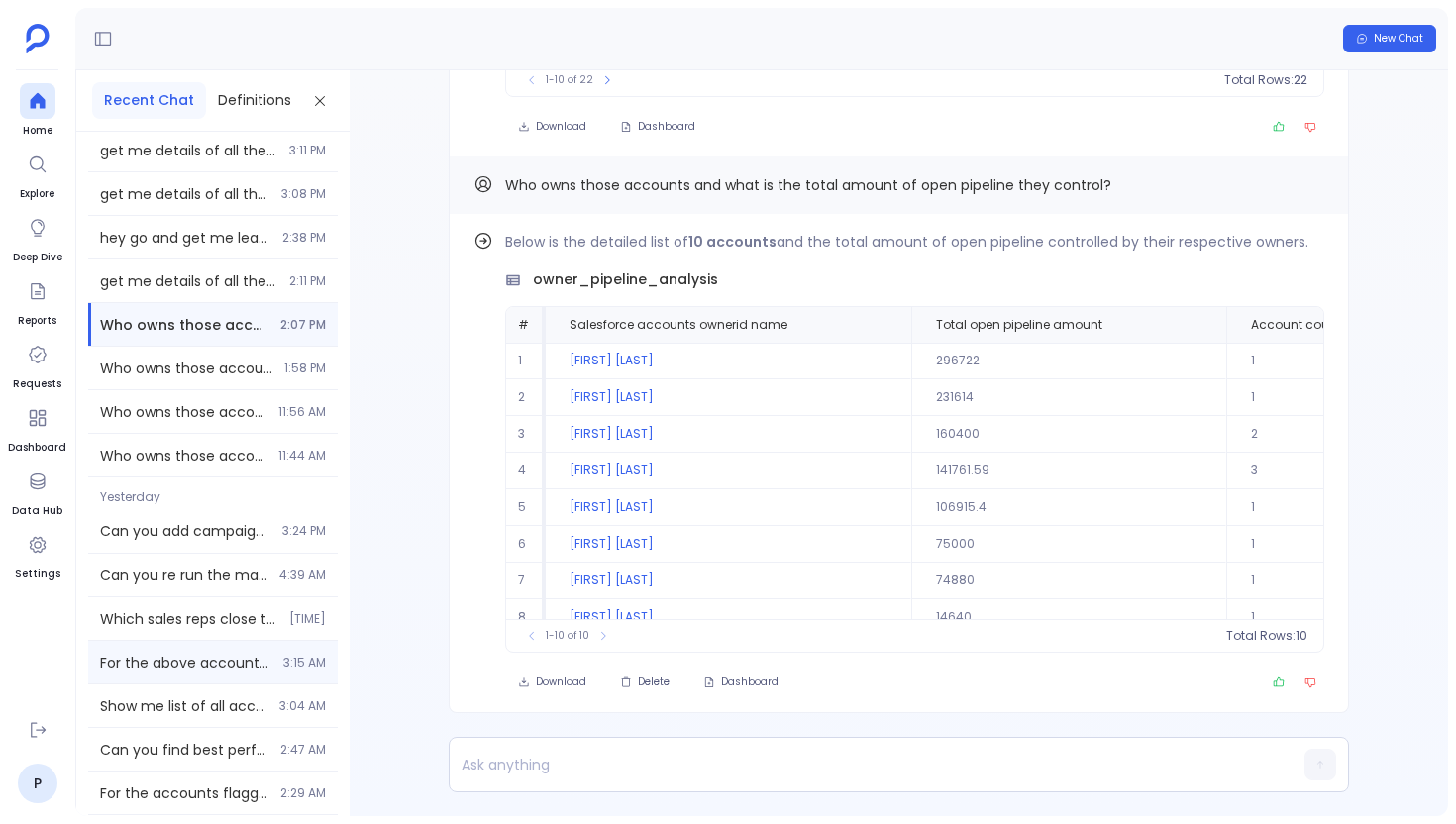 click on "For the above accounts, check if there are any leads created in the last 90 days that are not converted 3:15 AM" at bounding box center (213, 662) 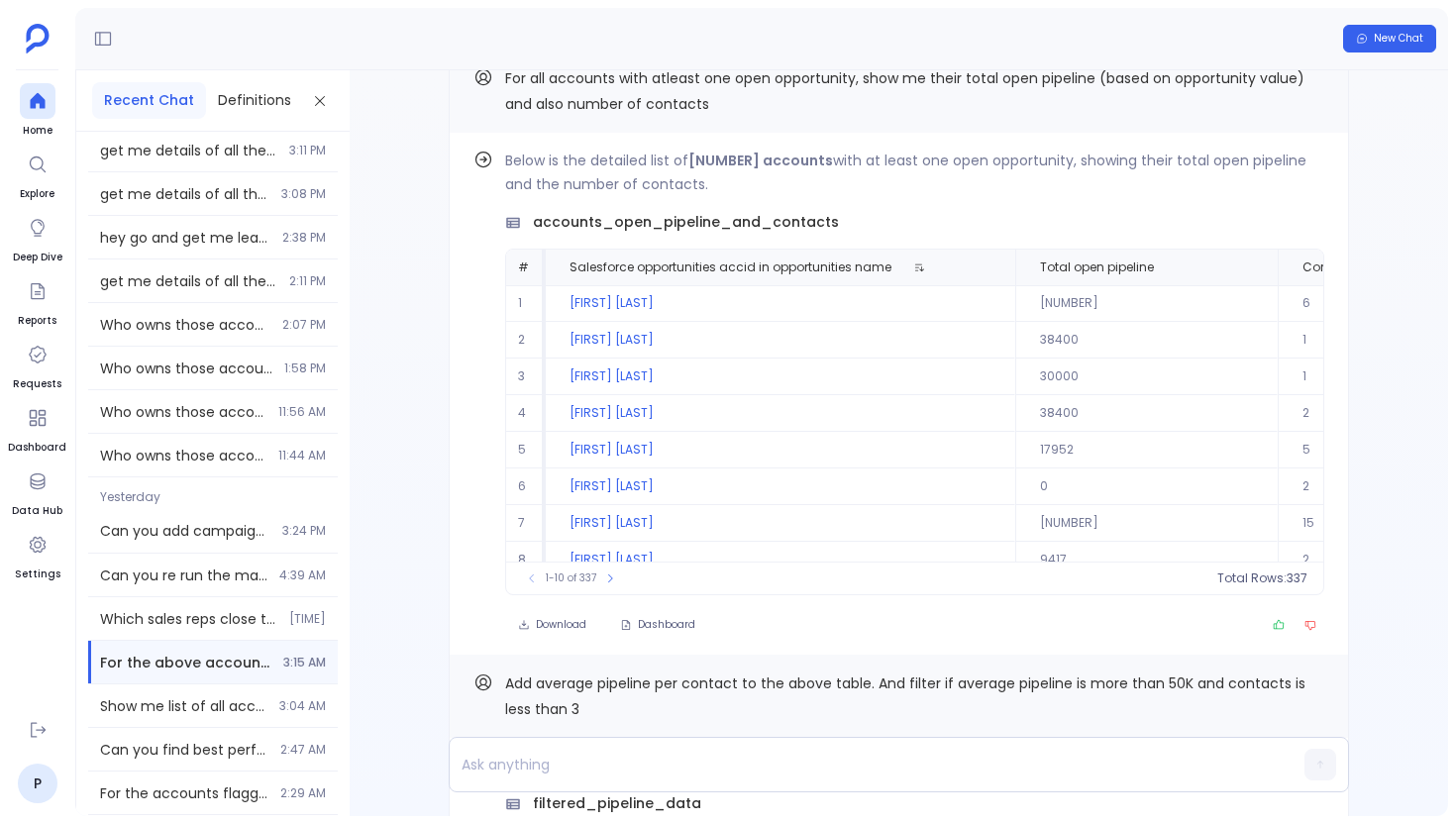 scroll, scrollTop: -1754, scrollLeft: 0, axis: vertical 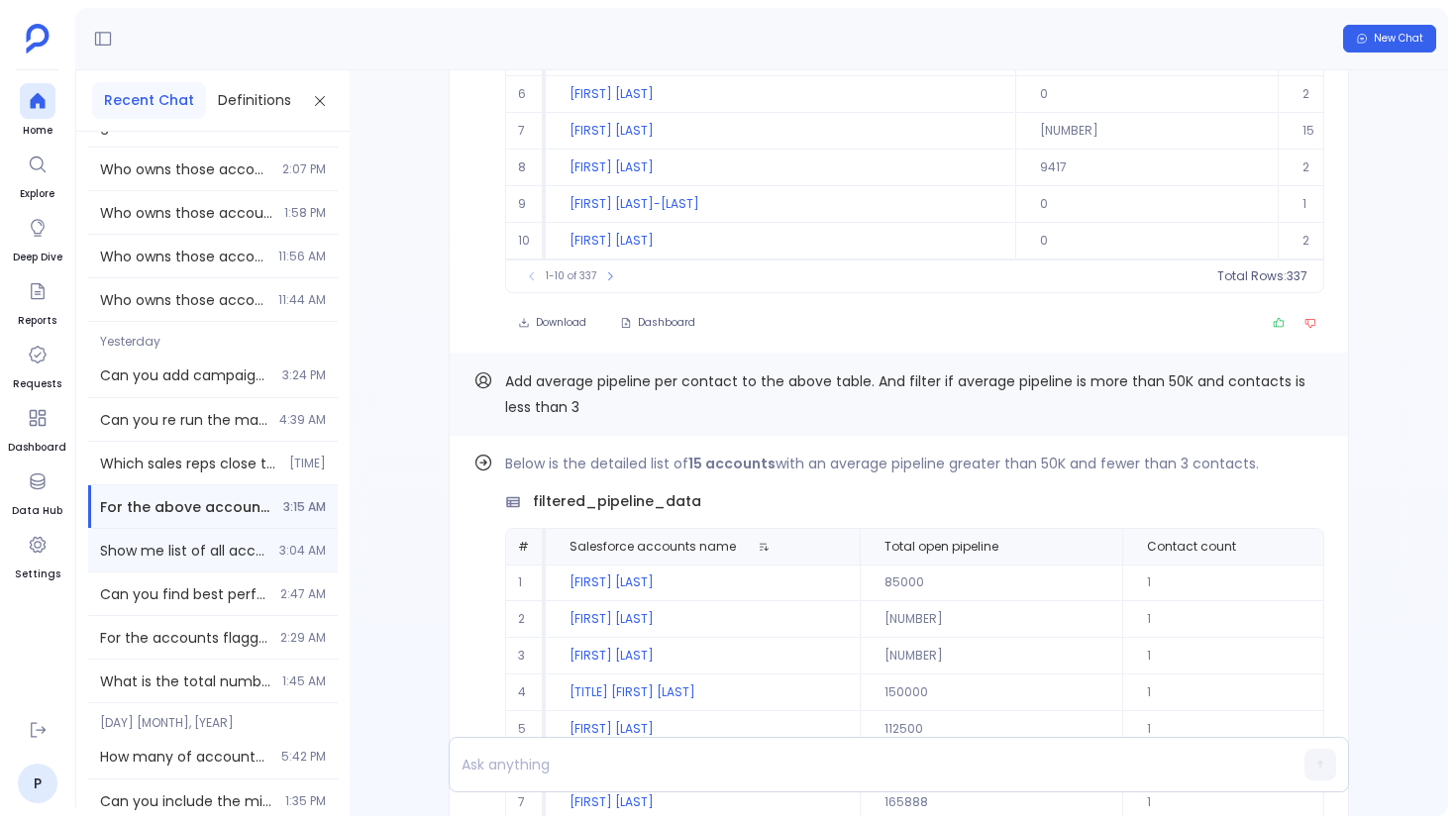 click on "Show me list of all accounts with atleast one open opportunity 3:04 AM" at bounding box center [213, 550] 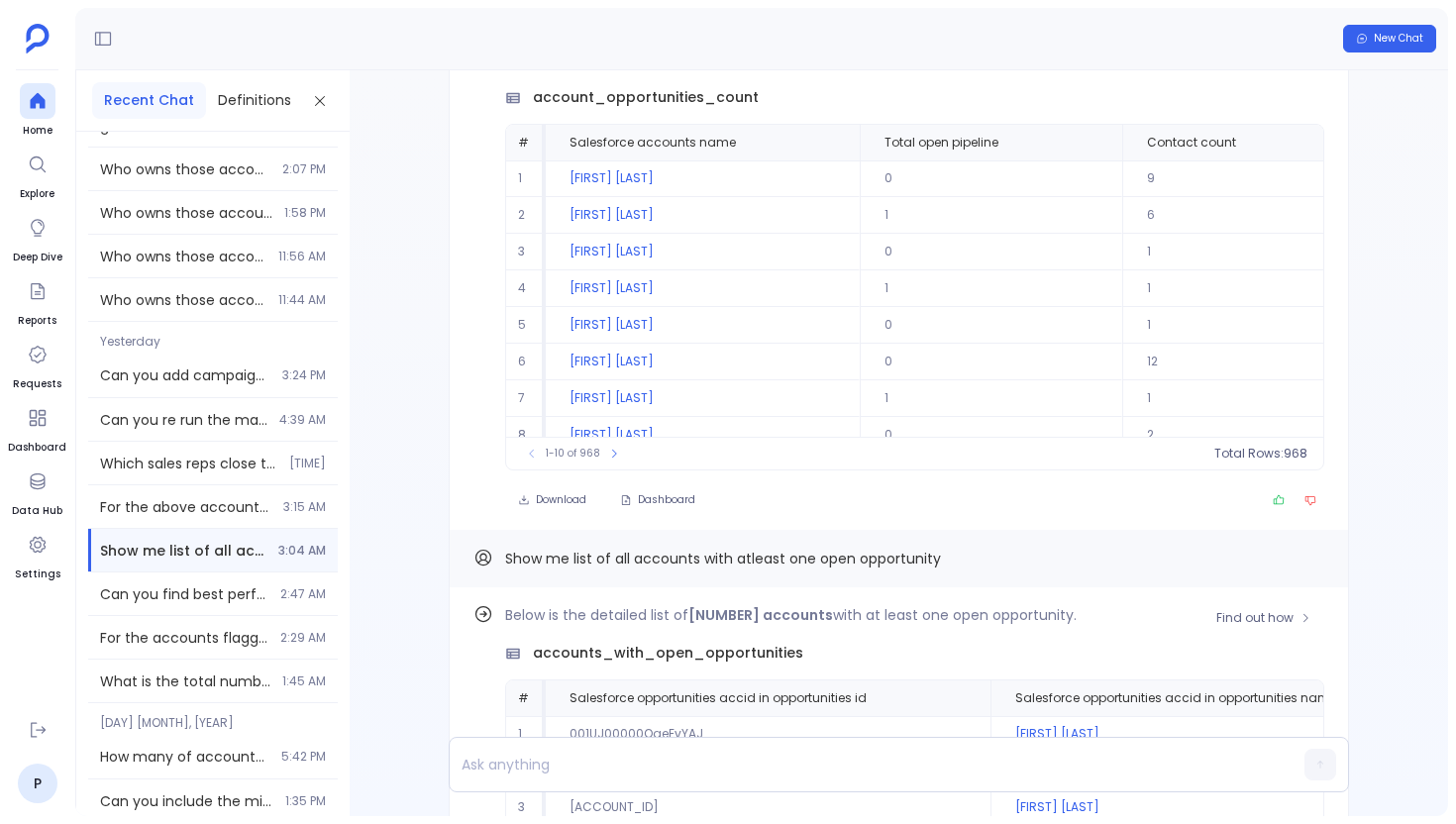 scroll, scrollTop: -1074, scrollLeft: 0, axis: vertical 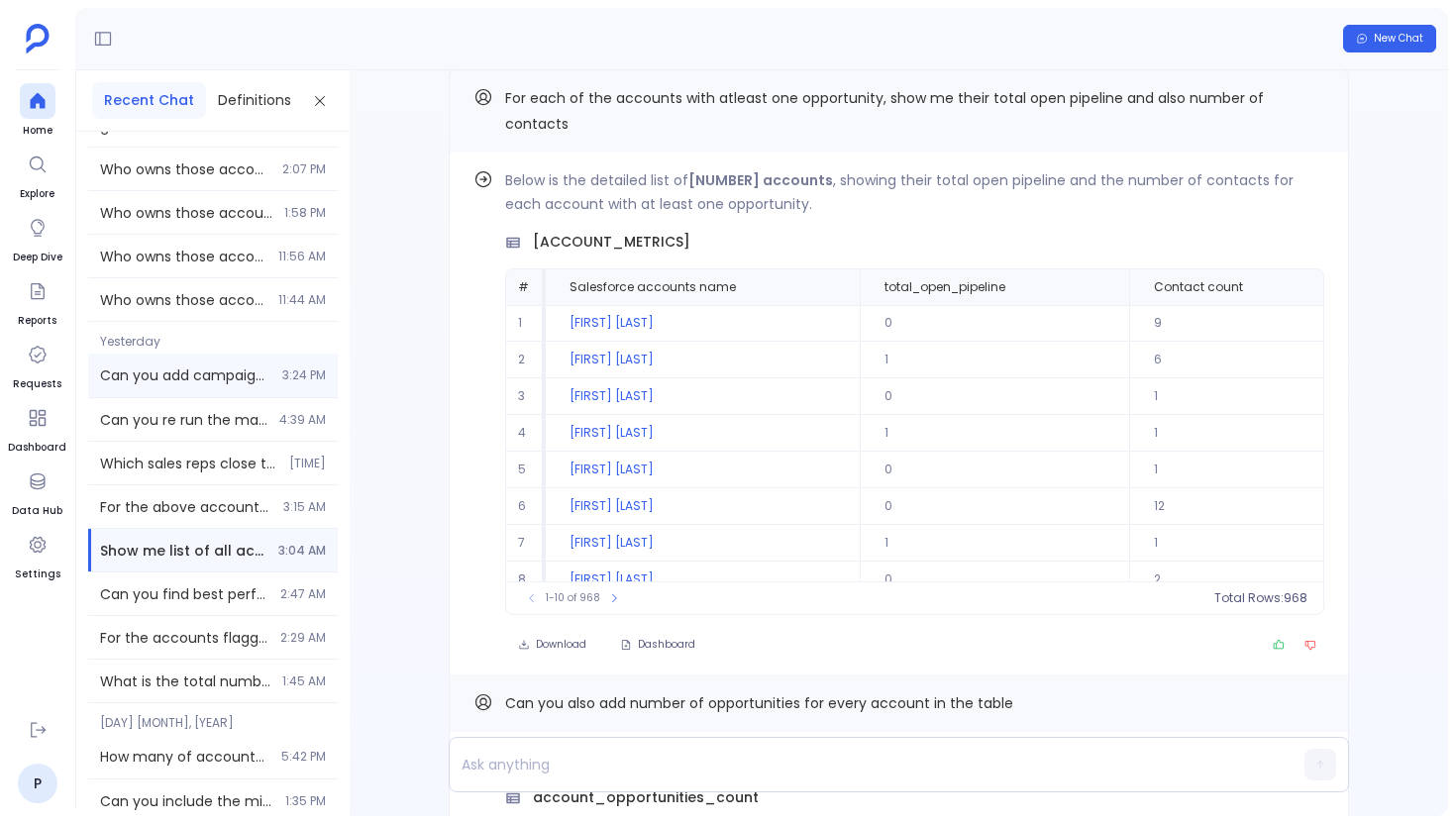 click on "Can you add campaign name to the above table 3:24 PM" at bounding box center (213, 375) 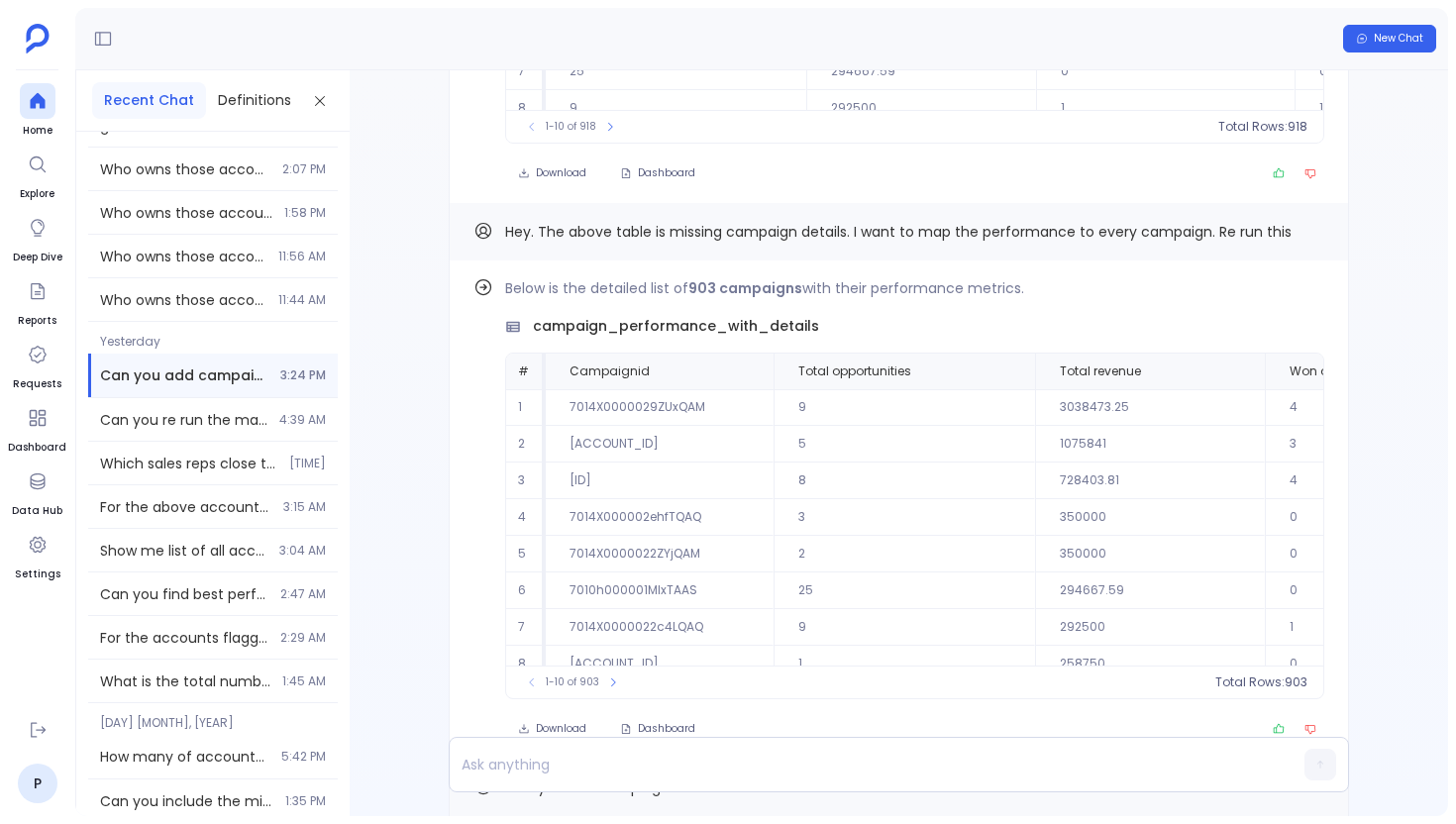 scroll, scrollTop: -640, scrollLeft: 0, axis: vertical 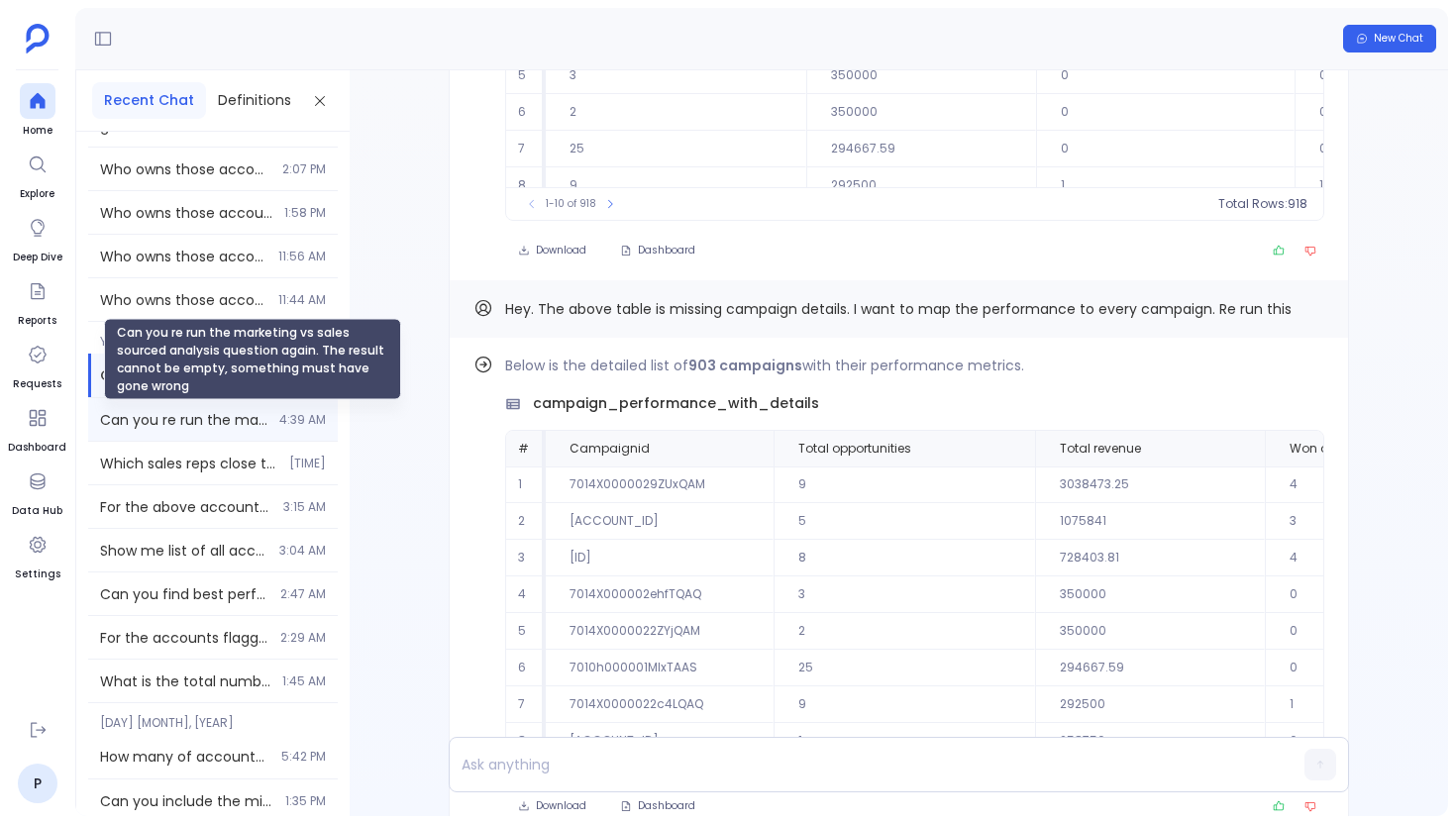 click on "Can you re run the marketing vs sales sourced analysis question again. The result cannot be empty, something must have gone wrong" at bounding box center [183, 420] 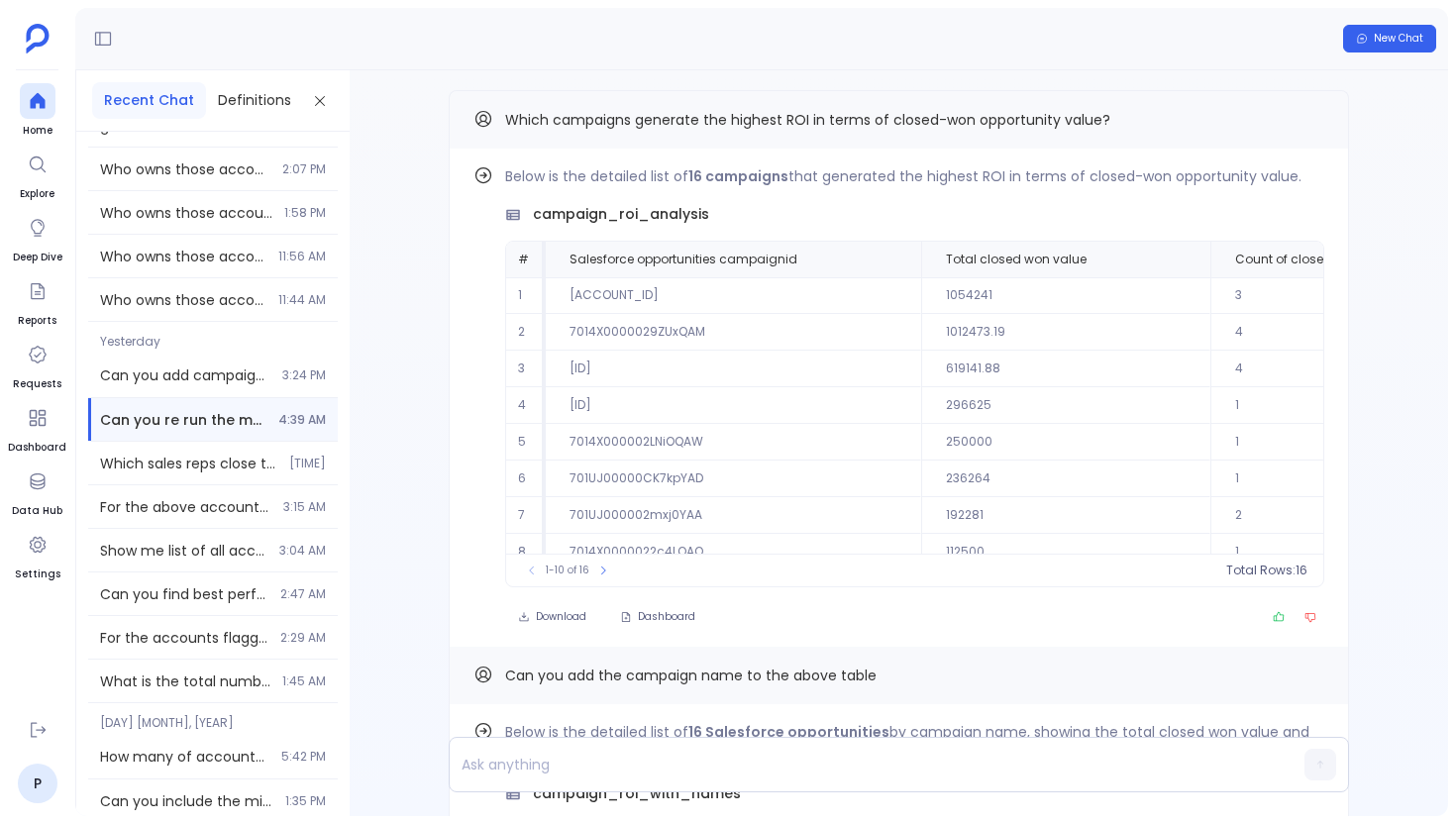 scroll, scrollTop: -2814, scrollLeft: 0, axis: vertical 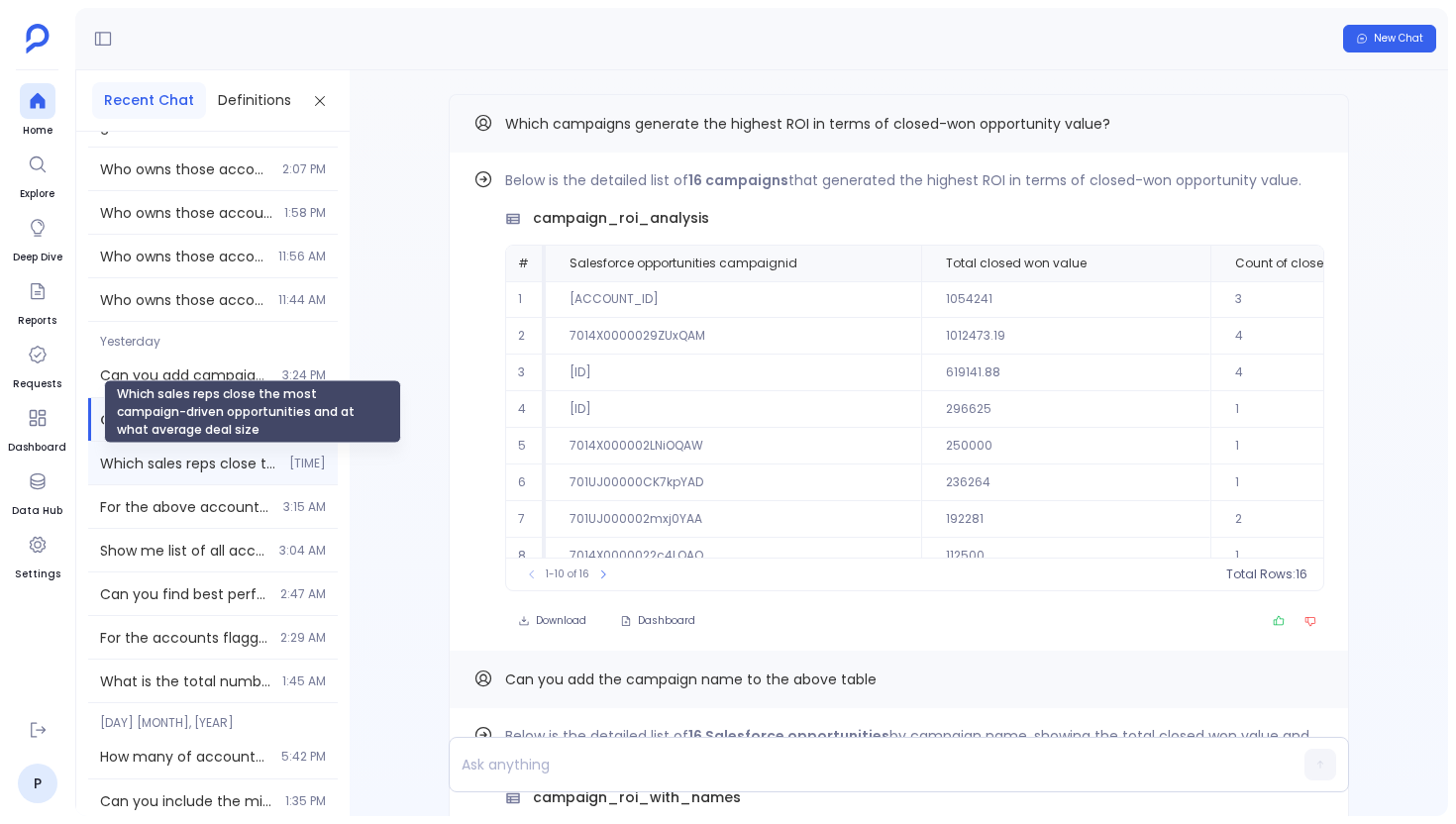 click on "Which sales reps close the most campaign-driven opportunities and at what average deal size" at bounding box center [188, 464] 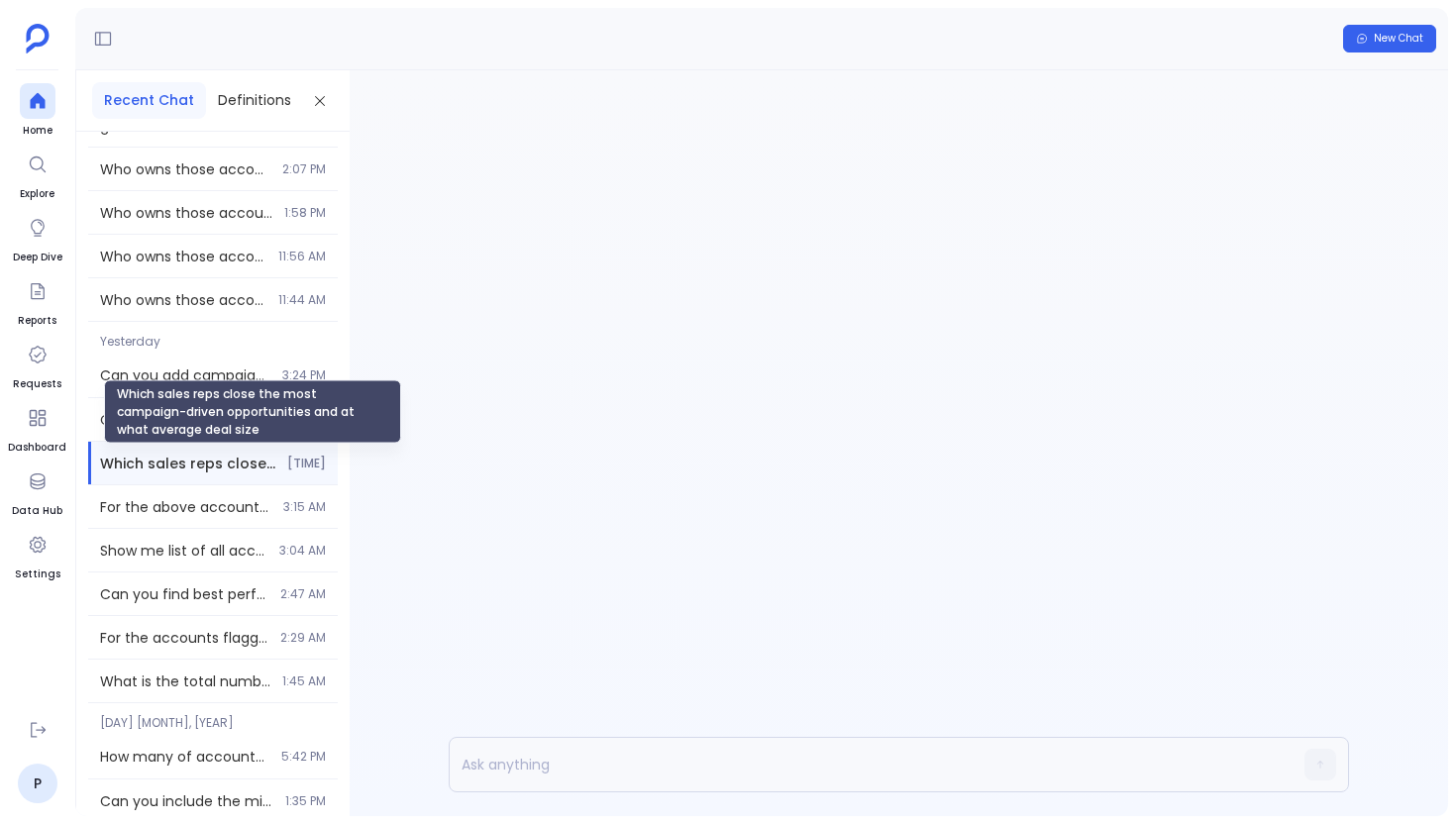 scroll, scrollTop: 0, scrollLeft: 0, axis: both 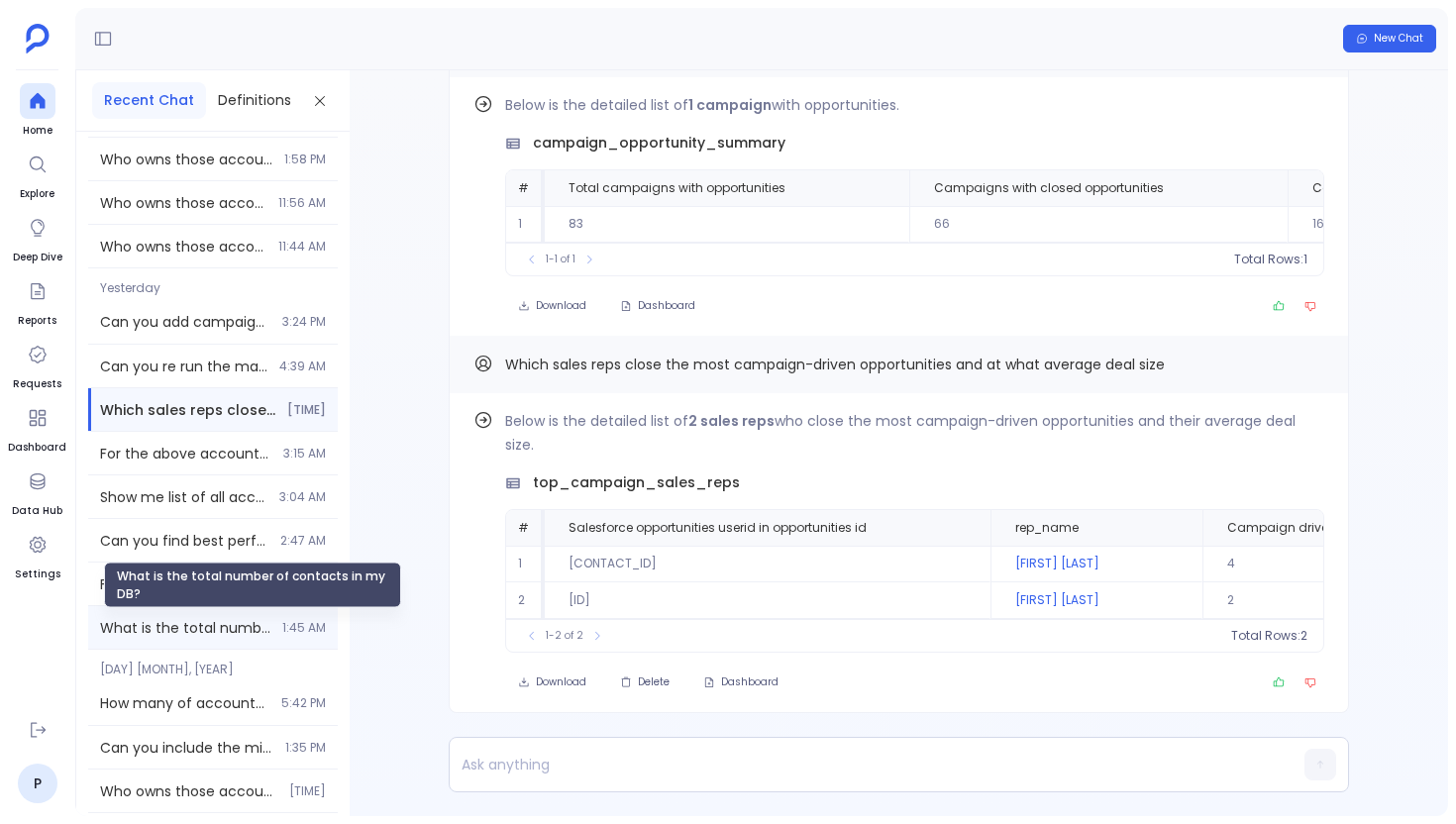 click on "What is the total number of contacts in my DB?" at bounding box center [185, 628] 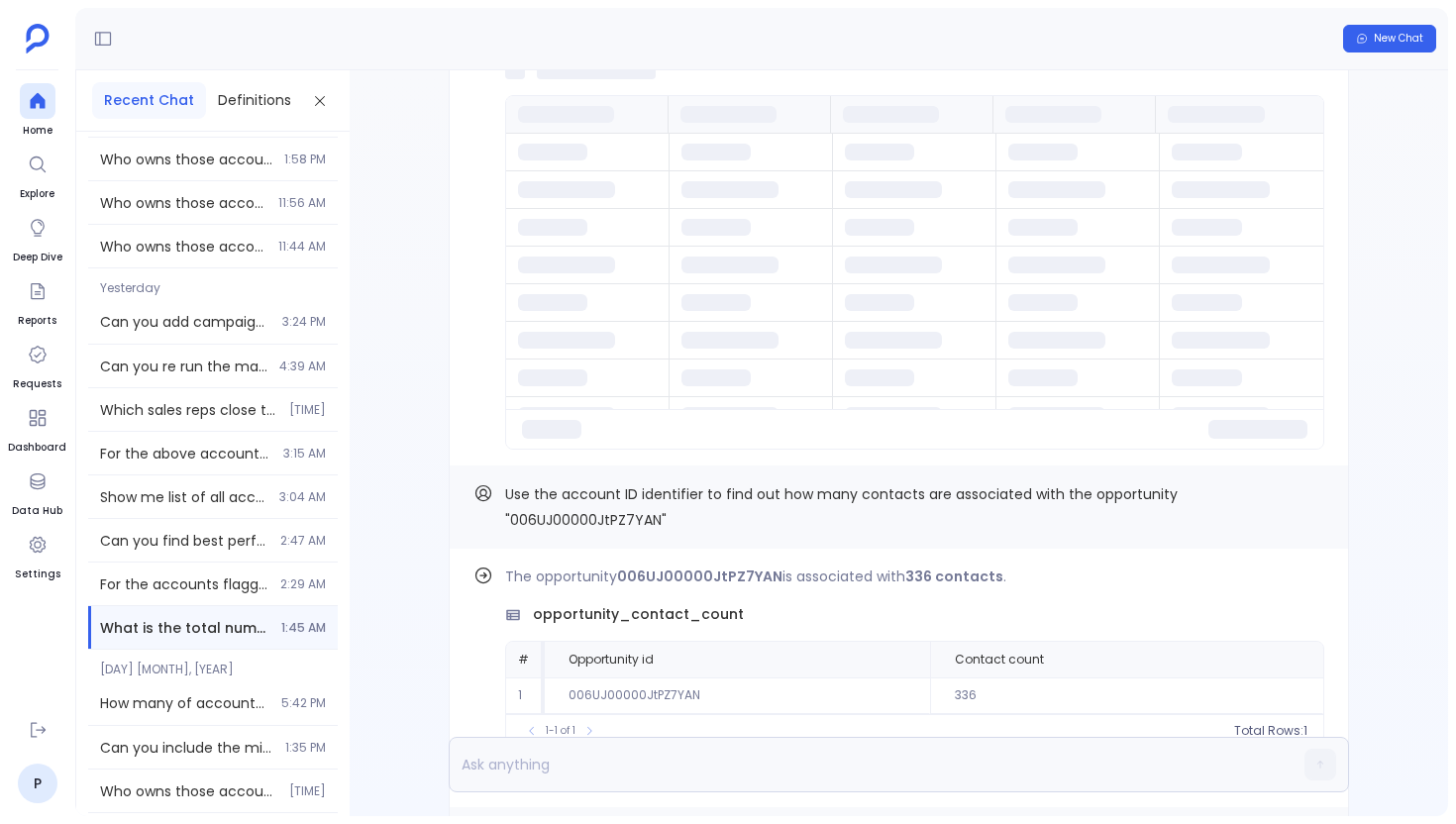 scroll, scrollTop: -3772, scrollLeft: 0, axis: vertical 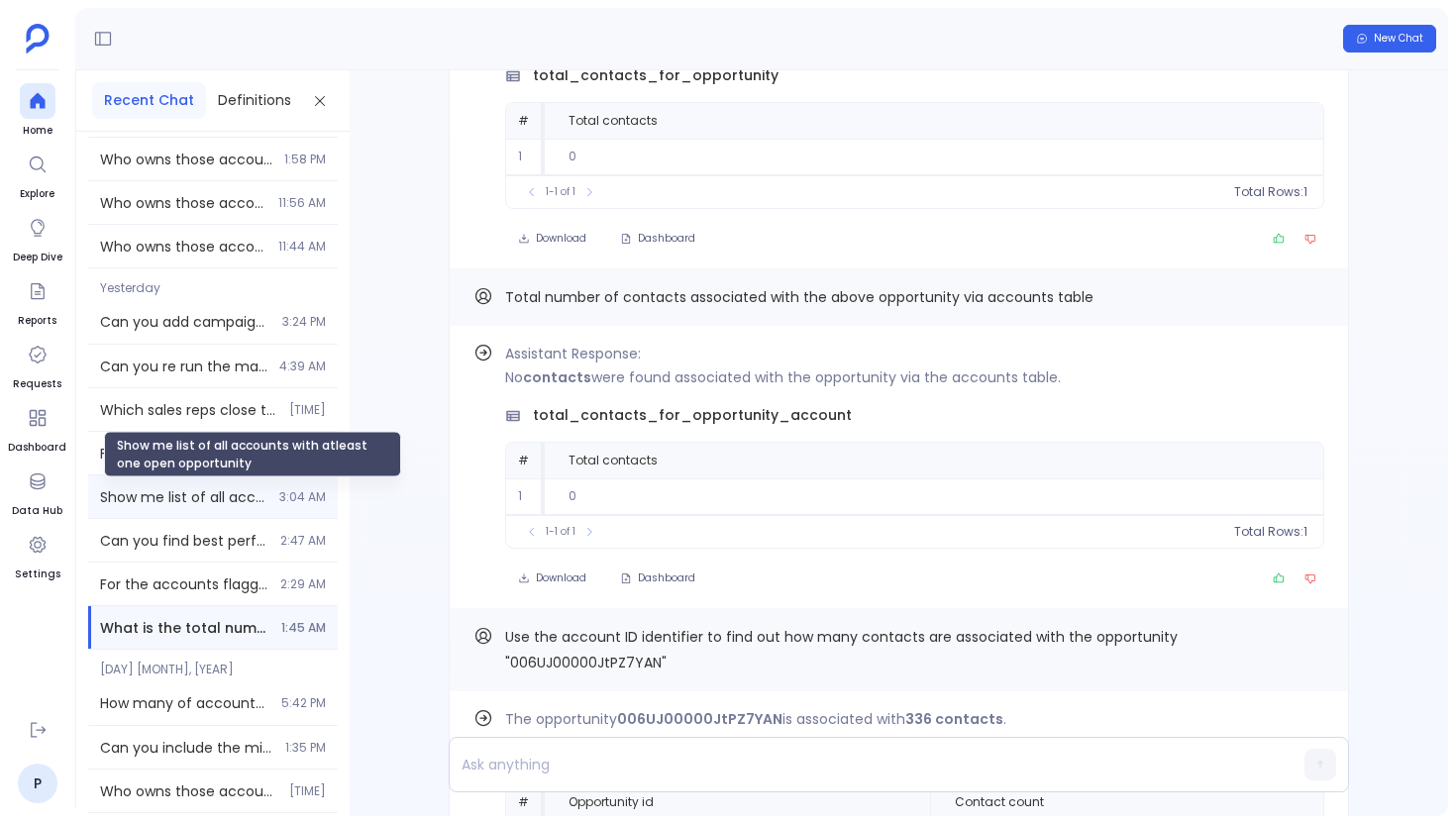 click on "Show me list of all accounts with atleast one open opportunity" at bounding box center (183, 497) 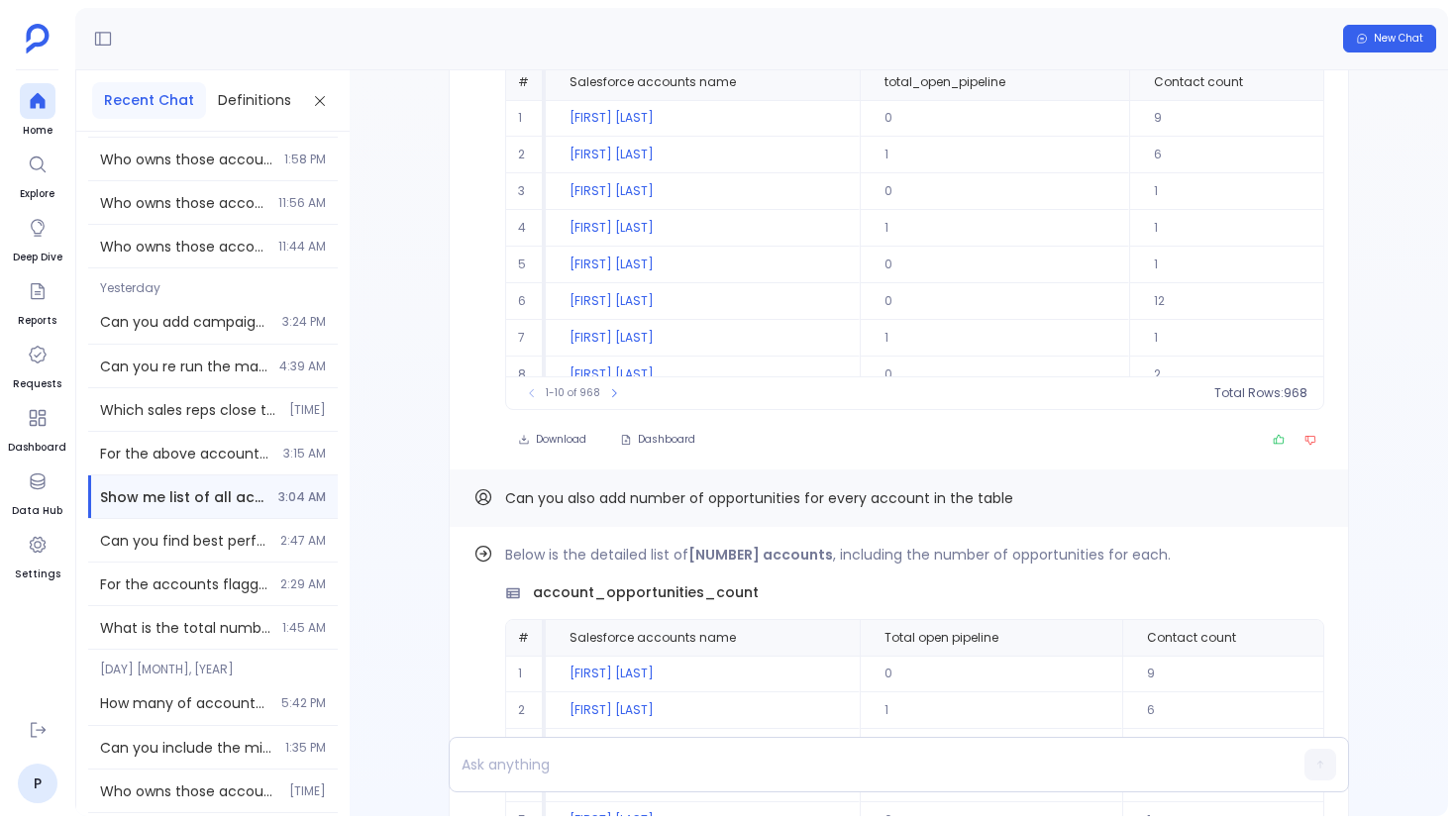 scroll, scrollTop: -1074, scrollLeft: 0, axis: vertical 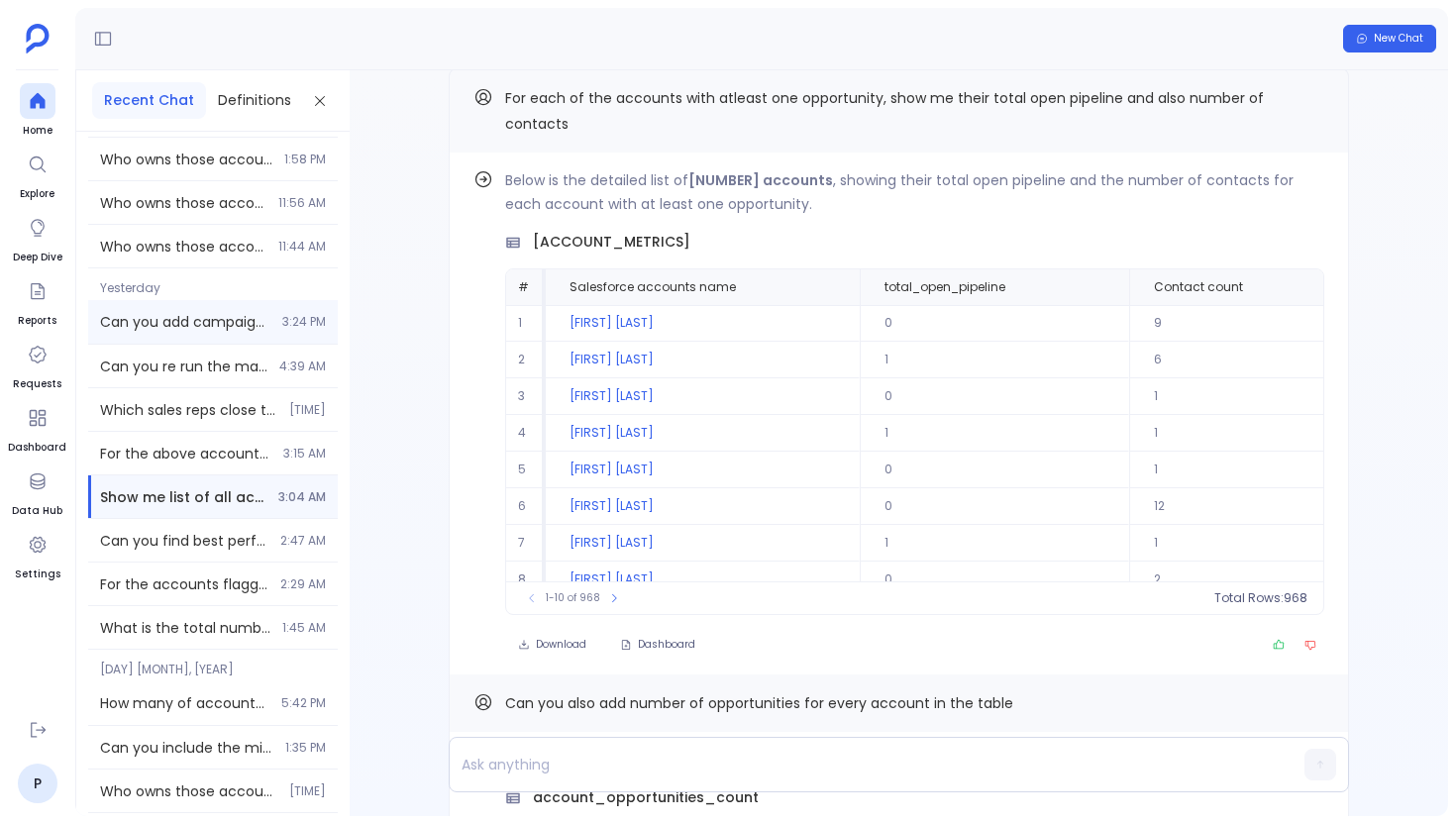 click on "Can you add campaign name to the above table 3:24 PM" at bounding box center [213, 322] 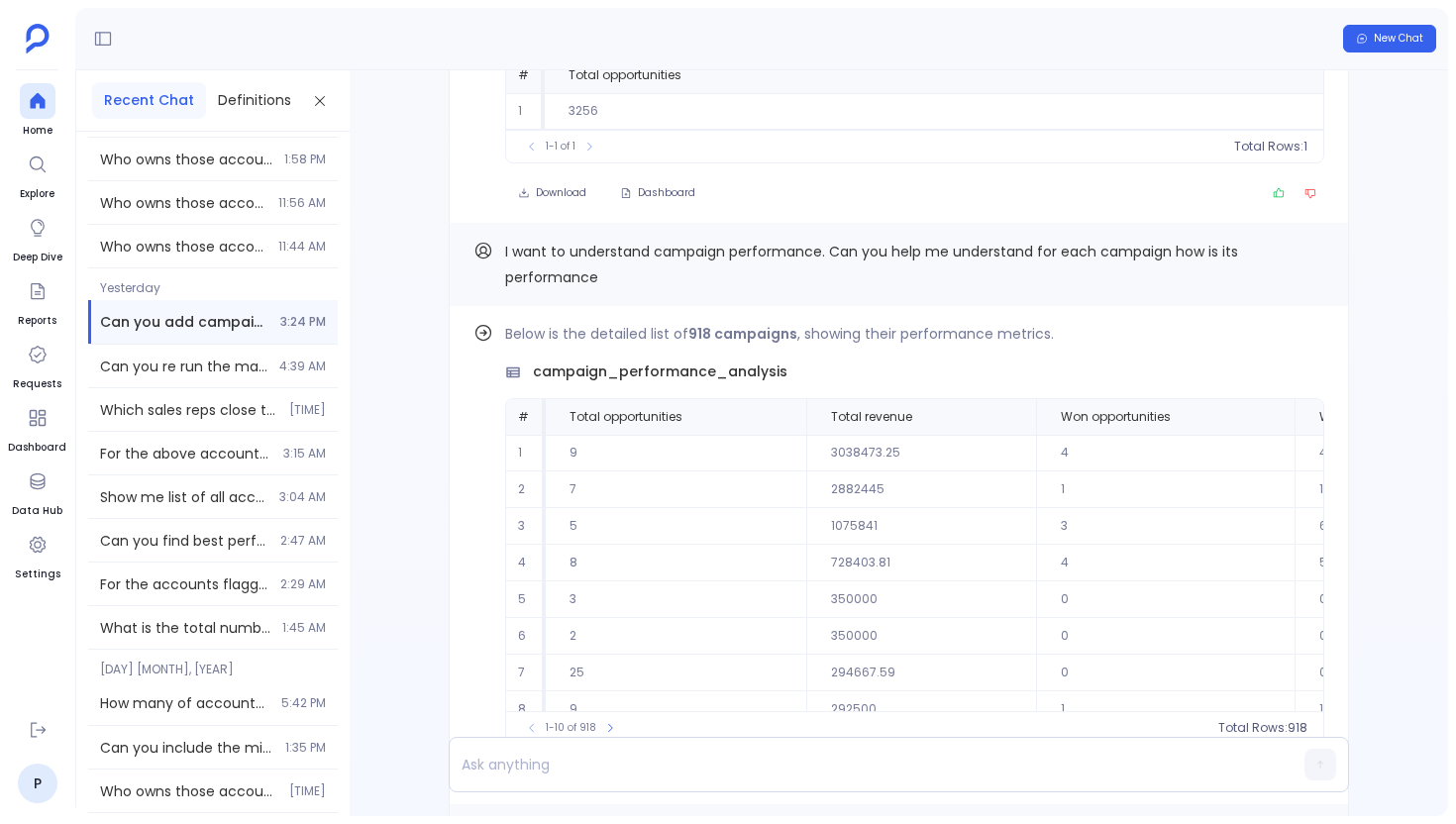 scroll, scrollTop: -1163, scrollLeft: 0, axis: vertical 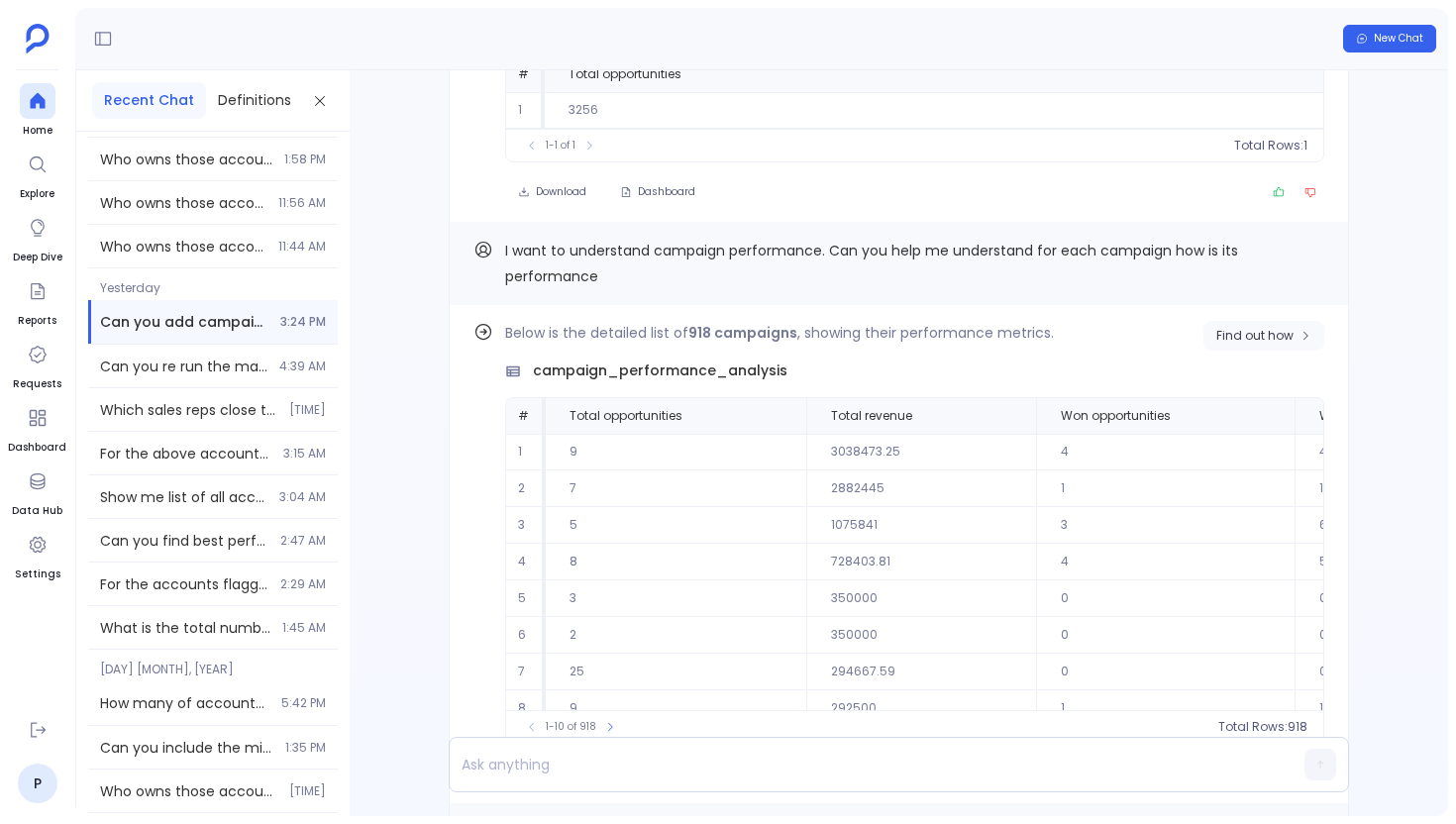 click on "Find out how" at bounding box center [1255, 336] 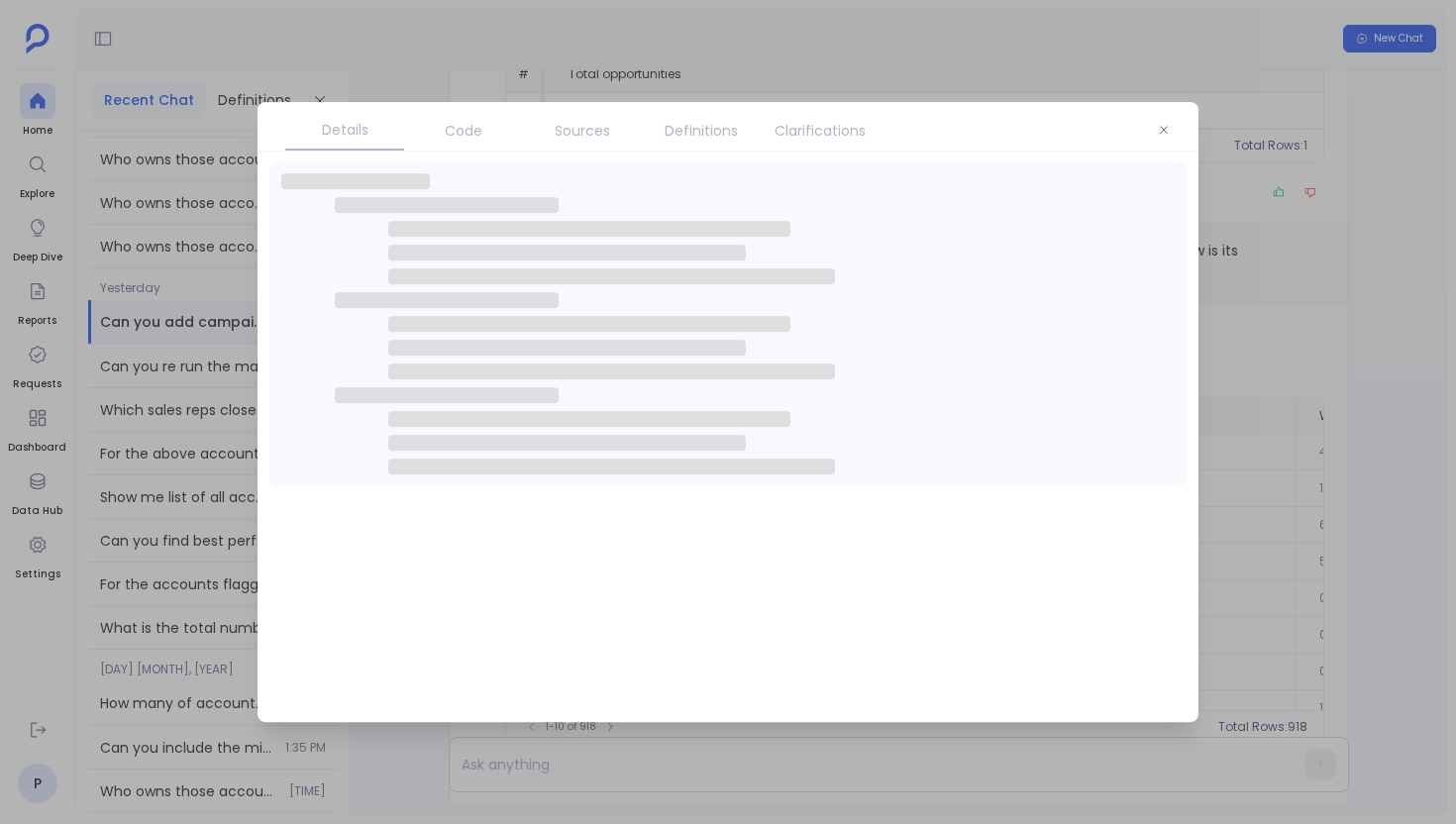 click on "Definitions" at bounding box center [701, 131] 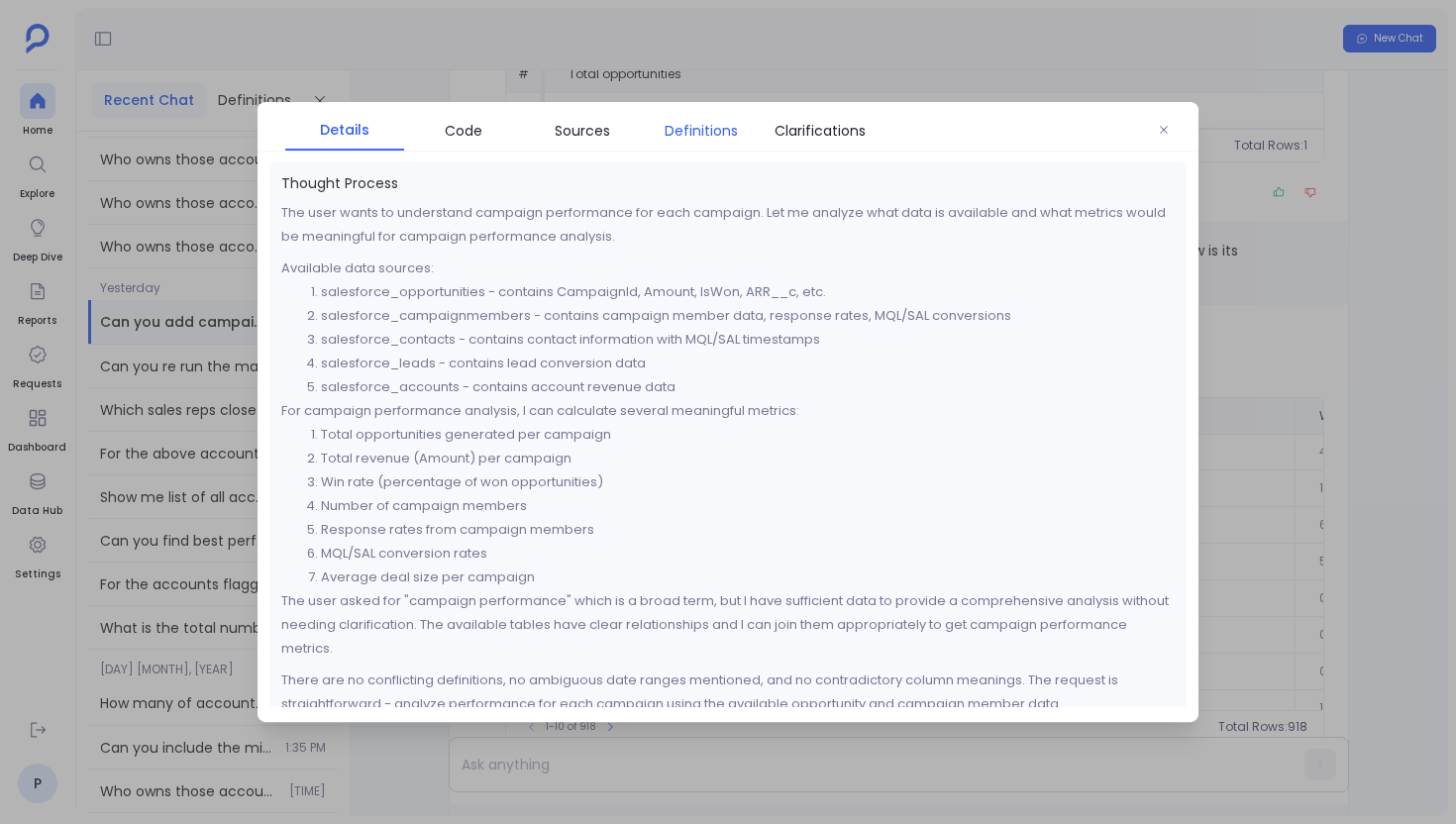 click on "Definitions" at bounding box center (701, 131) 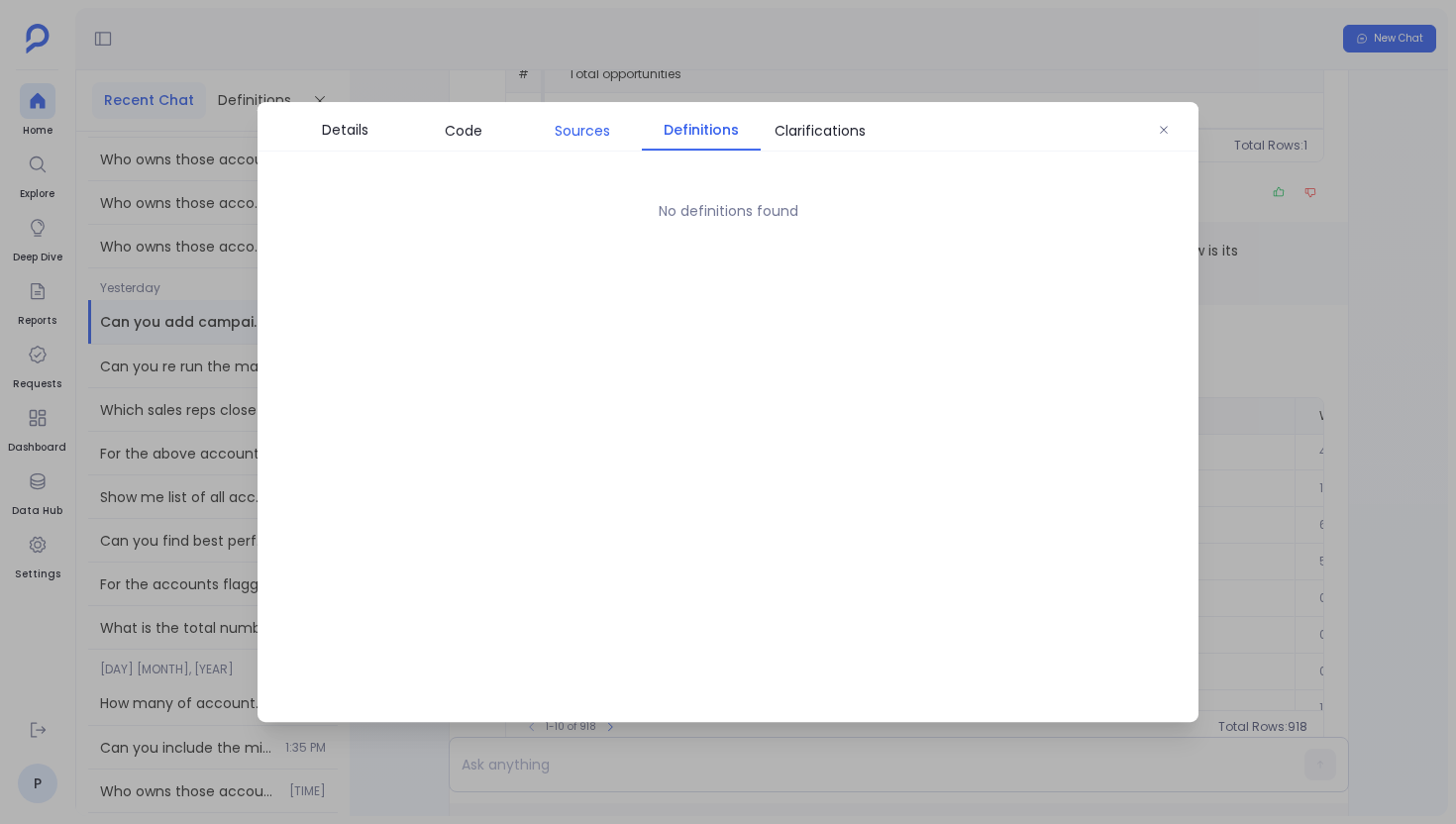 click on "Sources" at bounding box center [582, 131] 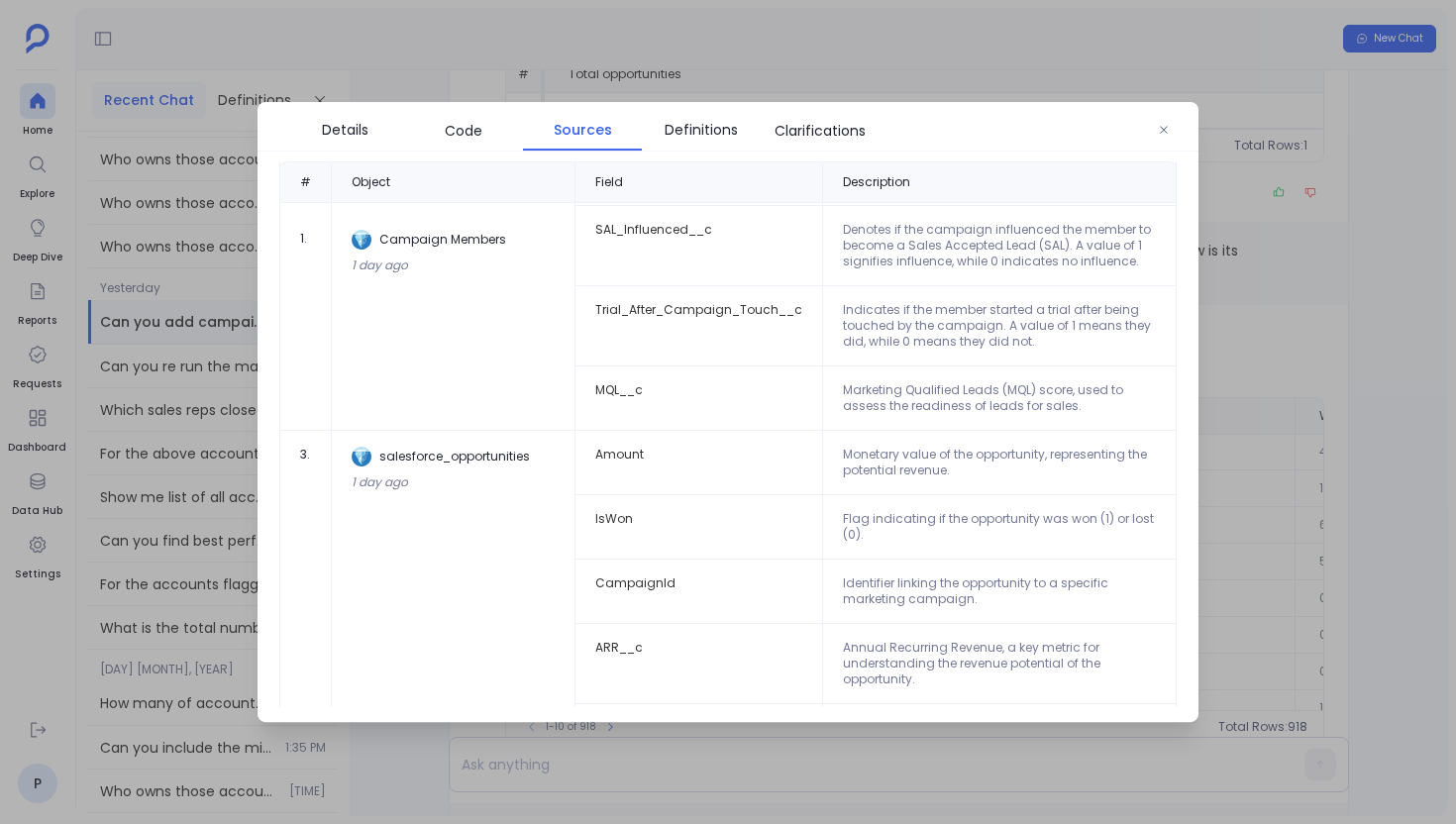 scroll, scrollTop: 312, scrollLeft: 0, axis: vertical 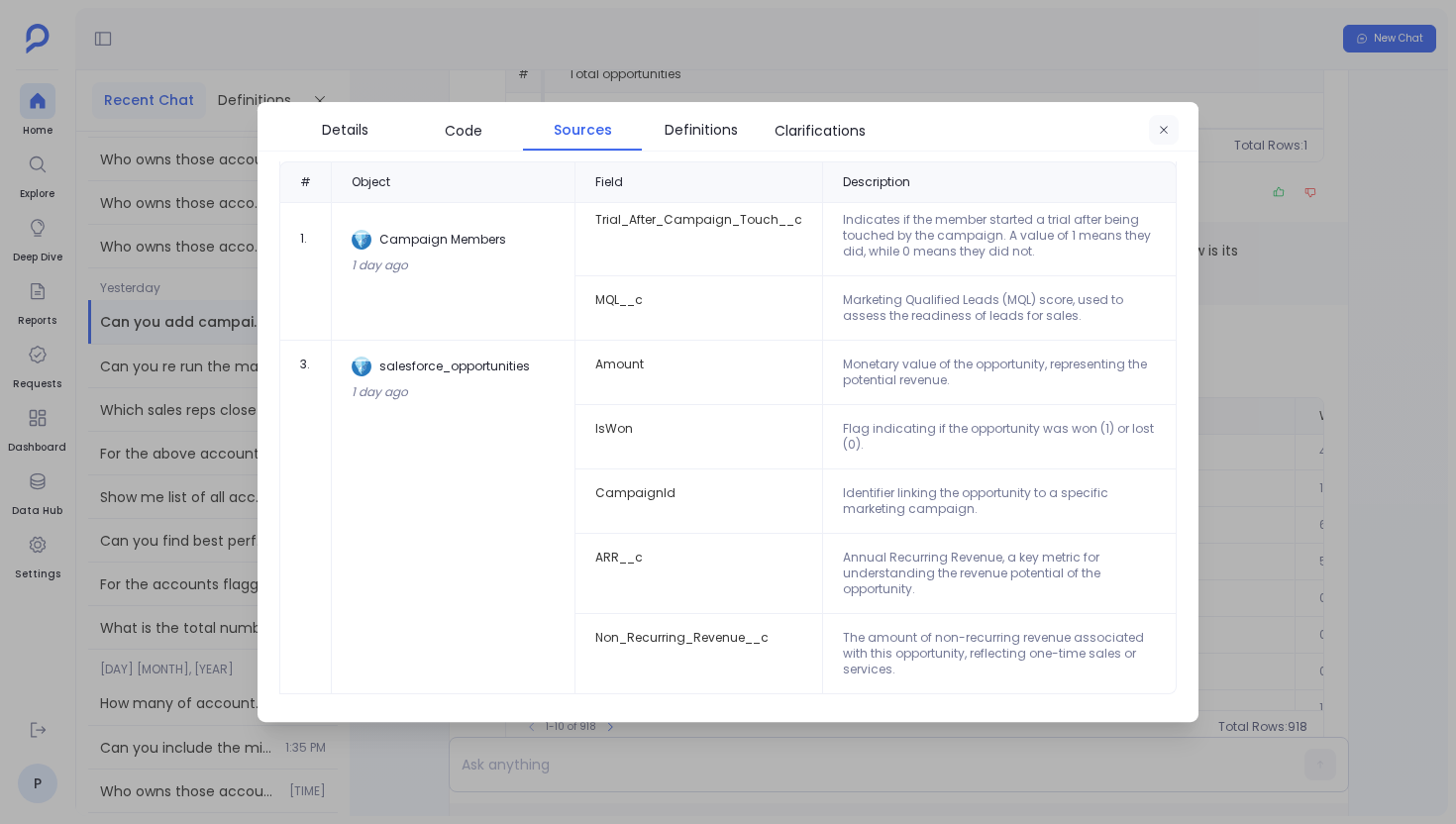 click at bounding box center [1164, 131] 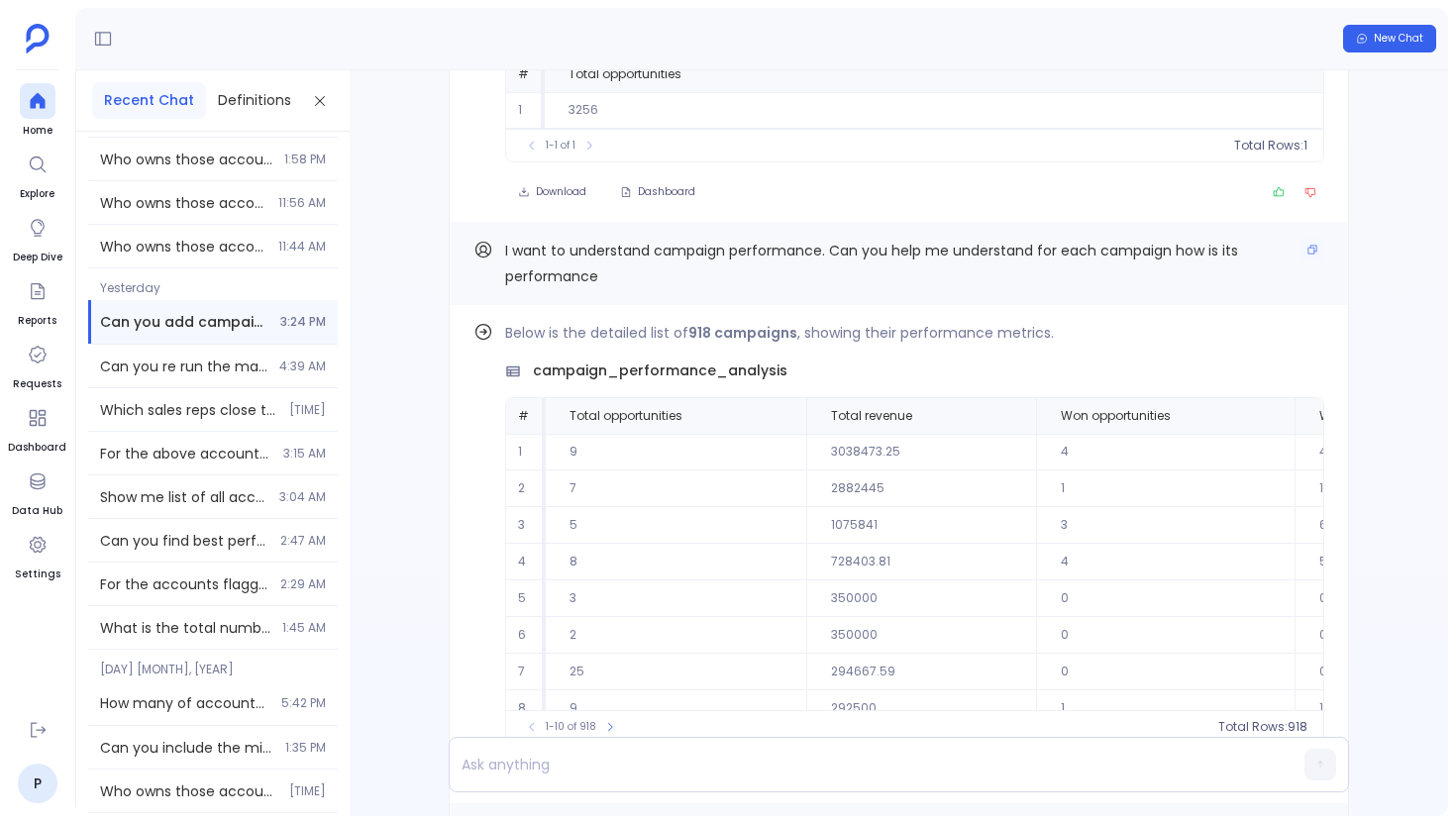 scroll, scrollTop: -1132, scrollLeft: 0, axis: vertical 